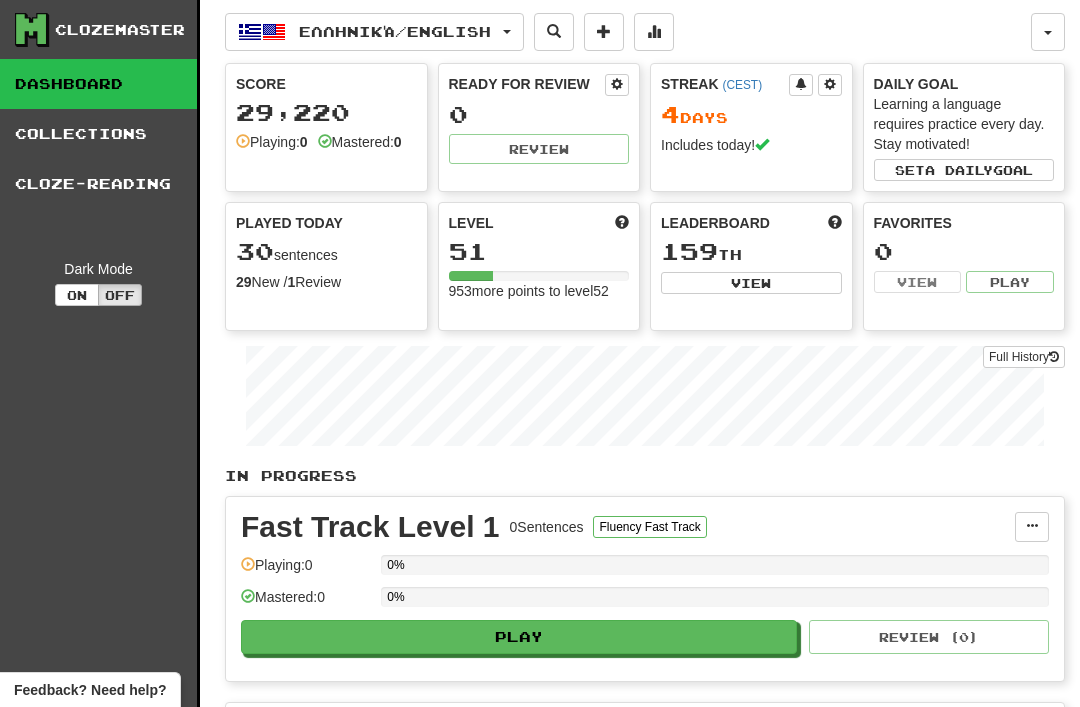 scroll, scrollTop: 0, scrollLeft: 0, axis: both 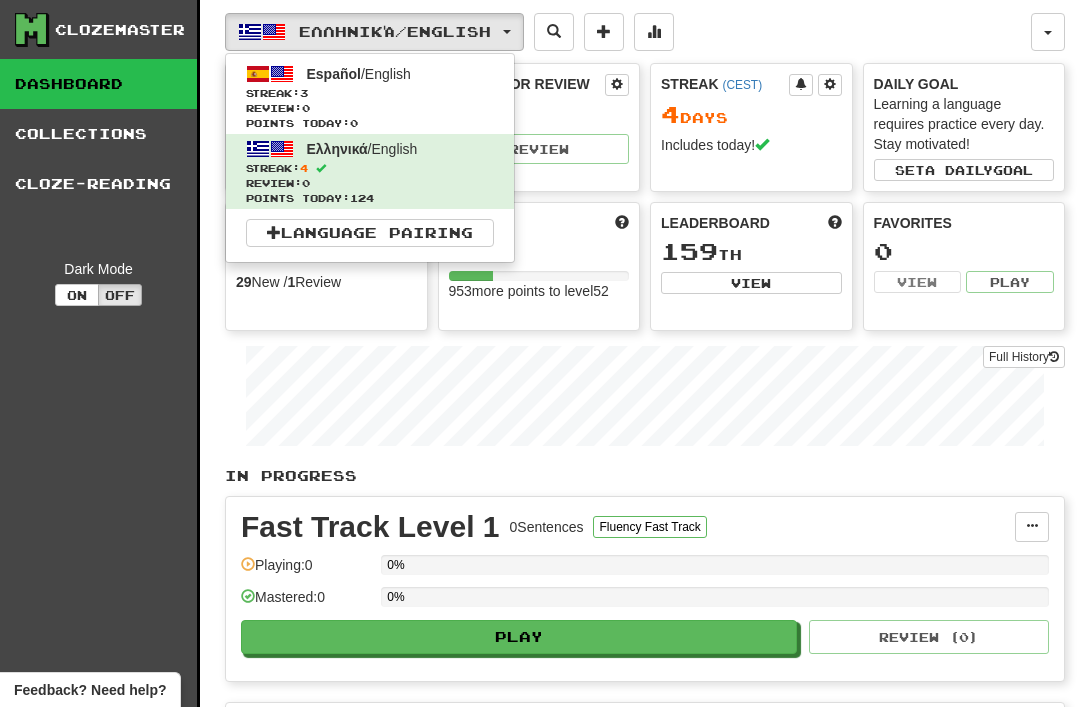 click on "3" at bounding box center [304, 93] 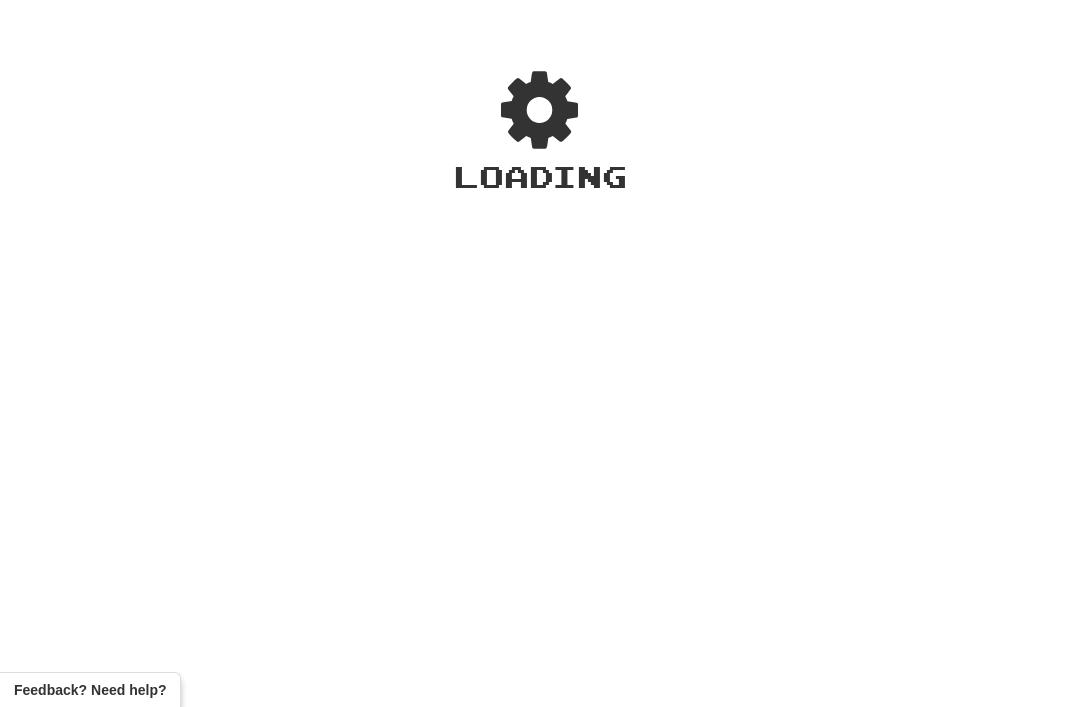 scroll, scrollTop: 0, scrollLeft: 0, axis: both 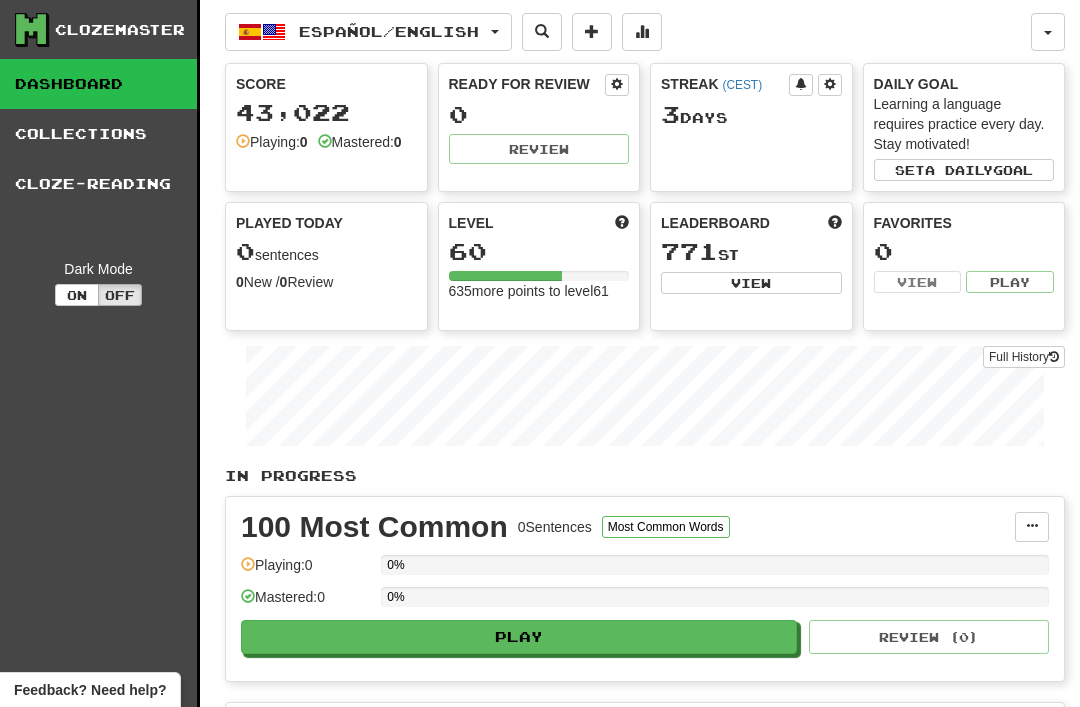 click on "Cloze-Reading" at bounding box center (98, 184) 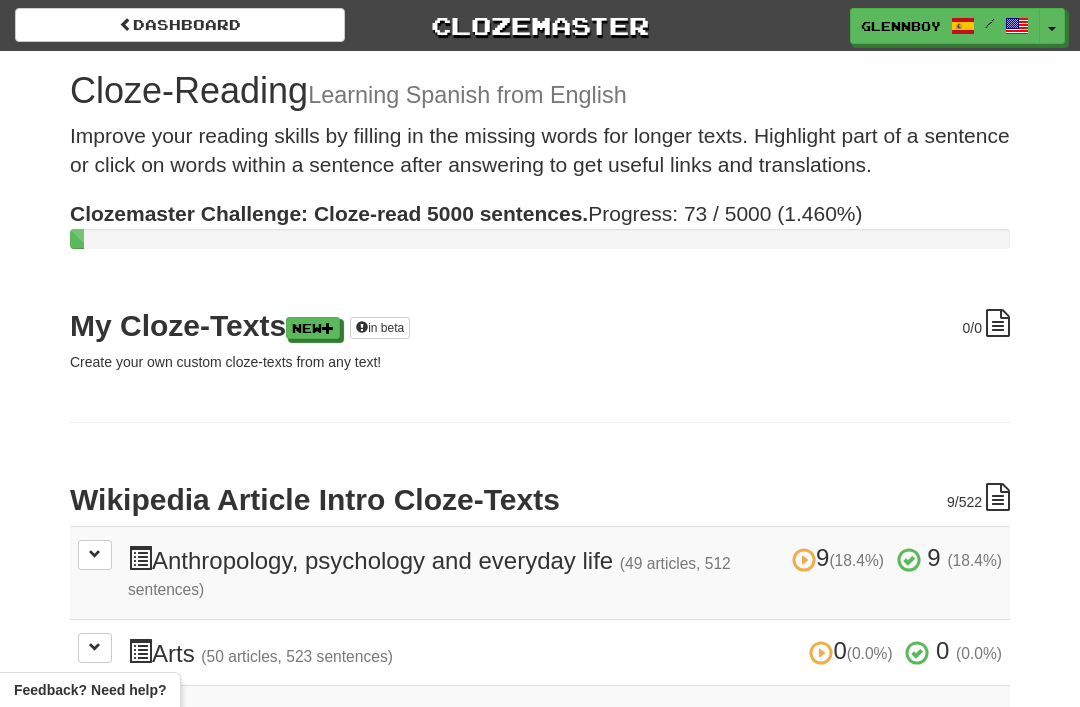 scroll, scrollTop: 0, scrollLeft: 0, axis: both 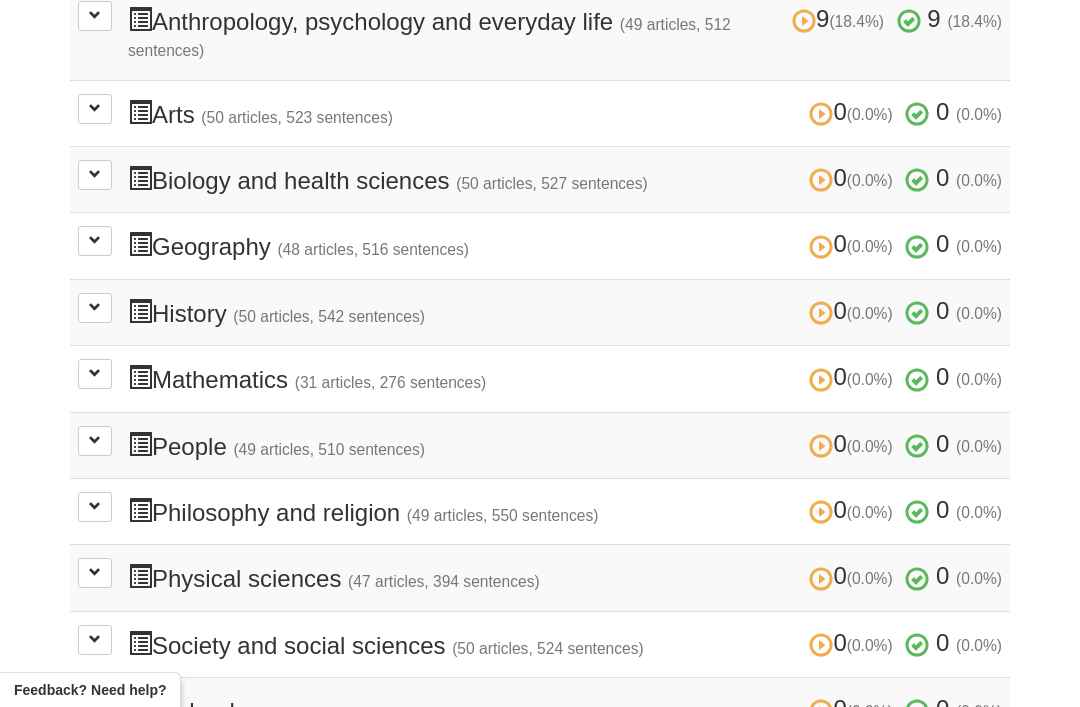 click on "0
(0.0%)
0
(0.0%)
Mathematics
(31 articles, 276 sentences)
0
(0.0%)
0
(0.0%)
Loading..." at bounding box center [540, 379] 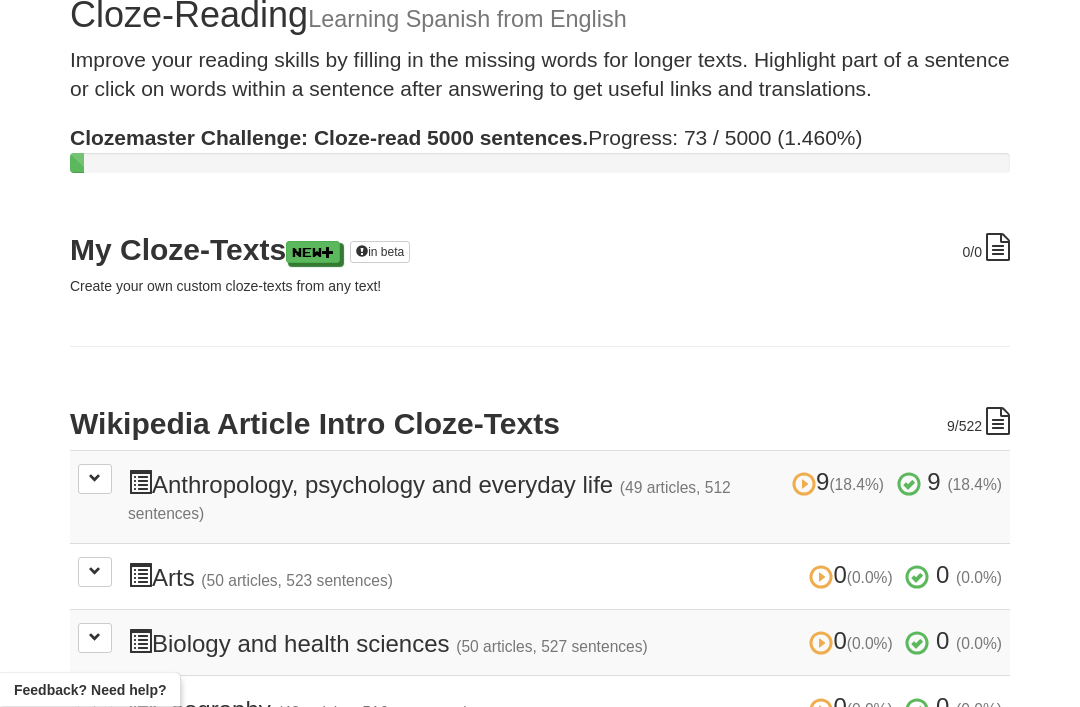 scroll, scrollTop: 76, scrollLeft: 0, axis: vertical 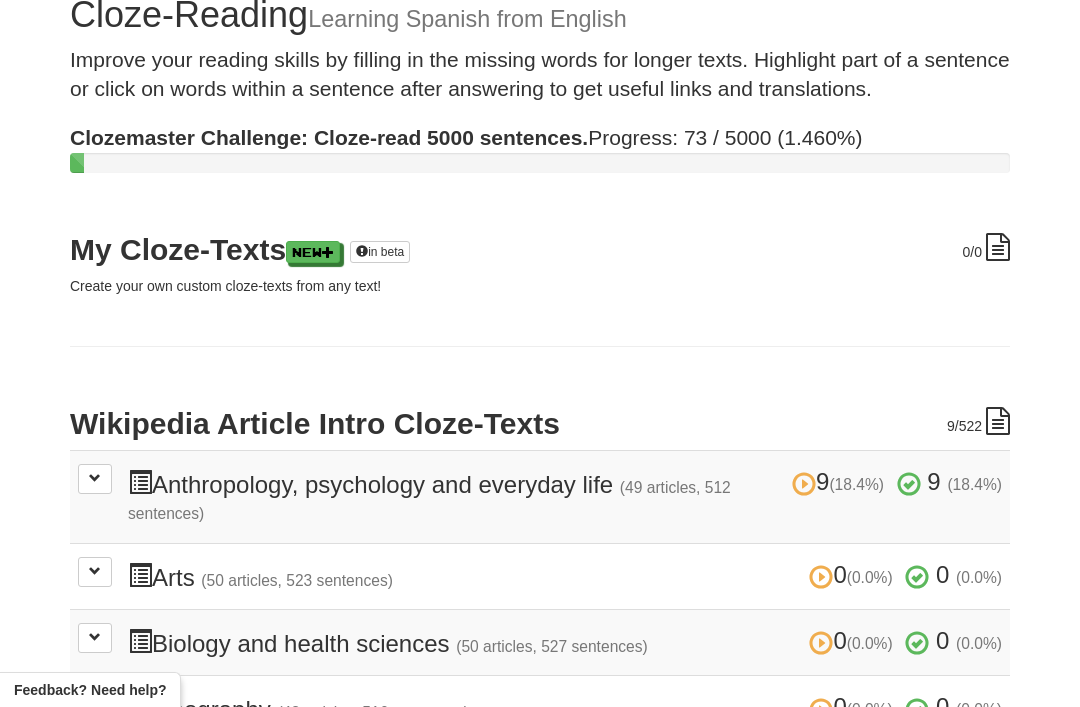 click at bounding box center [95, 479] 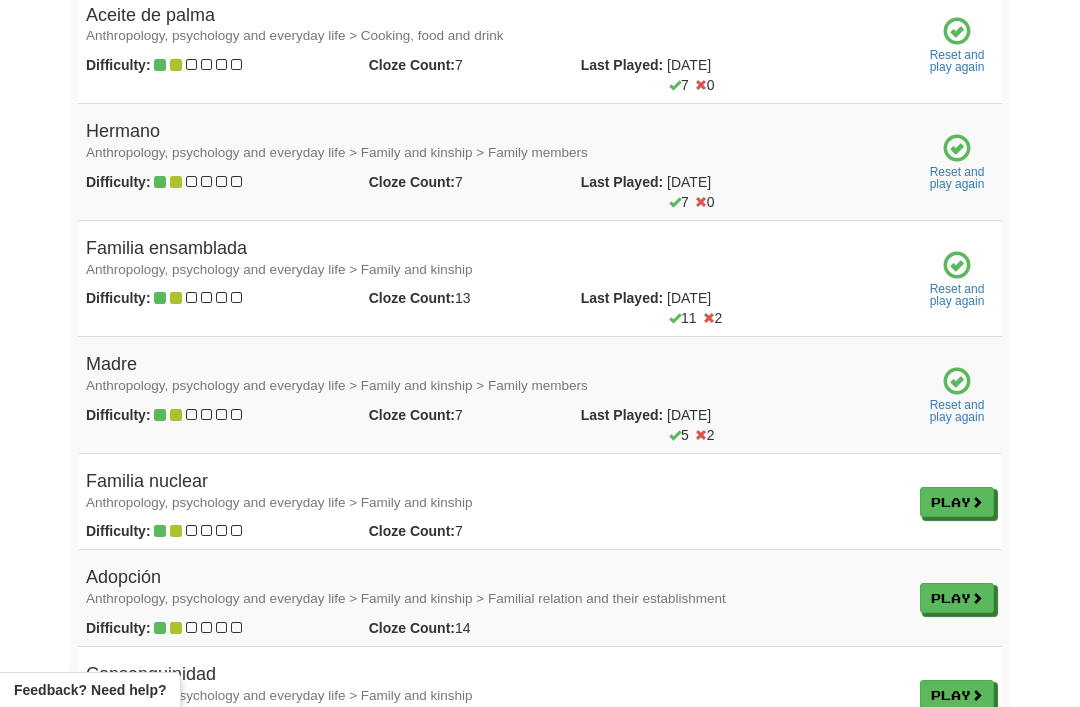 scroll, scrollTop: 1205, scrollLeft: 0, axis: vertical 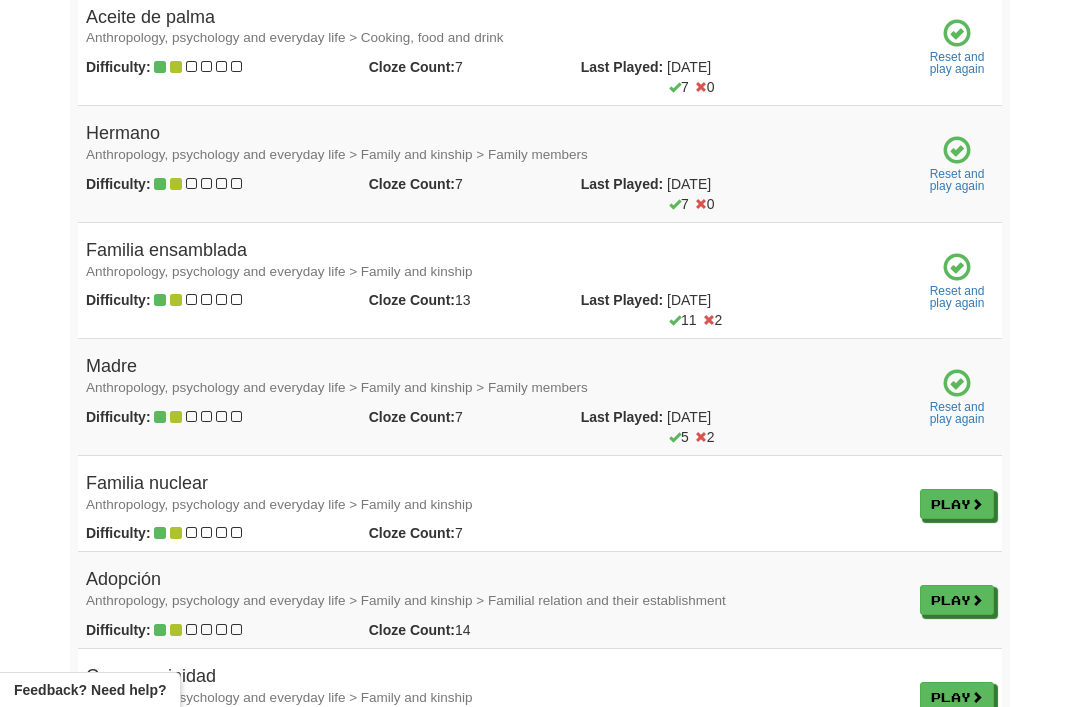 click on "Play" at bounding box center (957, 504) 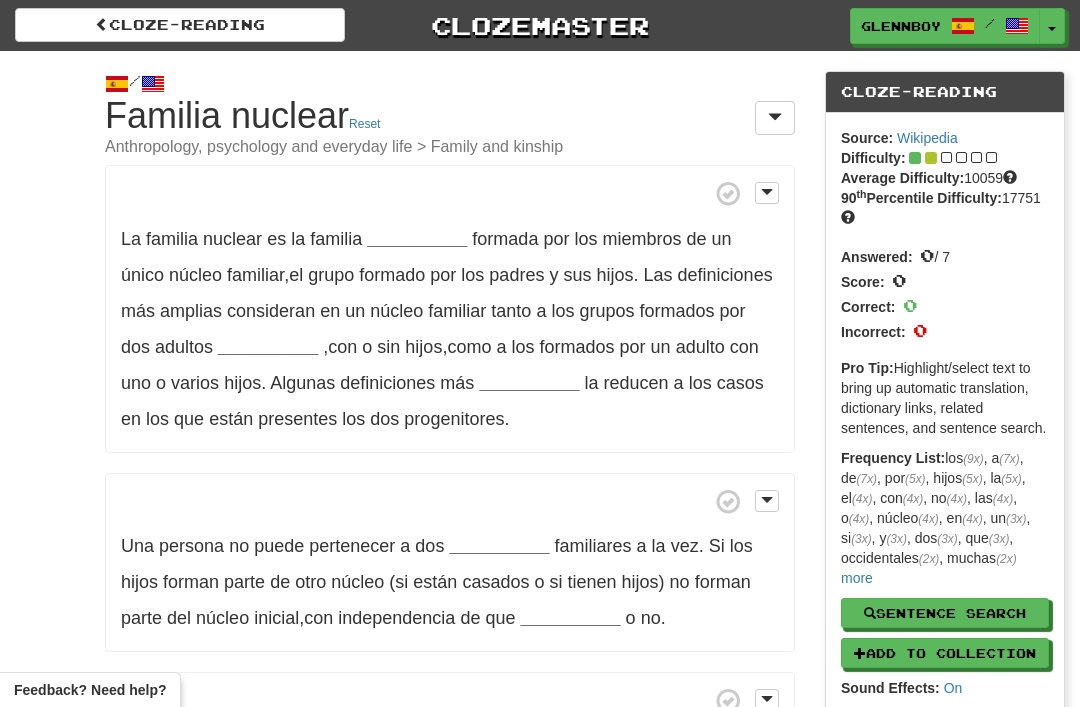 scroll, scrollTop: 0, scrollLeft: 0, axis: both 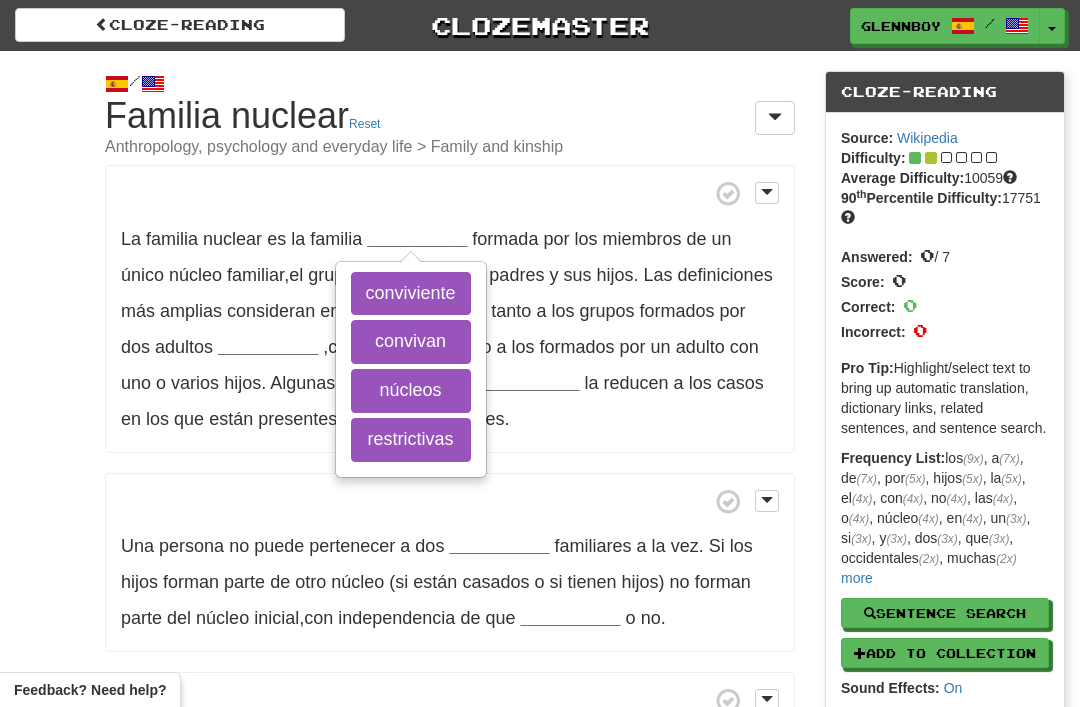 click on "conviviente" at bounding box center [411, 294] 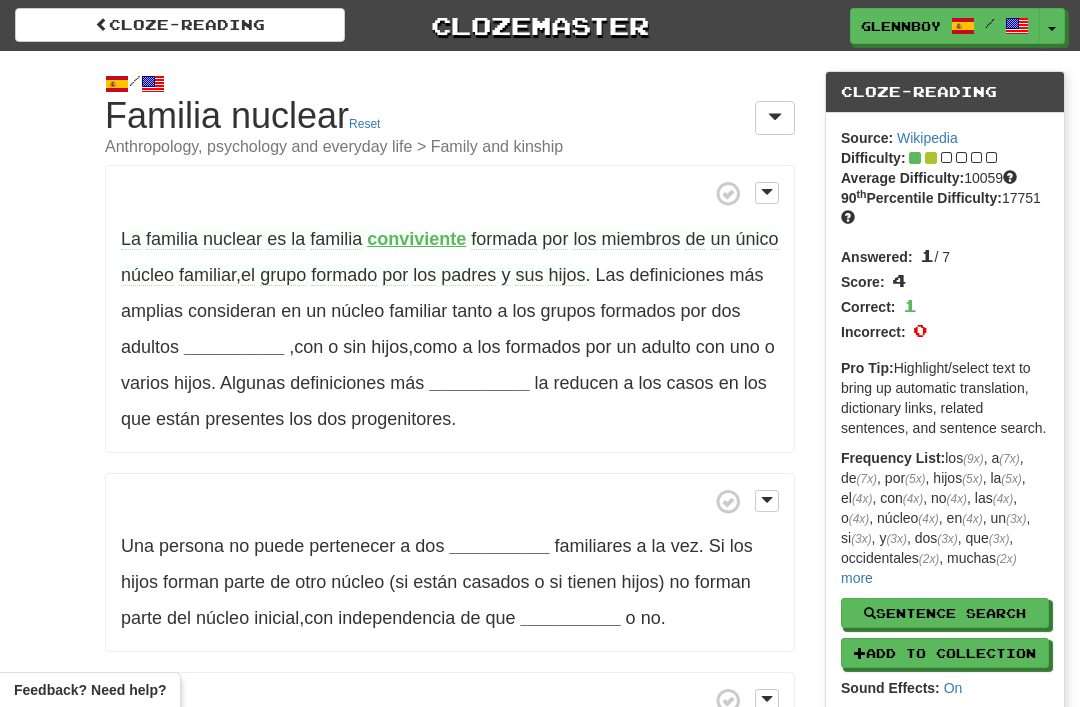 click on "La   familia   nuclear   es   la   familia
conviviente
formada   por   los   miembros   de   un   único   núcleo   familiar ,  el   grupo   formado   por   los   padres   y   sus   hijos .
Las   definiciones   más   amplias   consideran   en   un   núcleo   familiar   tanto   a   los   grupos   formados   por   dos   adultos
[PERSON]
,  con   o   sin   hijos ,  como   a   los   formados   por   un   adulto   con   uno   o   varios   hijos .
​   Algunas   definiciones   más
[ADJECTIVE]
la   reducen   a   los   casos   en   los   que   están   presentes   los   dos   progenitores ." at bounding box center (450, 309) 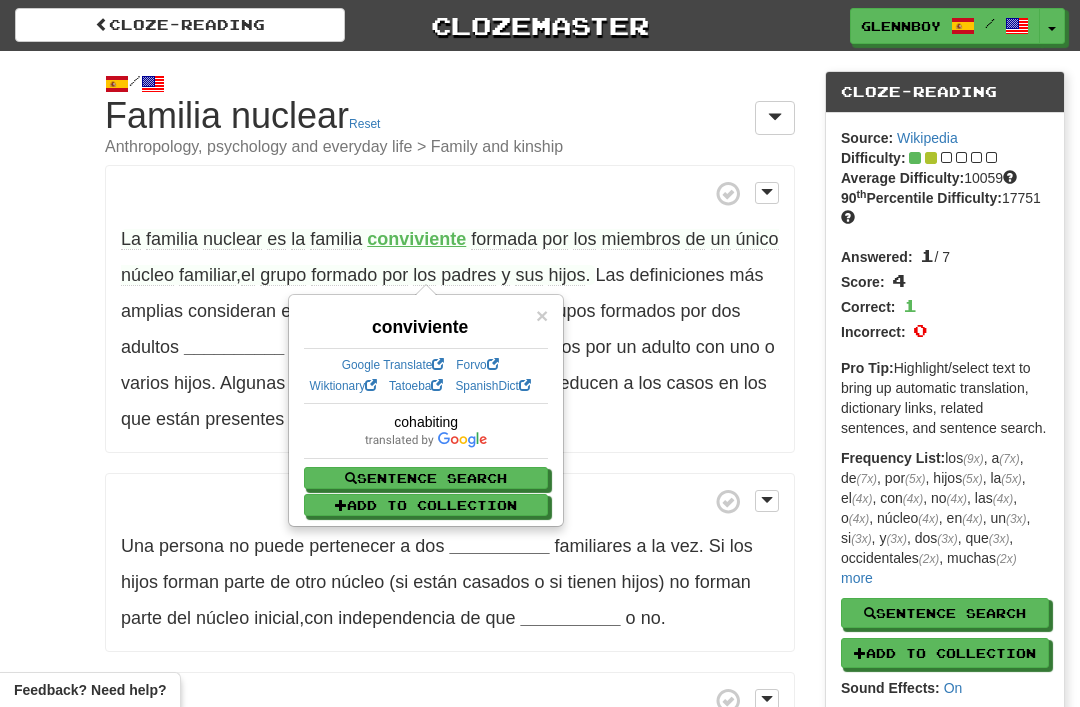 click on "/
Cloze-Reading
Familia nuclear
Reset
Anthropology, psychology and everyday life > Family and kinship
La   familia   nuclear   es   la   familia
conviviente
formada   por   los   miembros   de   un   único   núcleo   familiar ,  el   grupo   formado   por   los   padres   y   sus   hijos .
Las   definiciones   más   amplias   consideran   en   un   núcleo   familiar   tanto   a   los   grupos   formados   por   dos   adultos
[PERSON]
,  con   o   sin   hijos ,  como   a   los   formados   por   un   adulto   con   uno   o   varios   hijos .
​   Algunas   definiciones   más
[ADJECTIVE]
la   reducen   a   los   casos   en   los   que   están   presentes   los   dos   progenitores .
Una   persona   no   puede   pertenecer   a   dos
[NOUN]
familiares   a   la   vez ." at bounding box center [540, 512] 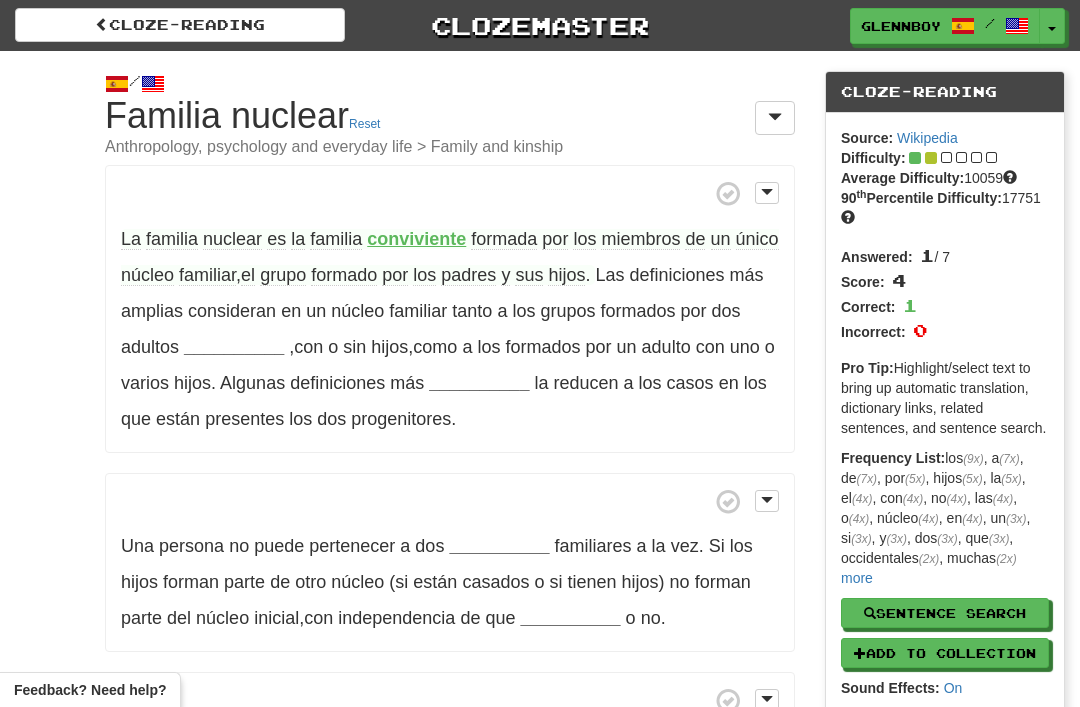 click on "único" at bounding box center [757, 239] 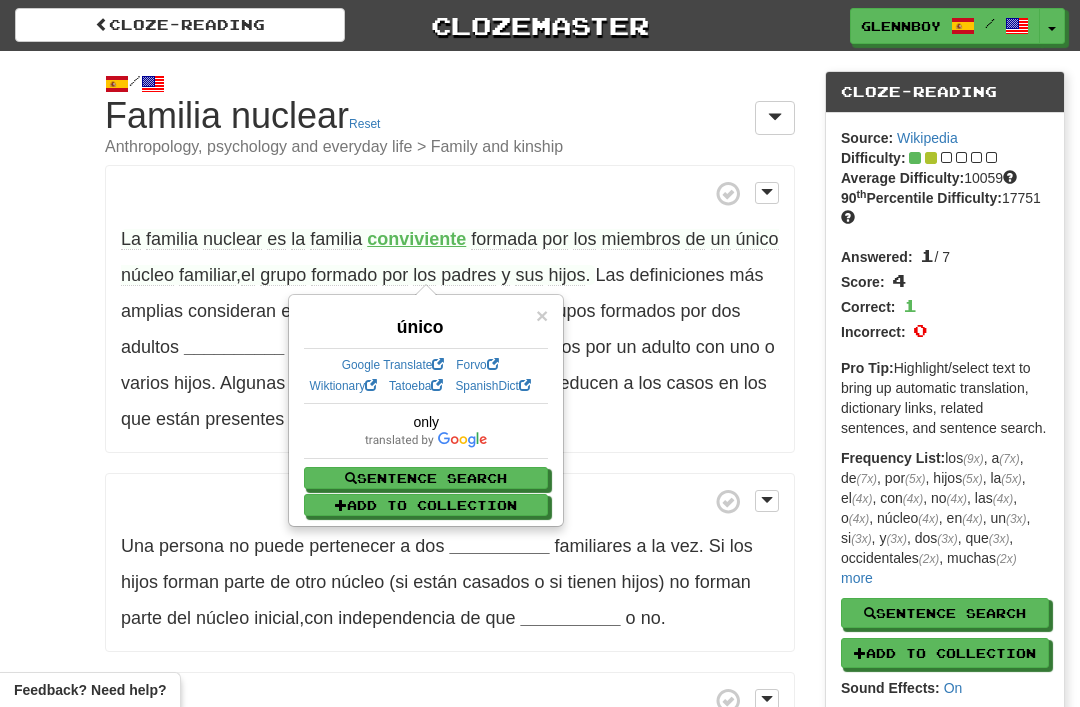 click on "/
Cloze-Reading
Familia nuclear
Reset
Anthropology, psychology and everyday life > Family and kinship
La   familia   nuclear   es   la   familia
conviviente
formada   por   los   miembros   de   un   único   núcleo   familiar ,  el   grupo   formado   por   los   padres   y   sus   hijos .
Las   definiciones   más   amplias   consideran   en   un   núcleo   familiar   tanto   a   los   grupos   formados   por   dos   adultos
__________
,  con   o   sin   hijos ,  como   a   los   formados   por   un   adulto   con   uno   o   varios   hijos .
​   Algunas   definiciones   más
__________
la   reducen   a   los   casos   en   los   que   están   presentes   los   dos   progenitores .
Una   persona   no   puede   pertenecer   a   dos
__________
familiares   a   la   vez ." at bounding box center (540, 512) 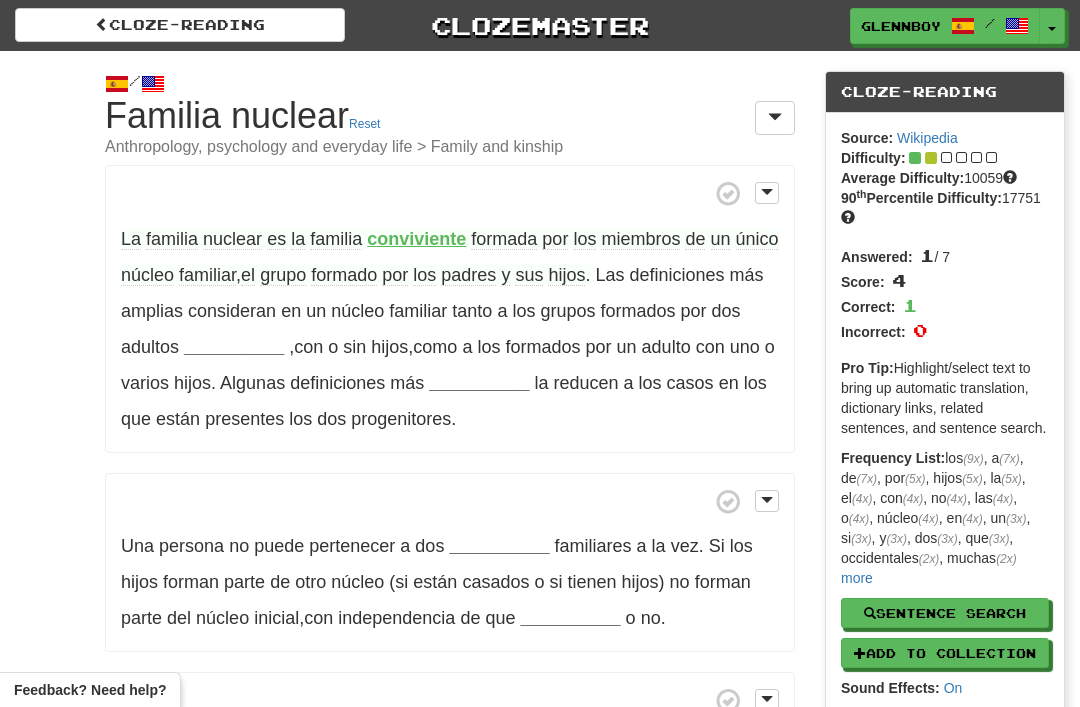 click on "núcleo" at bounding box center (147, 275) 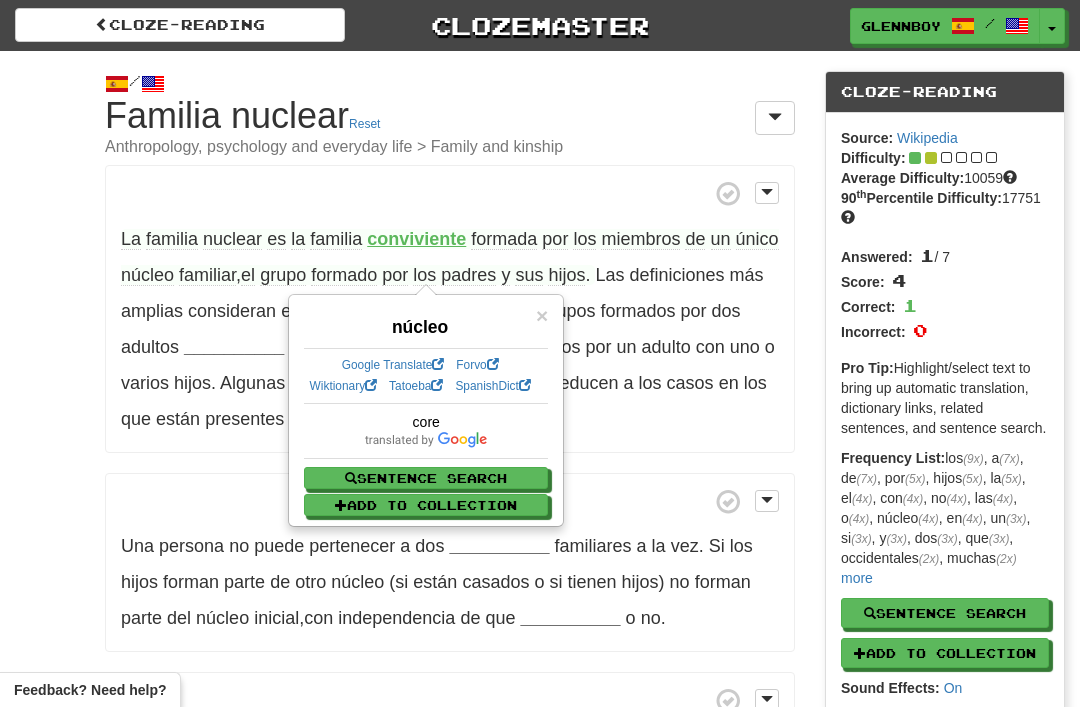 click on "/
Cloze-Reading
Familia nuclear
Reset
Anthropology, psychology and everyday life > Family and kinship
La   familia   nuclear   es   la   familia
conviviente
formada   por   los   miembros   de   un   único   núcleo   familiar ,  el   grupo   formado   por   los   padres   y   sus   hijos .
Las   definiciones   más   amplias   consideran   en   un   núcleo   familiar   tanto   a   los   grupos   formados   por   dos   adultos
__________
,  con   o   sin   hijos ,  como   a   los   formados   por   un   adulto   con   uno   o   varios   hijos .
​   Algunas   definiciones   más
__________
la   reducen   a   los   casos   en   los   que   están   presentes   los   dos   progenitores .
Una   persona   no   puede   pertenecer   a   dos
__________
familiares   a   la   vez ." at bounding box center [540, 512] 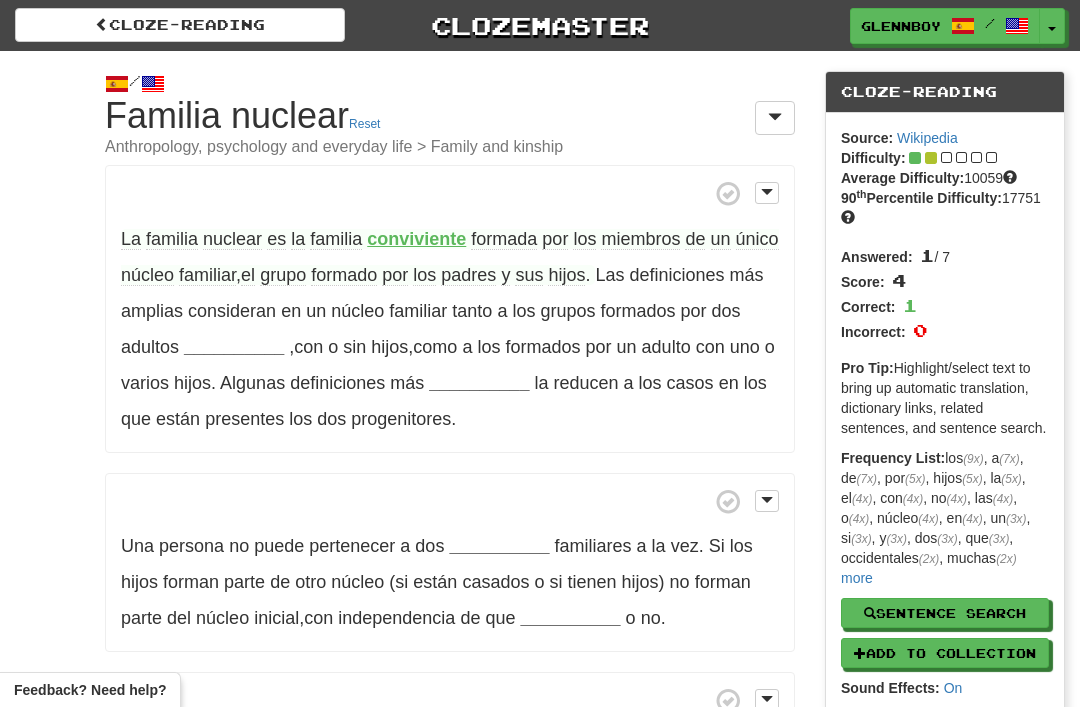 click on "nuclear" at bounding box center [232, 239] 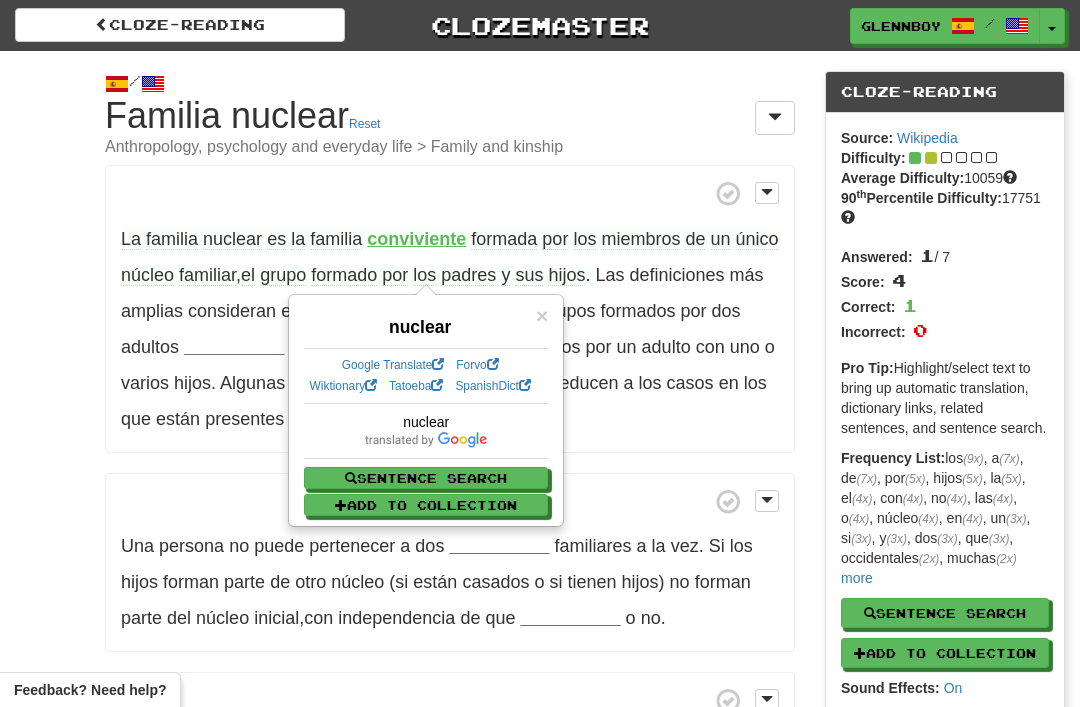 click on "/
Cloze-Reading
Familia nuclear
Reset
Anthropology, psychology and everyday life > Family and kinship
La   familia   nuclear   es   la   familia
conviviente
formada   por   los   miembros   de   un   único   núcleo   familiar ,  el   grupo   formado   por   los   padres   y   sus   hijos .
Las   definiciones   más   amplias   consideran   en   un   núcleo   familiar   tanto   a   los   grupos   formados   por   dos   adultos
__________
,  con   o   sin   hijos ,  como   a   los   formados   por   un   adulto   con   uno   o   varios   hijos .
​   Algunas   definiciones   más
__________
la   reducen   a   los   casos   en   los   que   están   presentes   los   dos   progenitores .
Una   persona   no   puede   pertenecer   a   dos
__________
familiares   a   la   vez ." at bounding box center (540, 512) 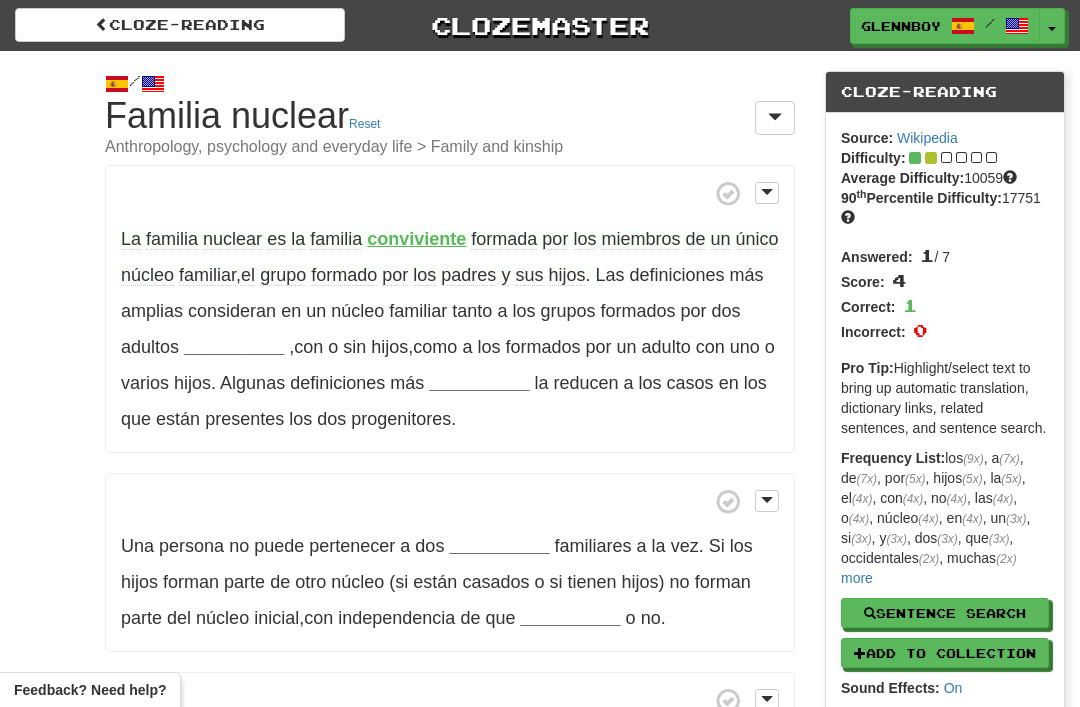 click on "__________" at bounding box center (234, 347) 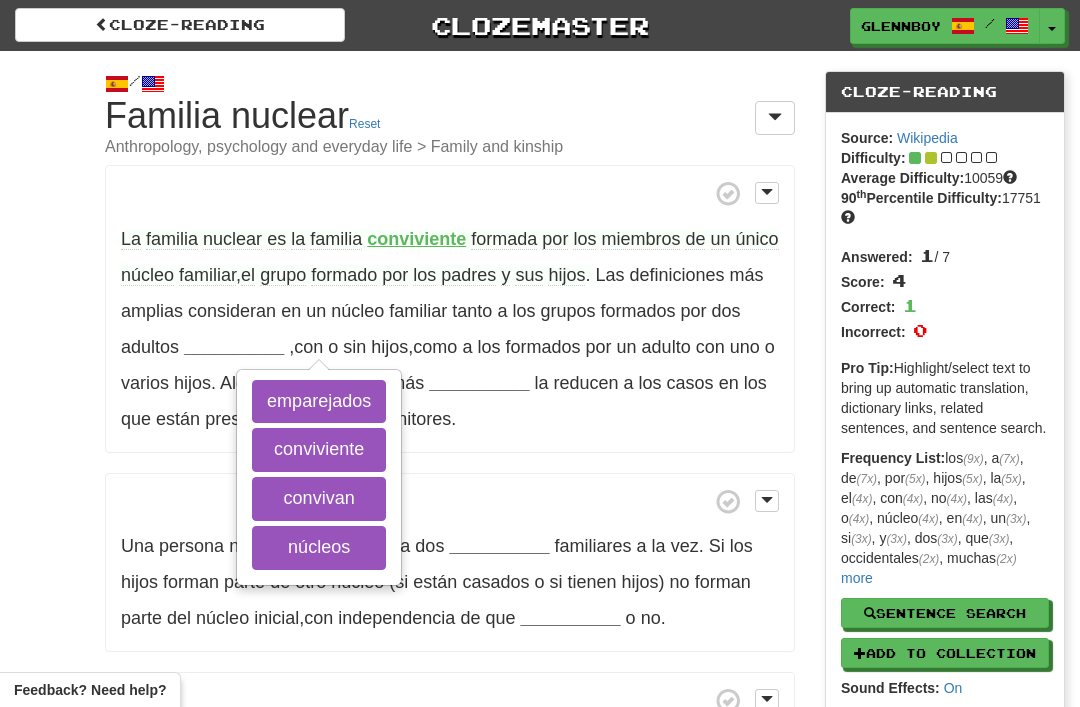 click on "convivan" at bounding box center (319, 499) 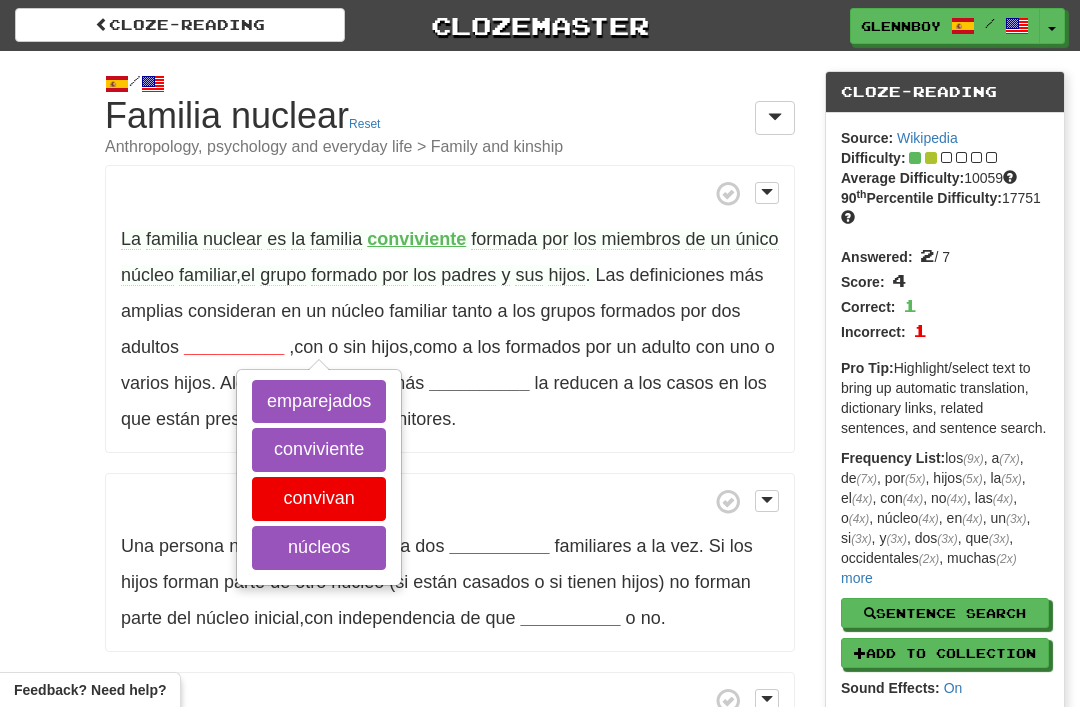 click on "conviviente" at bounding box center (319, 450) 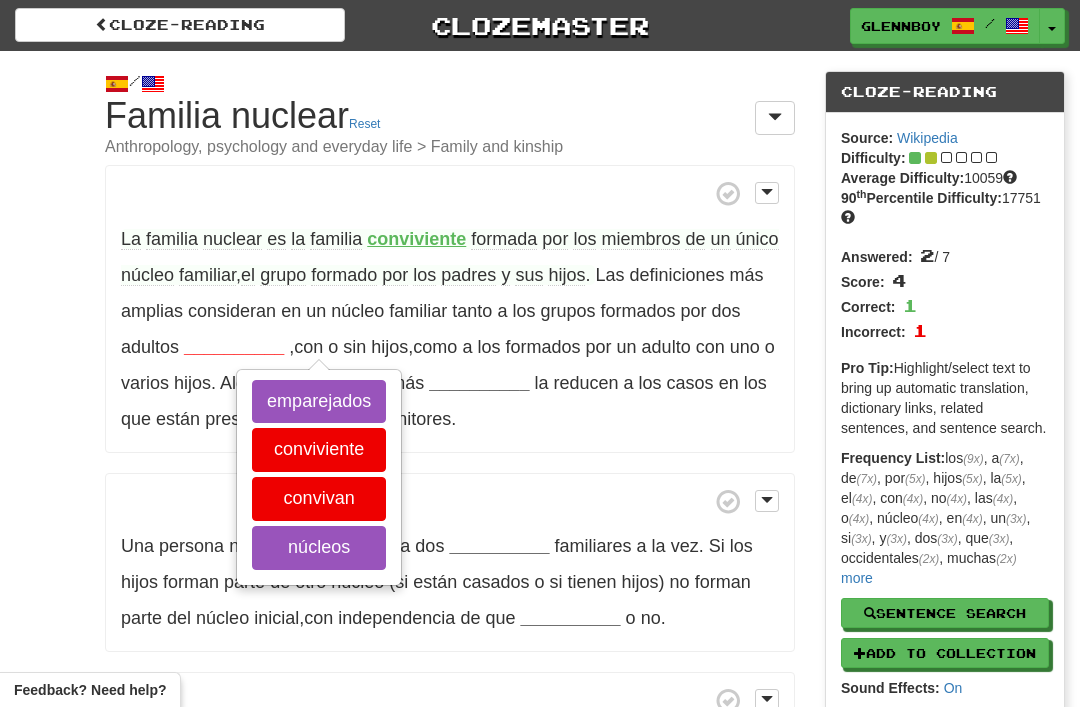 click on "emparejados" at bounding box center [319, 402] 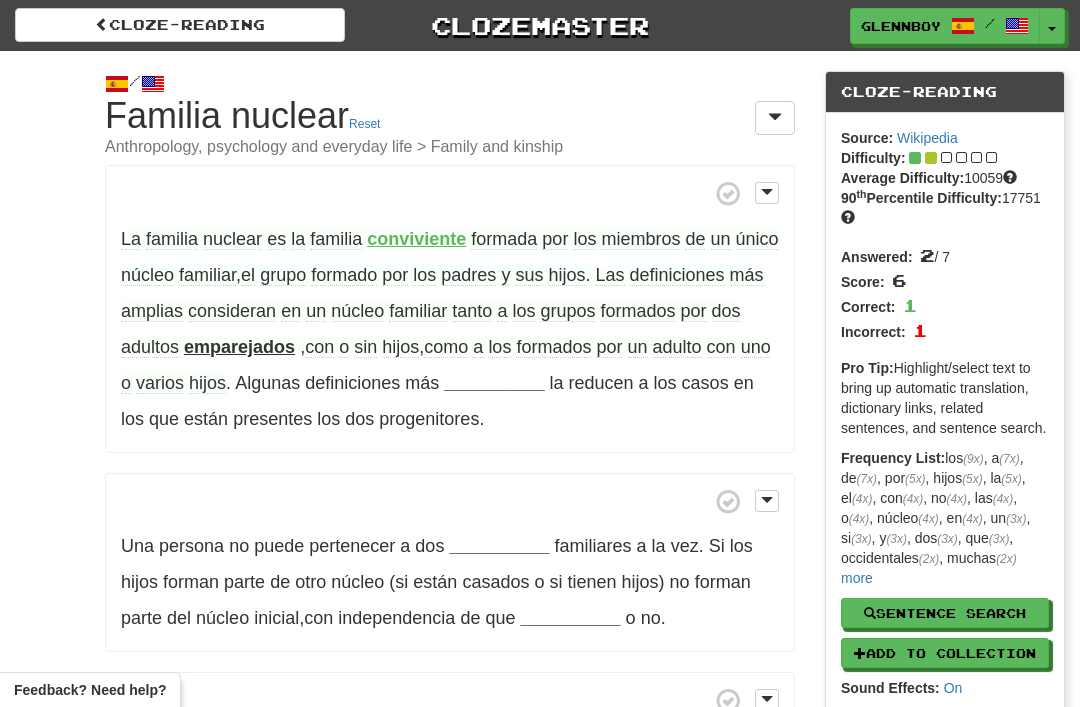 click on "amplias" at bounding box center [152, 311] 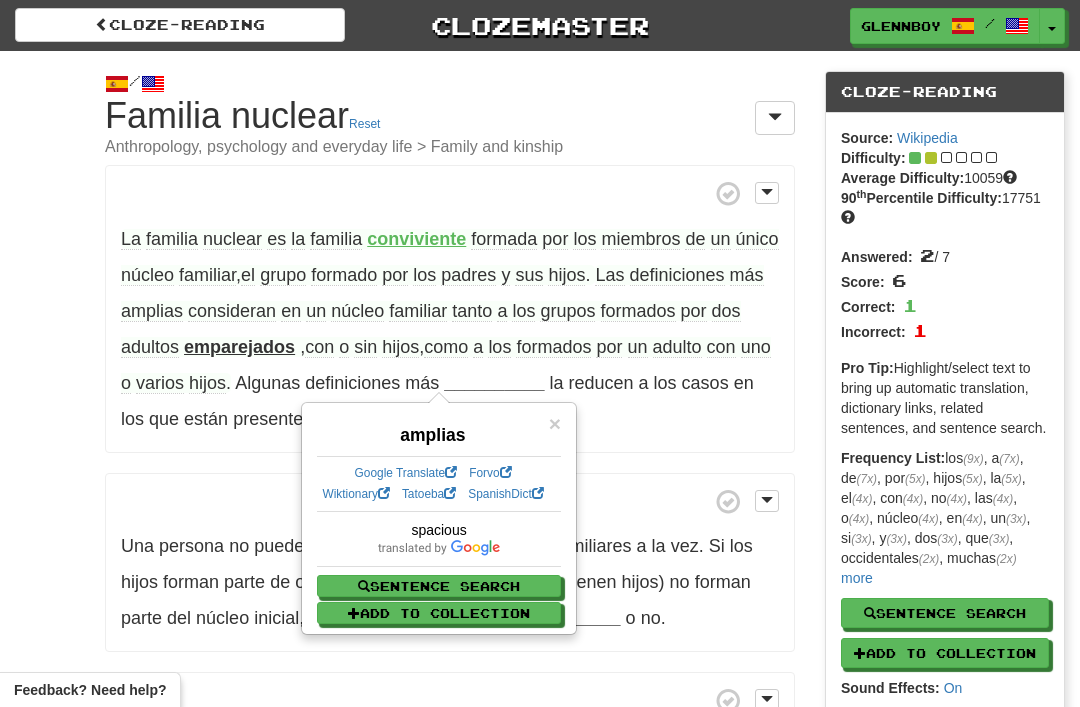 click on "/
Cloze-Reading
Familia nuclear
Reset
Anthropology, psychology and everyday life > Family and kinship
La   familia   nuclear   es   la   familia
conviviente
formada   por   los   miembros   de   un   único   núcleo   familiar ,  el   grupo   formado   por   los   padres   y   sus   hijos .
Las   definiciones   más   amplias   consideran   en   un   núcleo   familiar   tanto   a   los   grupos   formados   por   dos   adultos
emparejados
,  con   o   sin   hijos ,  como   a   los   formados   por   un   adulto   con   uno   o   varios   hijos .
​   Algunas   definiciones   más
__________
la   reducen   a   los   casos   en   los   que   están   presentes   los   dos   progenitores .
Una   persona   no   puede   pertenecer   a   dos
__________
familiares   a   la   vez ." at bounding box center (540, 512) 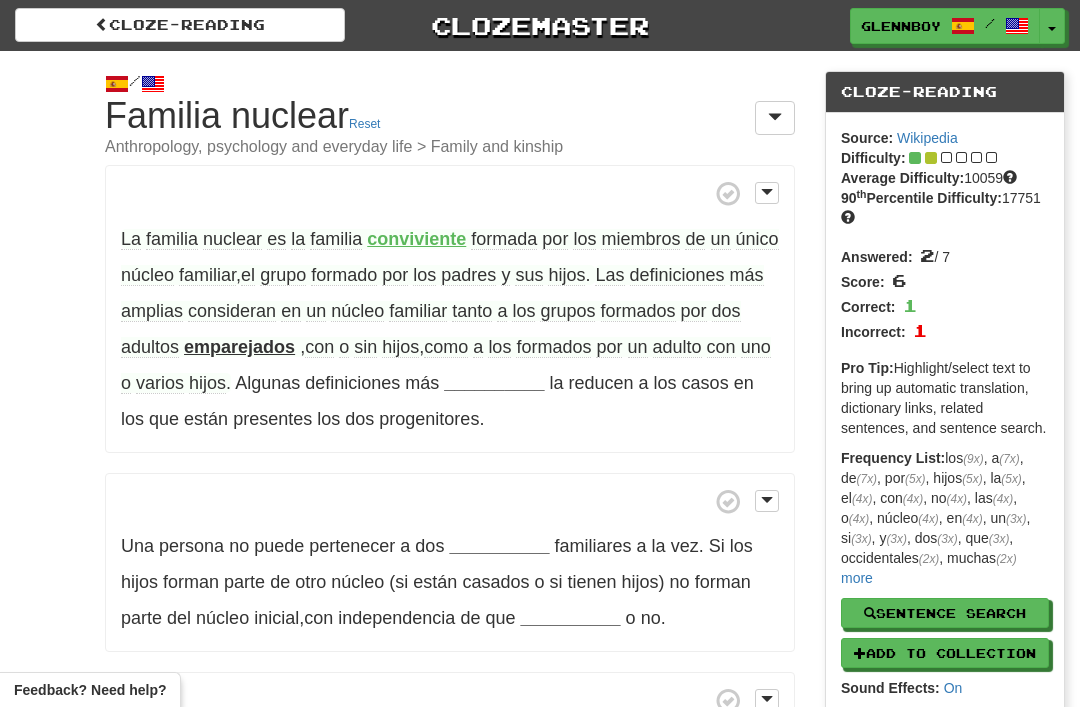click on "emparejados" at bounding box center [239, 347] 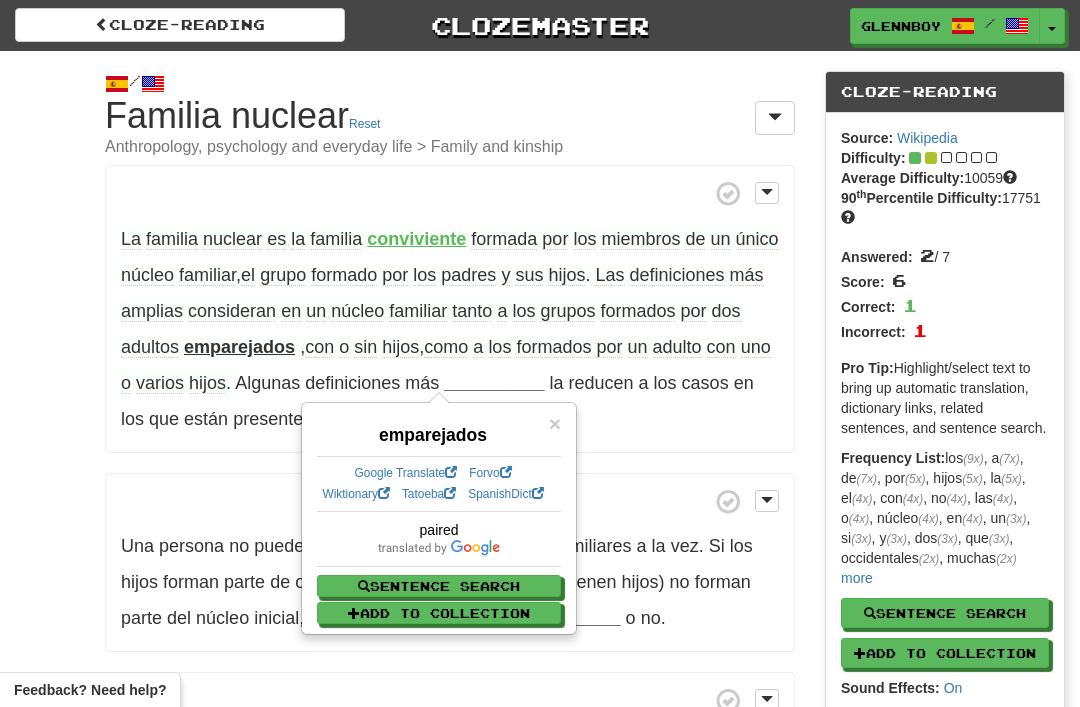 click on "/
Cloze-Reading
Familia nuclear
Reset
Anthropology, psychology and everyday life > Family and kinship
La   familia   nuclear   es   la   familia
conviviente
formada   por   los   miembros   de   un   único   núcleo   familiar ,  el   grupo   formado   por   los   padres   y   sus   hijos .
Las   definiciones   más   amplias   consideran   en   un   núcleo   familiar   tanto   a   los   grupos   formados   por   dos   adultos
emparejados
,  con   o   sin   hijos ,  como   a   los   formados   por   un   adulto   con   uno   o   varios   hijos .
​   Algunas   definiciones   más
__________
la   reducen   a   los   casos   en   los   que   están   presentes   los   dos   progenitores .
Una   persona   no   puede   pertenecer   a   dos
__________
familiares   a   la   vez ." at bounding box center [540, 512] 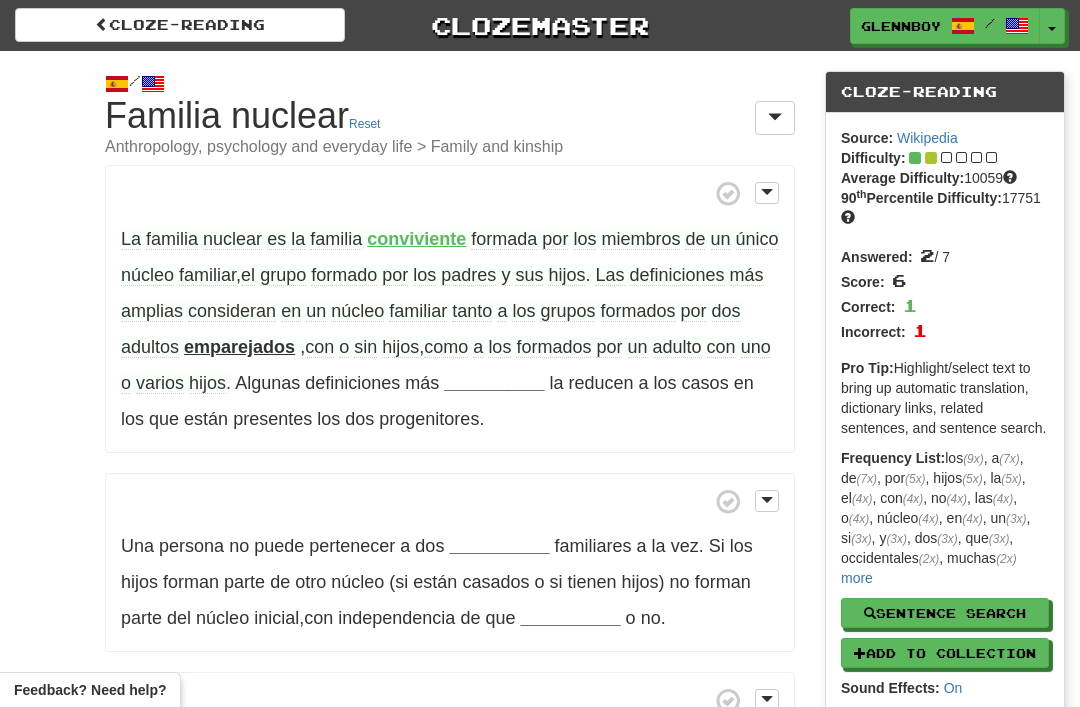 click on "__________" at bounding box center (494, 383) 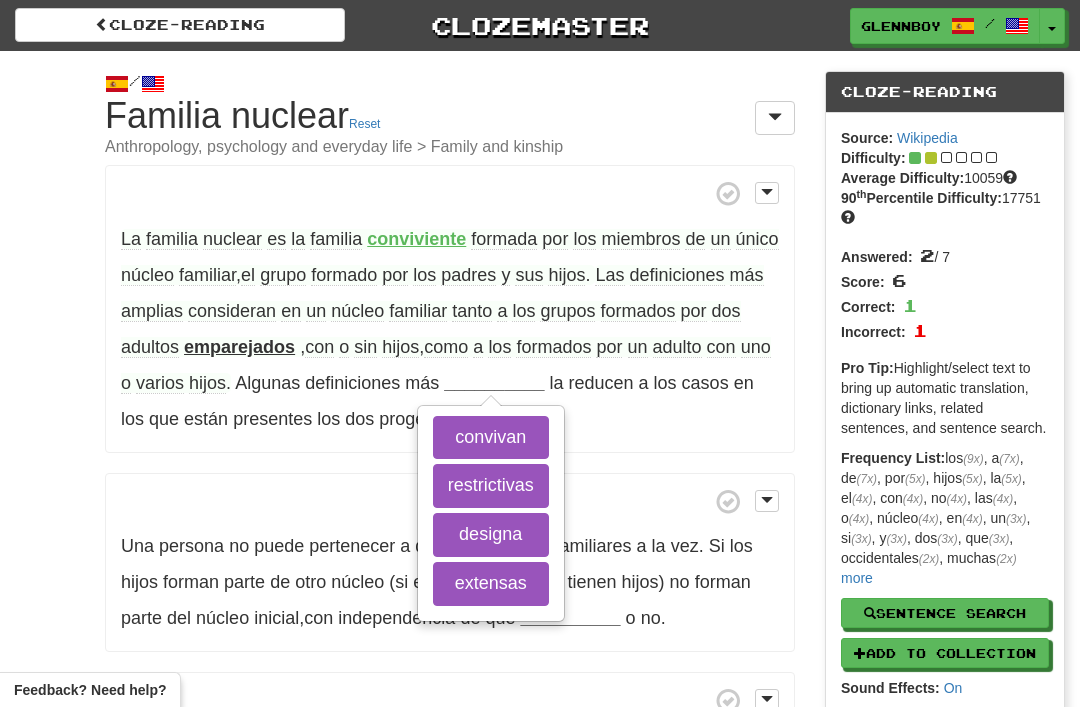 click on "/
Cloze-Reading
Familia nuclear
Reset
Anthropology, psychology and everyday life > Family and kinship
La   familia   nuclear   es   la   familia
conviviente
formada   por   los   miembros   de   un   único   núcleo   familiar ,  el   grupo   formado   por   los   padres   y   sus   hijos .
Las   definiciones   más   amplias   consideran   en   un   núcleo   familiar   tanto   a   los   grupos   formados   por   dos   adultos
emparejados
,  con   o   sin   hijos ,  como   a   los   formados   por   un   adulto   con   uno   o   varios   hijos .
​   Algunas   definiciones   más
__________ convivan restrictivas designa extensas
la   reducen   a   los   casos   en   los   que   están   presentes   los   dos   progenitores .
Una   persona   no   puede   pertenecer   a   dos
__________
familiares" at bounding box center (540, 512) 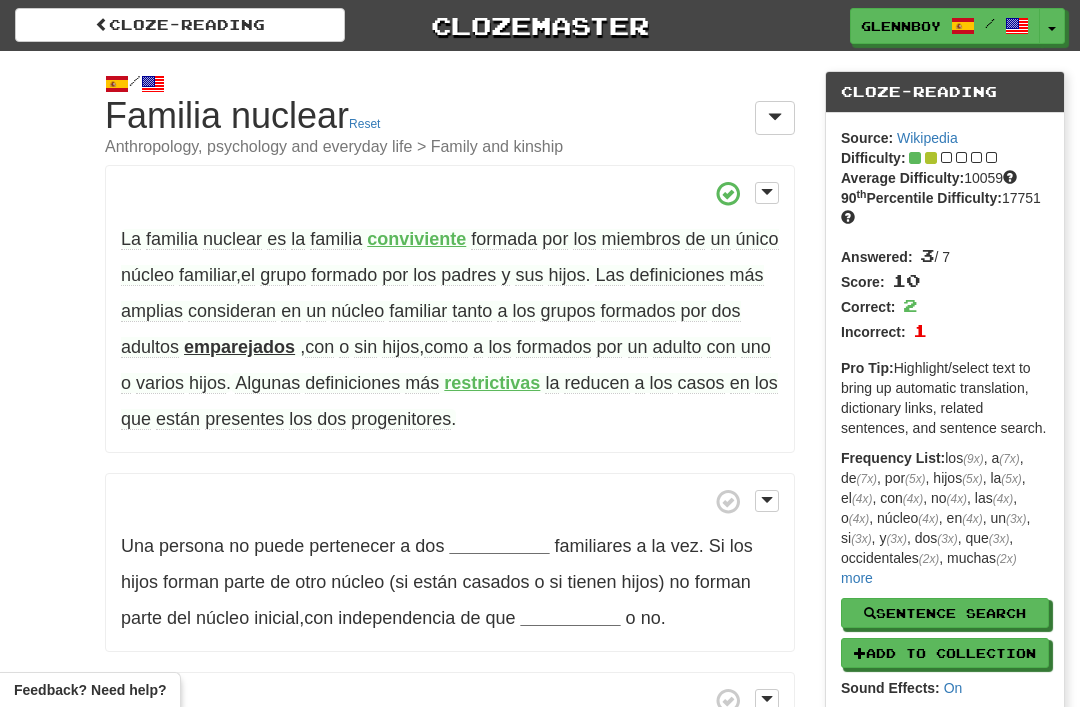 click on "progenitores" at bounding box center (401, 419) 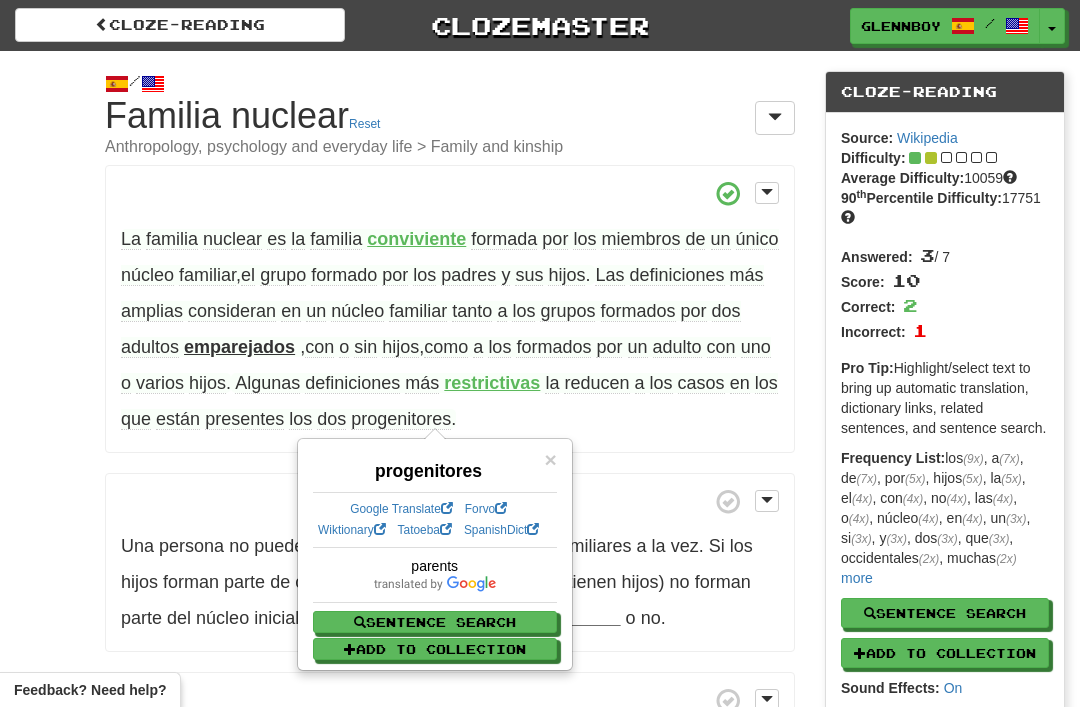 click on "/
Cloze-Reading
Familia nuclear
Reset
Anthropology, psychology and everyday life > Family and kinship
La   familia   nuclear   es   la   familia
conviviente
formada   por   los   miembros   de   un   único   núcleo   familiar ,  el   grupo   formado   por   los   padres   y   sus   hijos .
Las   definiciones   más   amplias   consideran   en   un   núcleo   familiar   tanto   a   los   grupos   formados   por   dos   adultos
emparejados
,  con   o   sin   hijos ,  como   a   los   formados   por   un   adulto   con   uno   o   varios   hijos .
​   Algunas   definiciones   más
restrictivas
la   reducen   a   los   casos   en   los   que   están   presentes   los   dos   progenitores .
Una   persona   no   puede   pertenecer   a   dos
__________
familiares   a   la   vez ." at bounding box center [540, 512] 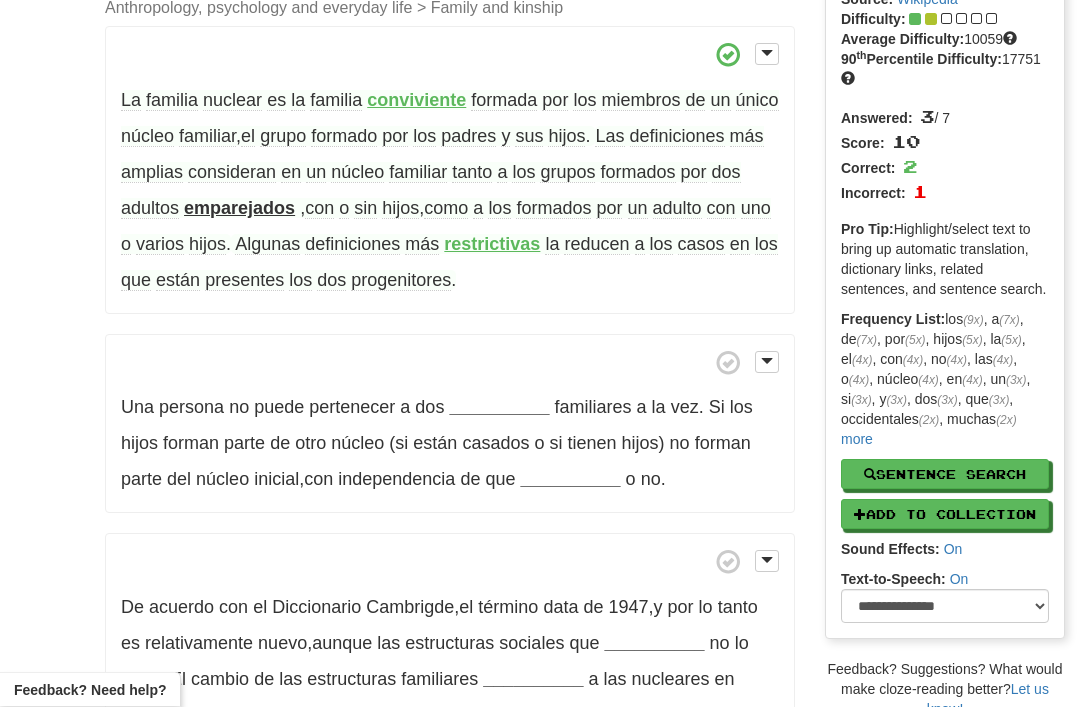 scroll, scrollTop: 139, scrollLeft: 0, axis: vertical 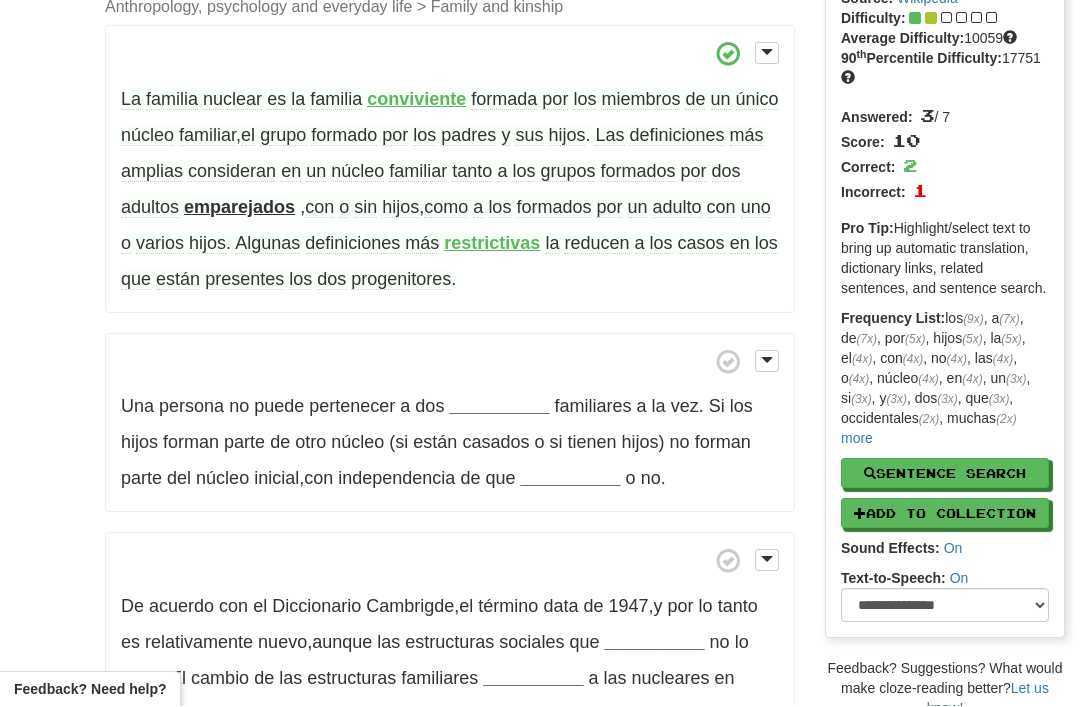 click on "__________" at bounding box center [499, 407] 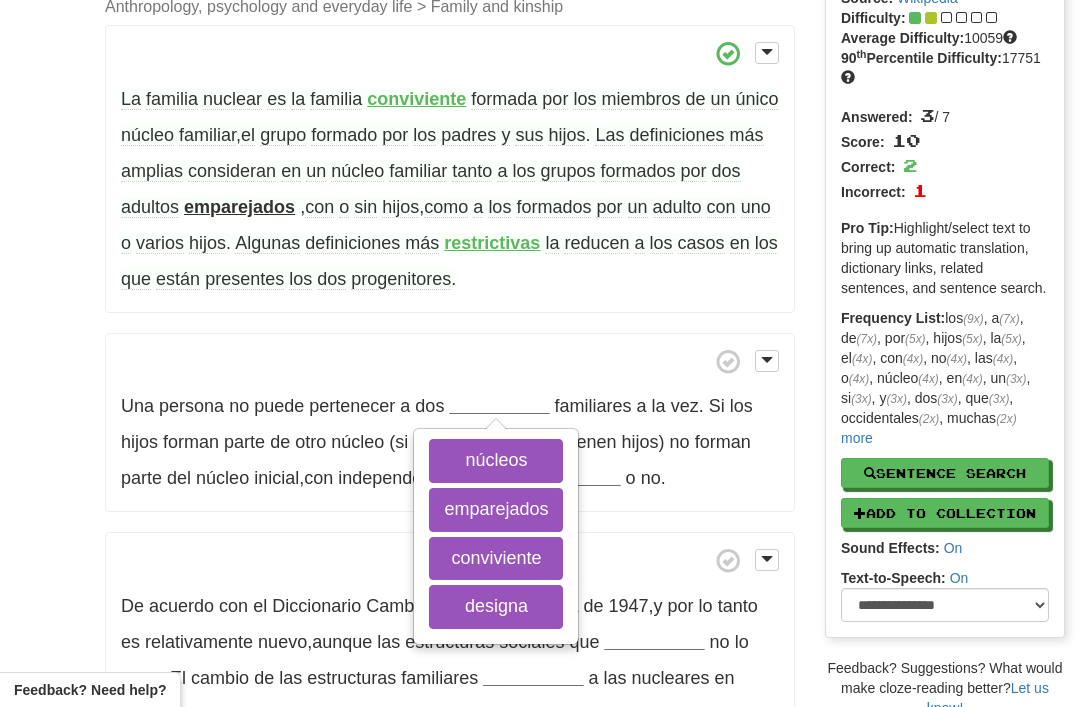 click on "núcleos" at bounding box center [496, 461] 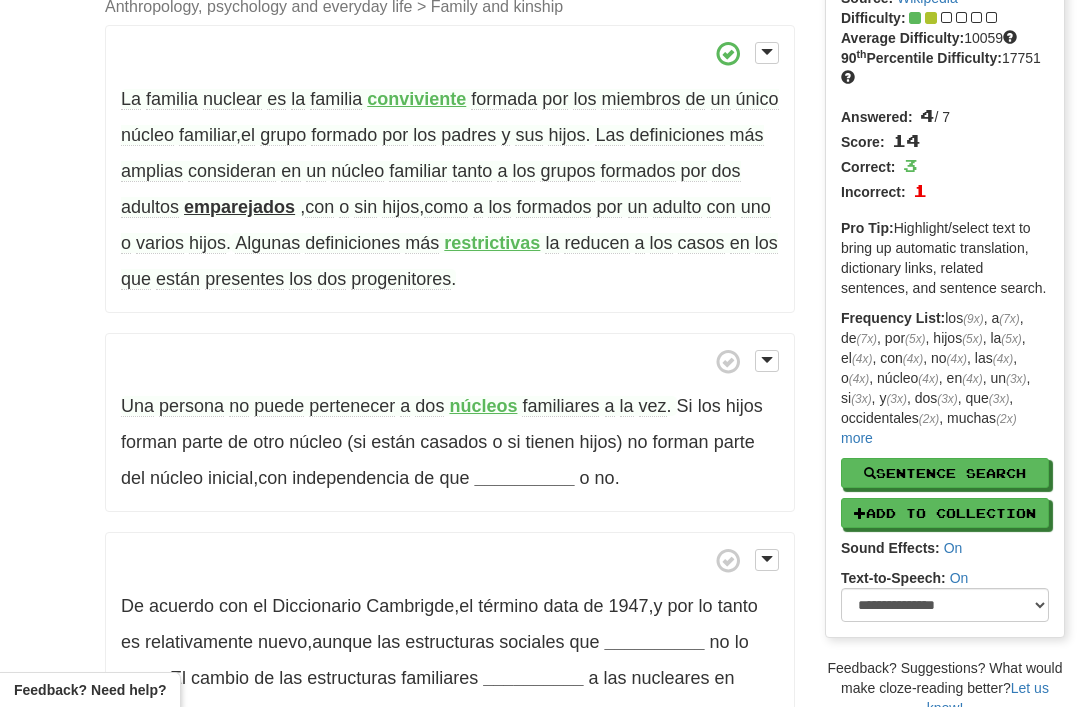 click on "familiares" at bounding box center [560, 406] 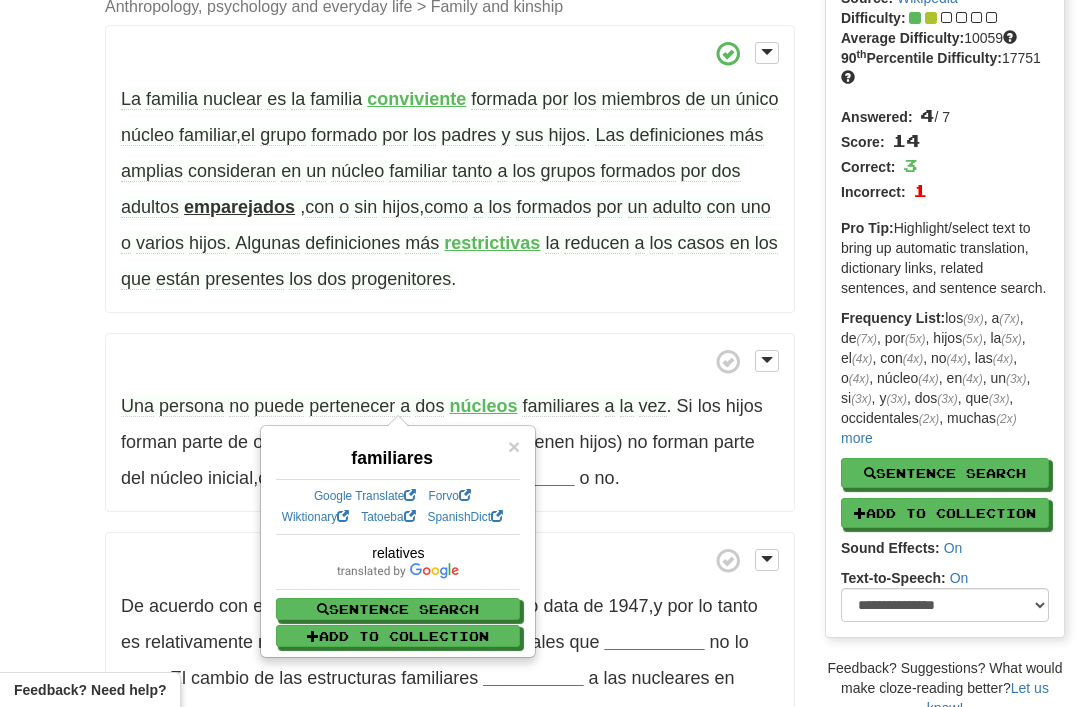 click on "/
Cloze-Reading
Familia nuclear
Reset
Anthropology, psychology and everyday life > Family and kinship
La   familia   nuclear   es   la   familia
conviviente
formada   por   los   miembros   de   un   único   núcleo   familiar ,  el   grupo   formado   por   los   padres   y   sus   hijos .
Las   definiciones   más   amplias   consideran   en   un   núcleo   familiar   tanto   a   los   grupos   formados   por   dos   adultos
emparejados
,  con   o   sin   hijos ,  como   a   los   formados   por   un   adulto   con   uno   o   varios   hijos .
​   Algunas   definiciones   más
restrictivas
la   reducen   a   los   casos   en   los   que   están   presentes   los   dos   progenitores .
Una   persona   no   puede   pertenecer   a   dos
núcleos
familiares   a   la   vez ." at bounding box center [540, 372] 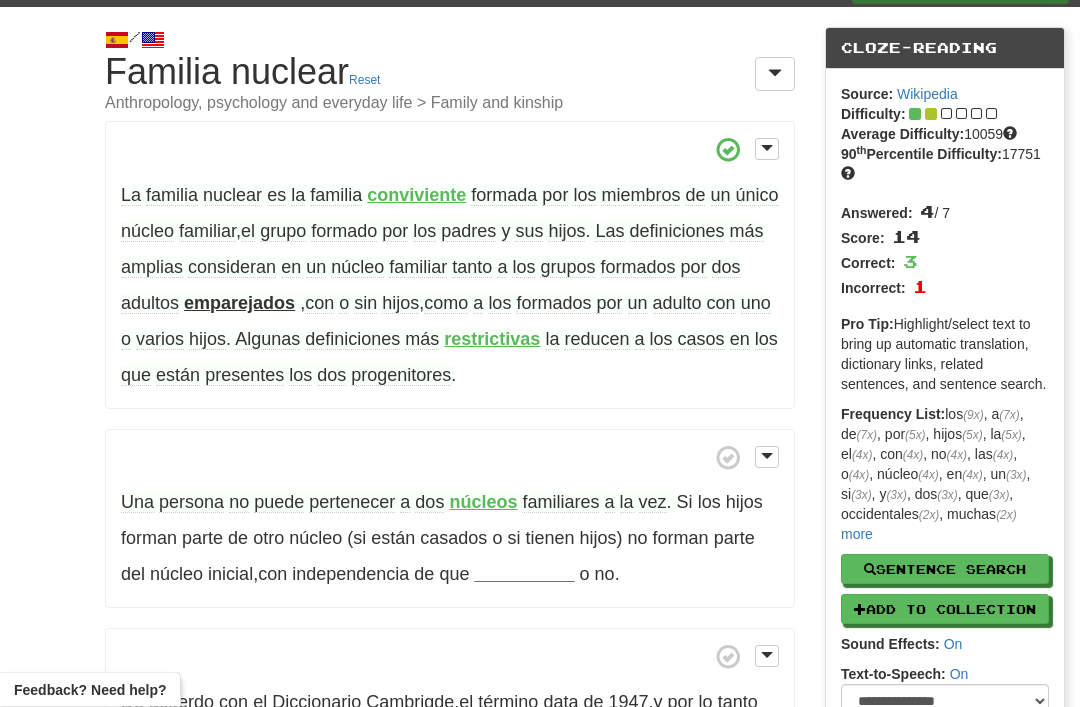 scroll, scrollTop: 46, scrollLeft: 0, axis: vertical 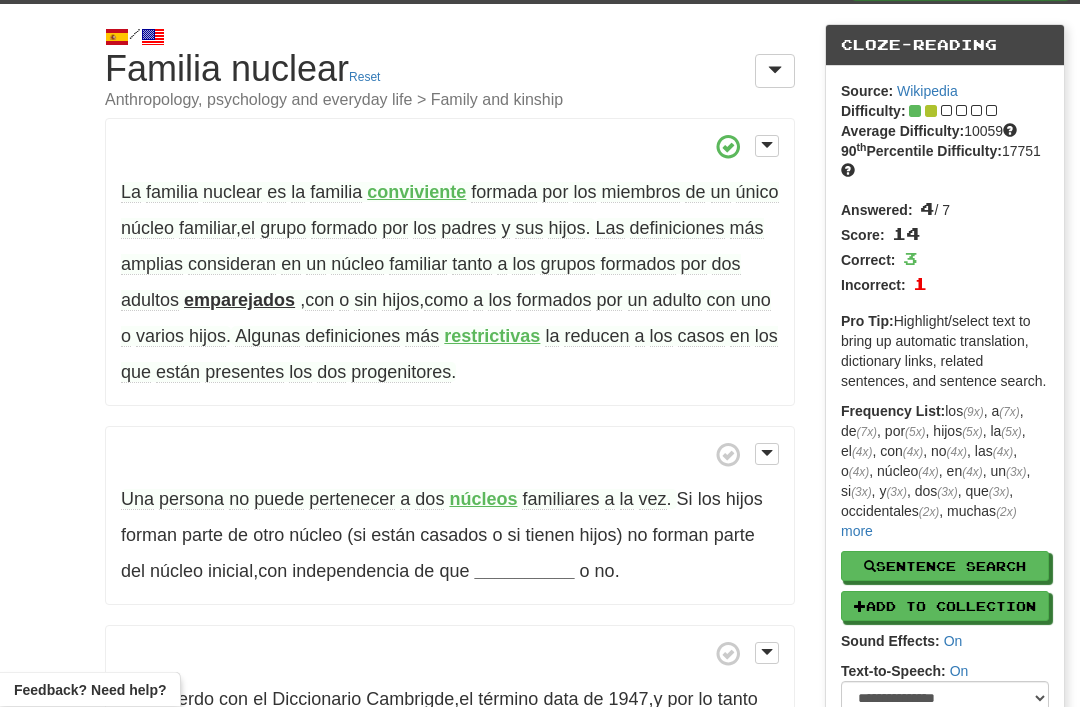 click on "__________" at bounding box center [524, 572] 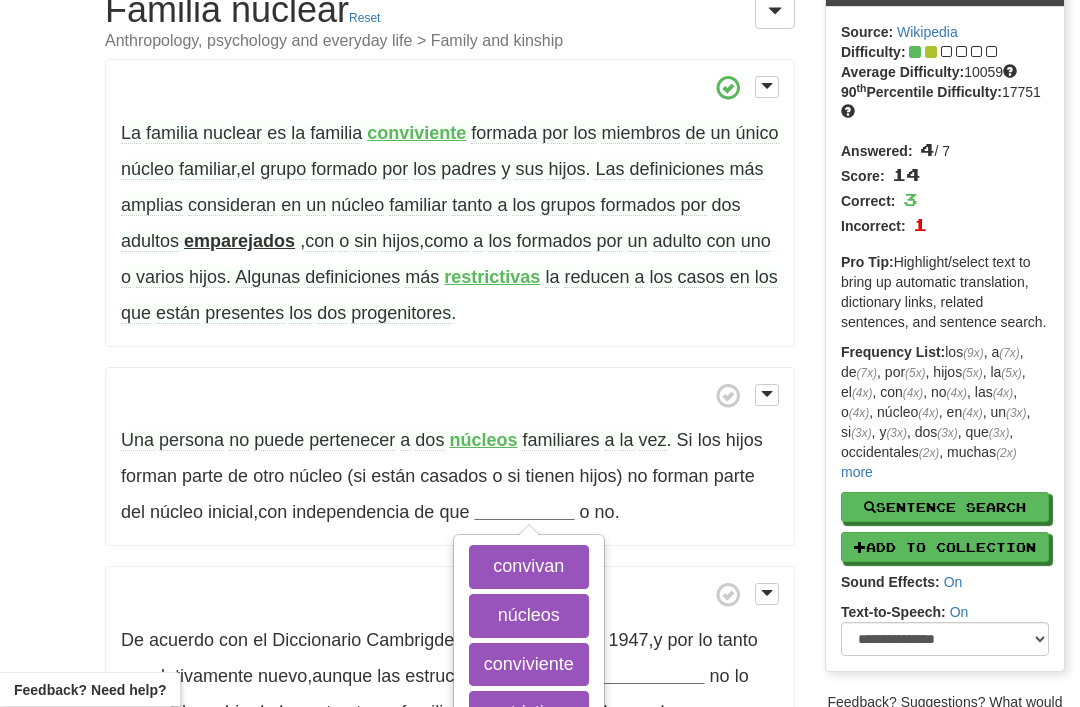 scroll, scrollTop: 106, scrollLeft: 0, axis: vertical 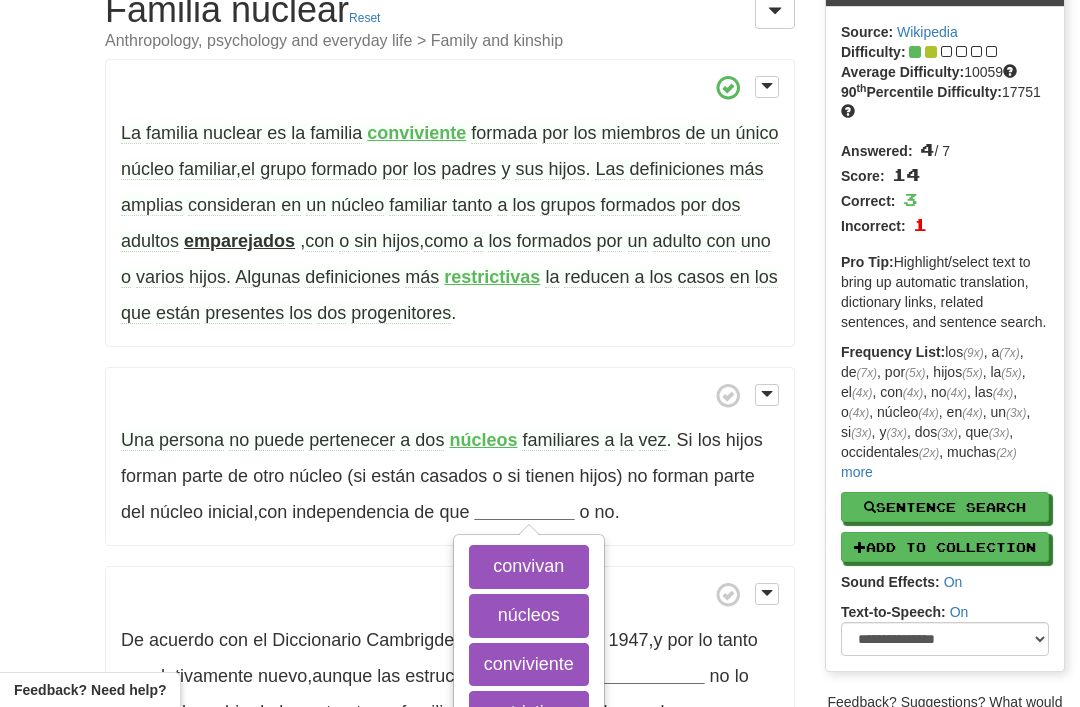 click on "núcleos" at bounding box center (529, 616) 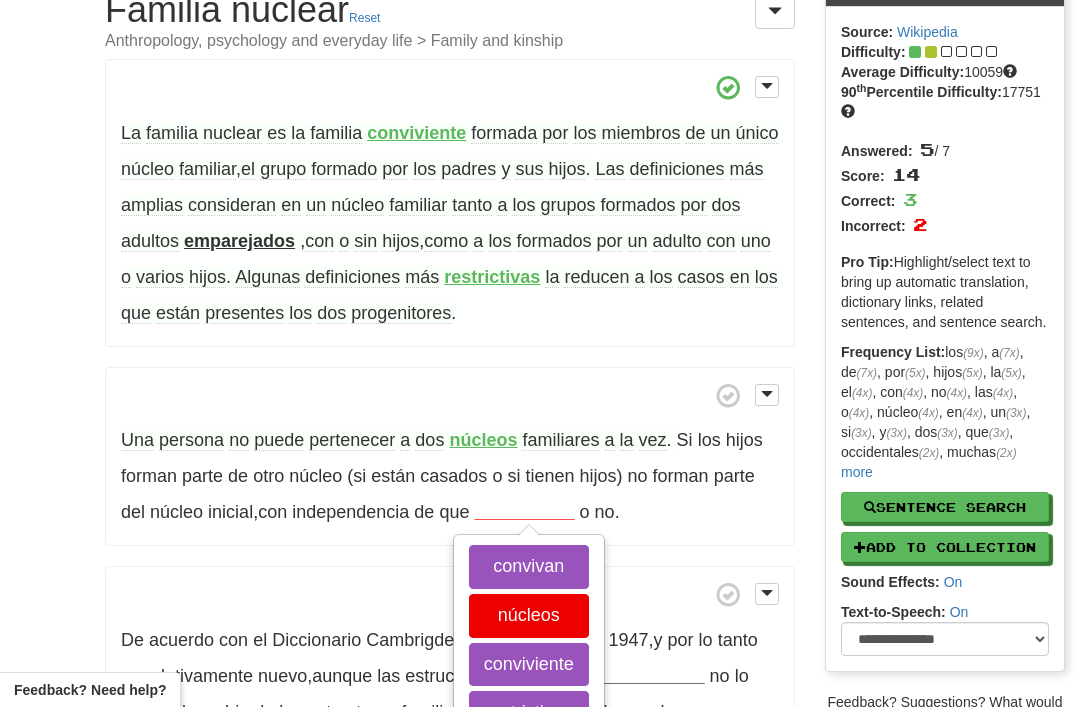 click on "La   familia   nuclear   es   la   familia
conviviente
formada   por   los   miembros   de   un   único   núcleo   familiar ,  el   grupo   formado   por   los   padres   y   sus   hijos .
Las   definiciones   más   amplias   consideran   en   un   núcleo   familiar   tanto   a   los   grupos   formados   por   dos   adultos
emparejados
,  con   o   sin   hijos ,  como   a   los   formados   por   un   adulto   con   uno   o   varios   hijos .
​   Algunas   definiciones   más
restrictivas
la   reducen   a   los   casos   en   los   que   están   presentes   los   dos   progenitores ." at bounding box center (450, 203) 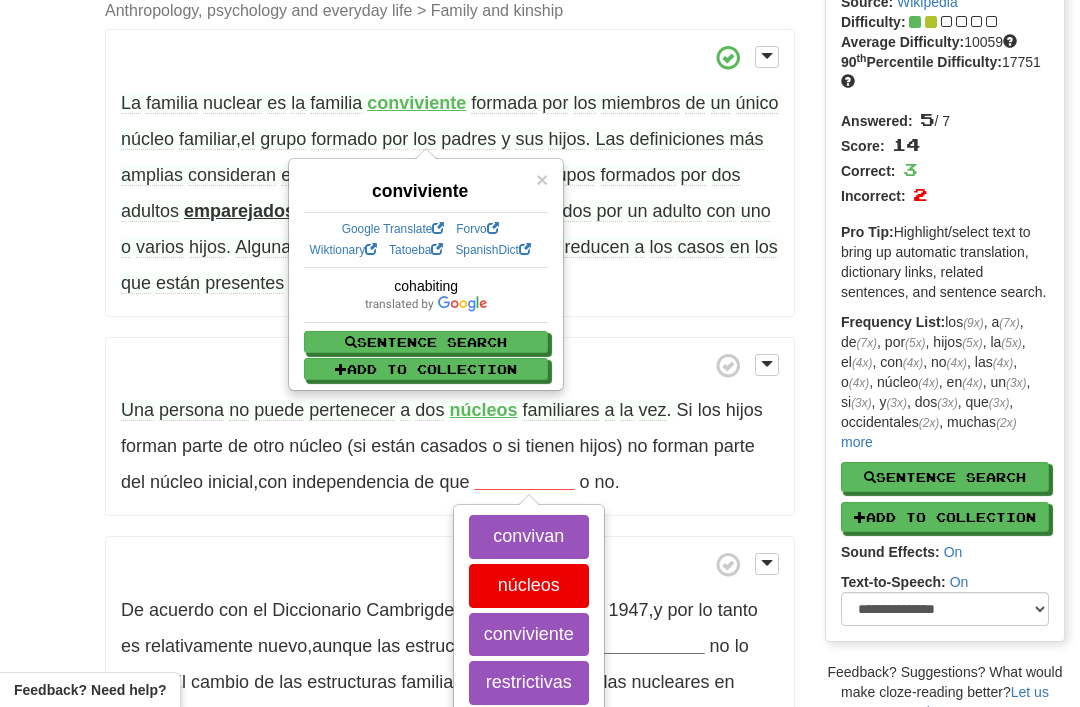 scroll, scrollTop: 134, scrollLeft: 0, axis: vertical 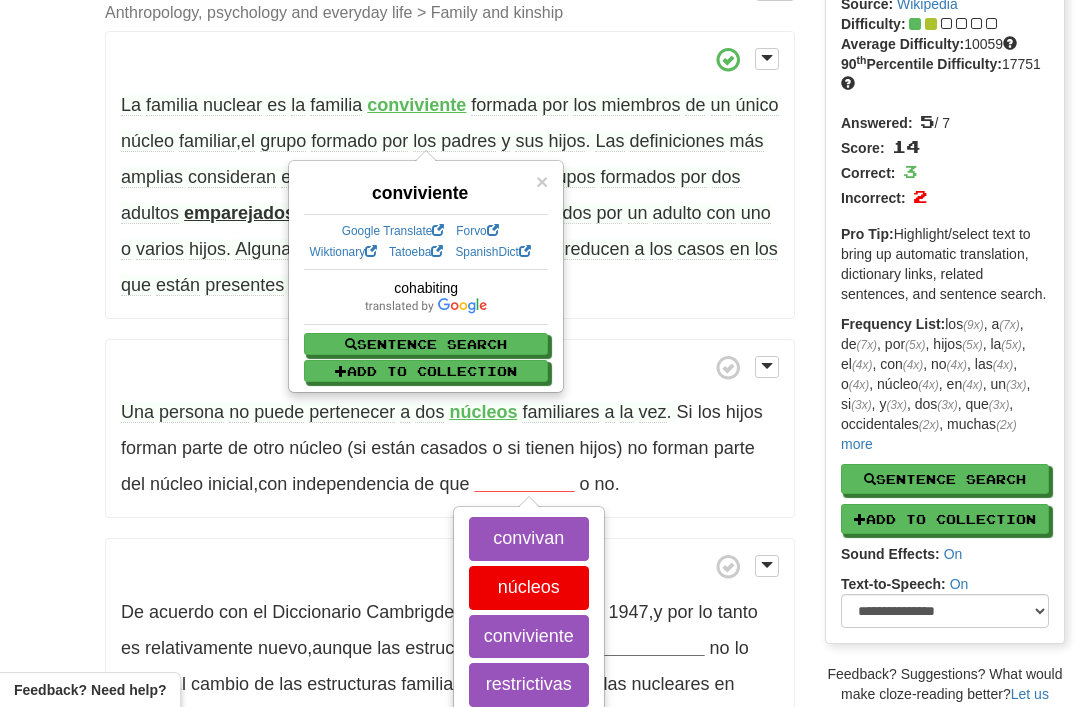 click on "/
Cloze-Reading
Familia nuclear
Reset
Anthropology, psychology and everyday life > Family and kinship
La   familia   nuclear   es   la   familia
conviviente
formada   por   los   miembros   de   un   único   núcleo   familiar ,  el   grupo   formado   por   los   padres   y   sus   hijos .
Las   definiciones   más   amplias   consideran   en   un   núcleo   familiar   tanto   a   los   grupos   formados   por   dos   adultos
emparejados
,  con   o   sin   hijos ,  como   a   los   formados   por   un   adulto   con   uno   o   varios   hijos .
​   Algunas   definiciones   más
restrictivas
la   reducen   a   los   casos   en   los   que   están   presentes   los   dos   progenitores .
Una   persona   no   puede   pertenecer   a   dos
núcleos
familiares   a   la   vez ." at bounding box center [540, 378] 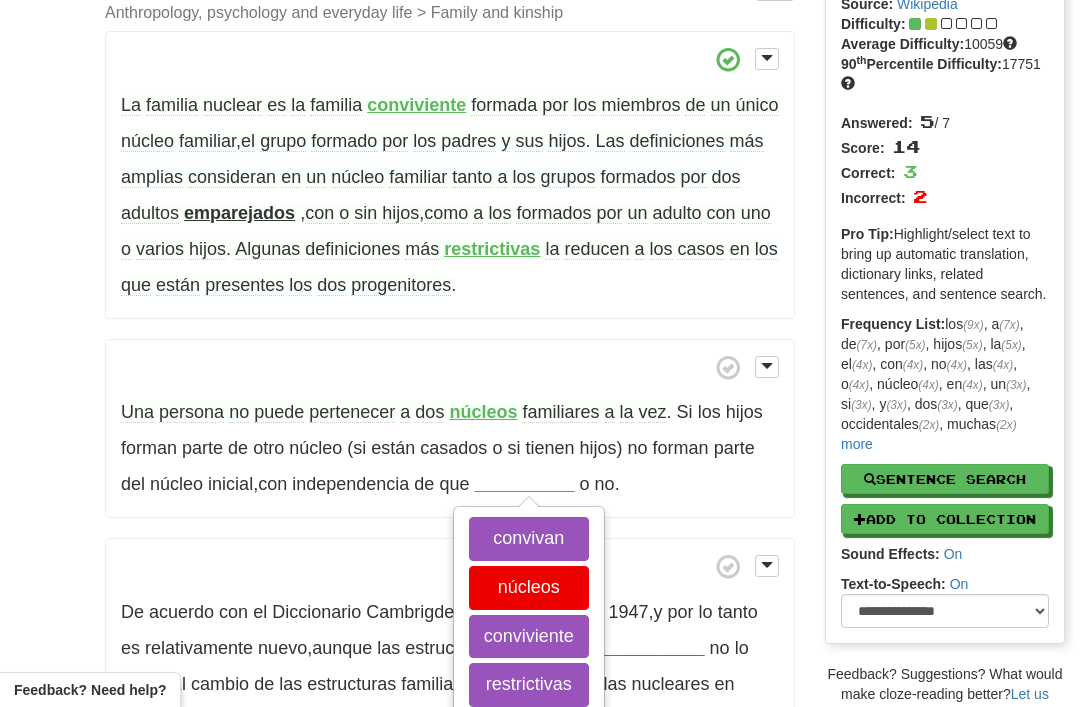 click on "restrictivas" at bounding box center (492, 249) 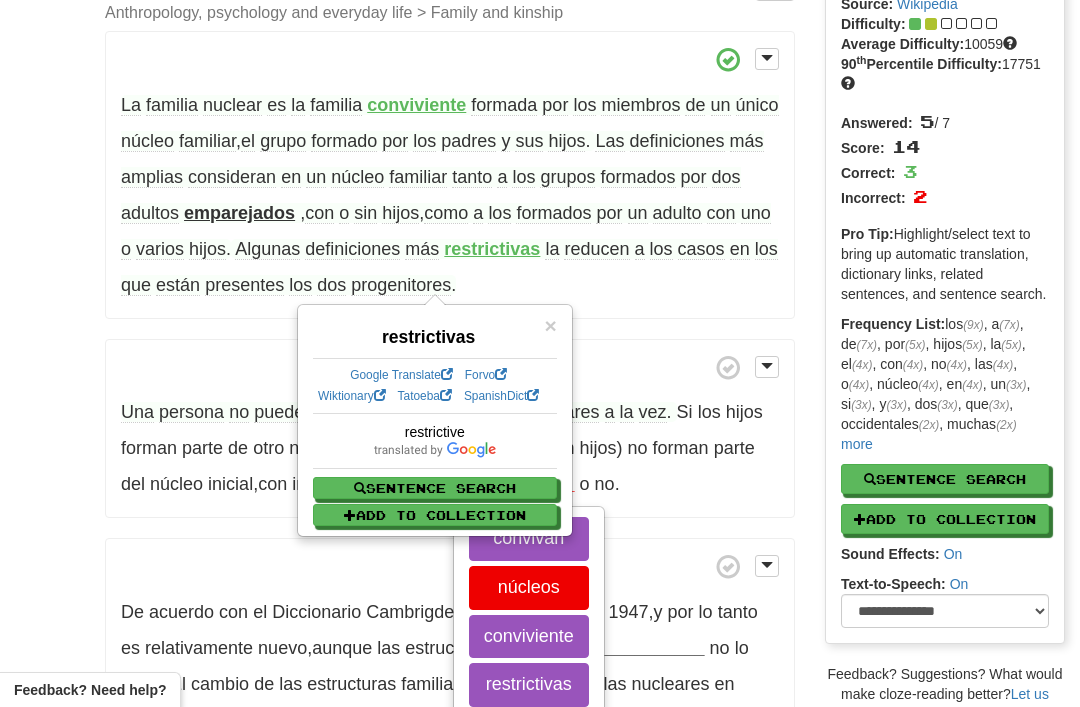 click on "/
Cloze-Reading
Familia nuclear
Reset
Anthropology, psychology and everyday life > Family and kinship
La   familia   nuclear   es   la   familia
conviviente
formada   por   los   miembros   de   un   único   núcleo   familiar ,  el   grupo   formado   por   los   padres   y   sus   hijos .
Las   definiciones   más   amplias   consideran   en   un   núcleo   familiar   tanto   a   los   grupos   formados   por   dos   adultos
emparejados
,  con   o   sin   hijos ,  como   a   los   formados   por   un   adulto   con   uno   o   varios   hijos .
​   Algunas   definiciones   más
restrictivas
la   reducen   a   los   casos   en   los   que   están   presentes   los   dos   progenitores .
Una   persona   no   puede   pertenecer   a   dos
núcleos
familiares   a   la   vez ." at bounding box center [540, 378] 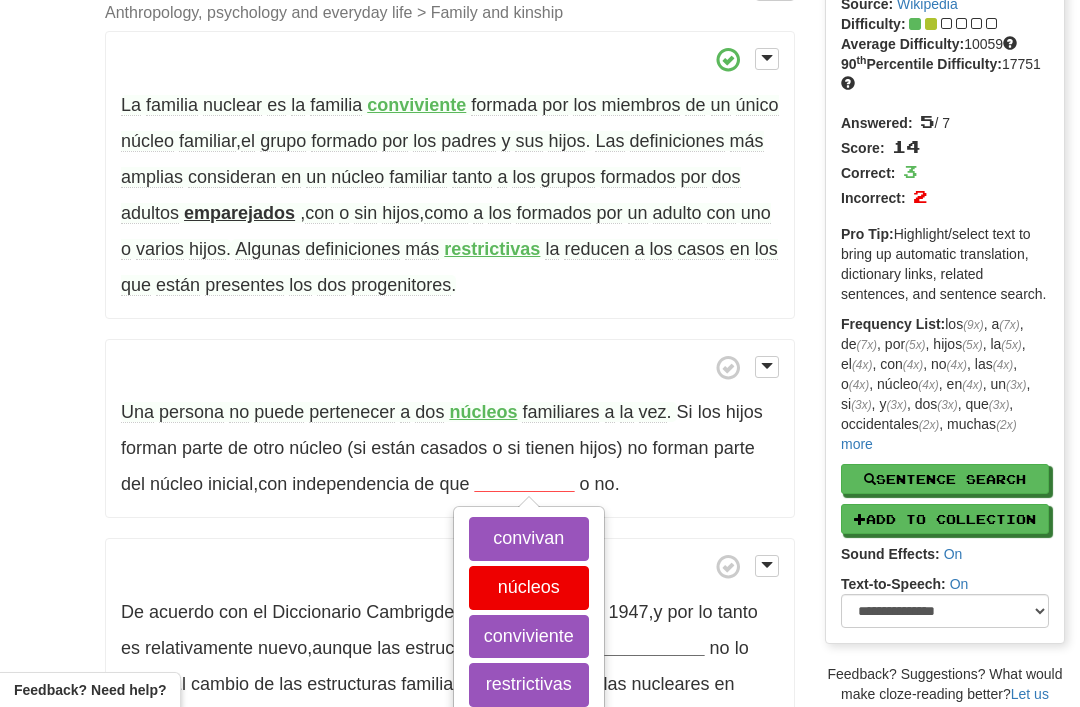 click on "La   familia   nuclear   es   la   familia
conviviente
formada   por   los   miembros   de   un   único   núcleo   familiar ,  el   grupo   formado   por   los   padres   y   sus   hijos .
Las   definiciones   más   amplias   consideran   en   un   núcleo   familiar   tanto   a   los   grupos   formados   por   dos   adultos
emparejados
,  con   o   sin   hijos ,  como   a   los   formados   por   un   adulto   con   uno   o   varios   hijos .
​   Algunas   definiciones   más
restrictivas
la   reducen   a   los   casos   en   los   que   están   presentes   los   dos   progenitores ." at bounding box center (450, 175) 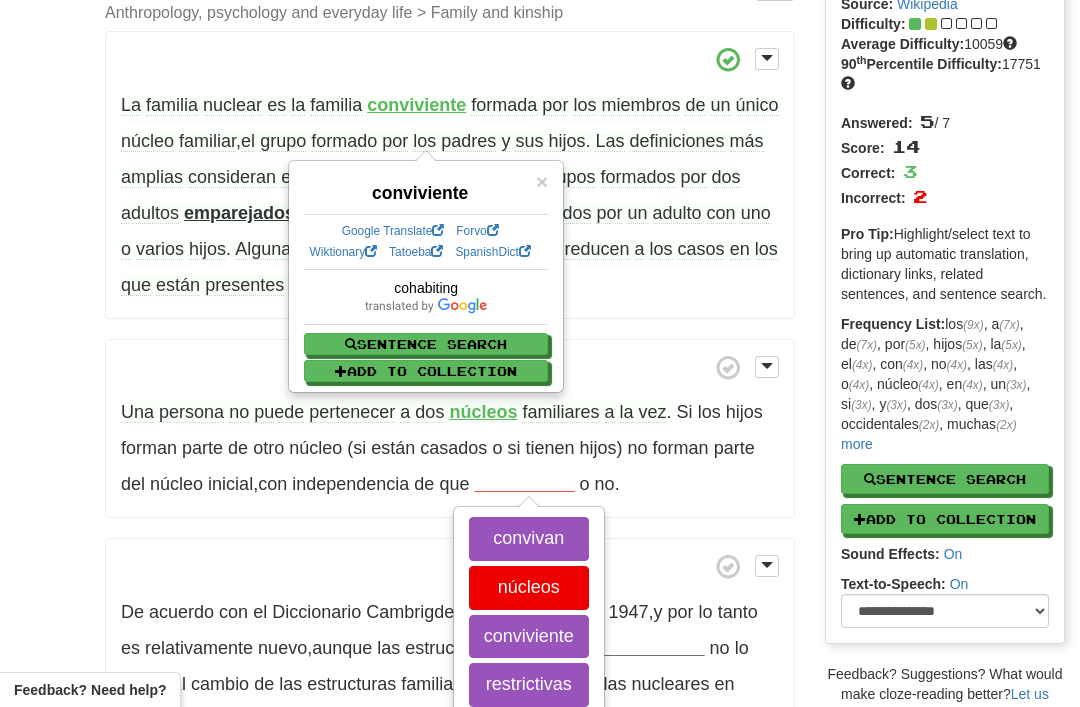 click on "/
Cloze-Reading
Familia nuclear
Reset
Anthropology, psychology and everyday life > Family and kinship
La   familia   nuclear   es   la   familia
conviviente
formada   por   los   miembros   de   un   único   núcleo   familiar ,  el   grupo   formado   por   los   padres   y   sus   hijos .
Las   definiciones   más   amplias   consideran   en   un   núcleo   familiar   tanto   a   los   grupos   formados   por   dos   adultos
emparejados
,  con   o   sin   hijos ,  como   a   los   formados   por   un   adulto   con   uno   o   varios   hijos .
​   Algunas   definiciones   más
restrictivas
la   reducen   a   los   casos   en   los   que   están   presentes   los   dos   progenitores .
Una   persona   no   puede   pertenecer   a   dos
núcleos
familiares   a   la   vez ." at bounding box center [540, 378] 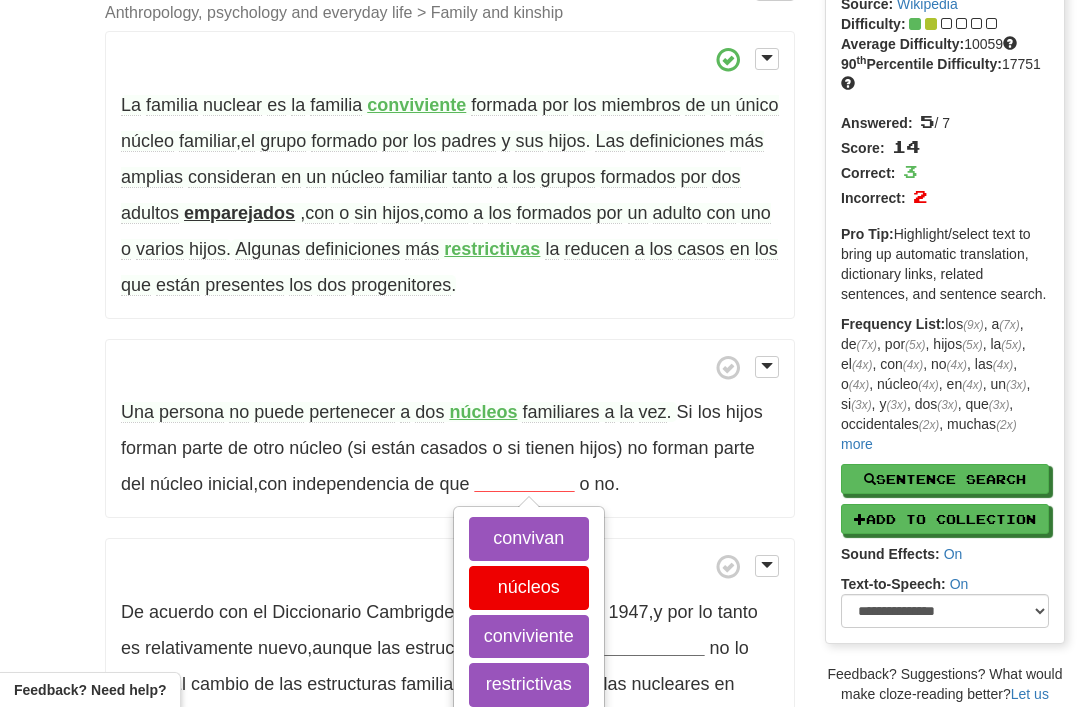 click on "núcleo" at bounding box center [315, 448] 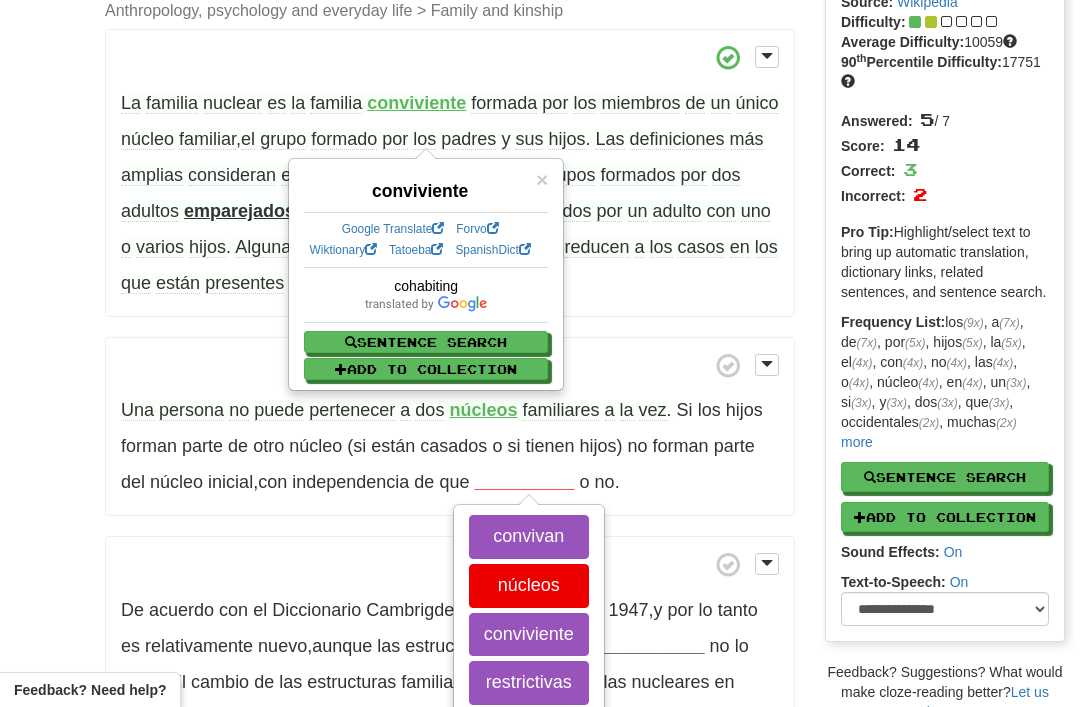 scroll, scrollTop: 134, scrollLeft: 0, axis: vertical 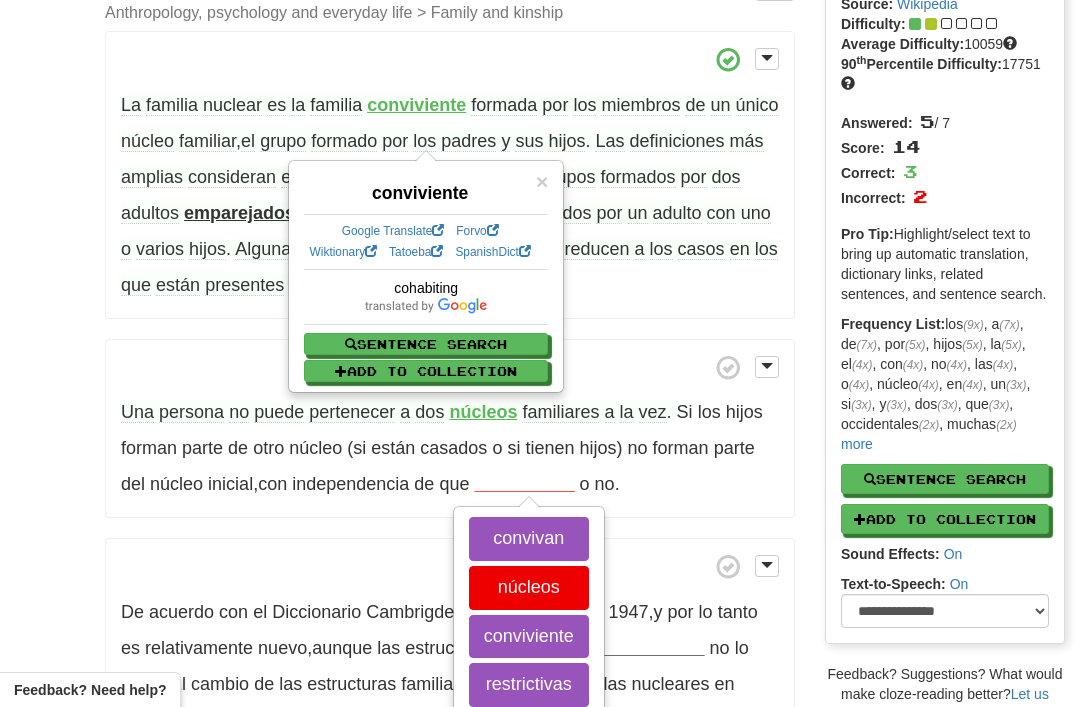 click on "/
Cloze-Reading
Familia nuclear
Reset
Anthropology, psychology and everyday life > Family and kinship
La   familia   nuclear   es   la   familia
conviviente
formada   por   los   miembros   de   un   único   núcleo   familiar ,  el   grupo   formado   por   los   padres   y   sus   hijos .
Las   definiciones   más   amplias   consideran   en   un   núcleo   familiar   tanto   a   los   grupos   formados   por   dos   adultos
emparejados
,  con   o   sin   hijos ,  como   a   los   formados   por   un   adulto   con   uno   o   varios   hijos .
​   Algunas   definiciones   más
restrictivas
la   reducen   a   los   casos   en   los   que   están   presentes   los   dos   progenitores .
Una   persona   no   puede   pertenecer   a   dos
núcleos
familiares   a   la   vez ." at bounding box center [540, 378] 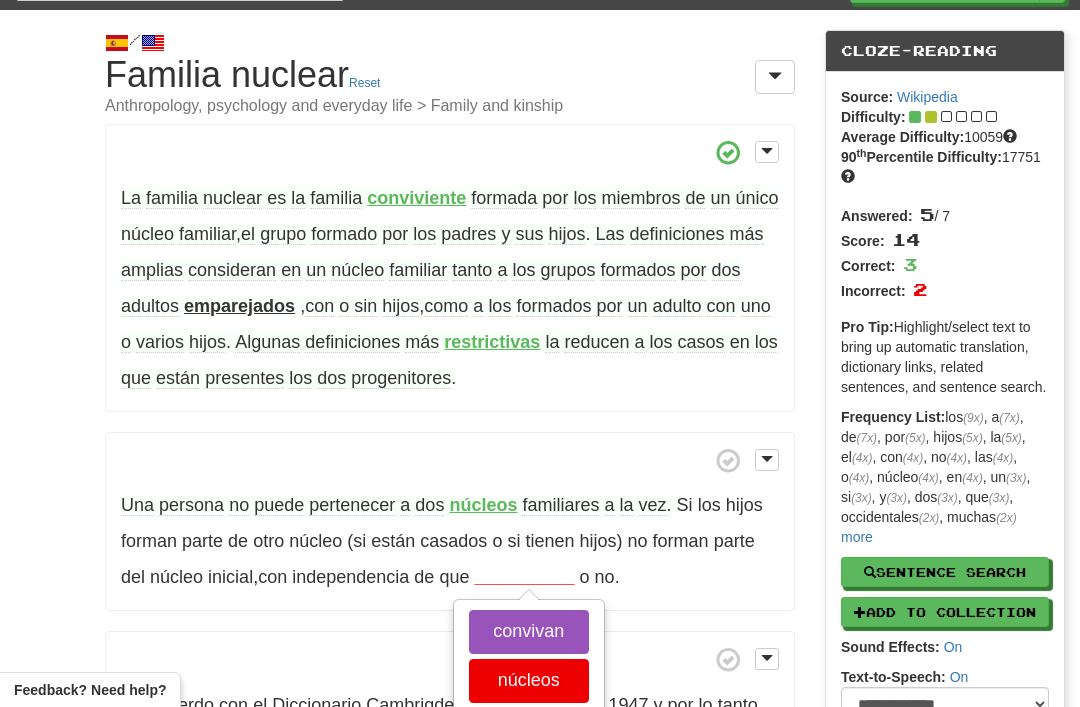 scroll, scrollTop: 0, scrollLeft: 0, axis: both 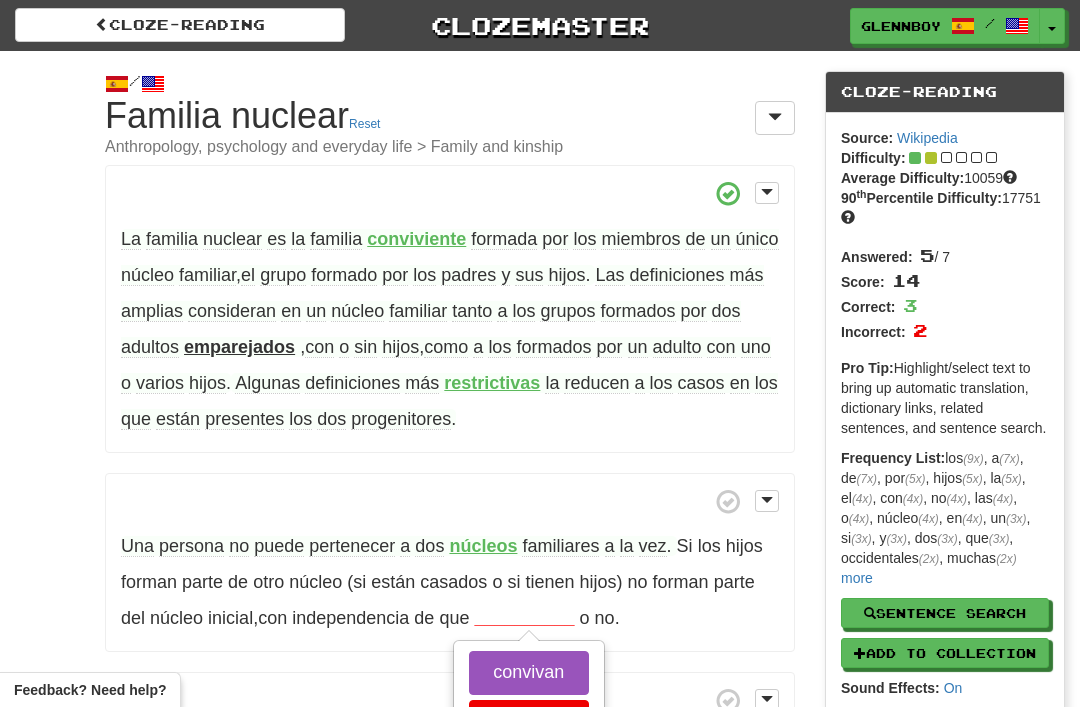 click on "Cloze-Reading
Source:
Wikipedia
Difficulty:
Average Difficulty:
10059
90 th  Percentile Difficulty:
17751
Answered:
5  / 7
Score:
14
Correct:
3
Incorrect:
2
Pro Tip:
Highlight/select text to bring up automatic translation, dictionary links, related sentences, and sentence search.
Frequency List:
los  (9x) , a  (7x) , de  (7x) , por  (5x) , hijos  (5x) , la  (5x) , el  (4x) , con  (4x) , no  (4x) , las  (4x) , o  (4x) , núcleo  (4x) , en  (4x) , un  (3x) , si  (3x) , y  (3x) , dos  (3x) , que  (3x) , occidentales  (2x) , muchas  (2x) , estructuras  (2x) , lo  (2x) , parte  (2x) , forman  (2x) , familiares  (2x) , formados  (2x) , tanto  (2x) , más  (2x) , definiciones  (2x) , familiar  (2x) , es  (2x) , familia  (2x) , están  (2x) , casados  (1x) , ocasiones  (1x) , difusión  (1x) , data  (1x) , vez  (1x) , miembros  (1x) , núcleos  (1x) , pertenecer  (1x) , puede  (1x) , 1947  (1x) , persona" at bounding box center (945, 464) 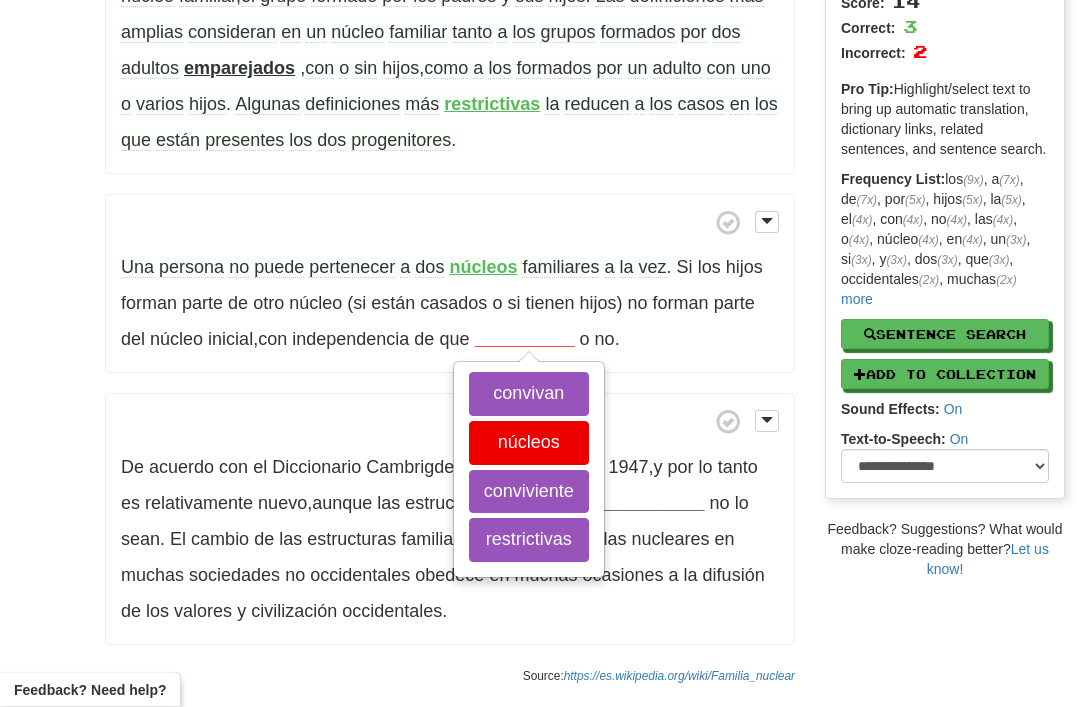 scroll, scrollTop: 282, scrollLeft: 0, axis: vertical 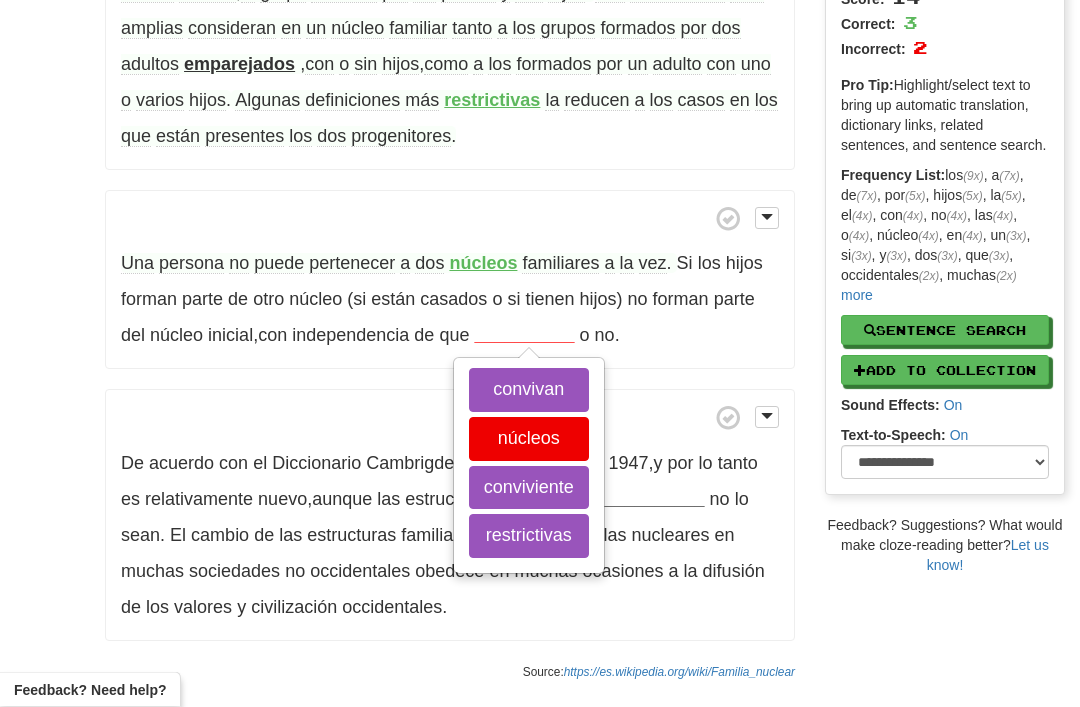 click on "convivan" at bounding box center [529, 391] 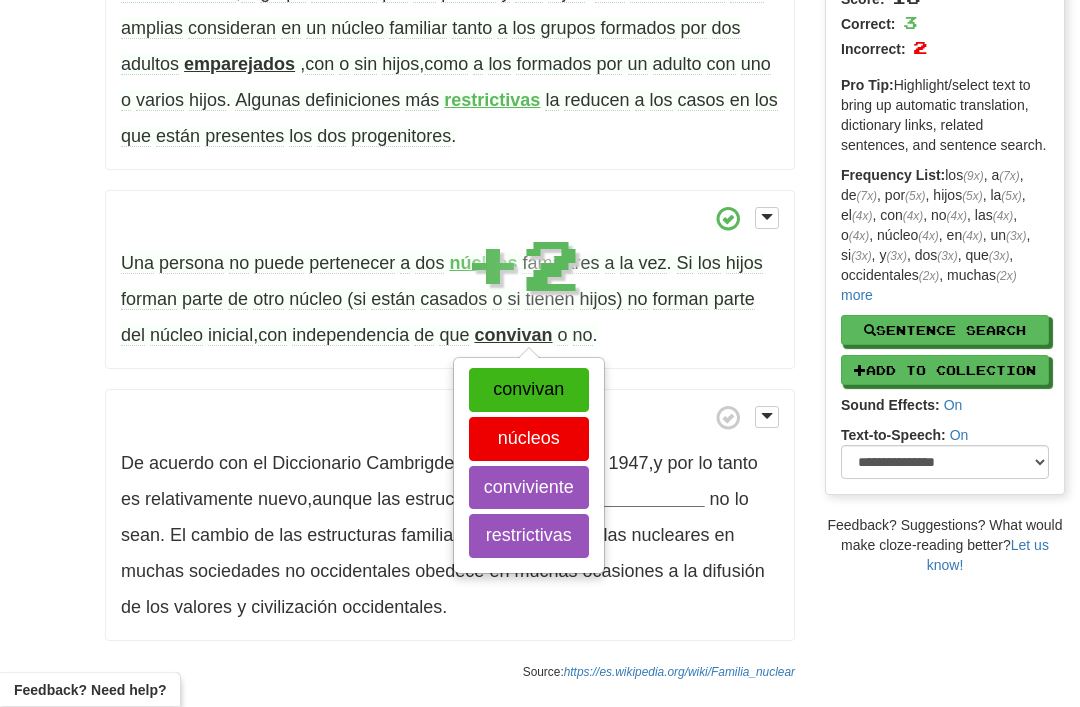 scroll, scrollTop: 283, scrollLeft: 0, axis: vertical 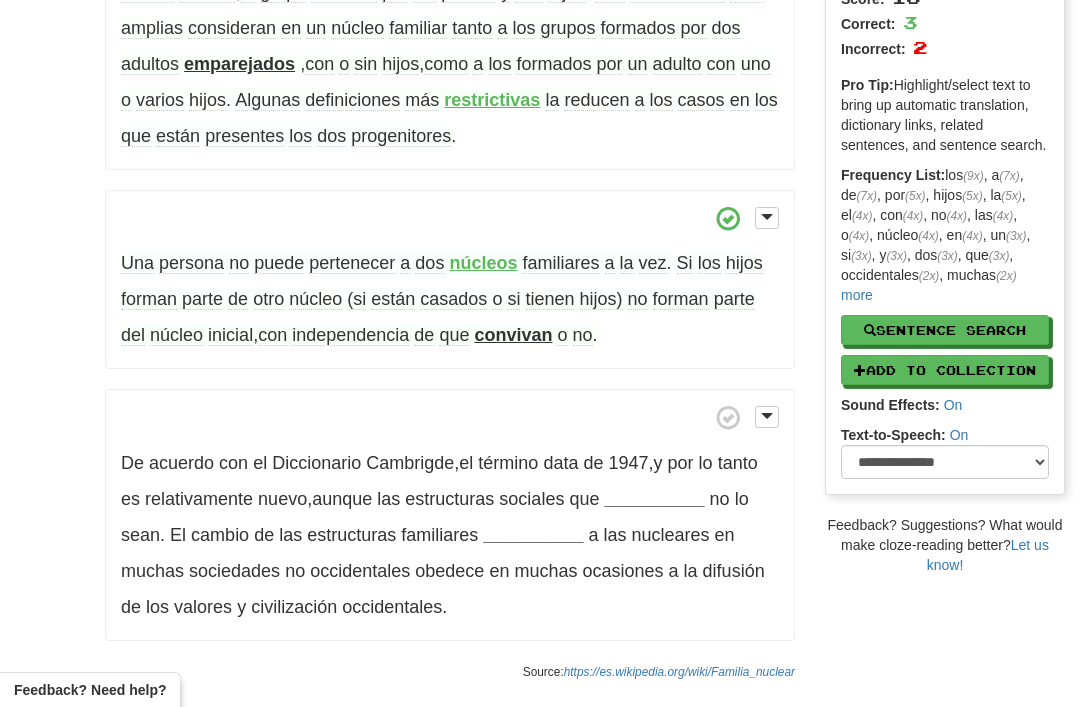 click on "convivan" at bounding box center [513, 335] 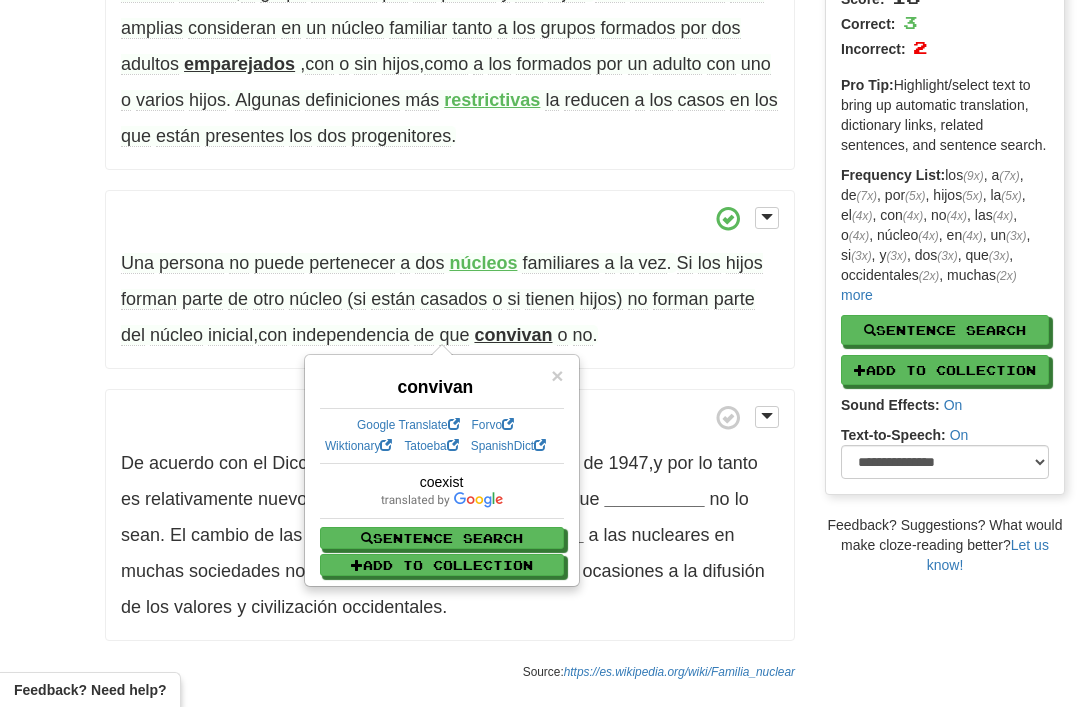 click on "con" at bounding box center (272, 335) 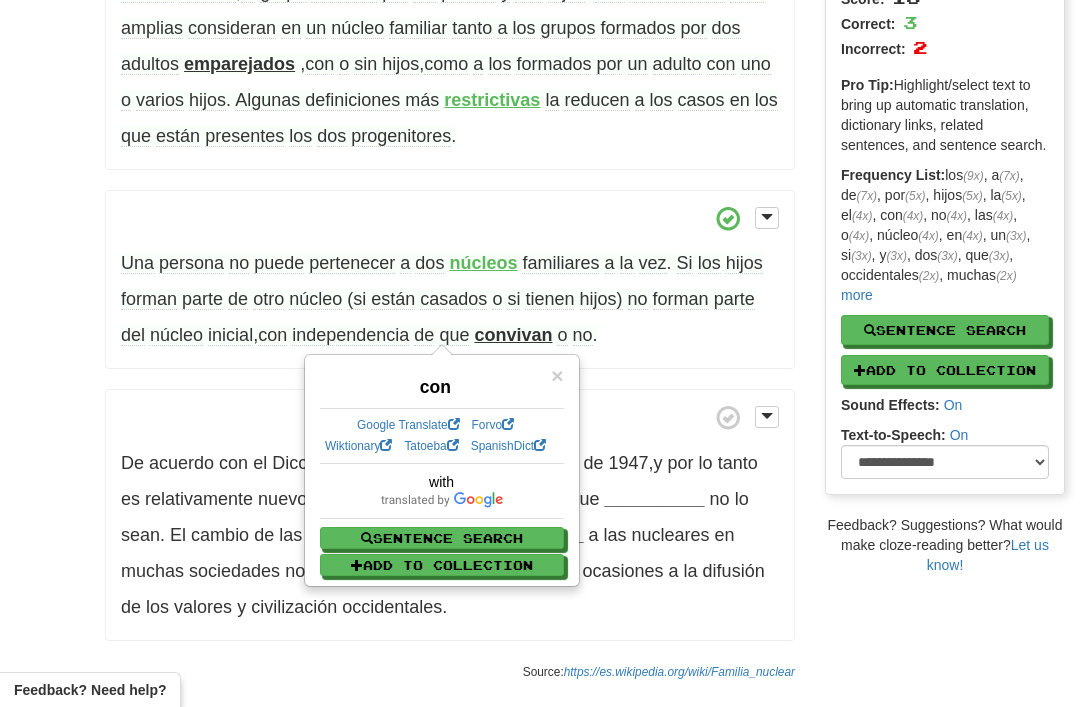 click on "Una   persona   no   puede   pertenecer   a   dos
núcleos
familiares   a   la   vez .
Si   los   hijos   forman   parte   de   otro   núcleo   (si   están   casados   o   si   tienen   hijos)   no   forman   parte   del   núcleo   inicial ,  con   independencia   de   que
convivan
o   no ." at bounding box center (450, 280) 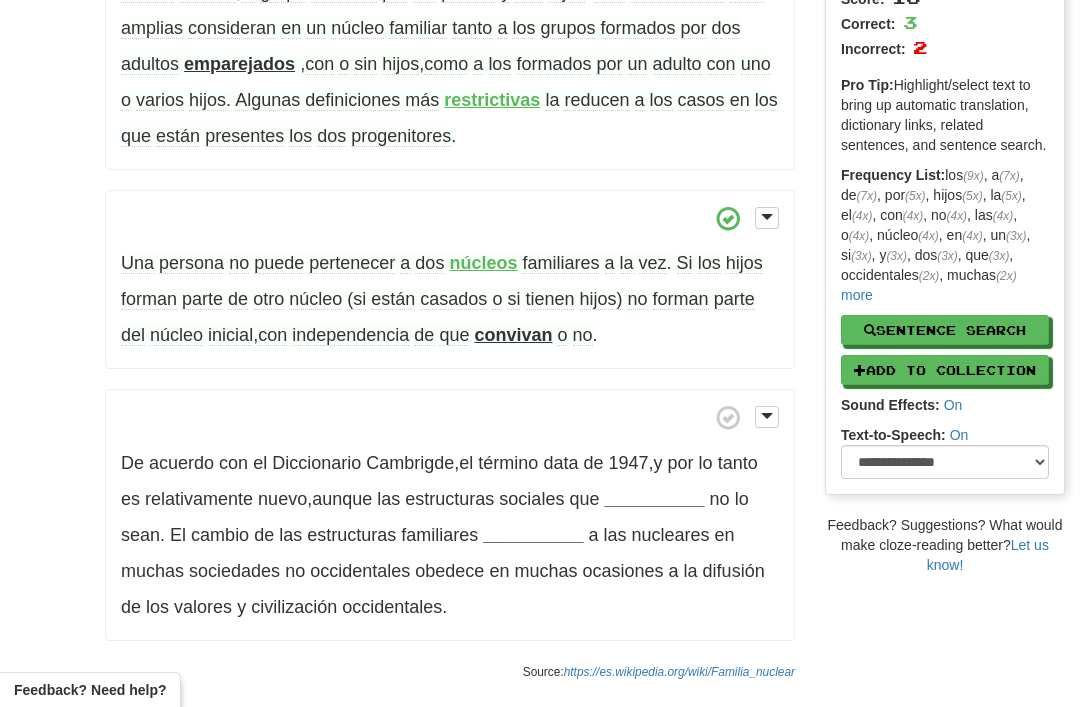 click on "independencia" at bounding box center (350, 335) 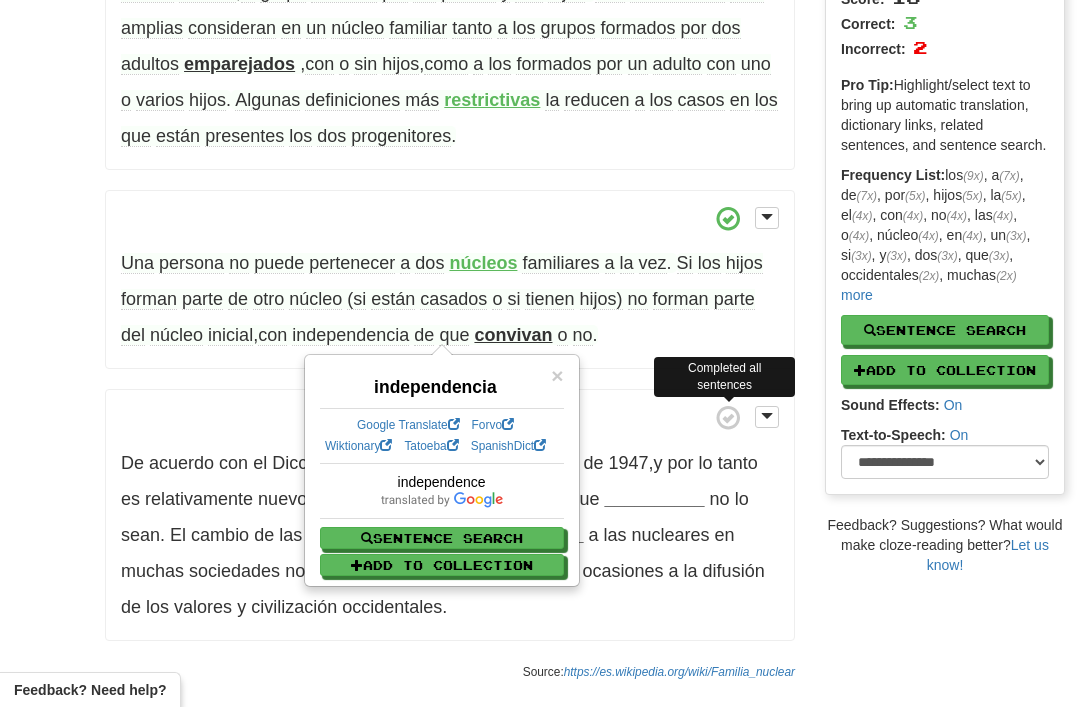 click at bounding box center [728, 418] 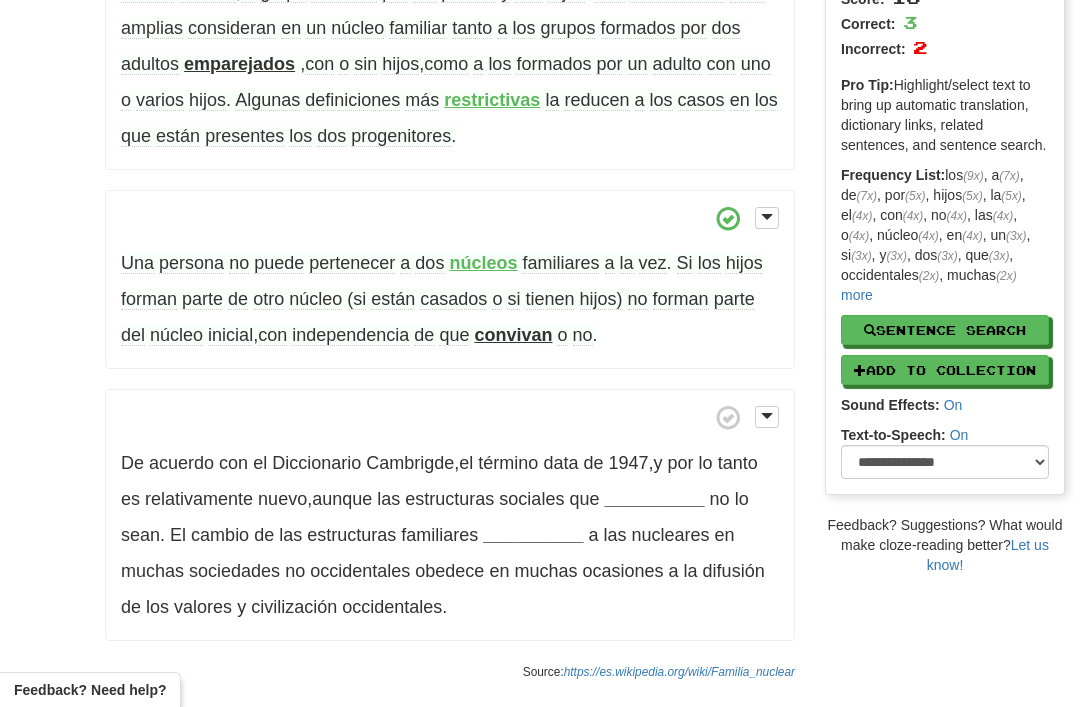 click on "Una   persona   no   puede   pertenecer   a   dos
núcleos
familiares   a   la   vez .
Si   los   hijos   forman   parte   de   otro   núcleo   (si   están   casados   o   si   tienen   hijos)   no   forman   parte   del   núcleo   inicial ,  con   independencia   de   que
convivan
o   no ." at bounding box center (450, 280) 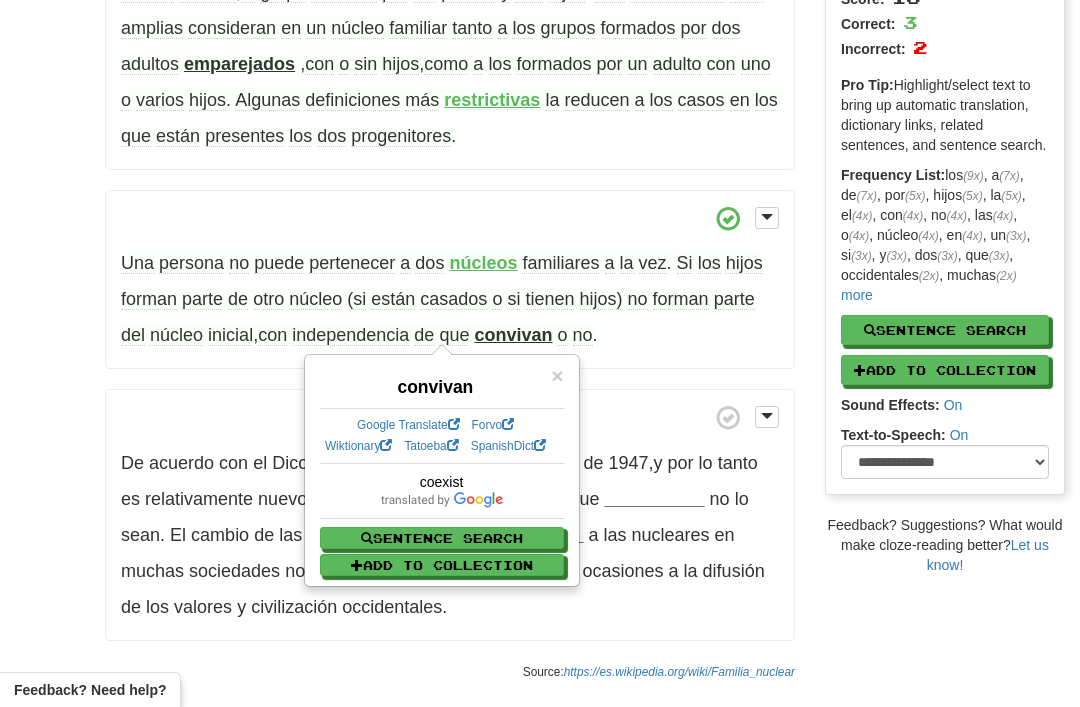 click on "/
Cloze-Reading
Familia nuclear
Reset
Anthropology, psychology and everyday life > Family and kinship
La   familia   nuclear   es   la   familia
conviviente
formada   por   los   miembros   de   un   único   núcleo   familiar ,  el   grupo   formado   por   los   padres   y   sus   hijos .
Las   definiciones   más   amplias   consideran   en   un   núcleo   familiar   tanto   a   los   grupos   formados   por   dos   adultos
emparejados
,  con   o   sin   hijos ,  como   a   los   formados   por   un   adulto   con   uno   o   varios   hijos .
​   Algunas   definiciones   más
restrictivas
la   reducen   a   los   casos   en   los   que   están   presentes   los   dos   progenitores .
Una   persona   no   puede   pertenecer   a   dos
núcleos
familiares   a   la   vez ." at bounding box center [540, 229] 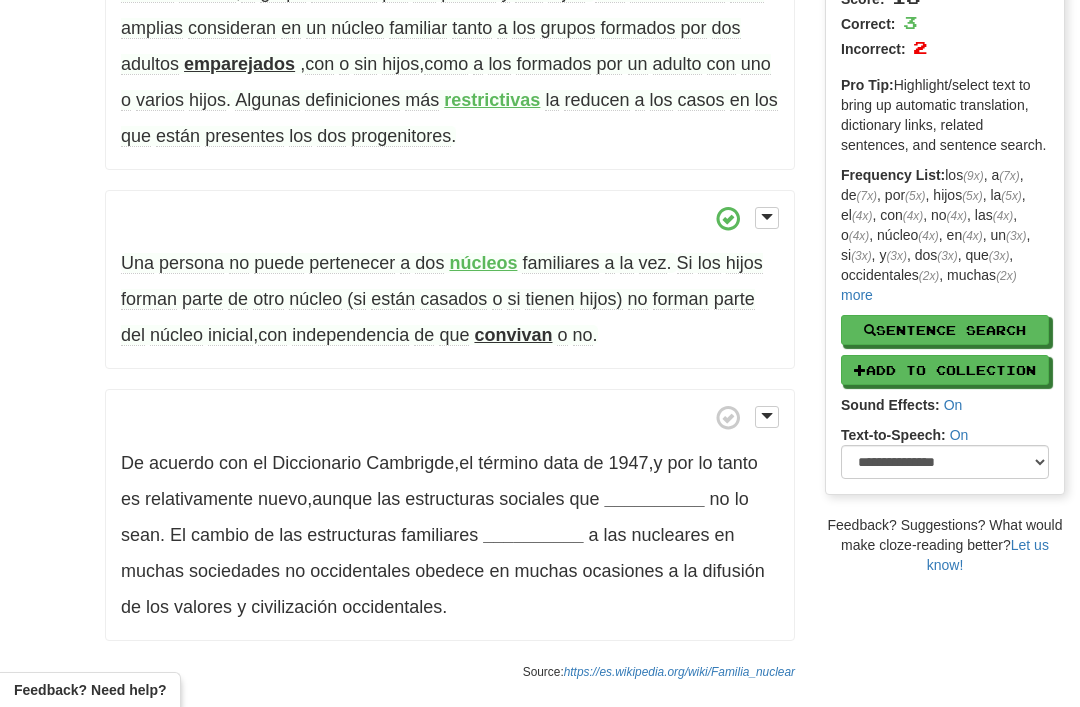 click on "de" at bounding box center (424, 335) 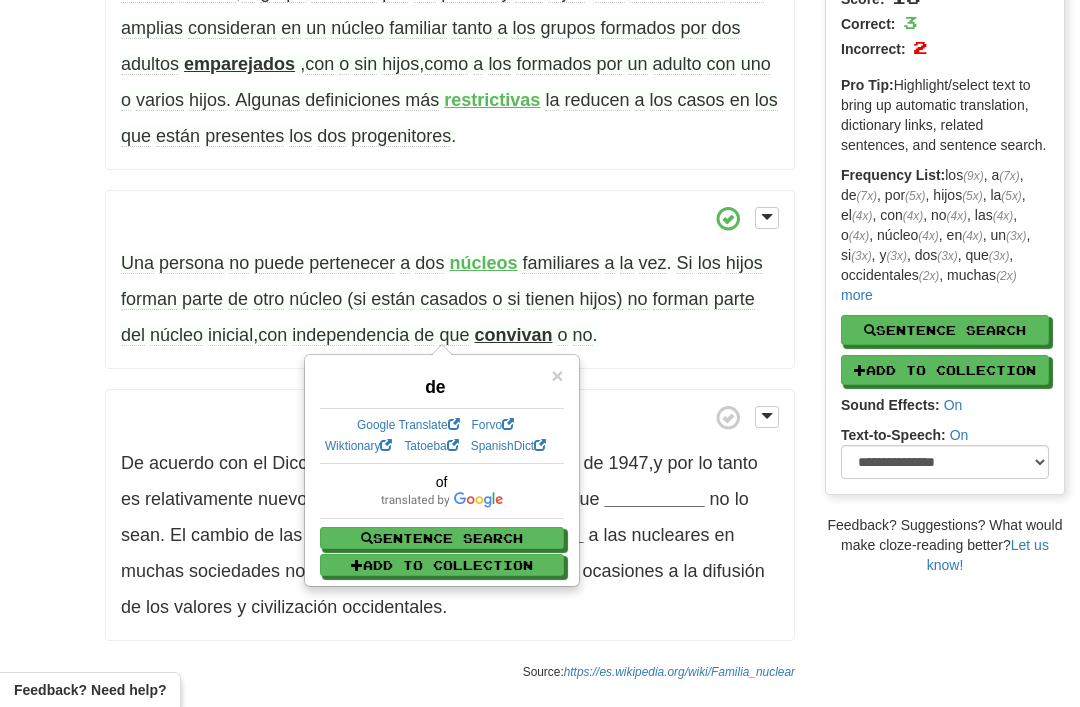 click on "que" at bounding box center (454, 335) 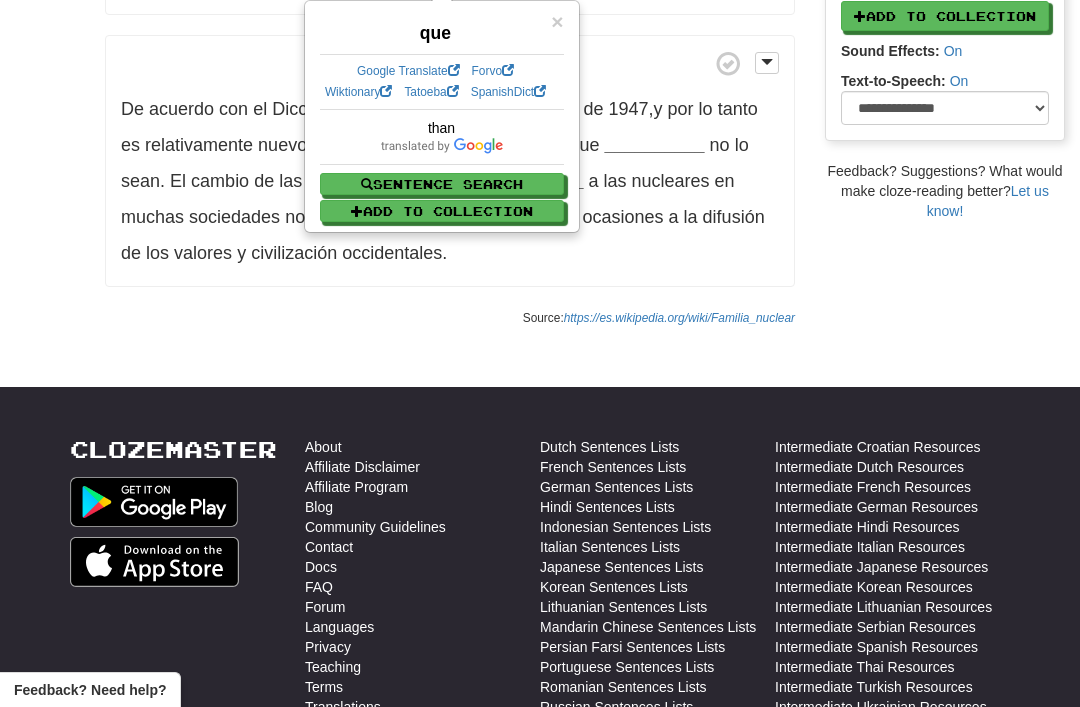 scroll, scrollTop: 622, scrollLeft: 0, axis: vertical 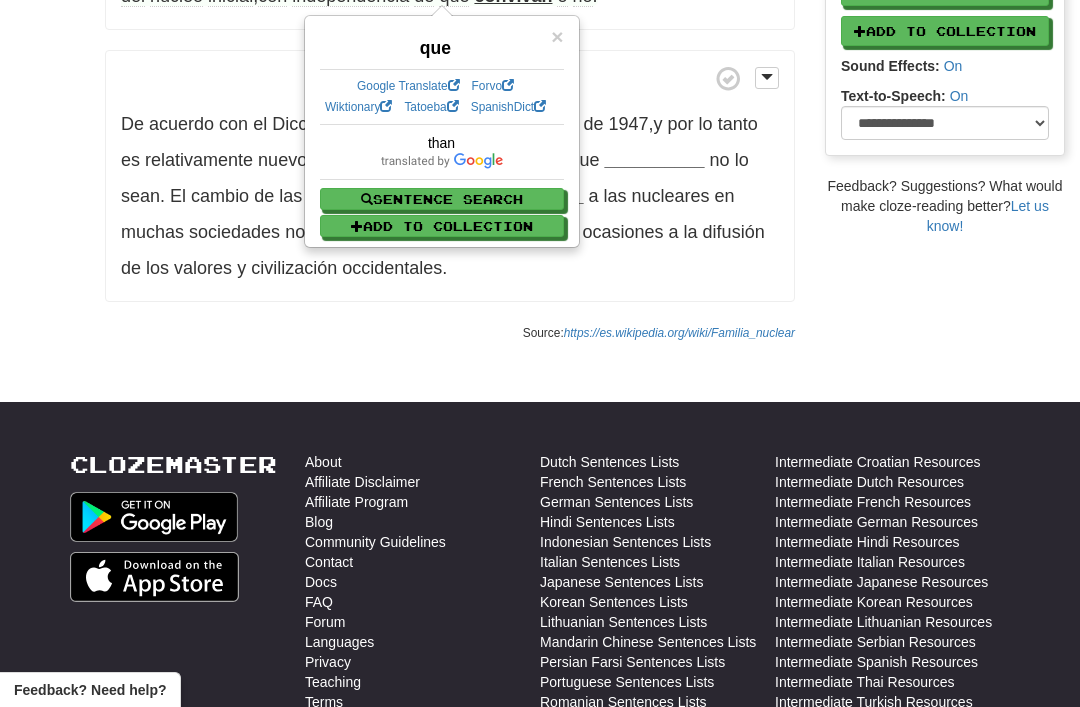 click on "×" at bounding box center (557, 36) 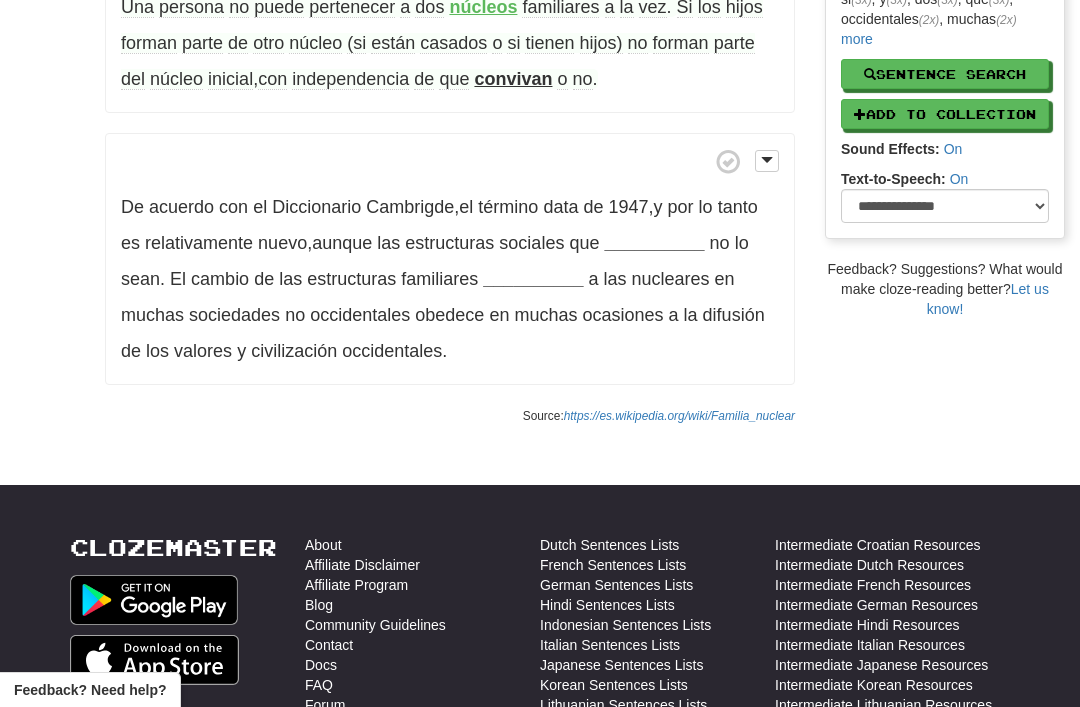 scroll, scrollTop: 547, scrollLeft: 0, axis: vertical 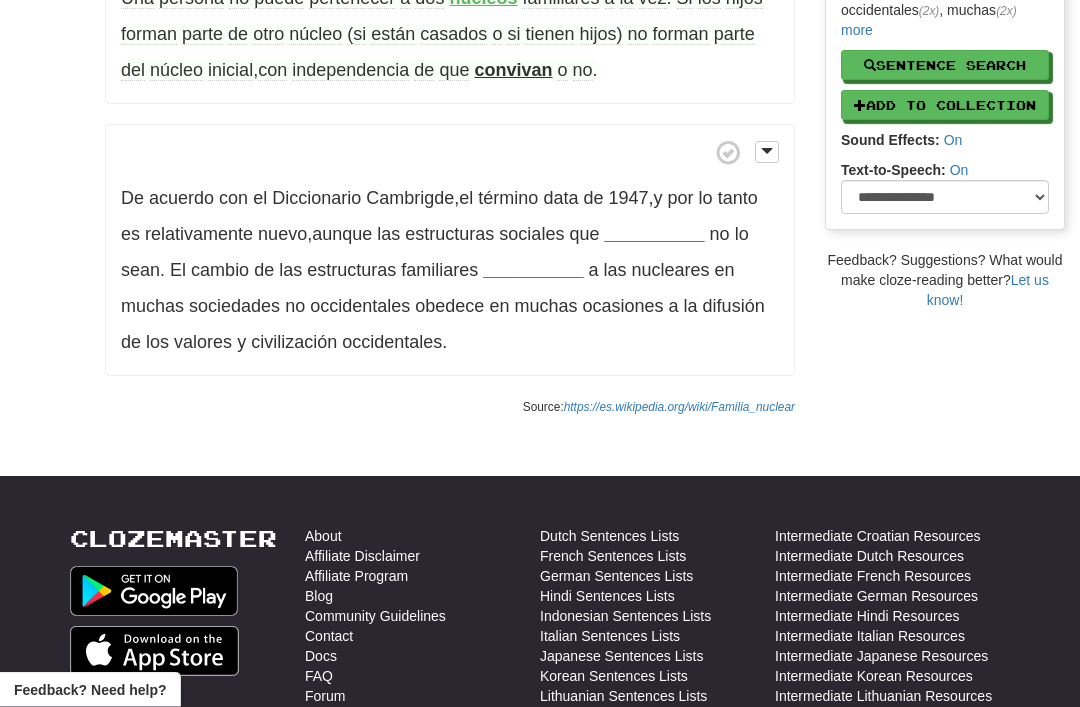 click on "__________" at bounding box center [654, 235] 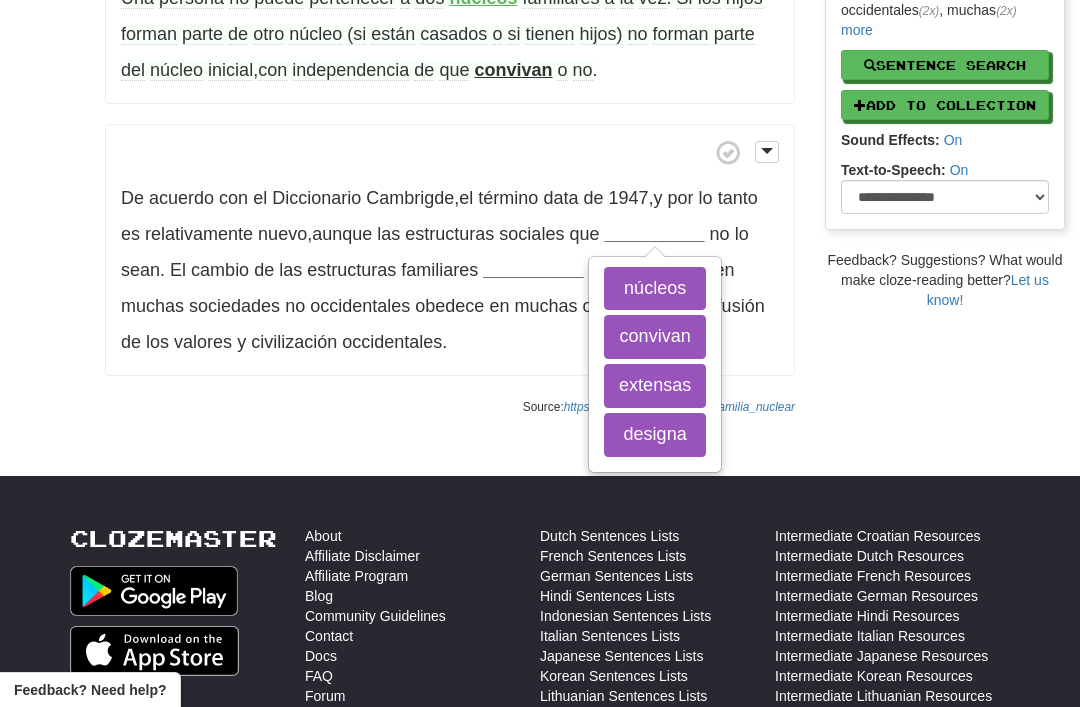 click on "designa" at bounding box center (655, 435) 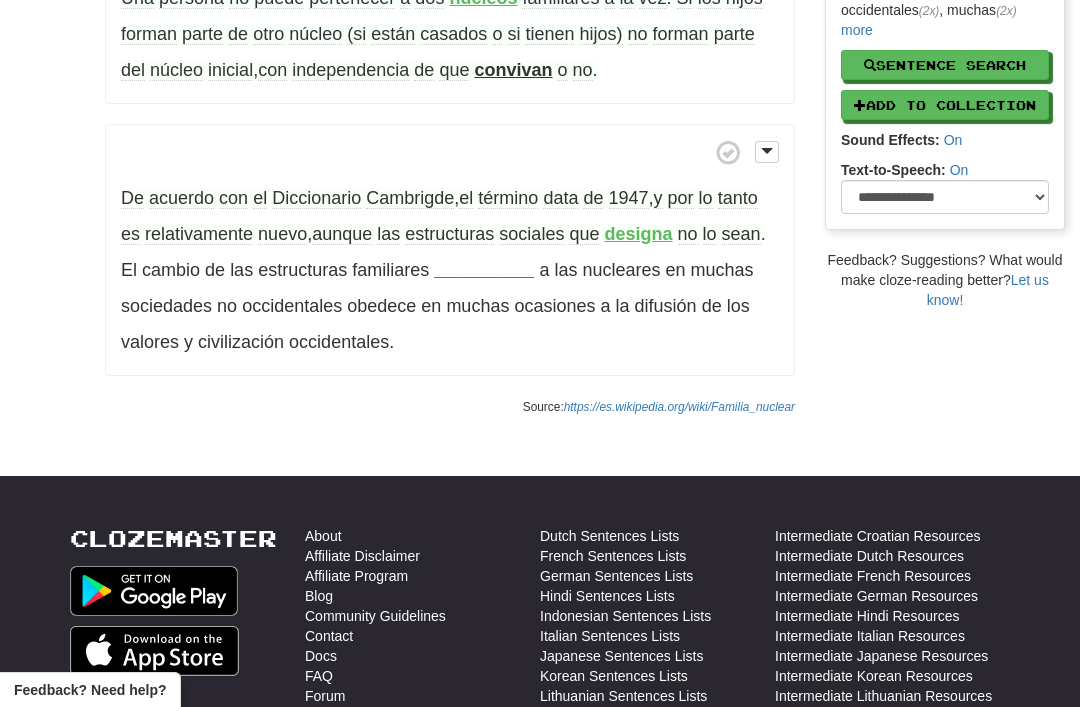 click on "acuerdo" at bounding box center (181, 198) 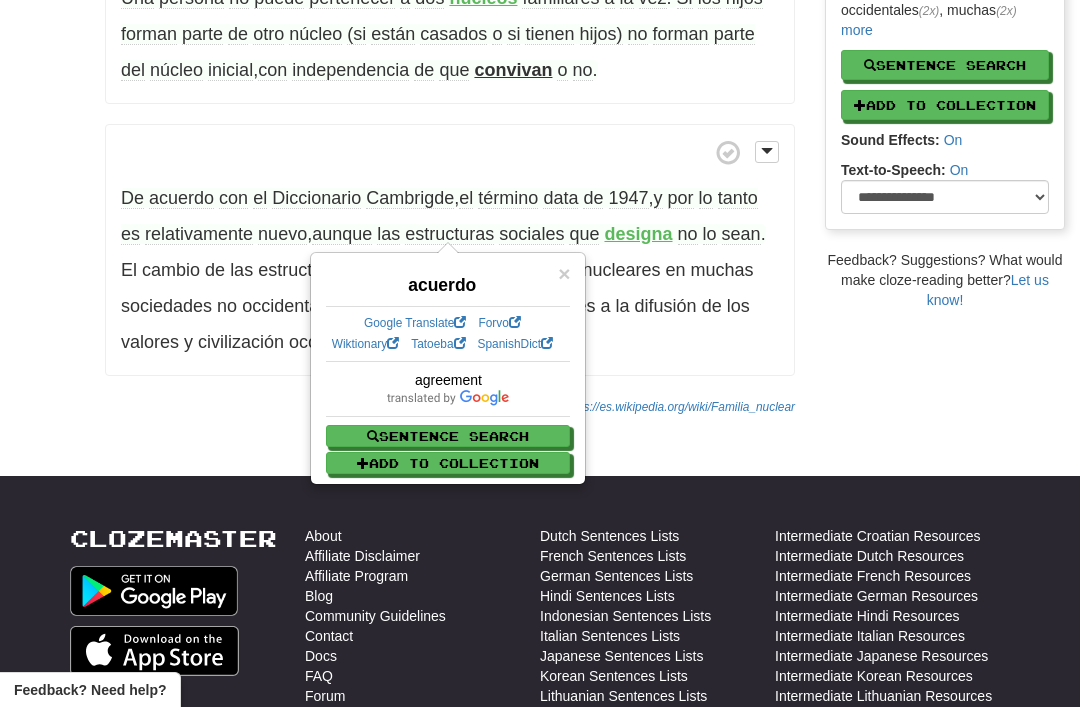 click on "/
Cloze-Reading
Familia nuclear
Reset
Anthropology, psychology and everyday life > Family and kinship
La   familia   nuclear   es   la   familia
conviviente
formada   por   los   miembros   de   un   único   núcleo   familiar ,  el   grupo   formado   por   los   padres   y   sus   hijos .
Las   definiciones   más   amplias   consideran   en   un   núcleo   familiar   tanto   a   los   grupos   formados   por   dos   adultos
emparejados
,  con   o   sin   hijos ,  como   a   los   formados   por   un   adulto   con   uno   o   varios   hijos .
​   Algunas   definiciones   más
restrictivas
la   reducen   a   los   casos   en   los   que   están   presentes   los   dos   progenitores .
Una   persona   no   puede   pertenecer   a   dos
núcleos
familiares   a   la   vez ." at bounding box center (540, -36) 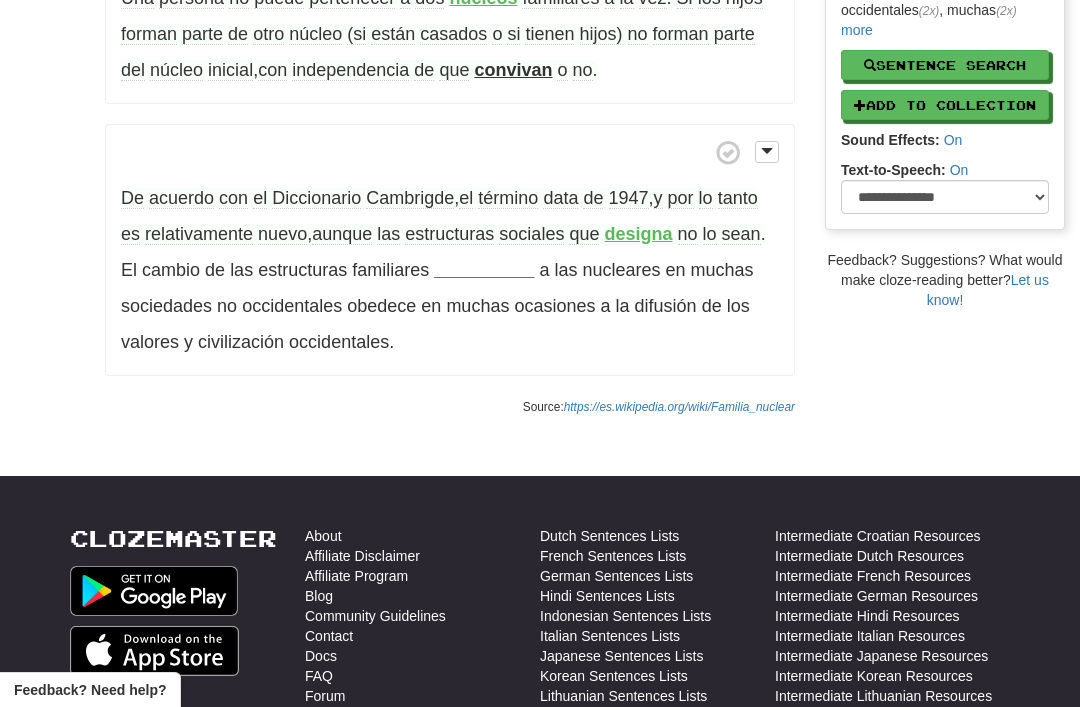 click on "término" at bounding box center (508, 198) 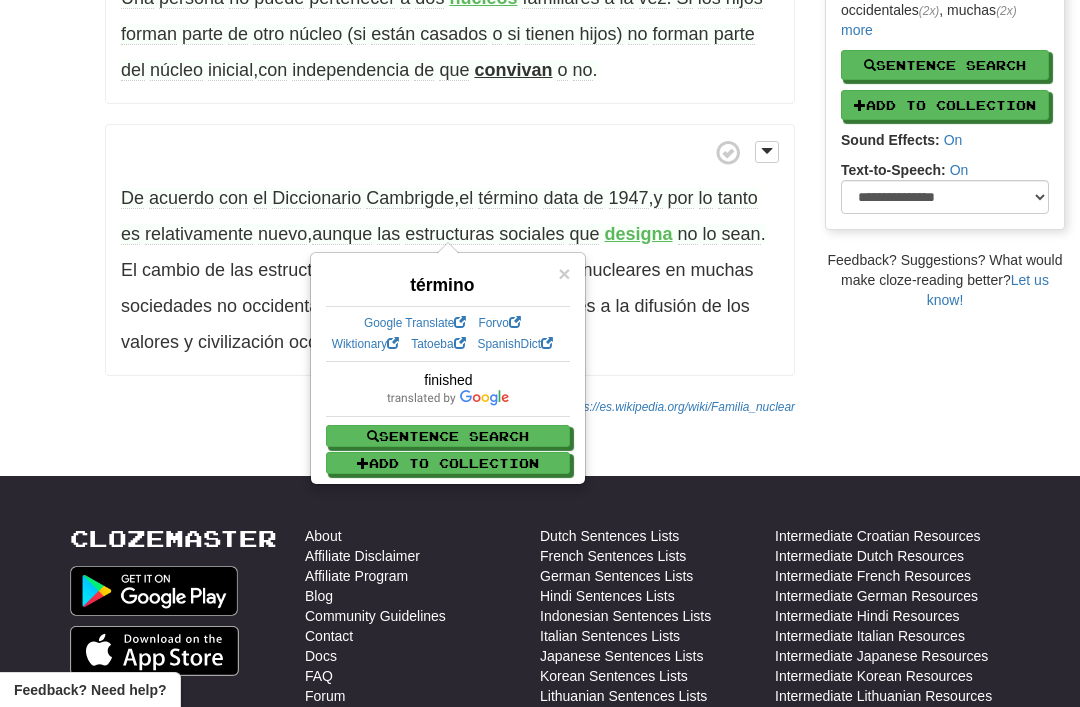 click on "/
Cloze-Reading
Familia nuclear
Reset
Anthropology, psychology and everyday life > Family and kinship
La   familia   nuclear   es   la   familia
conviviente
formada   por   los   miembros   de   un   único   núcleo   familiar ,  el   grupo   formado   por   los   padres   y   sus   hijos .
Las   definiciones   más   amplias   consideran   en   un   núcleo   familiar   tanto   a   los   grupos   formados   por   dos   adultos
emparejados
,  con   o   sin   hijos ,  como   a   los   formados   por   un   adulto   con   uno   o   varios   hijos .
​   Algunas   definiciones   más
restrictivas
la   reducen   a   los   casos   en   los   que   están   presentes   los   dos   progenitores .
Una   persona   no   puede   pertenecer   a   dos
núcleos
familiares   a   la   vez ." at bounding box center (540, -36) 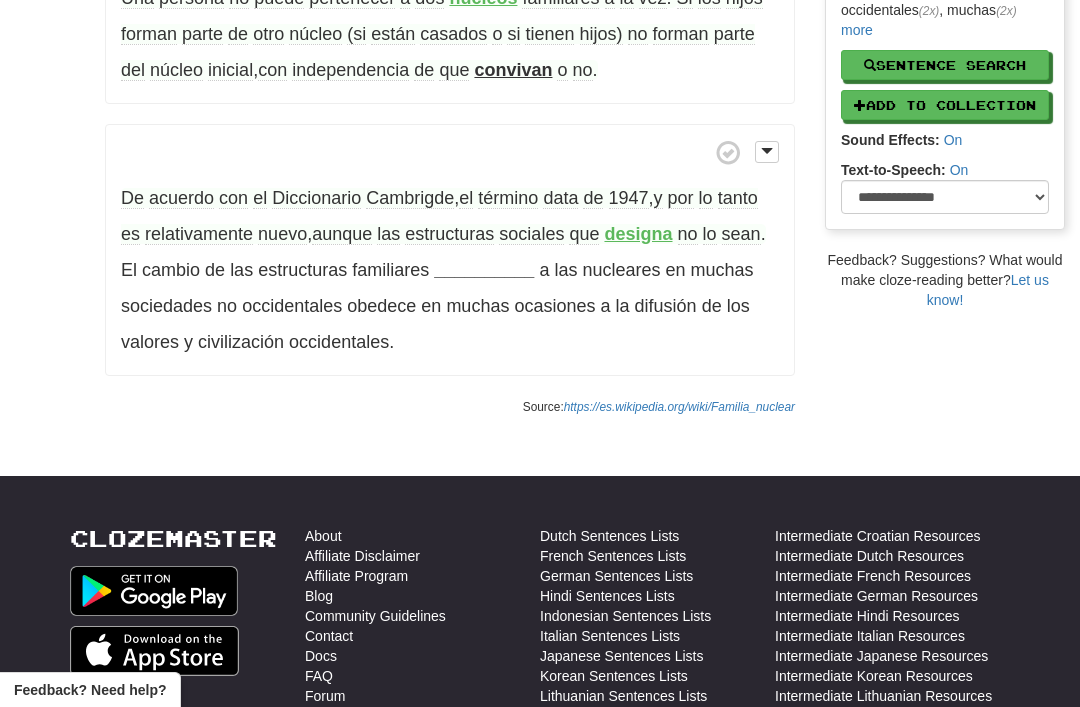 click on "data" at bounding box center [560, 198] 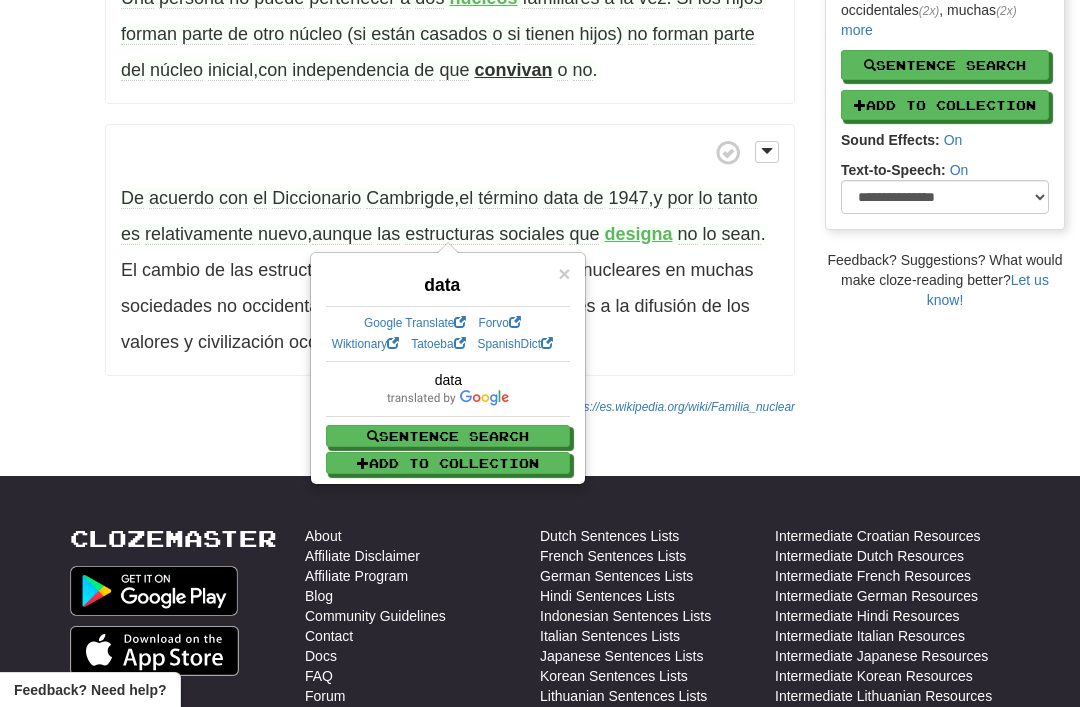 click on "/
Cloze-Reading
Familia nuclear
Reset
Anthropology, psychology and everyday life > Family and kinship
La   familia   nuclear   es   la   familia
conviviente
formada   por   los   miembros   de   un   único   núcleo   familiar ,  el   grupo   formado   por   los   padres   y   sus   hijos .
Las   definiciones   más   amplias   consideran   en   un   núcleo   familiar   tanto   a   los   grupos   formados   por   dos   adultos
emparejados
,  con   o   sin   hijos ,  como   a   los   formados   por   un   adulto   con   uno   o   varios   hijos .
​   Algunas   definiciones   más
restrictivas
la   reducen   a   los   casos   en   los   que   están   presentes   los   dos   progenitores .
Una   persona   no   puede   pertenecer   a   dos
núcleos
familiares   a   la   vez ." at bounding box center [540, -36] 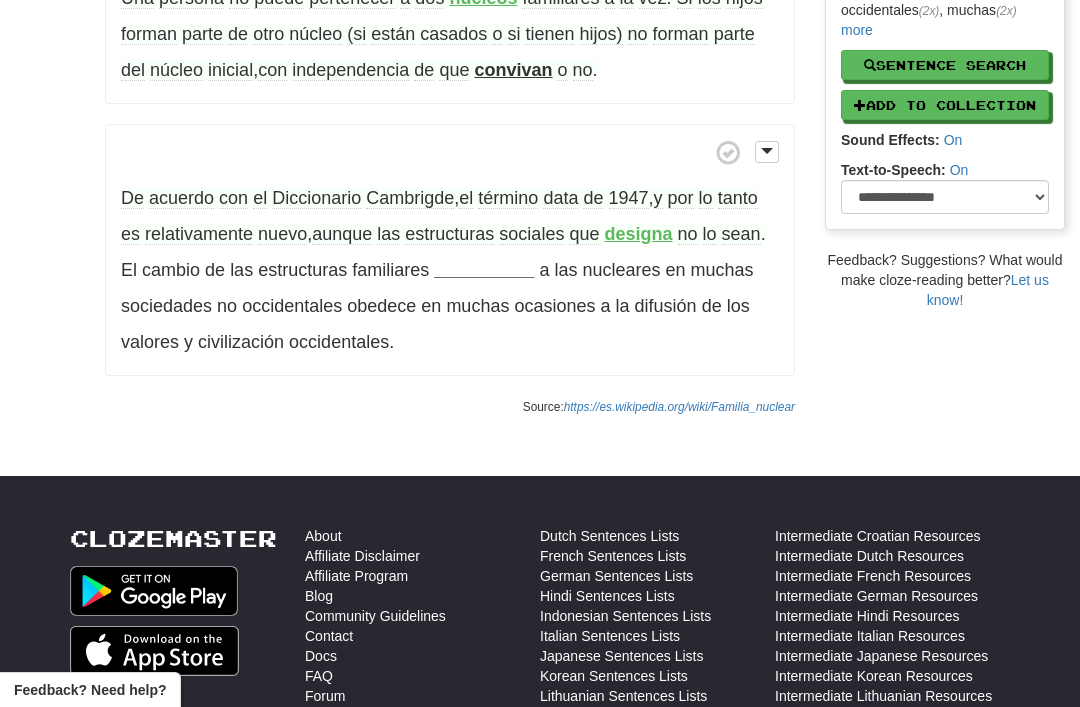 click on "término" at bounding box center [508, 198] 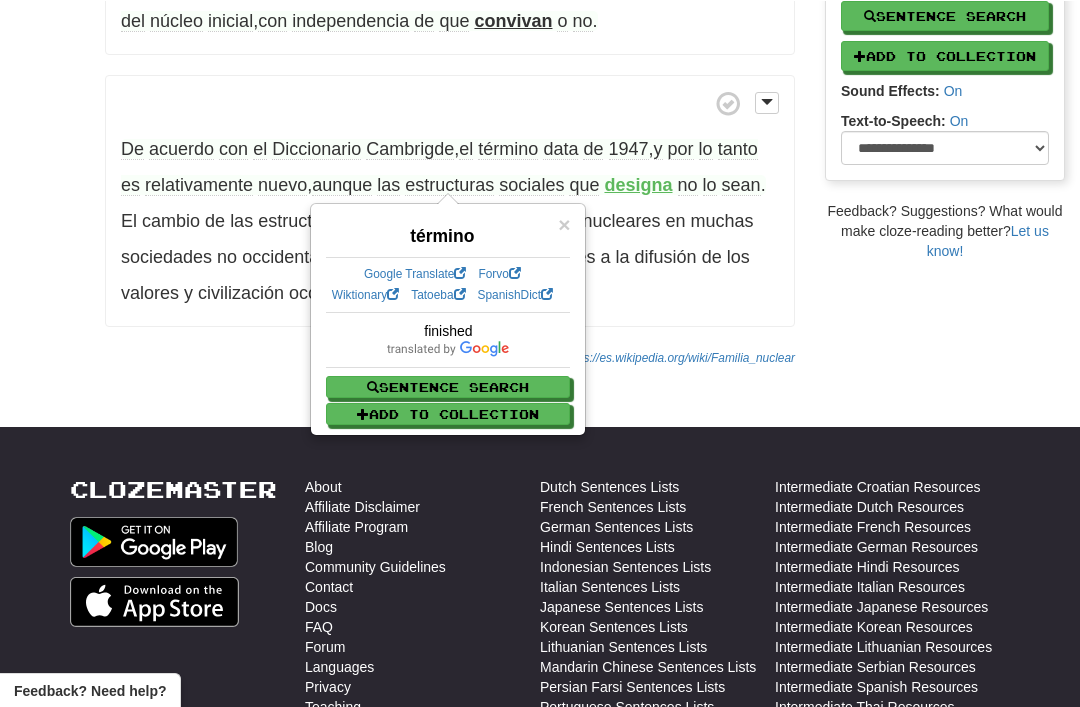 click on "/
Cloze-Reading
Familia nuclear
Reset
Anthropology, psychology and everyday life > Family and kinship
La   familia   nuclear   es   la   familia
conviviente
formada   por   los   miembros   de   un   único   núcleo   familiar ,  el   grupo   formado   por   los   padres   y   sus   hijos .
Las   definiciones   más   amplias   consideran   en   un   núcleo   familiar   tanto   a   los   grupos   formados   por   dos   adultos
emparejados
,  con   o   sin   hijos ,  como   a   los   formados   por   un   adulto   con   uno   o   varios   hijos .
​   Algunas   definiciones   más
restrictivas
la   reducen   a   los   casos   en   los   que   están   presentes   los   dos   progenitores .
Una   persona   no   puede   pertenecer   a   dos
núcleos
familiares   a   la   vez ." at bounding box center [540, -86] 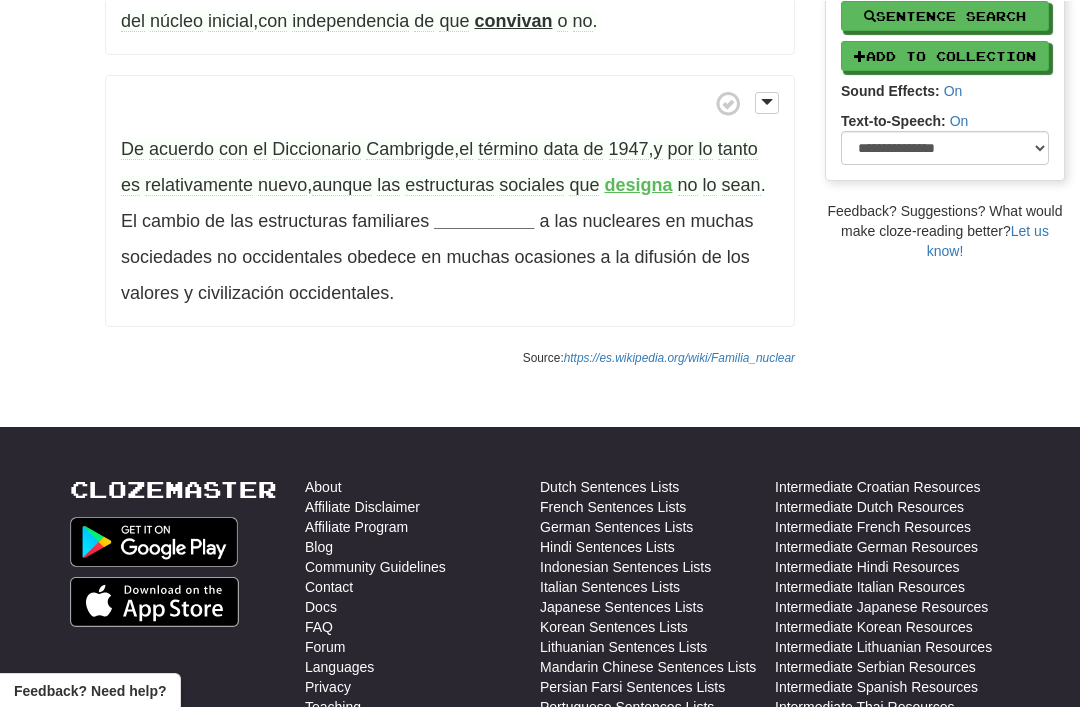 scroll, scrollTop: 597, scrollLeft: 0, axis: vertical 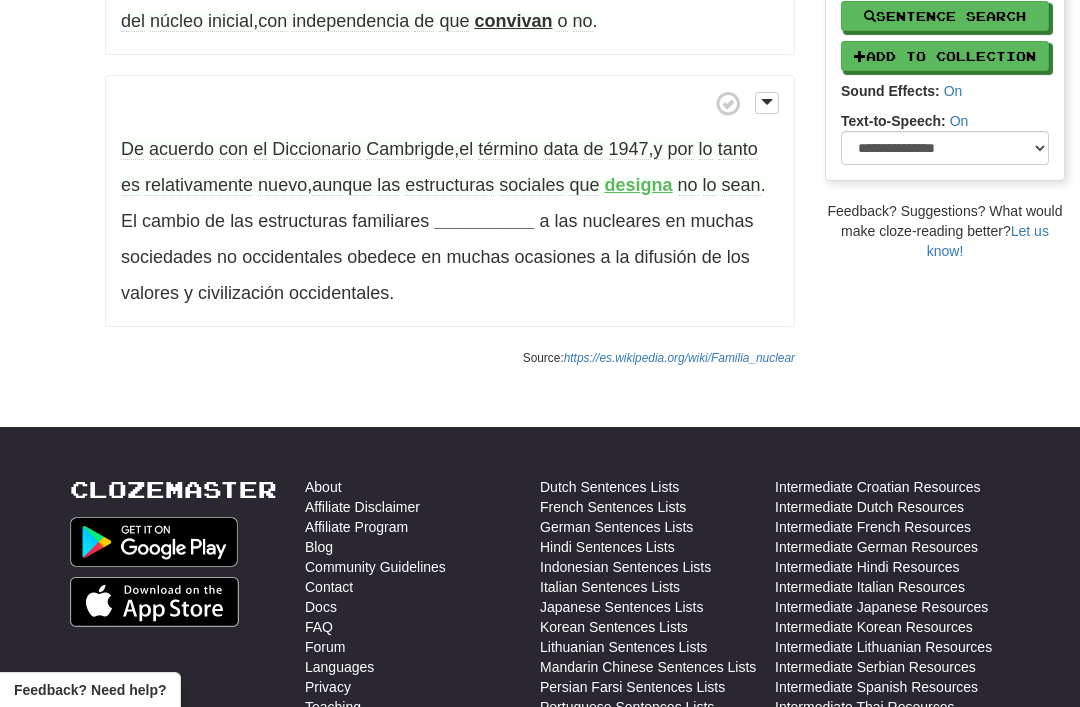 click on "lo" at bounding box center (706, 149) 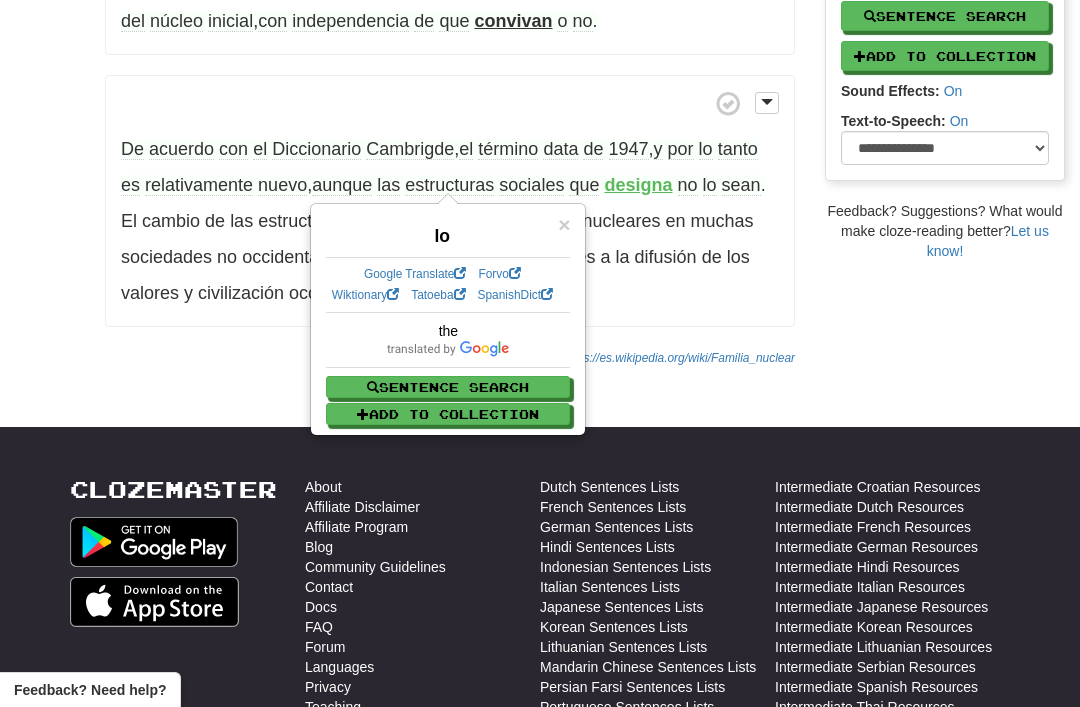 click on "tanto" at bounding box center [738, 149] 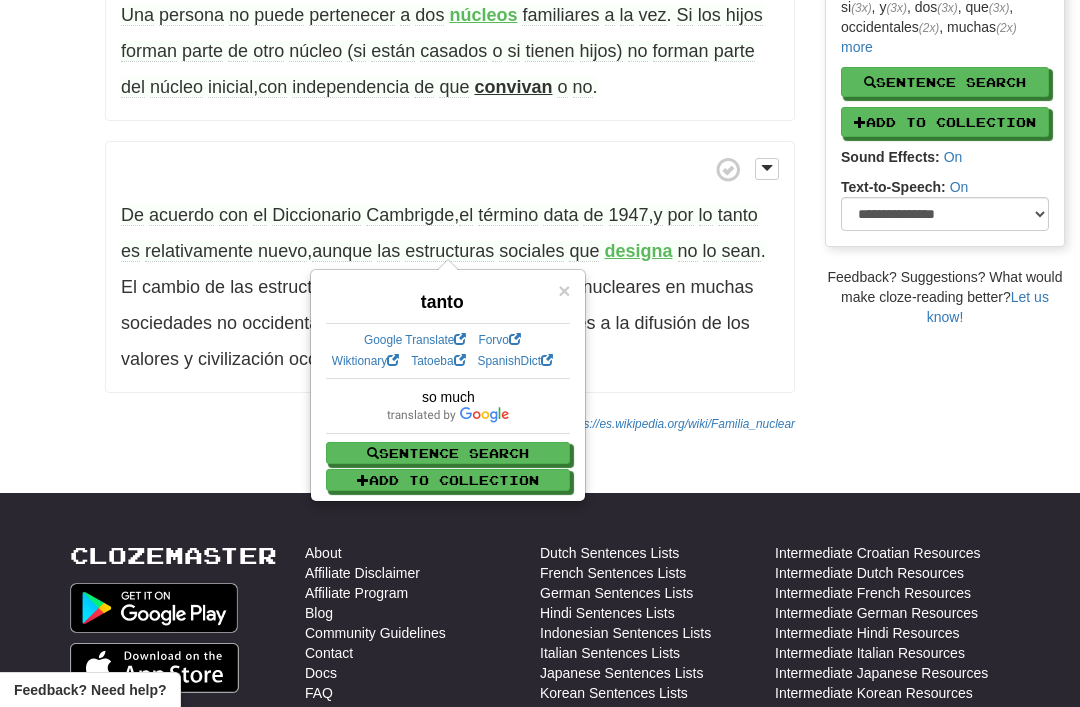 scroll, scrollTop: 529, scrollLeft: 0, axis: vertical 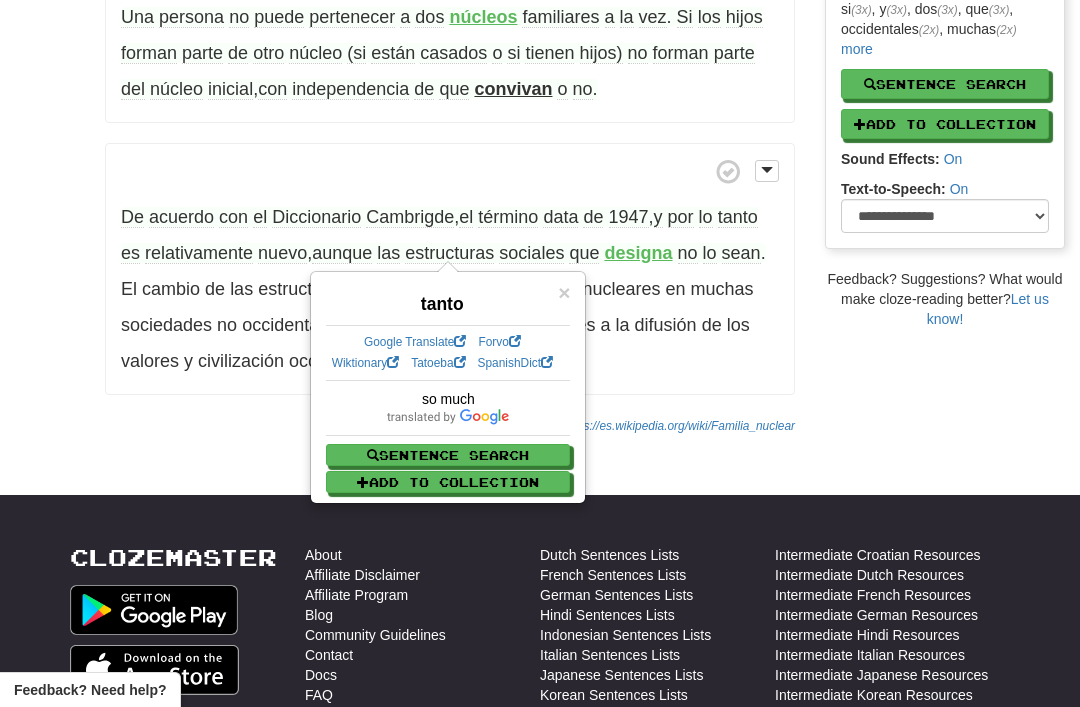 click on "De   acuerdo   con   el   Diccionario   Cambrigde ,  el   término   data   de   1947 ,  y   por   lo   tanto   es   relativamente   nuevo ,  aunque   las   estructuras   sociales   que
designa
no   lo   sean .
​​   El   cambio   de   las   estructuras   familiares
__________
a   las   nucleares   en   muchas   sociedades   no   occidentales   obedece   en   muchas   ocasiones   a   la   difusión   de   los   valores   y   civilización   occidentales ." at bounding box center (450, 269) 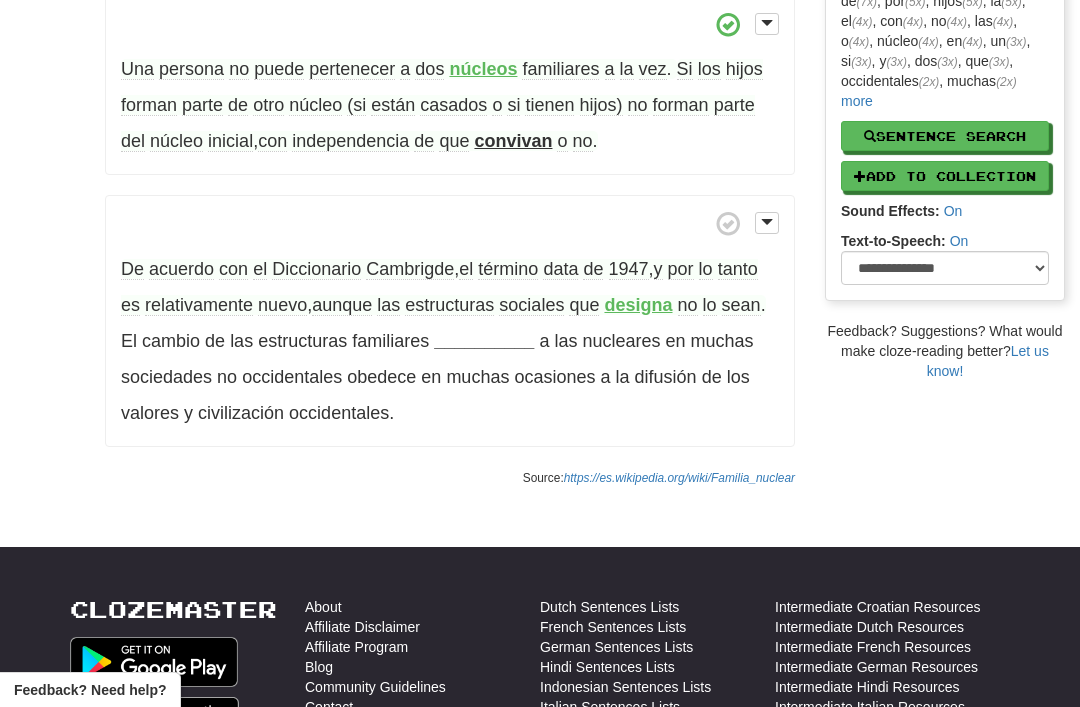 scroll, scrollTop: 458, scrollLeft: 0, axis: vertical 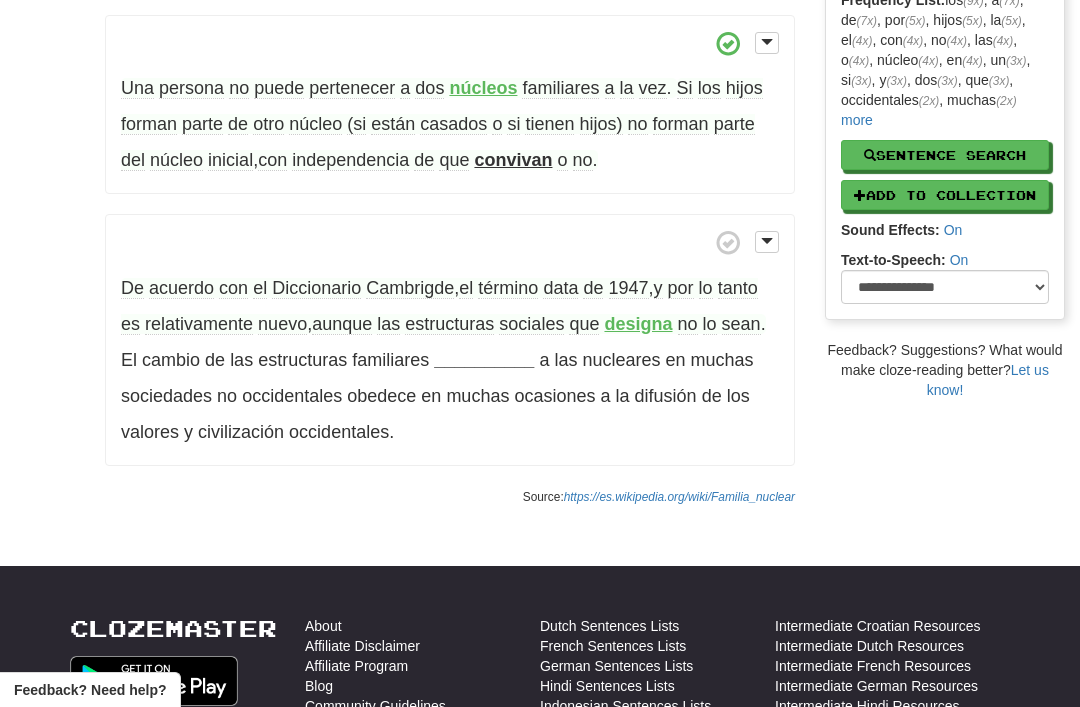 click on "designa" at bounding box center (638, 324) 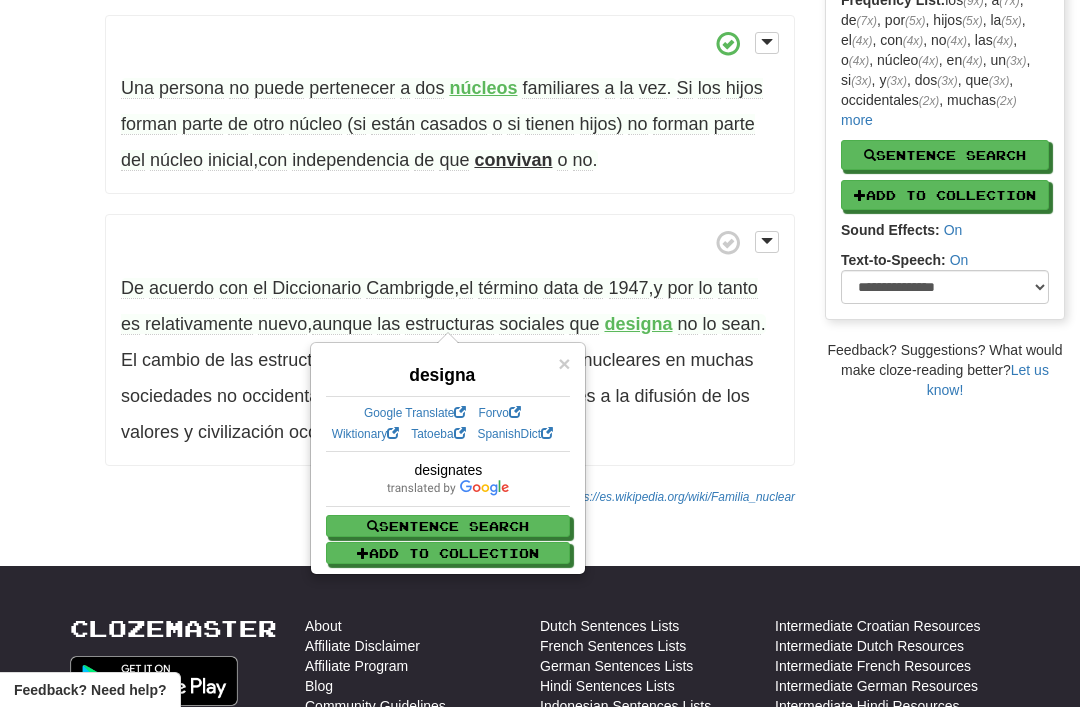 click on "/
Cloze-Reading
Familia nuclear
Reset
Anthropology, psychology and everyday life > Family and kinship
La   familia   nuclear   es   la   familia
conviviente
formada   por   los   miembros   de   un   único   núcleo   familiar ,  el   grupo   formado   por   los   padres   y   sus   hijos .
Las   definiciones   más   amplias   consideran   en   un   núcleo   familiar   tanto   a   los   grupos   formados   por   dos   adultos
emparejados
,  con   o   sin   hijos ,  como   a   los   formados   por   un   adulto   con   uno   o   varios   hijos .
​   Algunas   definiciones   más
restrictivas
la   reducen   a   los   casos   en   los   que   están   presentes   los   dos   progenitores .
Una   persona   no   puede   pertenecer   a   dos
núcleos
familiares   a   la   vez ." at bounding box center [540, 54] 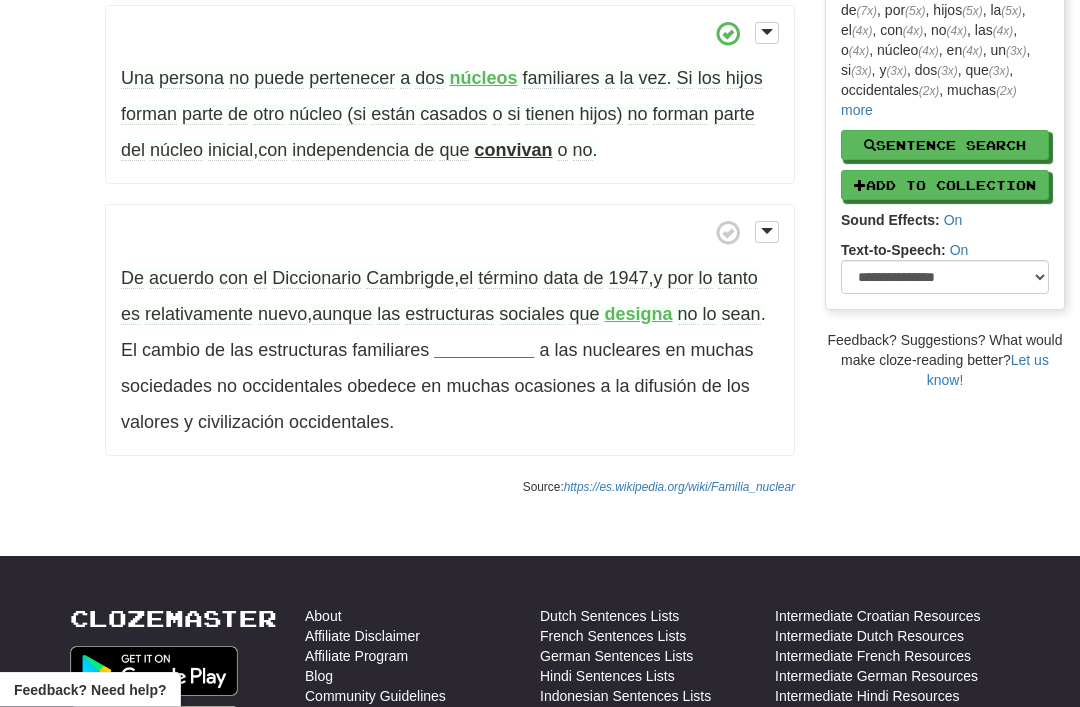scroll, scrollTop: 465, scrollLeft: 0, axis: vertical 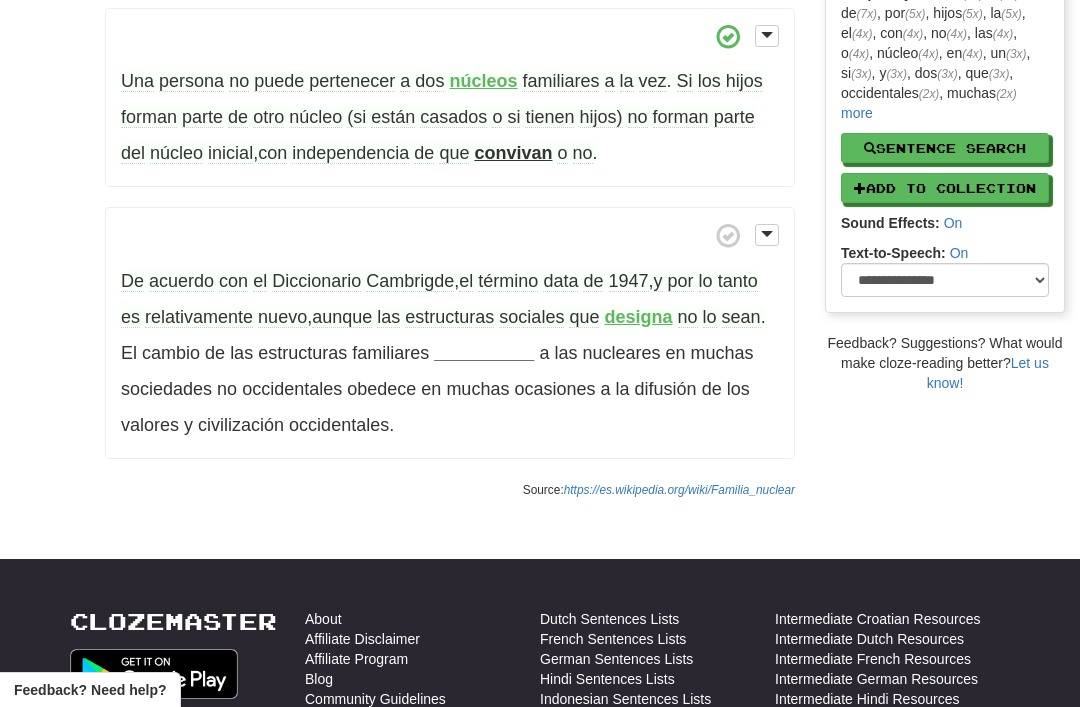click on "__________" at bounding box center (484, 353) 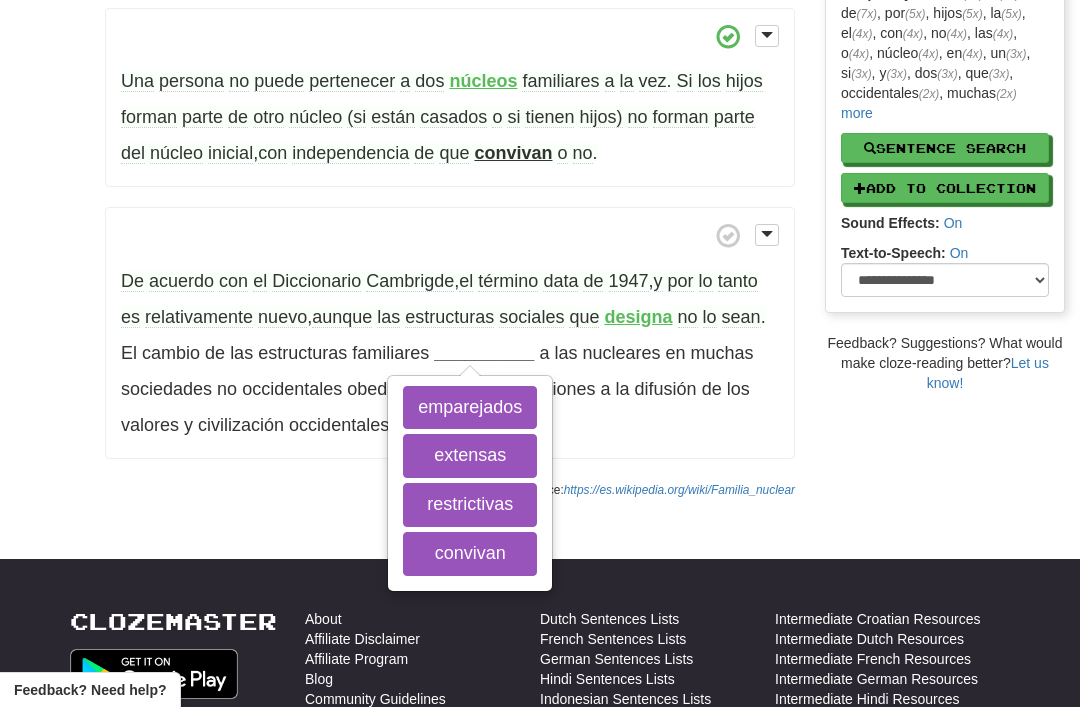click on "extensas" at bounding box center (470, 456) 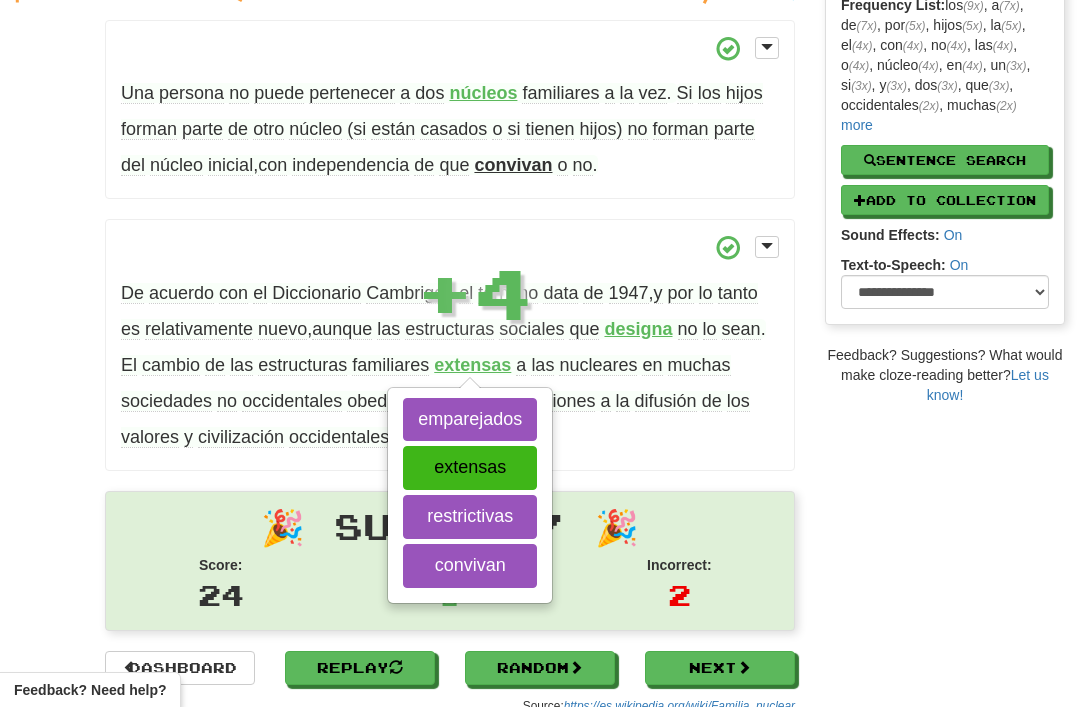 scroll, scrollTop: 452, scrollLeft: 0, axis: vertical 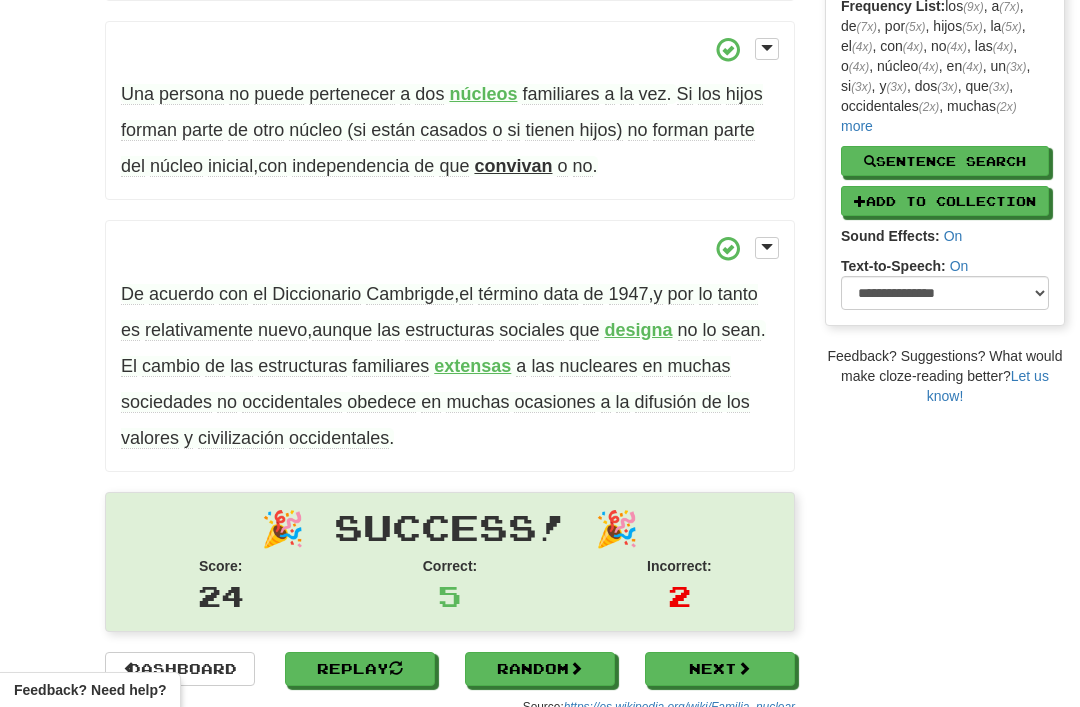 click on "extensas" at bounding box center [472, 366] 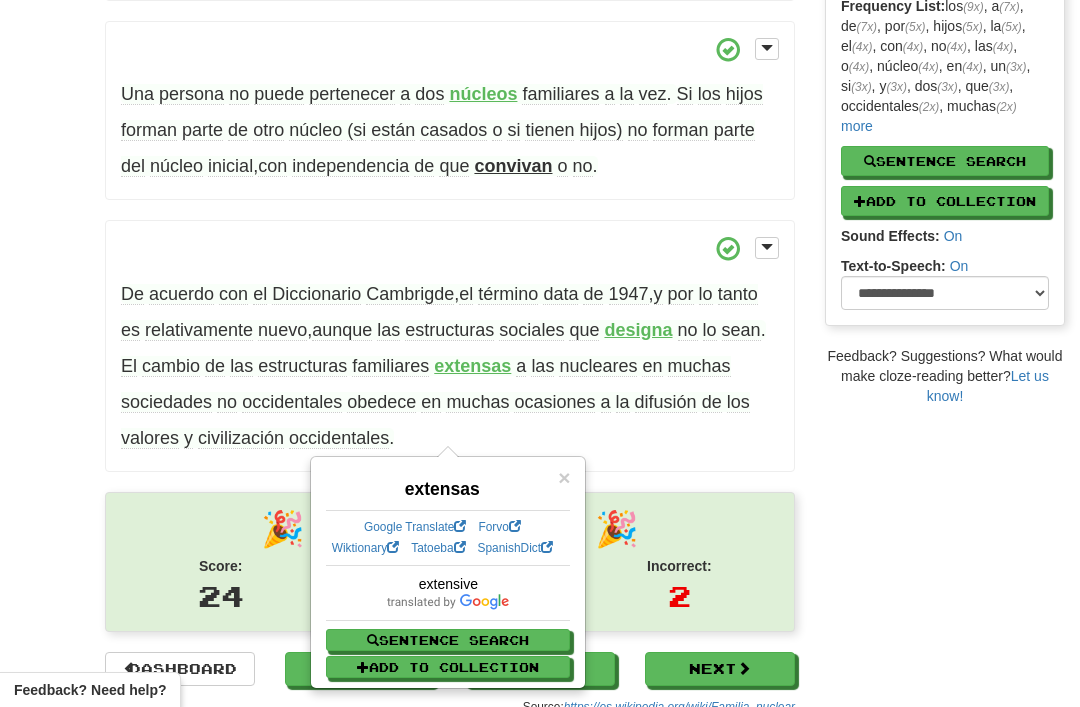 click on "/
Cloze-Reading
Familia nuclear
Reset
Anthropology, psychology and everyday life > Family and kinship
La   familia   nuclear   es   la   familia
conviviente
formada   por   los   miembros   de   un   único   núcleo   familiar ,  el   grupo   formado   por   los   padres   y   sus   hijos .
Las   definiciones   más   amplias   consideran   en   un   núcleo   familiar   tanto   a   los   grupos   formados   por   dos   adultos
emparejados
,  con   o   sin   hijos ,  como   a   los   formados   por   un   adulto   con   uno   o   varios   hijos .
​   Algunas   definiciones   más
restrictivas
la   reducen   a   los   casos   en   los   que   están   presentes   los   dos   progenitores .
Una   persona   no   puede   pertenecer   a   dos
núcleos
familiares   a   la   vez ." at bounding box center [540, 162] 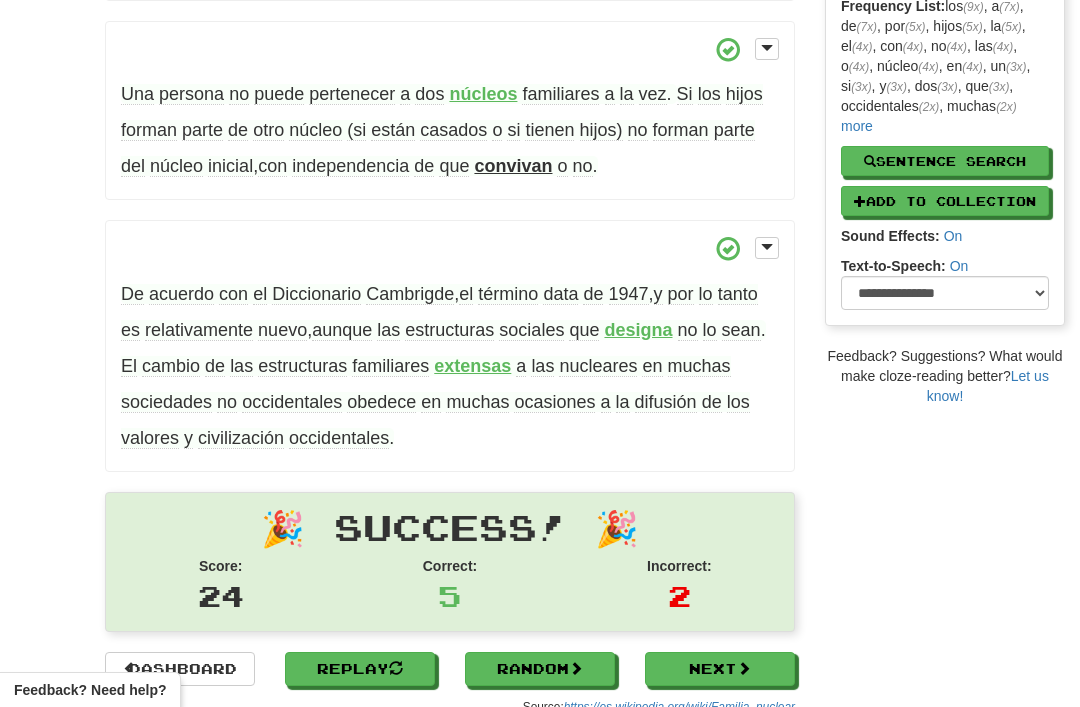 click on "obedece" at bounding box center [381, 402] 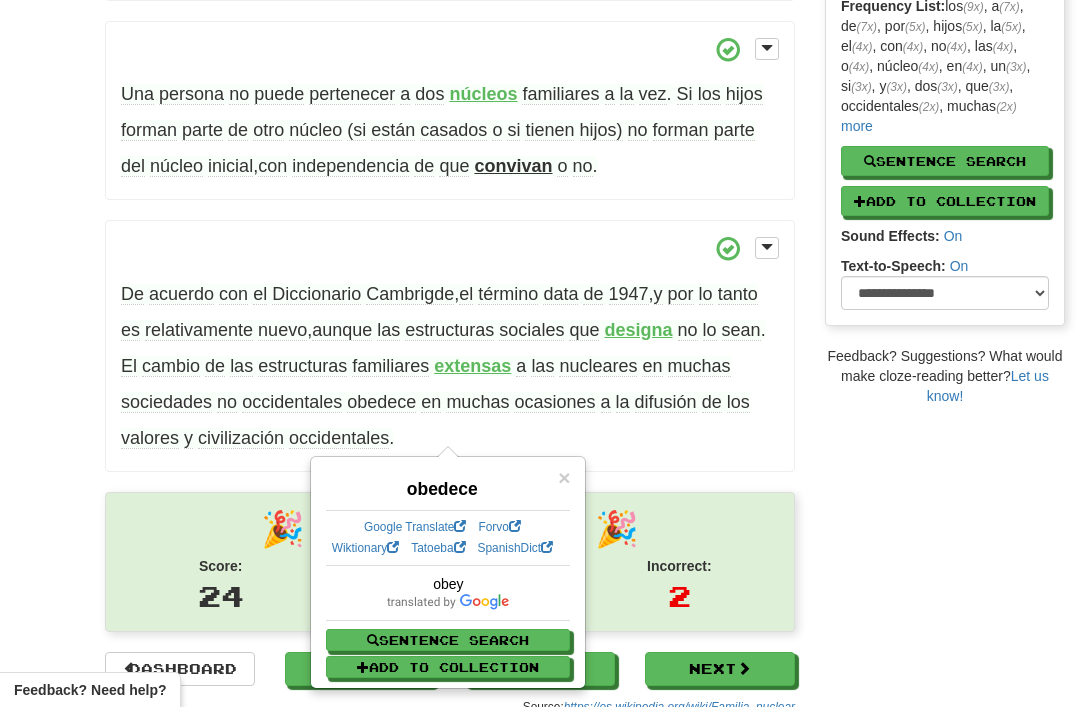 click on "/
Cloze-Reading
Familia nuclear
Reset
Anthropology, psychology and everyday life > Family and kinship
La   familia   nuclear   es   la   familia
conviviente
formada   por   los   miembros   de   un   único   núcleo   familiar ,  el   grupo   formado   por   los   padres   y   sus   hijos .
Las   definiciones   más   amplias   consideran   en   un   núcleo   familiar   tanto   a   los   grupos   formados   por   dos   adultos
emparejados
,  con   o   sin   hijos ,  como   a   los   formados   por   un   adulto   con   uno   o   varios   hijos .
​   Algunas   definiciones   más
restrictivas
la   reducen   a   los   casos   en   los   que   están   presentes   los   dos   progenitores .
Una   persona   no   puede   pertenecer   a   dos
núcleos
familiares   a   la   vez ." at bounding box center (540, 162) 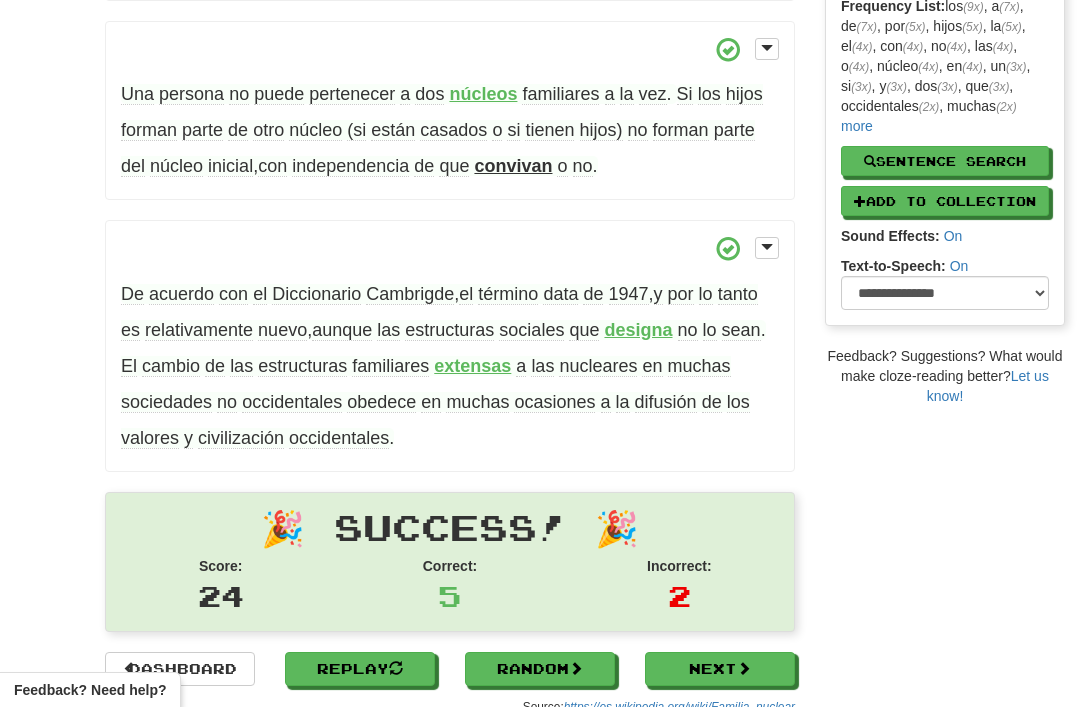 click on "ocasiones" at bounding box center (554, 402) 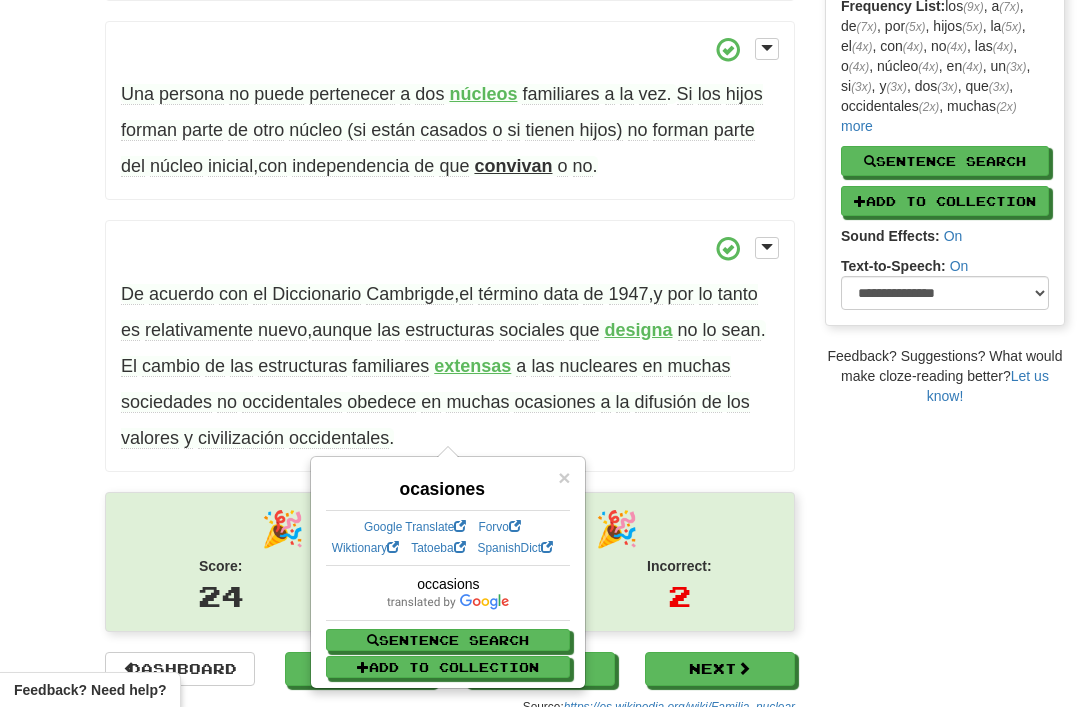 click on "/
Cloze-Reading
Familia nuclear
Reset
Anthropology, psychology and everyday life > Family and kinship
La   familia   nuclear   es   la   familia
conviviente
formada   por   los   miembros   de   un   único   núcleo   familiar ,  el   grupo   formado   por   los   padres   y   sus   hijos .
Las   definiciones   más   amplias   consideran   en   un   núcleo   familiar   tanto   a   los   grupos   formados   por   dos   adultos
emparejados
,  con   o   sin   hijos ,  como   a   los   formados   por   un   adulto   con   uno   o   varios   hijos .
​   Algunas   definiciones   más
restrictivas
la   reducen   a   los   casos   en   los   que   están   presentes   los   dos   progenitores .
Una   persona   no   puede   pertenecer   a   dos
núcleos
familiares   a   la   vez ." at bounding box center [540, 162] 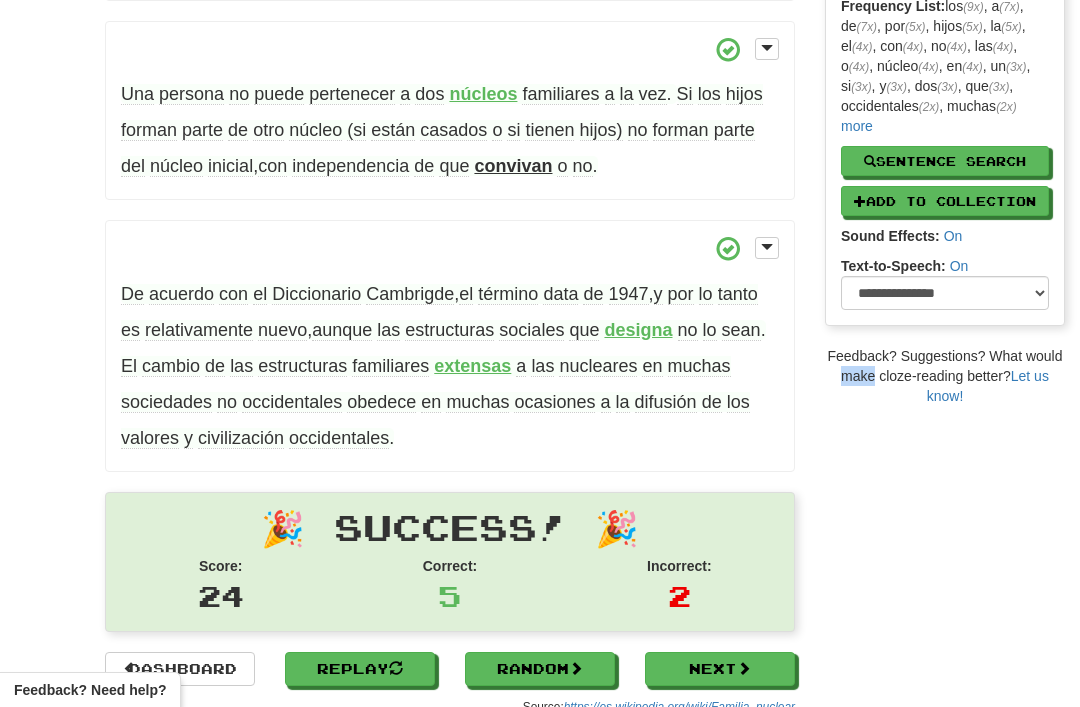 click on "difusión" at bounding box center (666, 402) 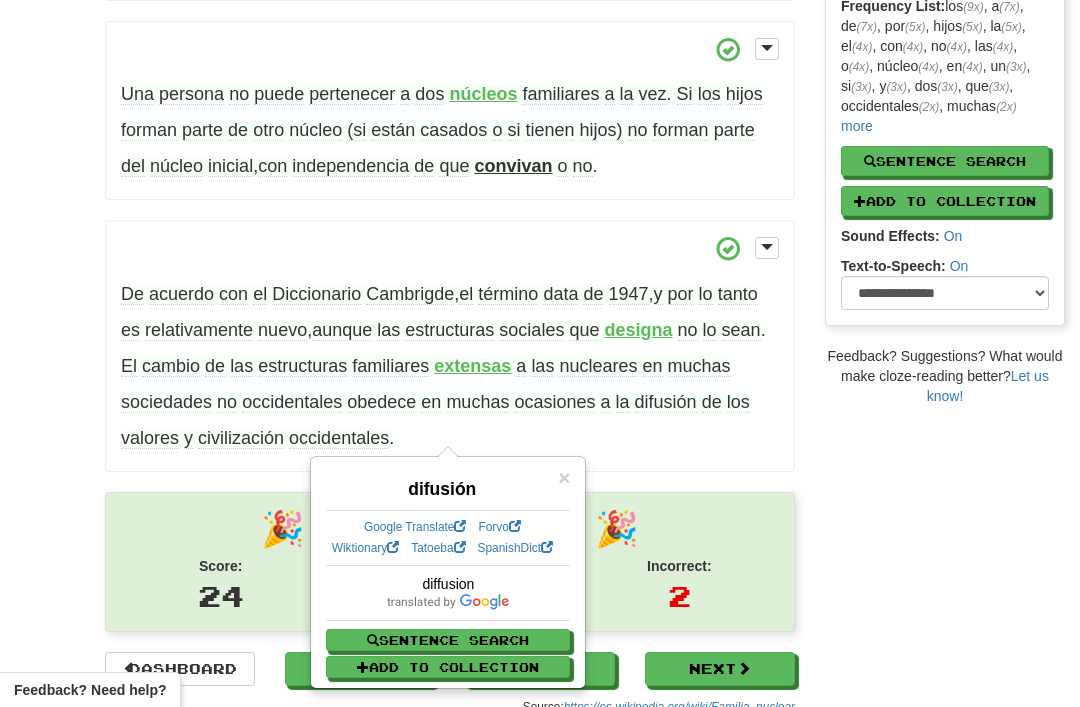 click on "/
Cloze-Reading
Familia nuclear
Reset
Anthropology, psychology and everyday life > Family and kinship
La   familia   nuclear   es   la   familia
conviviente
formada   por   los   miembros   de   un   único   núcleo   familiar ,  el   grupo   formado   por   los   padres   y   sus   hijos .
Las   definiciones   más   amplias   consideran   en   un   núcleo   familiar   tanto   a   los   grupos   formados   por   dos   adultos
emparejados
,  con   o   sin   hijos ,  como   a   los   formados   por   un   adulto   con   uno   o   varios   hijos .
​   Algunas   definiciones   más
restrictivas
la   reducen   a   los   casos   en   los   que   están   presentes   los   dos   progenitores .
Una   persona   no   puede   pertenecer   a   dos
núcleos
familiares   a   la   vez ." at bounding box center [540, 162] 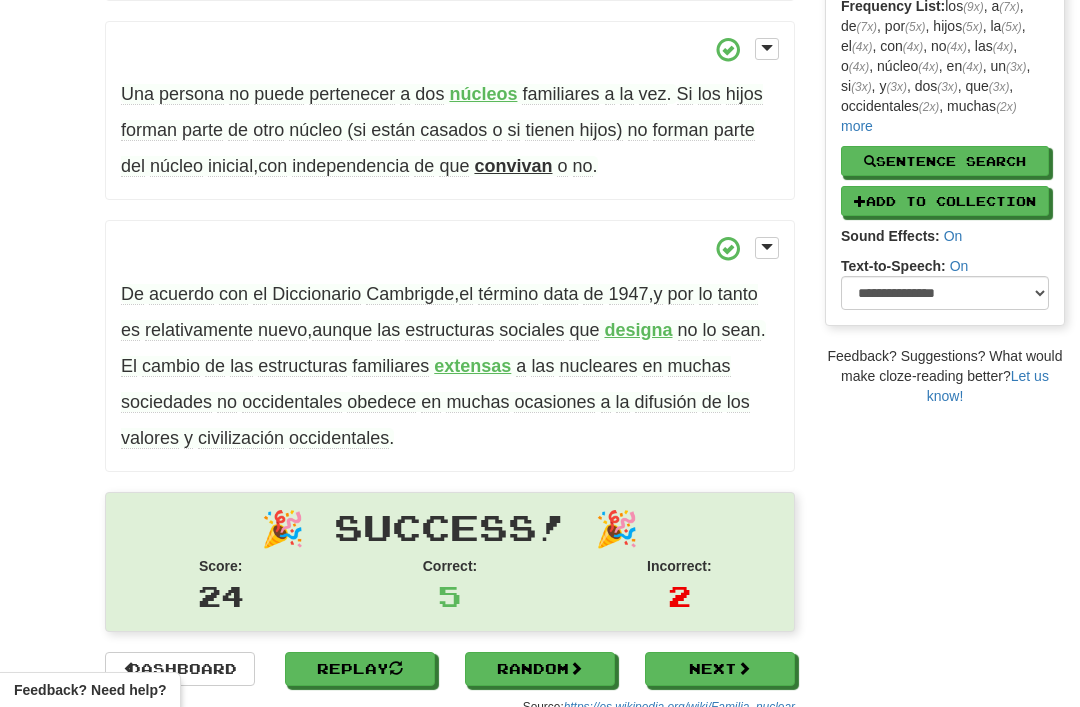 click on "/
Cloze-Reading
Familia nuclear
Reset
Anthropology, psychology and everyday life > Family and kinship
La   familia   nuclear   es   la   familia
conviviente
formada   por   los   miembros   de   un   único   núcleo   familiar ,  el   grupo   formado   por   los   padres   y   sus   hijos .
Las   definiciones   más   amplias   consideran   en   un   núcleo   familiar   tanto   a   los   grupos   formados   por   dos   adultos
emparejados
,  con   o   sin   hijos ,  como   a   los   formados   por   un   adulto   con   uno   o   varios   hijos .
​   Algunas   definiciones   más
restrictivas
la   reducen   a   los   casos   en   los   que   están   presentes   los   dos   progenitores .
Una   persona   no   puede   pertenecer   a   dos
núcleos
familiares   a   la   vez ." at bounding box center [540, 162] 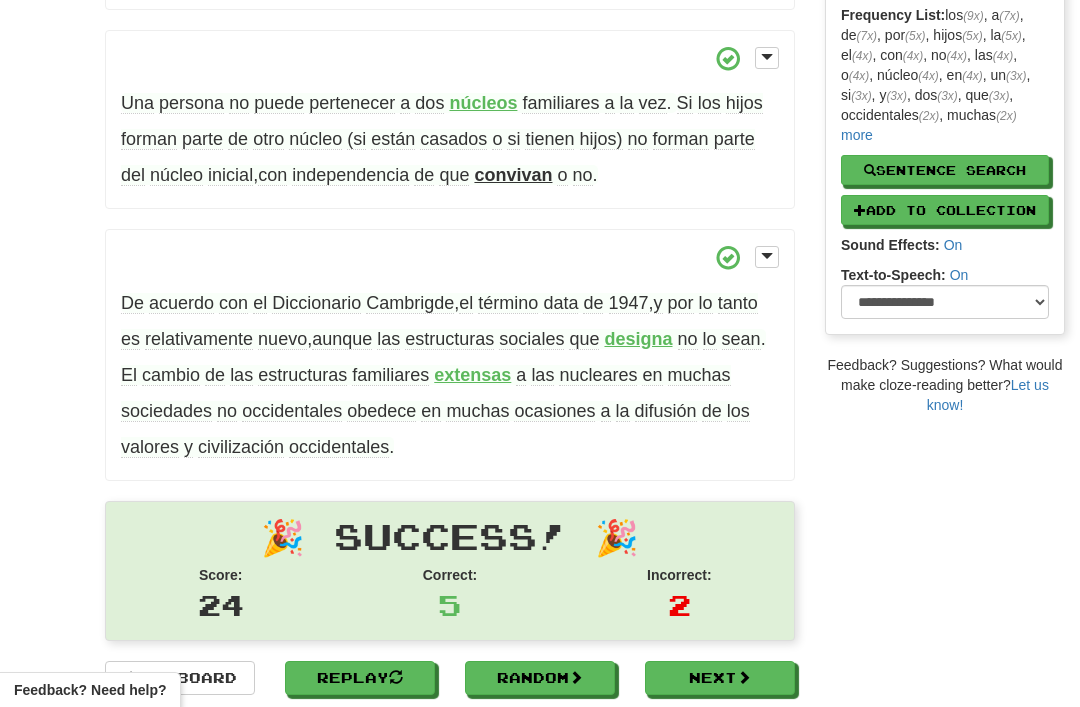 scroll, scrollTop: 0, scrollLeft: 0, axis: both 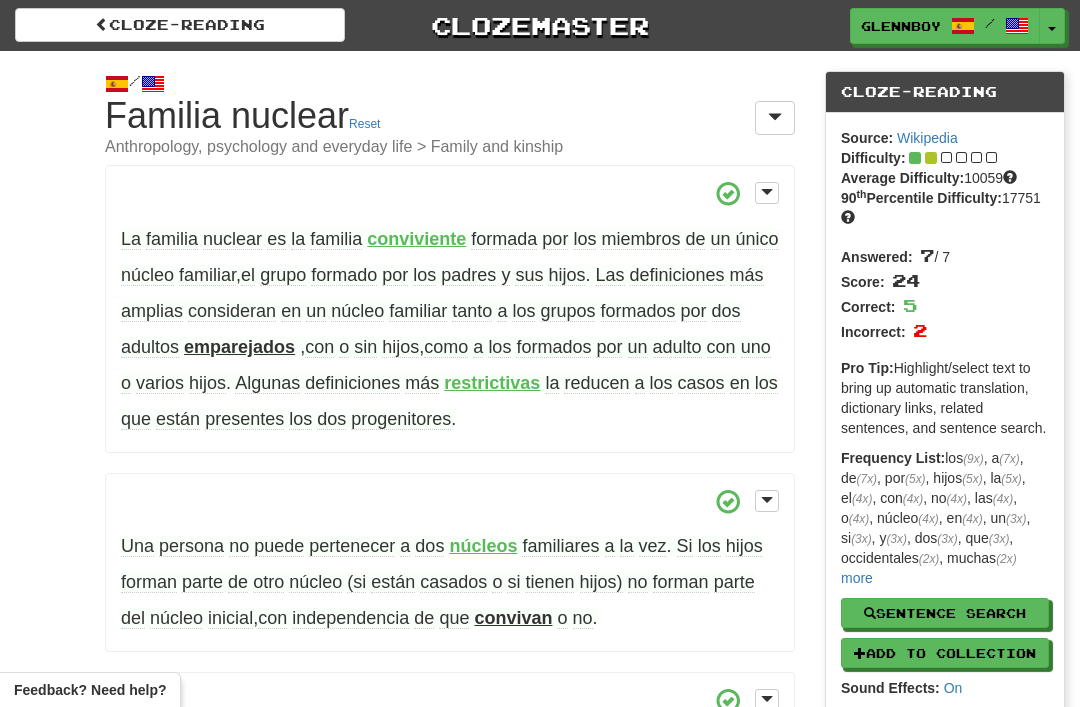 click on "Cloze-Reading" at bounding box center [180, 25] 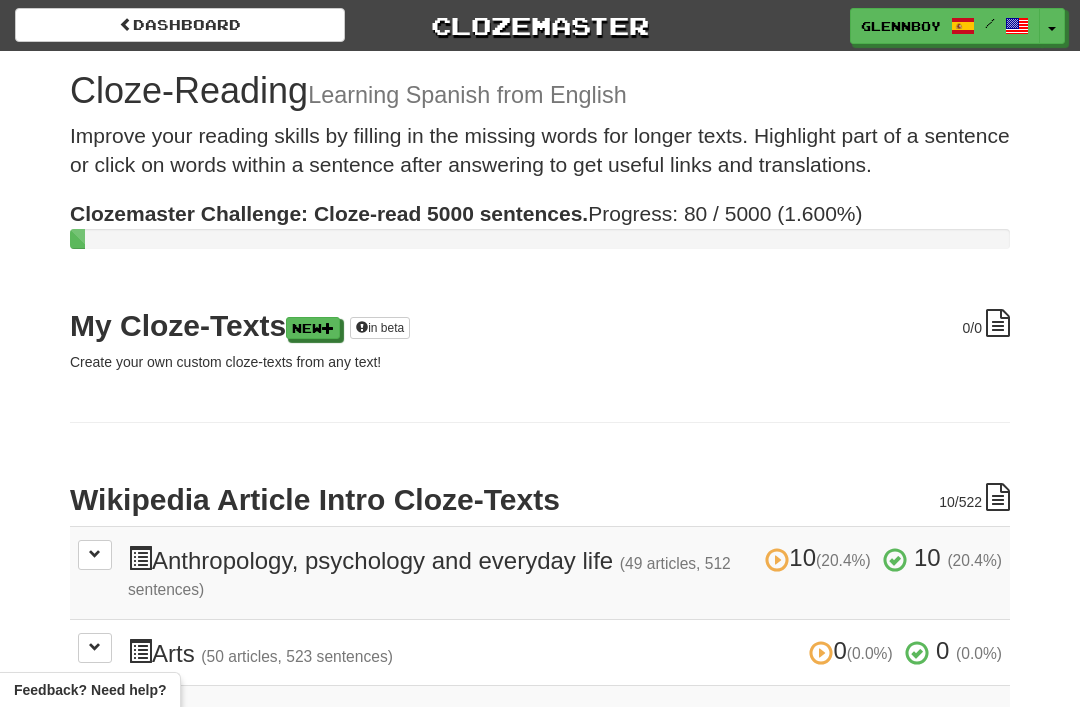 scroll, scrollTop: 0, scrollLeft: 0, axis: both 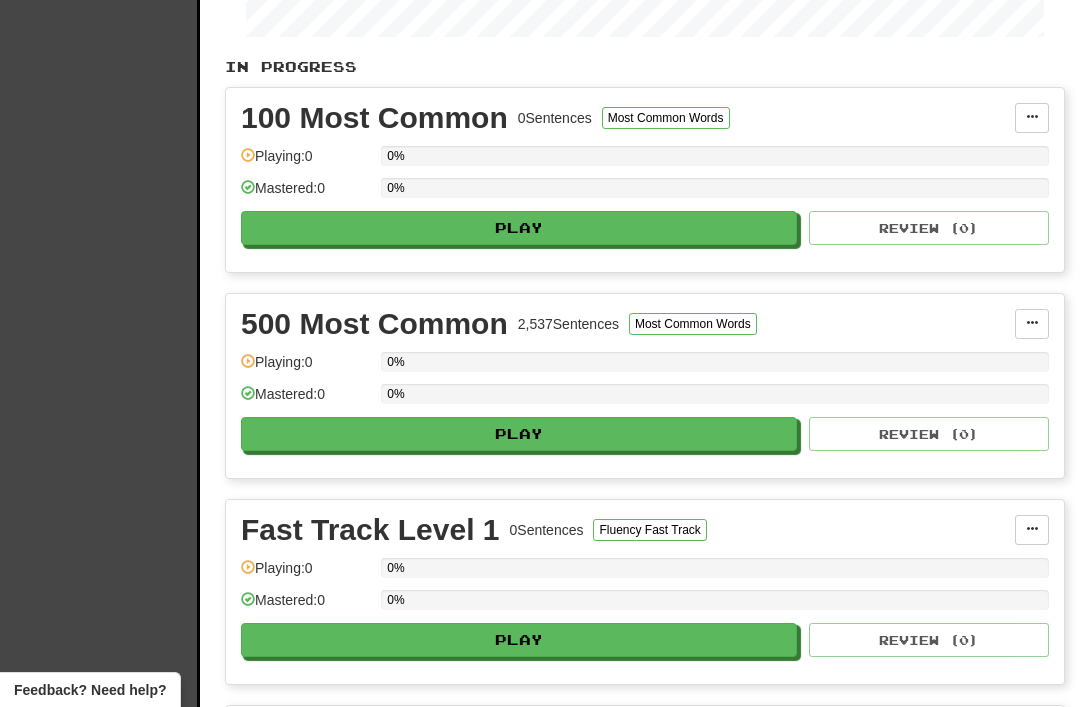 click on "Play" at bounding box center [519, 434] 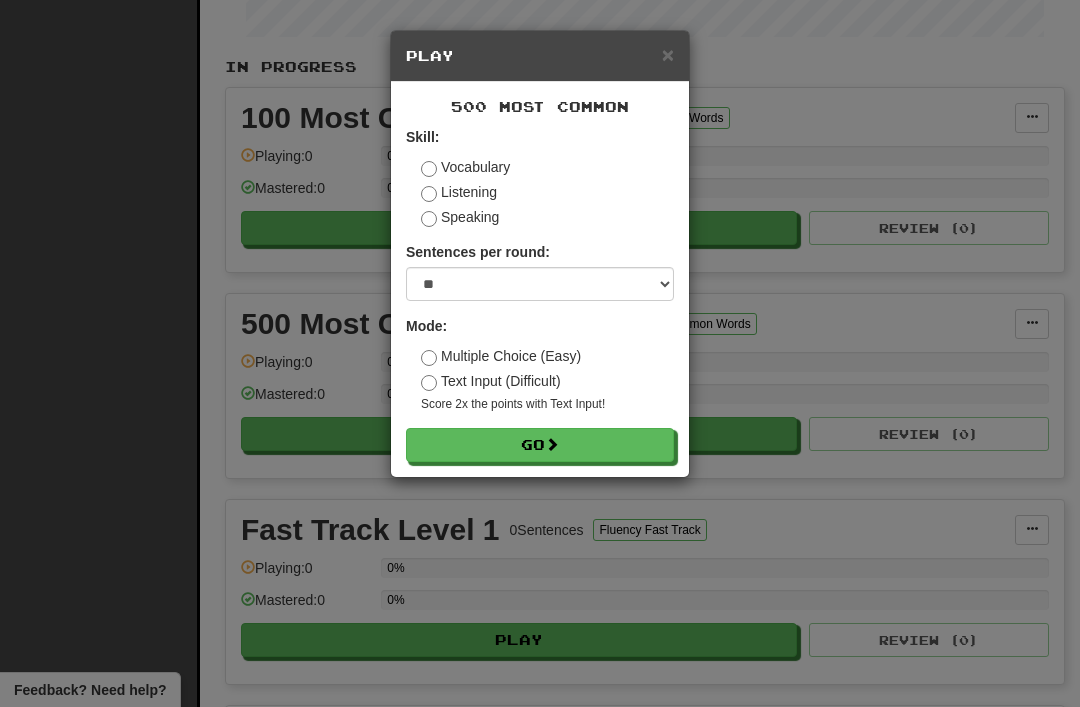 click on "Go" at bounding box center (540, 445) 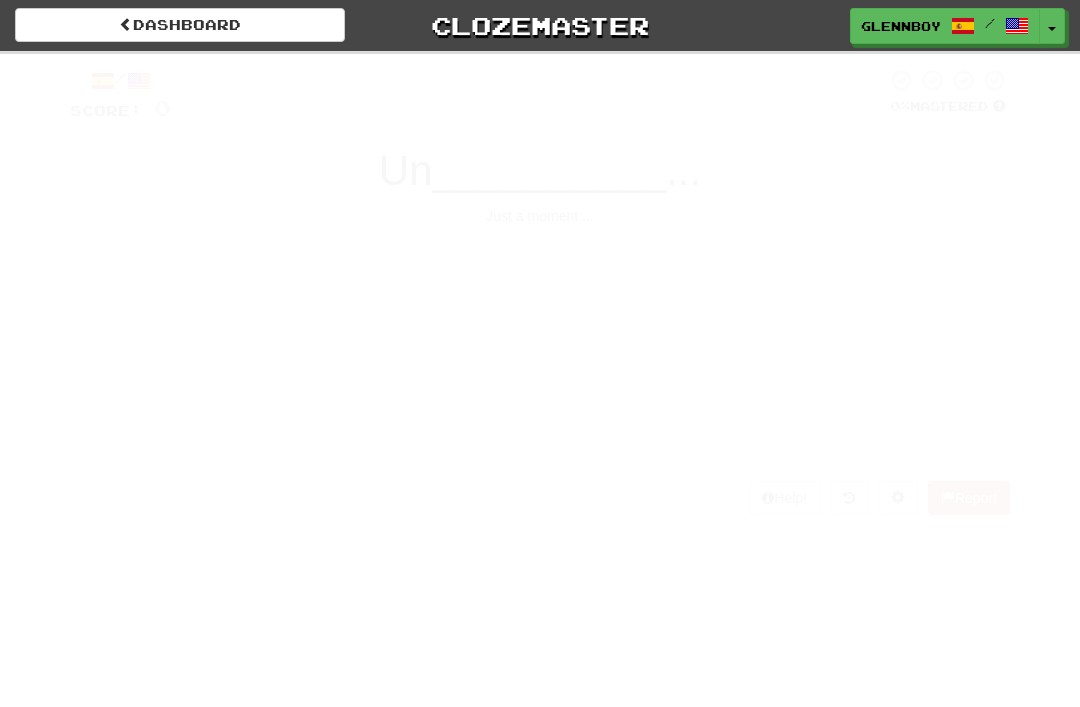 scroll, scrollTop: 0, scrollLeft: 0, axis: both 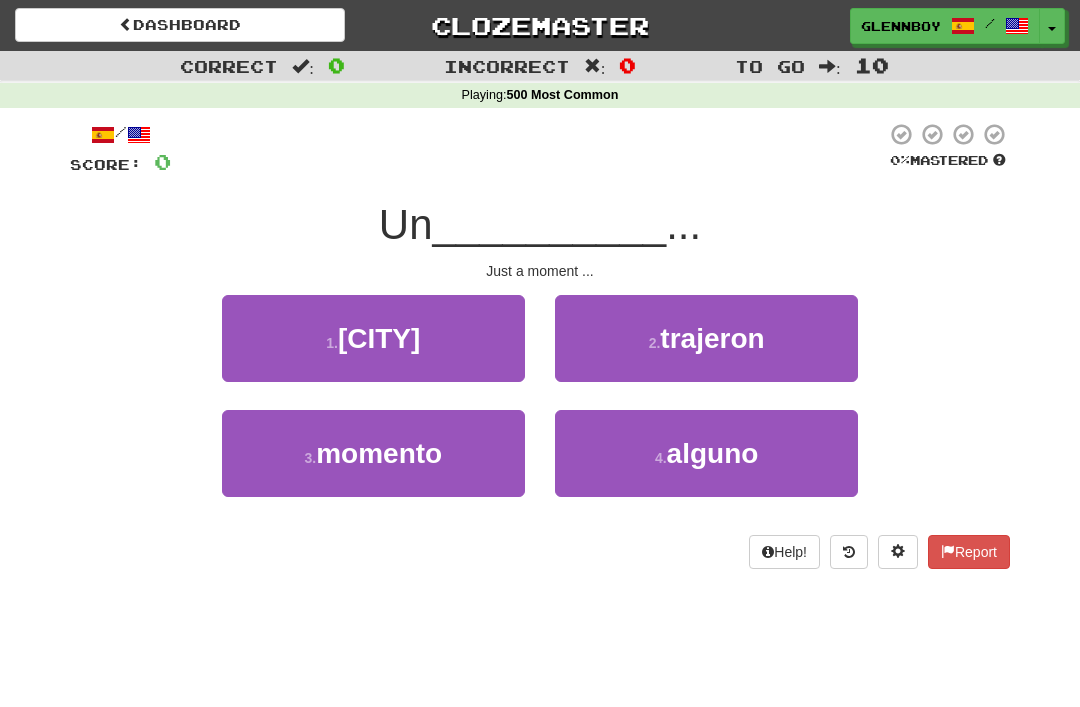 click on "momento" at bounding box center [379, 453] 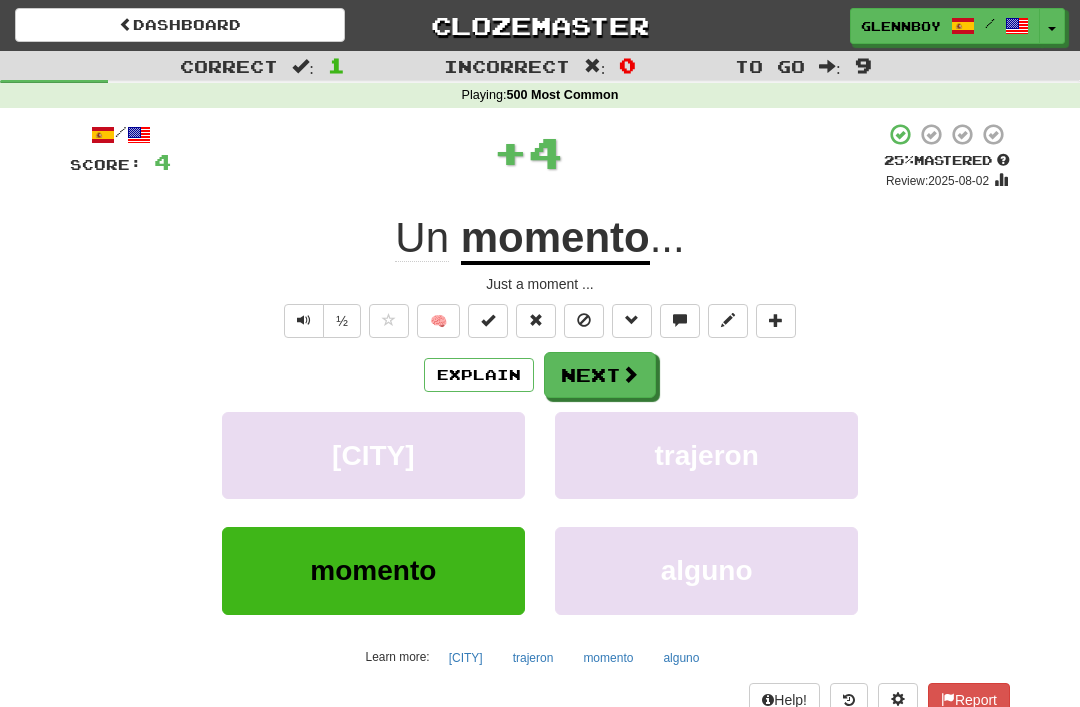 click at bounding box center (584, 321) 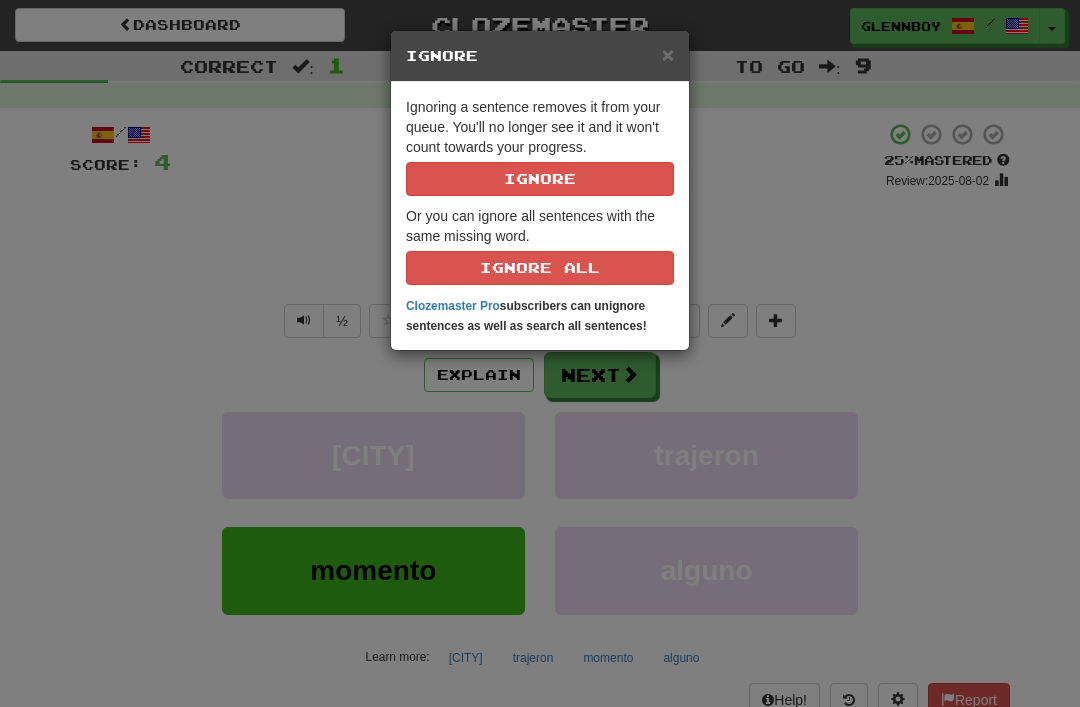 click on "Ignore" at bounding box center [540, 179] 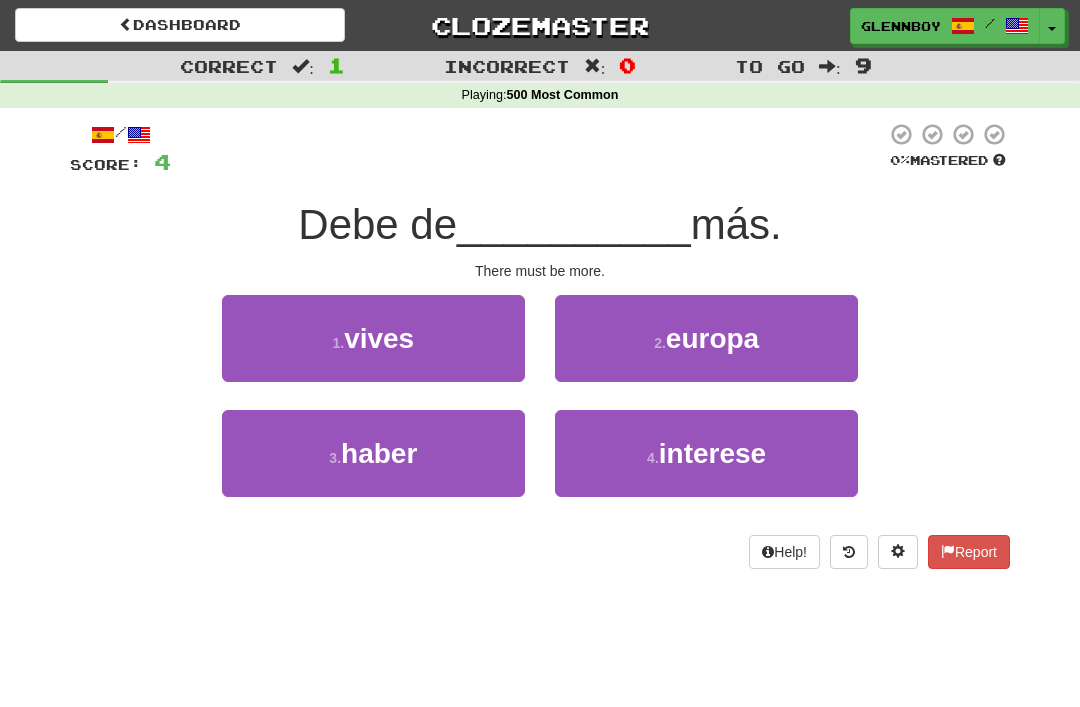 click on "3 .  haber" at bounding box center [373, 453] 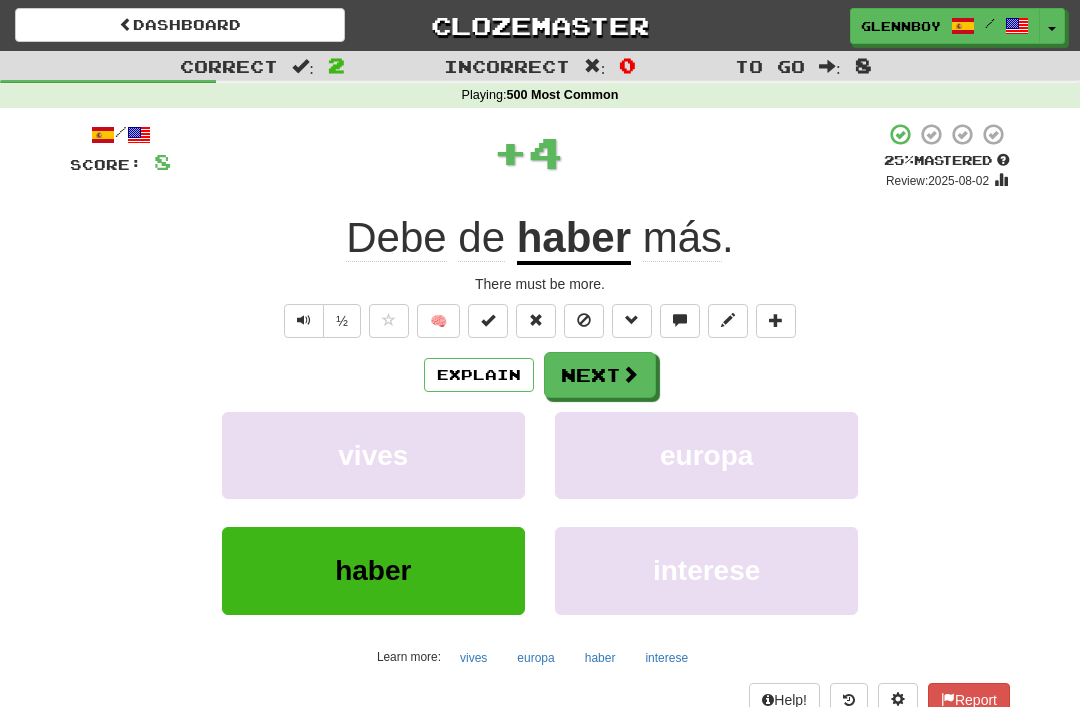 click at bounding box center (584, 320) 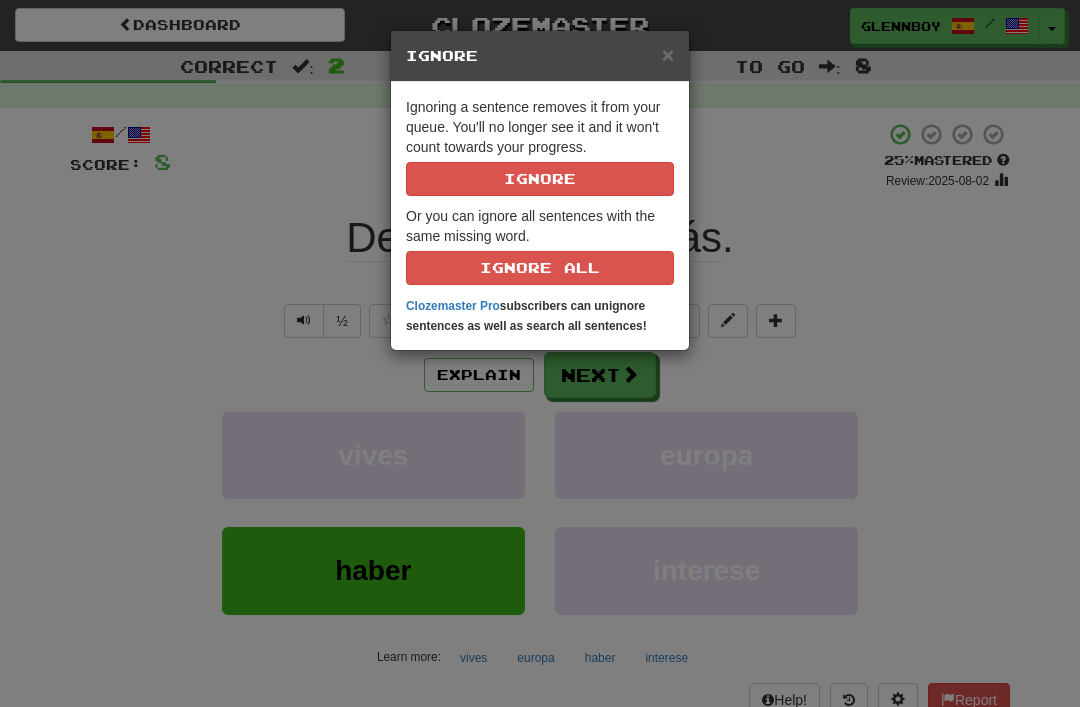 click on "Ignore" at bounding box center [540, 179] 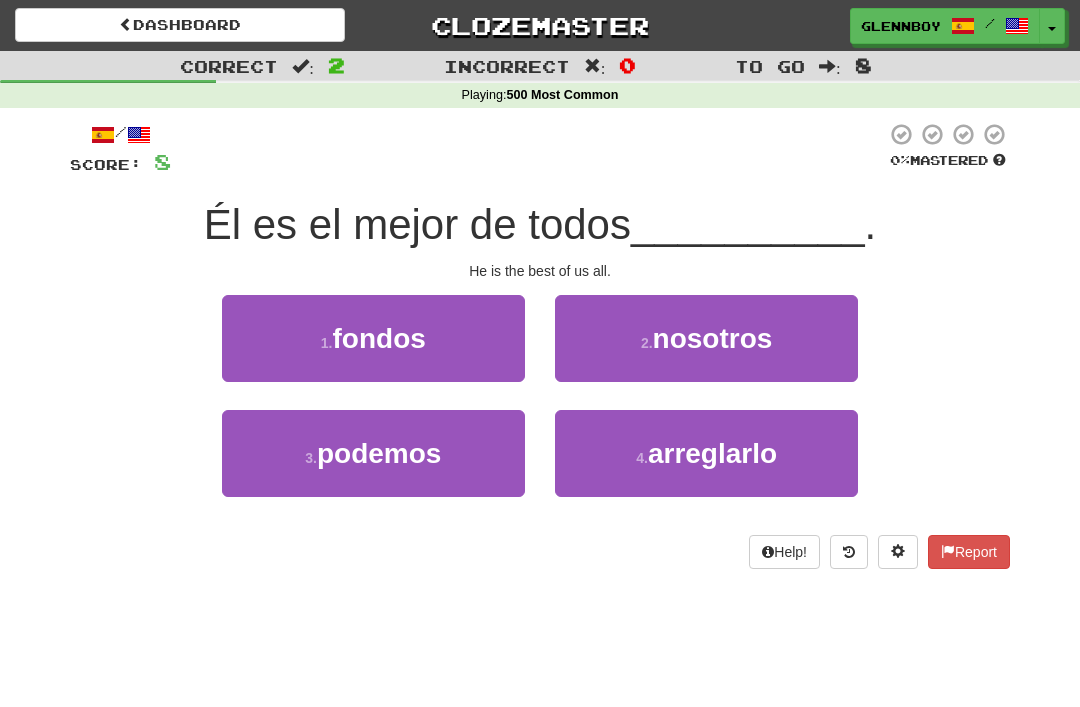 click on "2 ." at bounding box center (647, 343) 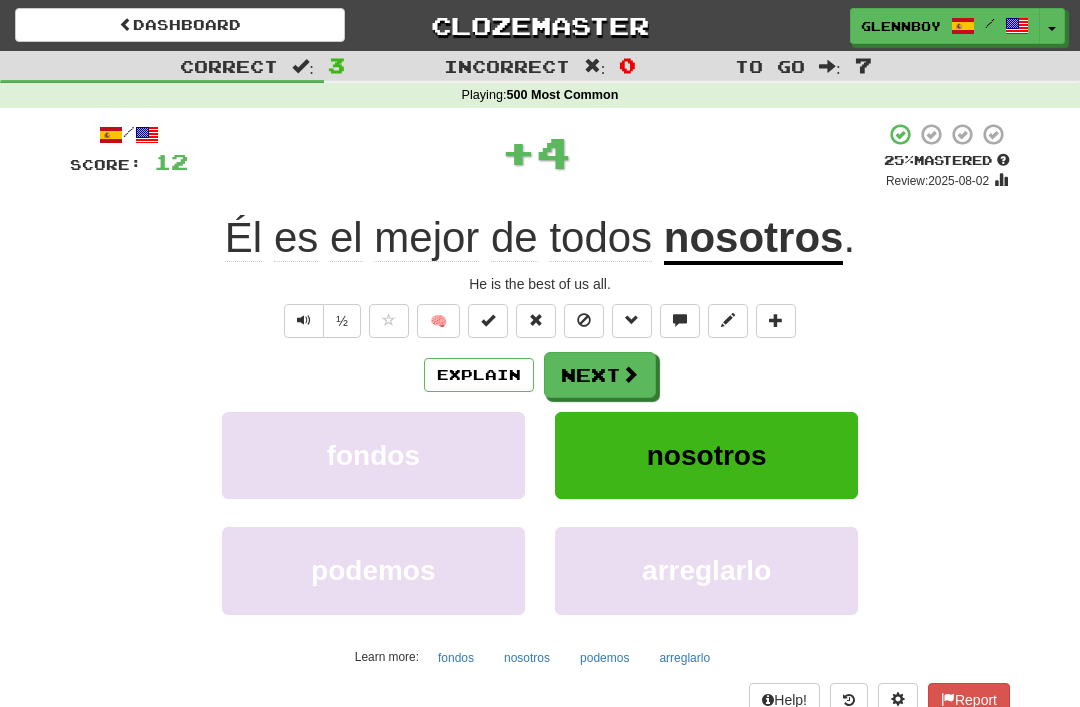 click at bounding box center [584, 320] 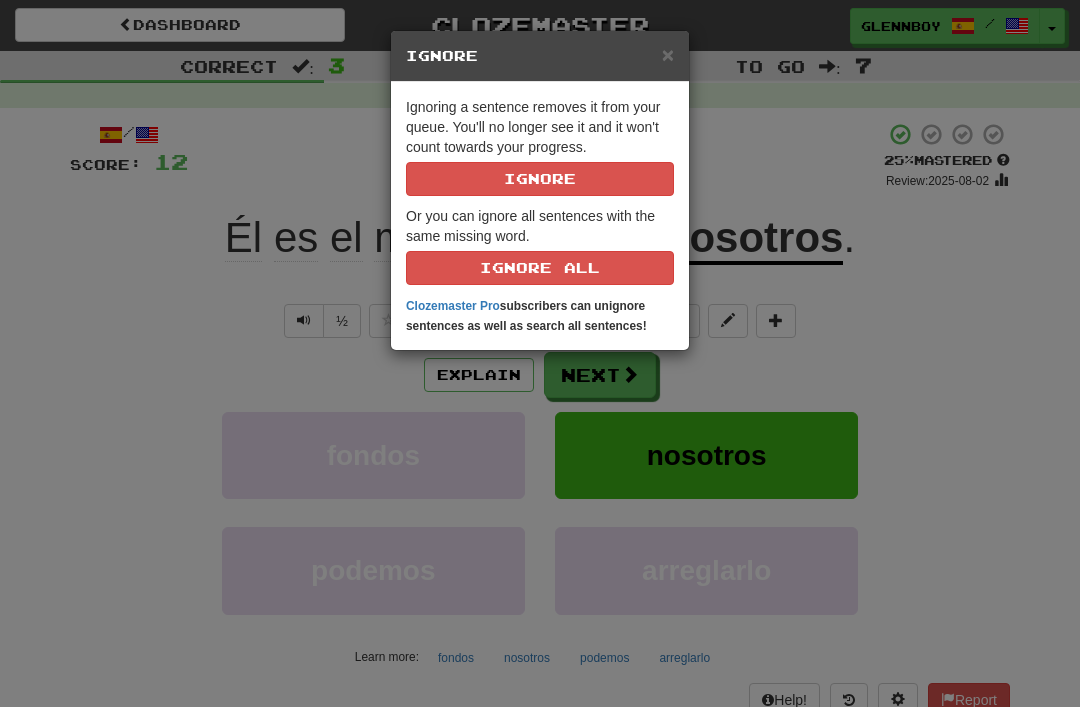 click on "Ignore" at bounding box center (540, 179) 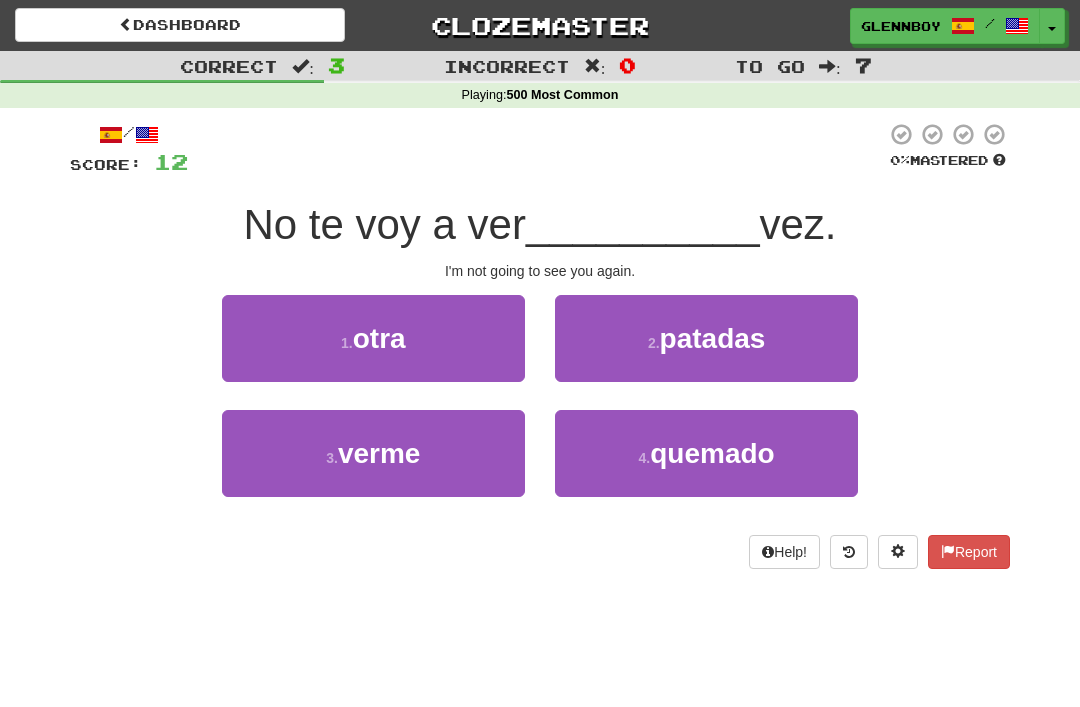 click on "1 ." at bounding box center (347, 343) 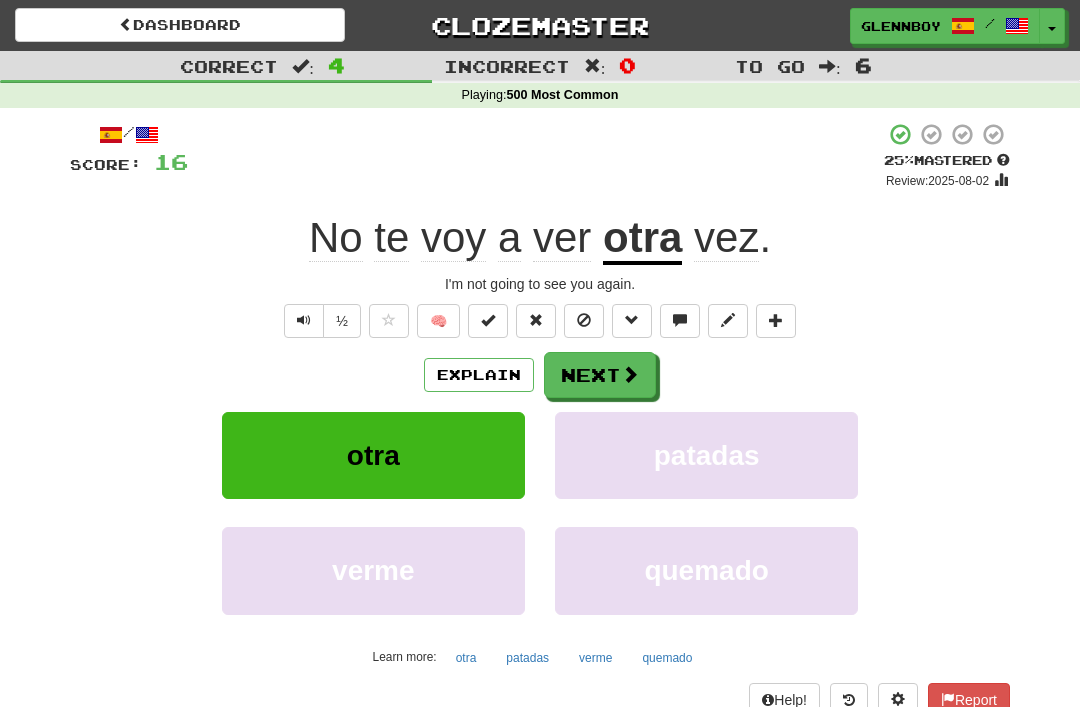 click at bounding box center [304, 321] 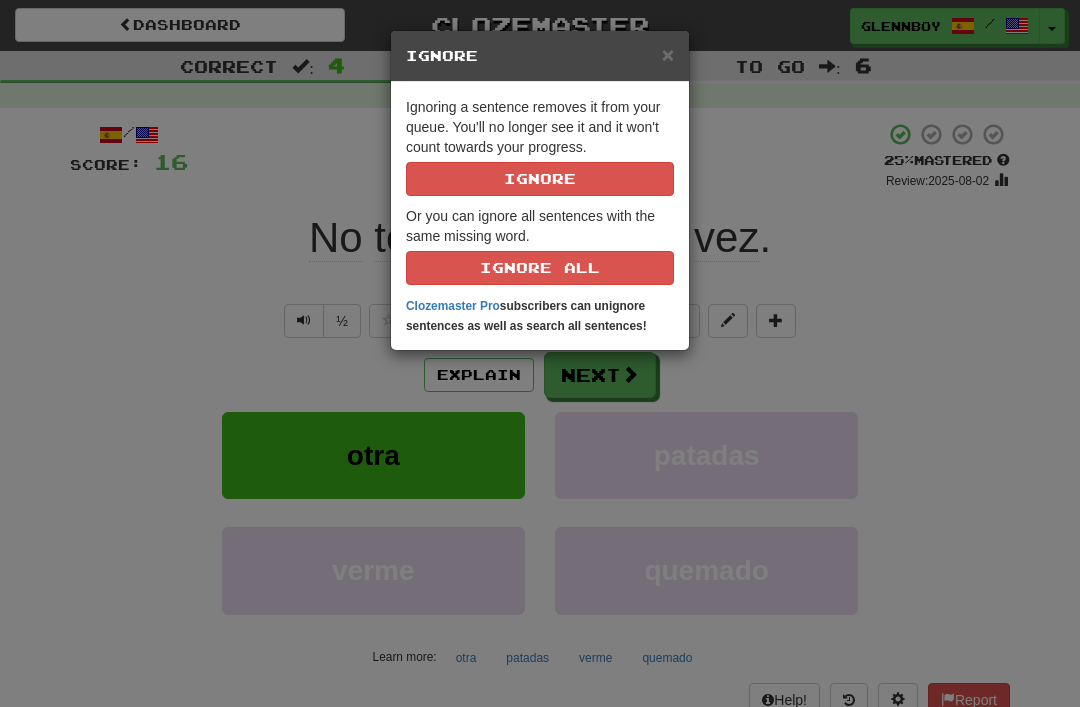 click on "Ignore" at bounding box center [540, 179] 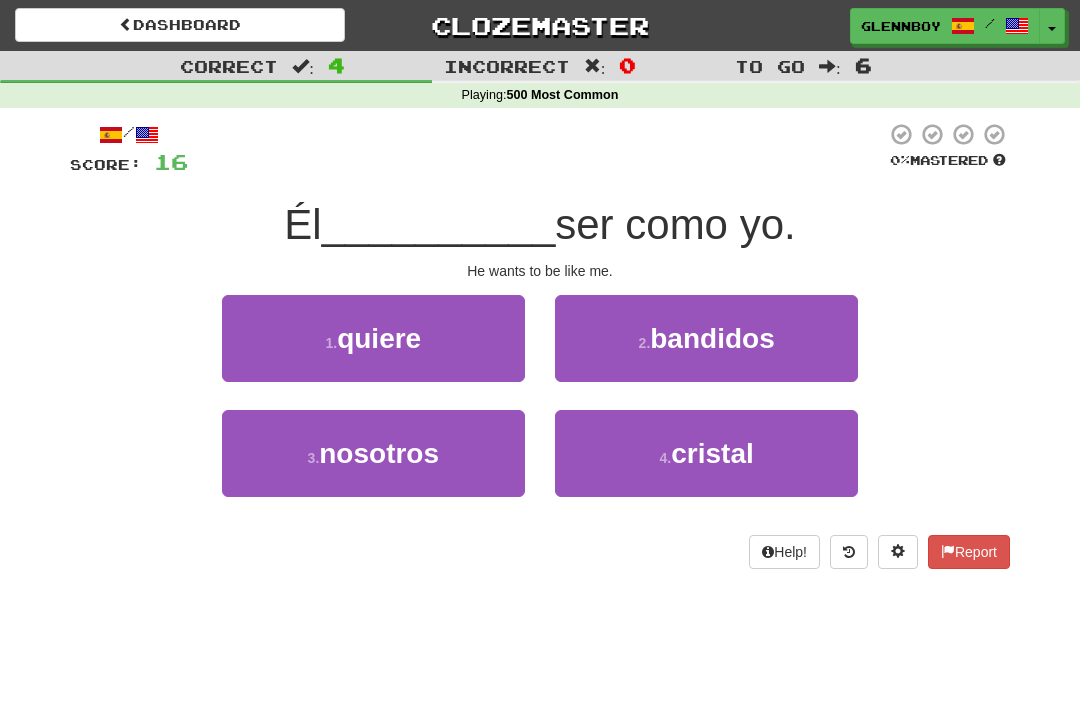 click on "quiere" at bounding box center [379, 338] 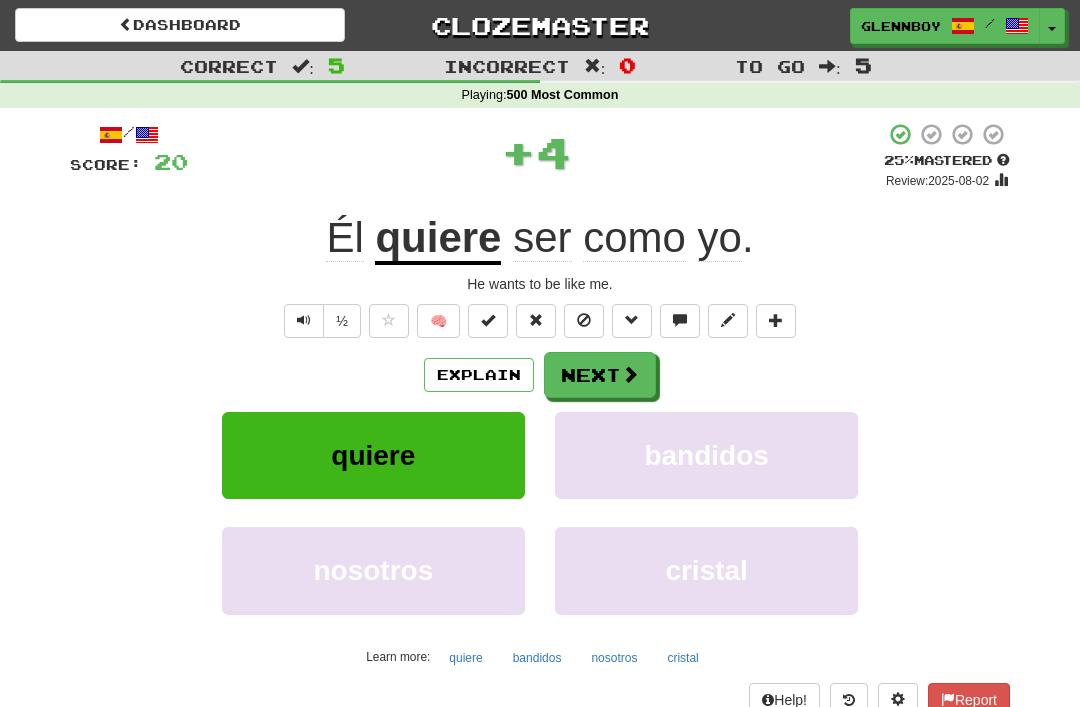 click at bounding box center (584, 320) 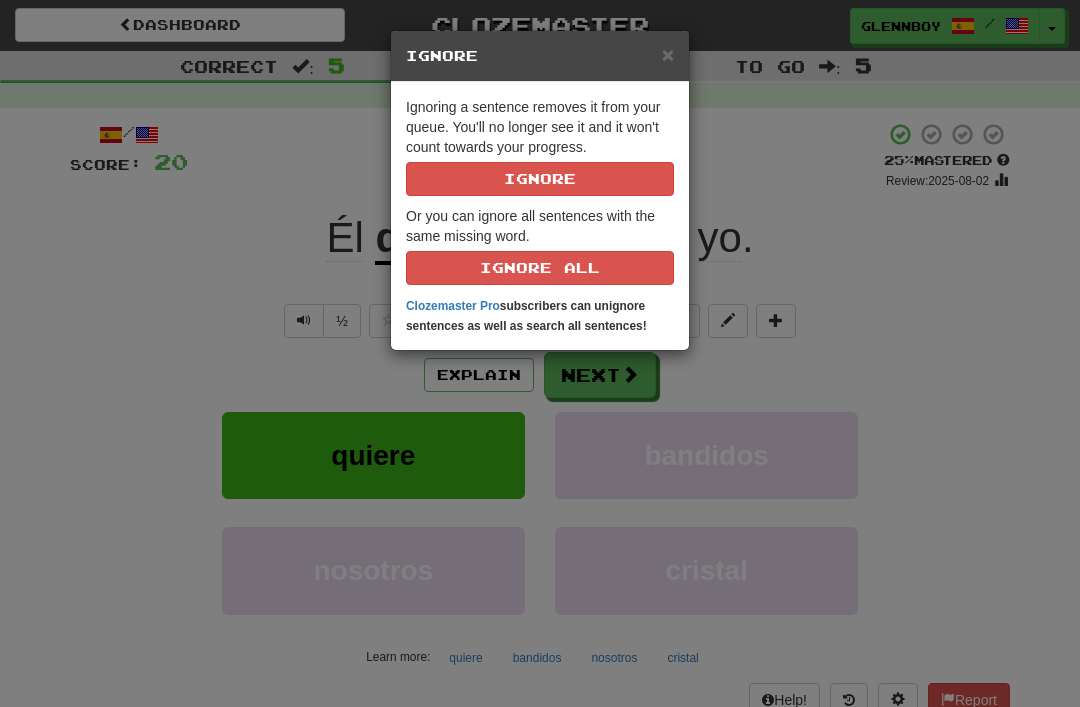 click on "Ignore" at bounding box center [540, 179] 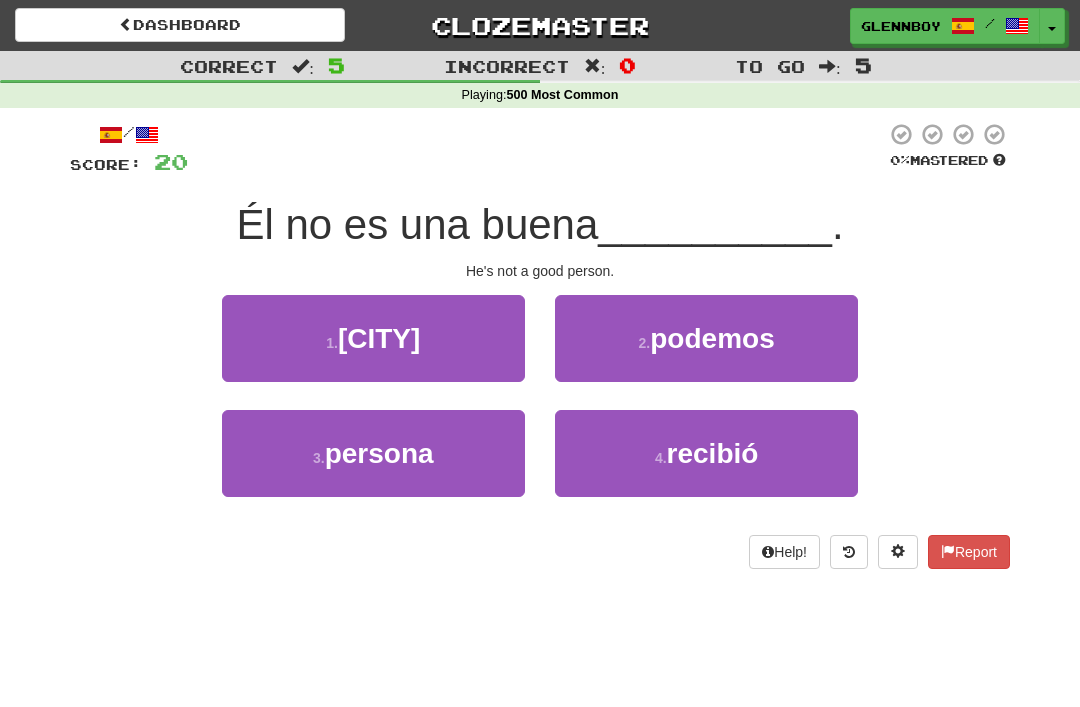 click on "persona" at bounding box center (379, 453) 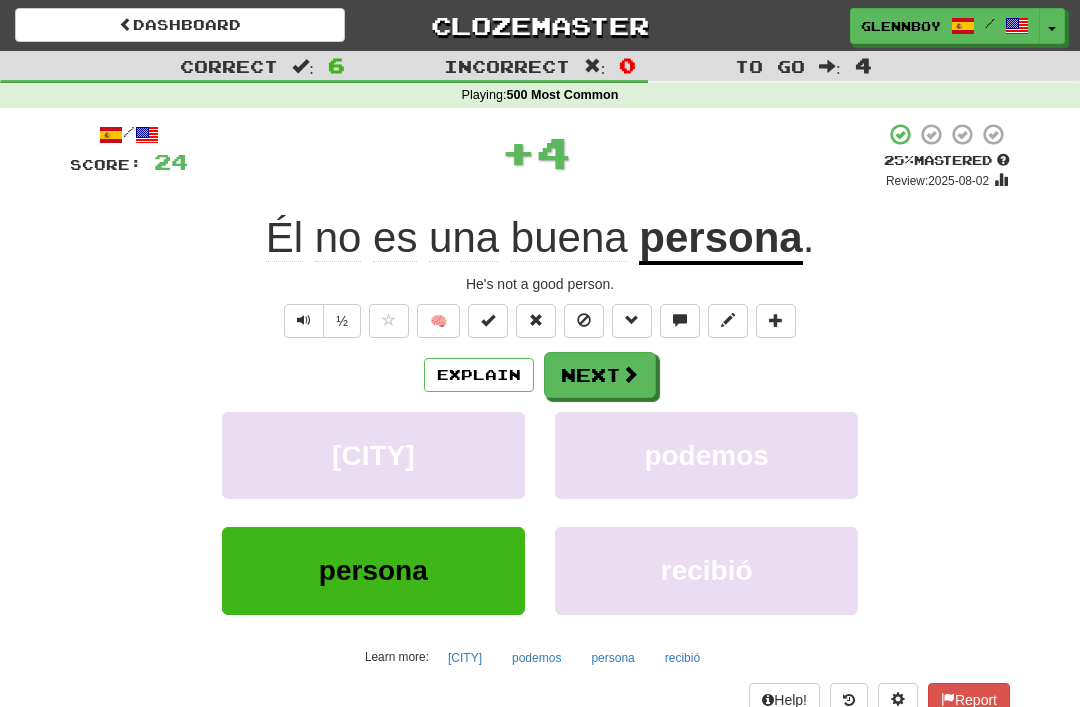 click at bounding box center [584, 320] 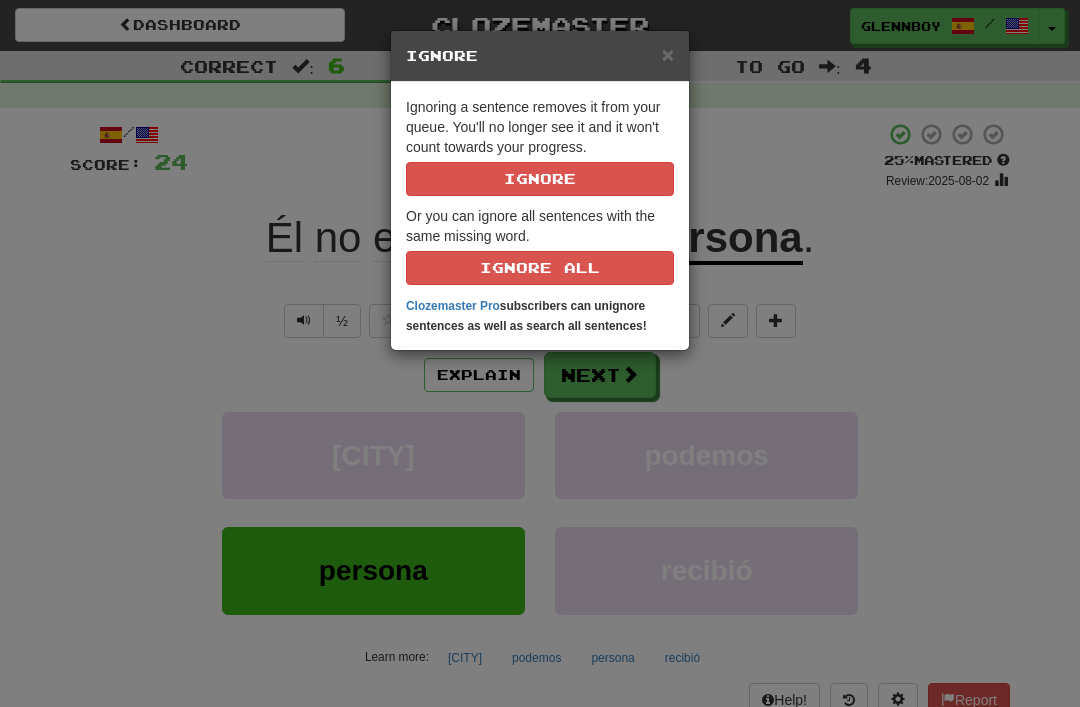 click on "Ignore" at bounding box center [540, 179] 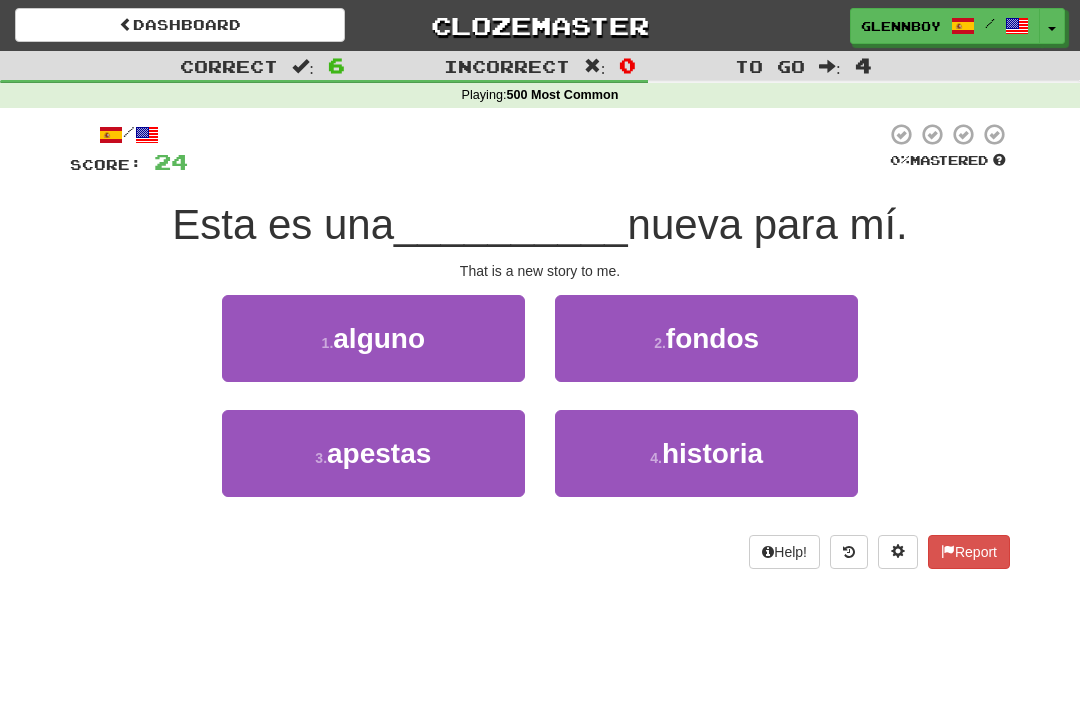 click on "historia" at bounding box center (712, 453) 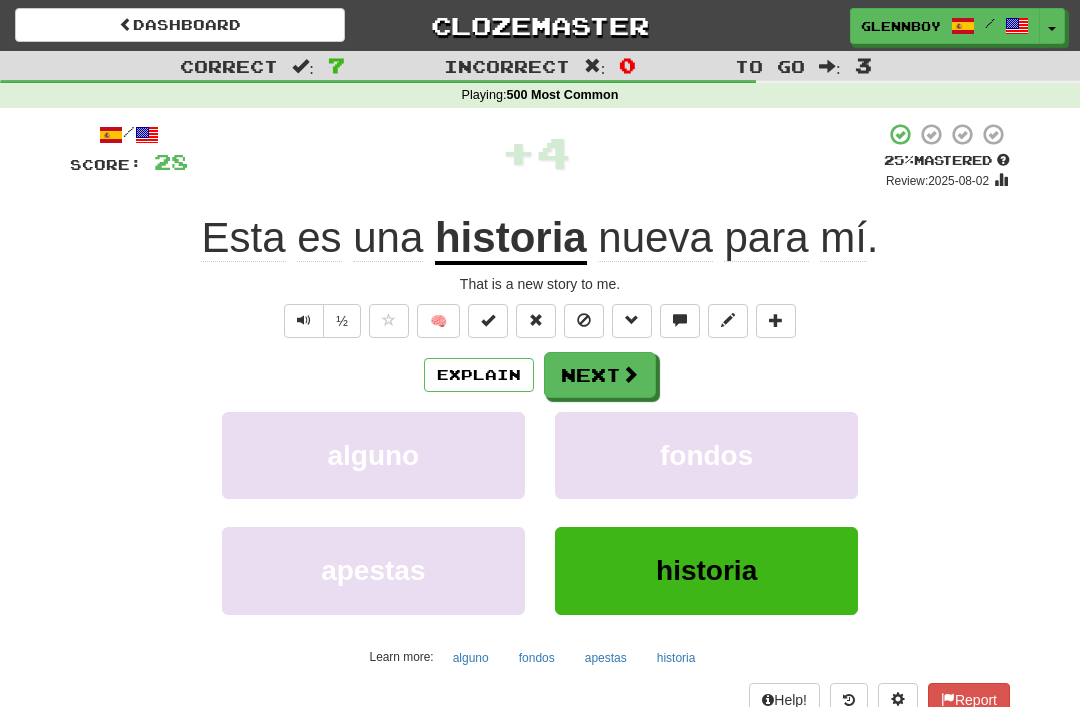 click at bounding box center [584, 321] 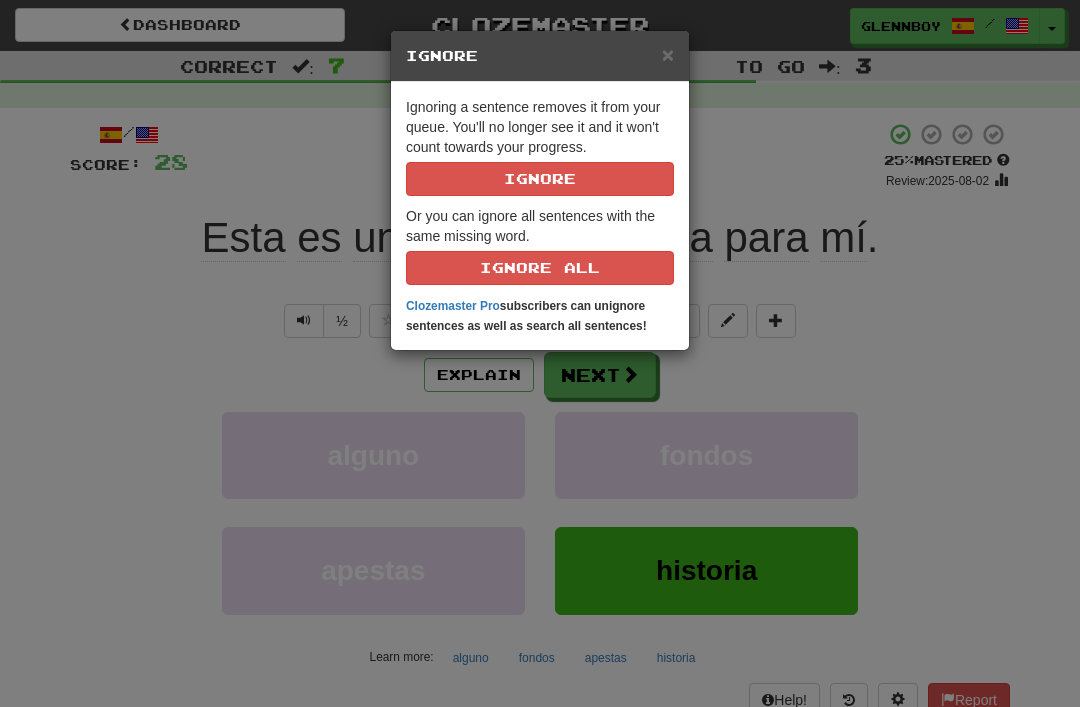 click on "Ignore" at bounding box center (540, 179) 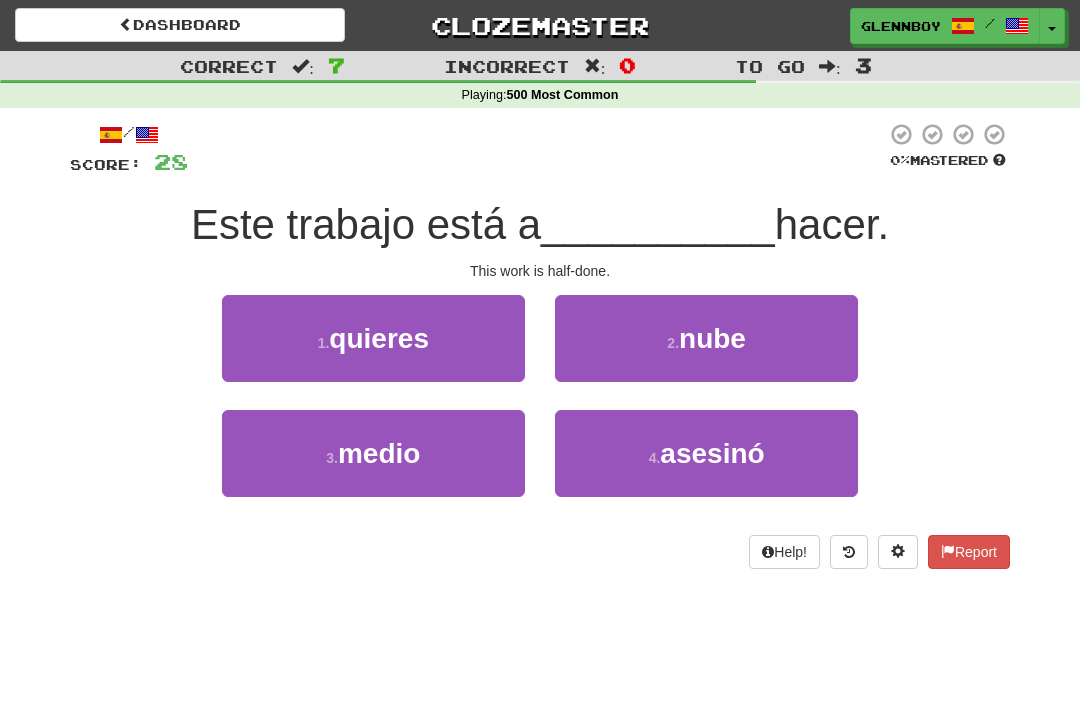 click on "medio" at bounding box center (379, 453) 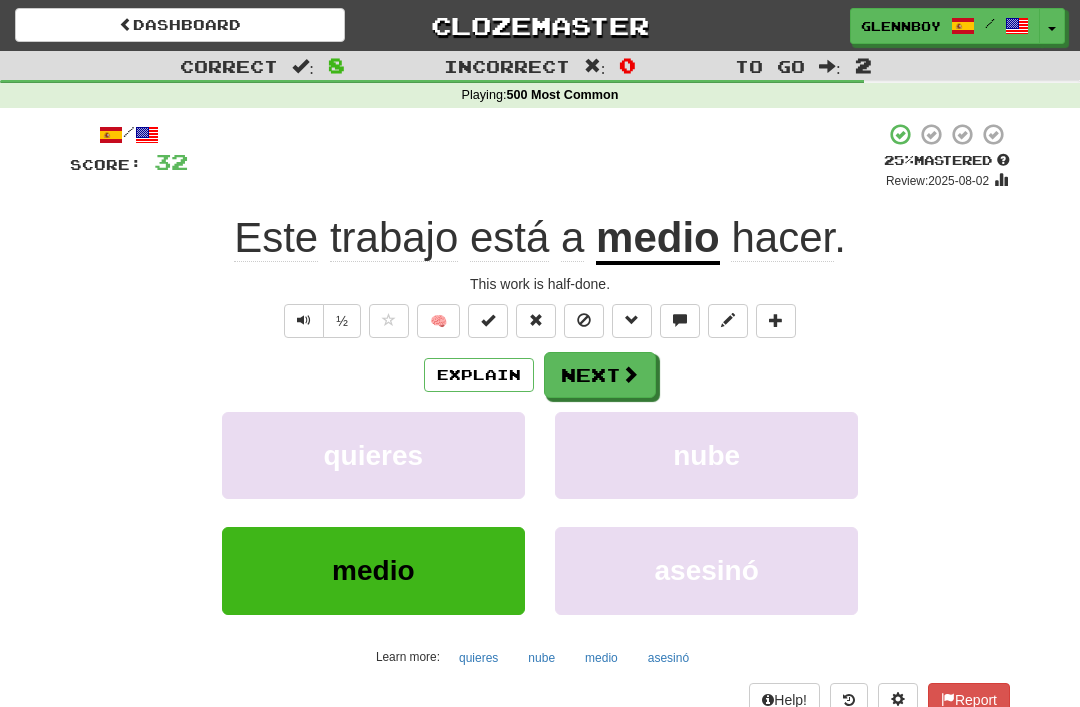 click at bounding box center [584, 320] 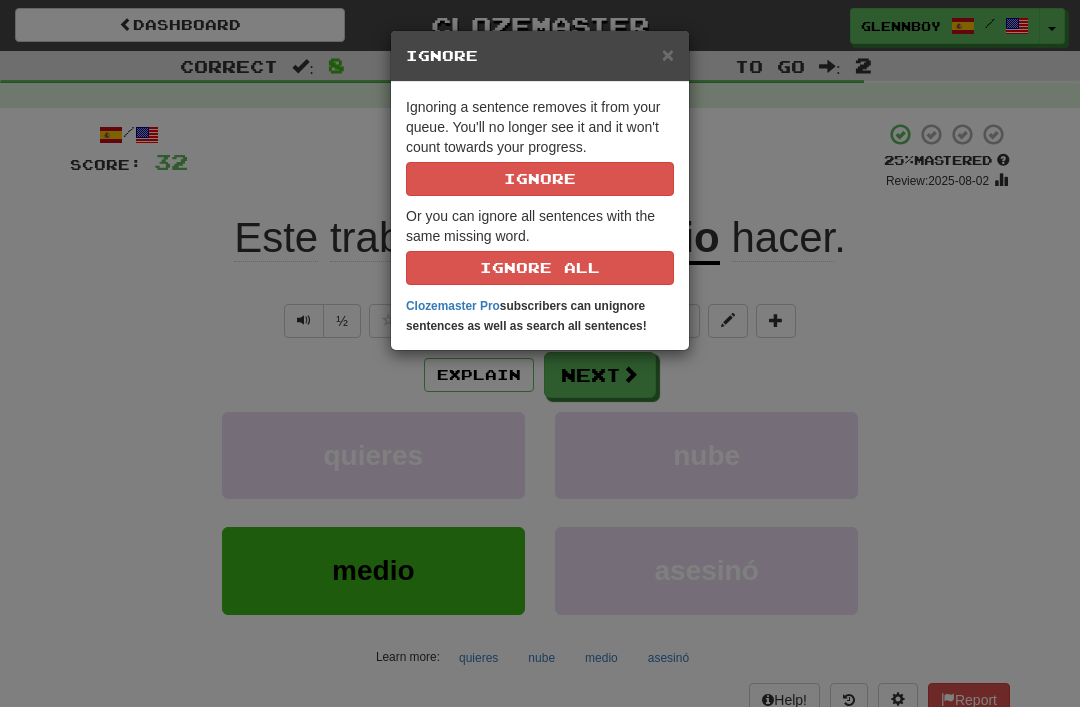 click on "Ignore" at bounding box center [540, 179] 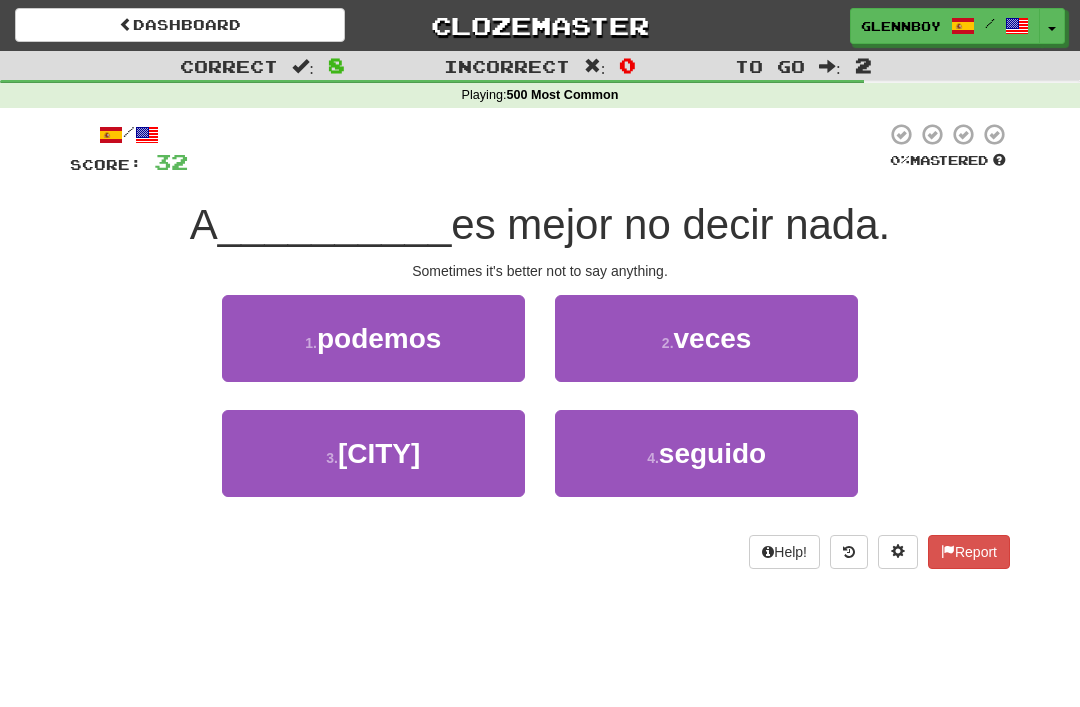 click on "2 .  veces" at bounding box center [706, 338] 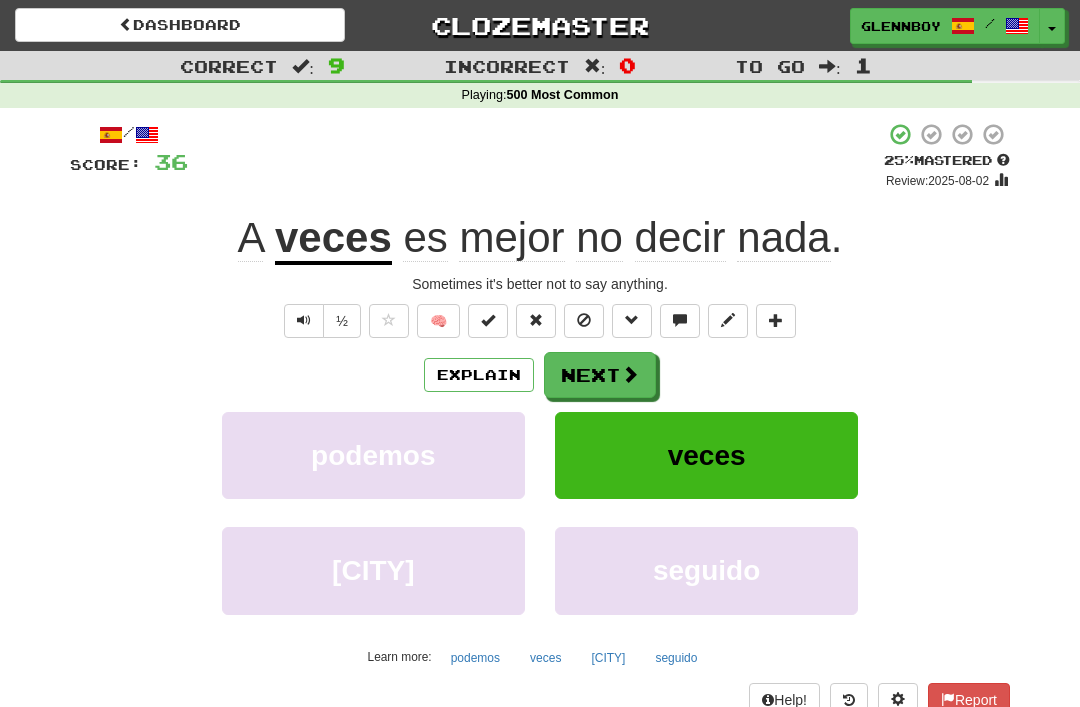 click at bounding box center (584, 320) 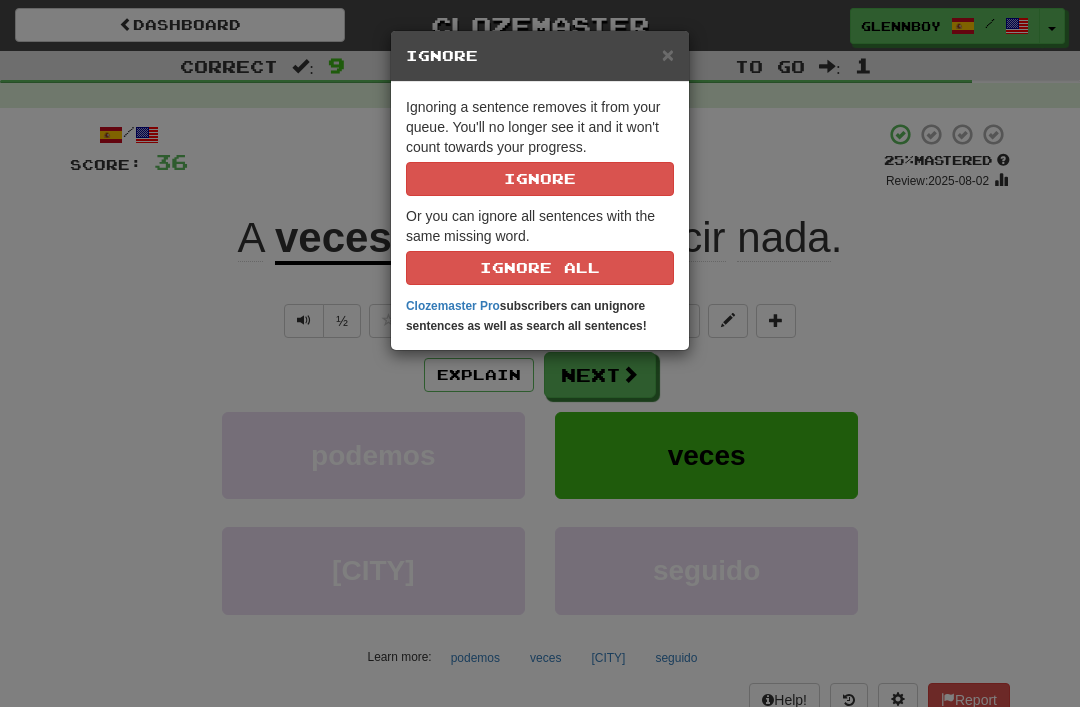 click on "Ignore" at bounding box center [540, 179] 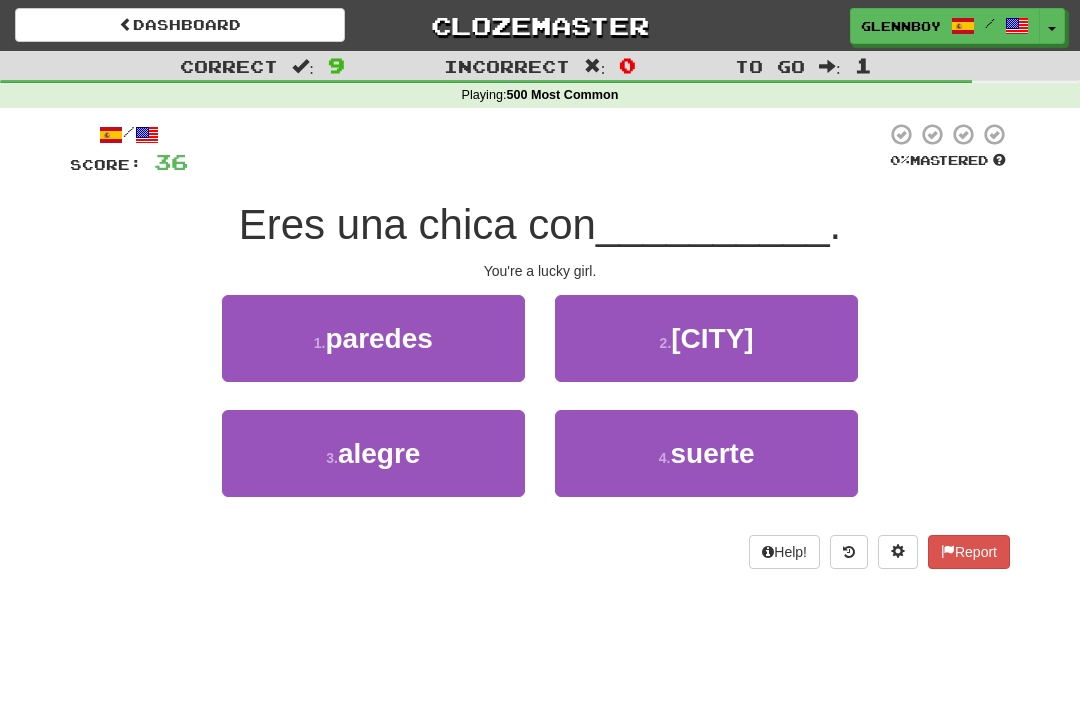 click on "4 .  suerte" at bounding box center [706, 453] 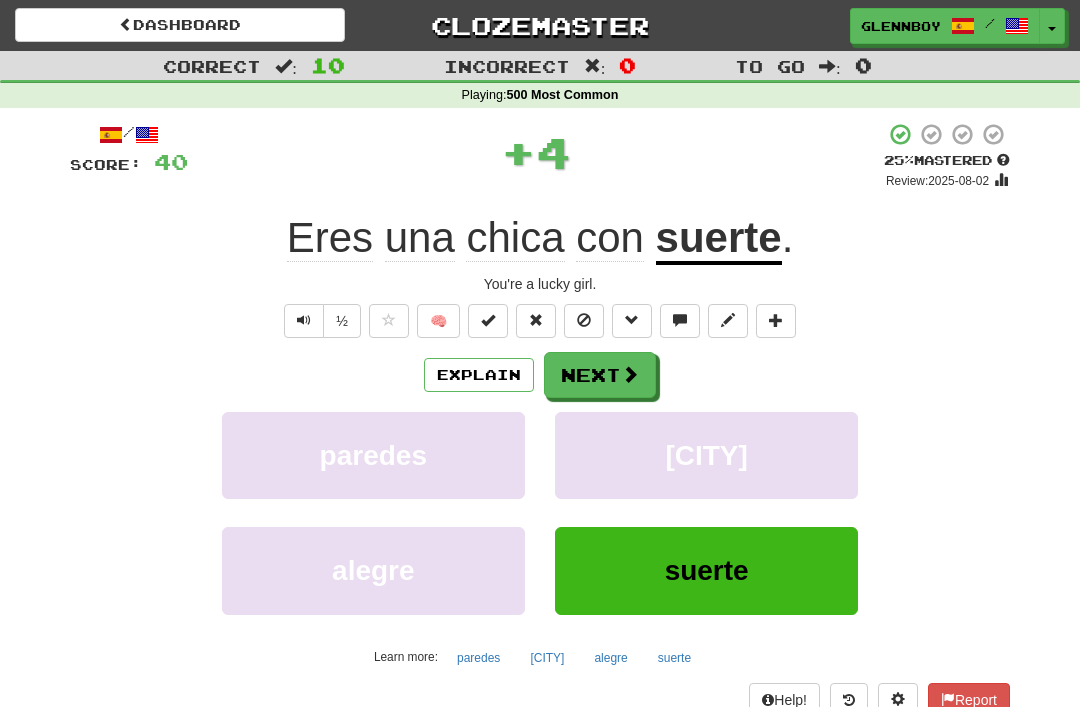 click at bounding box center [584, 320] 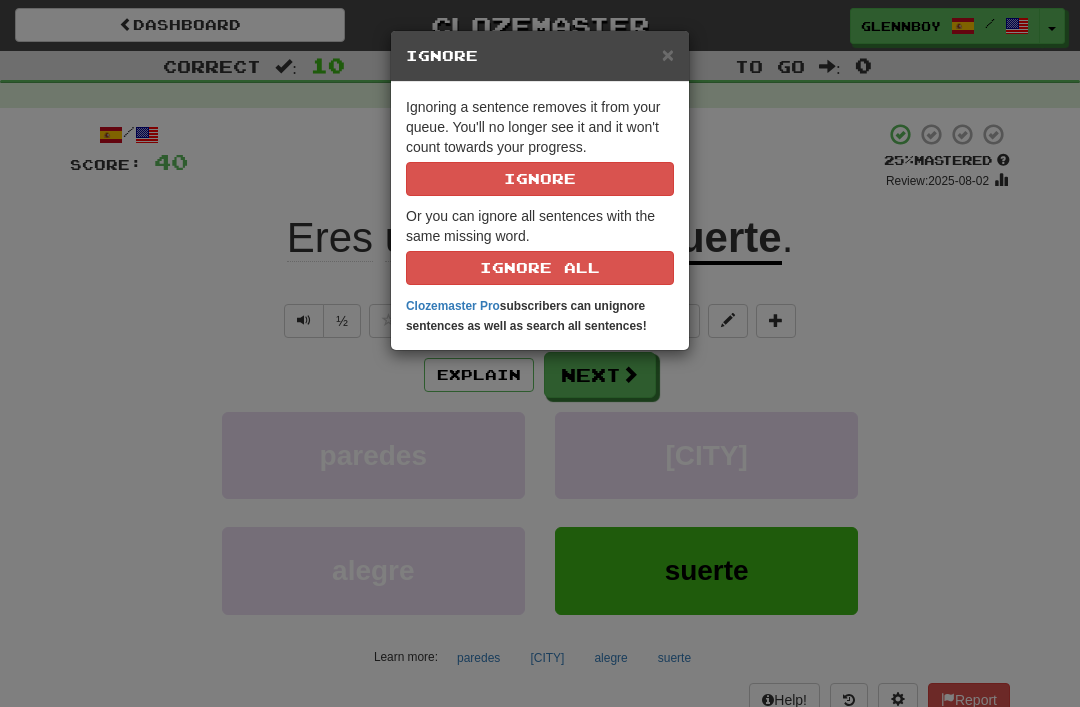 click on "Ignore" at bounding box center [540, 179] 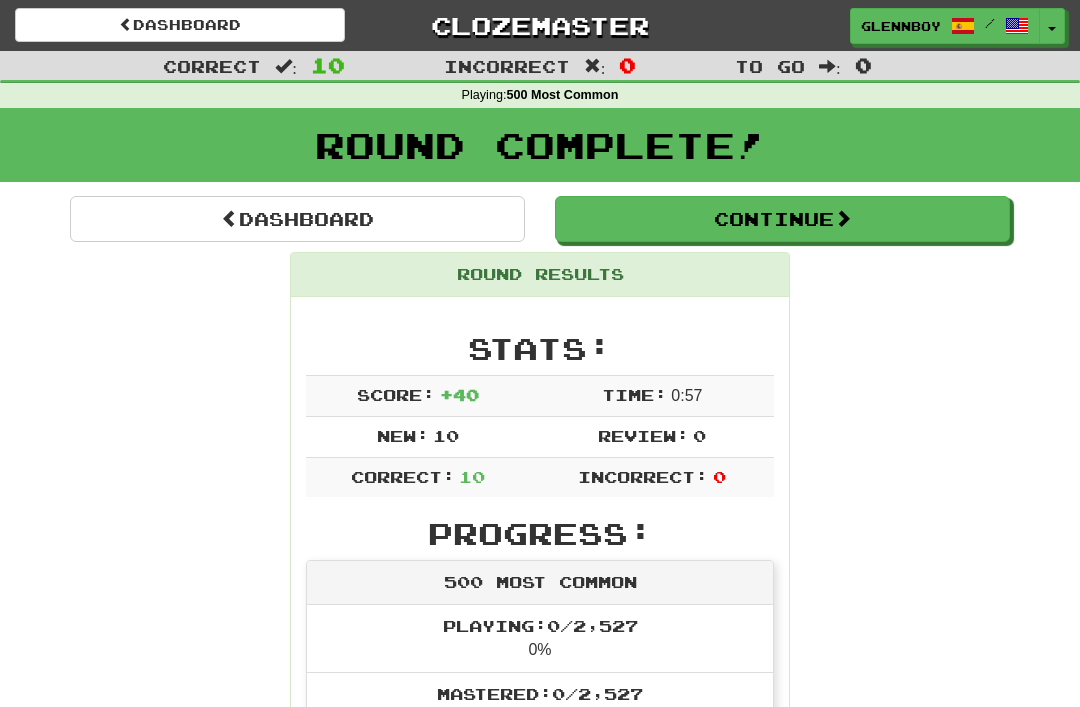 click on "Continue" at bounding box center [782, 219] 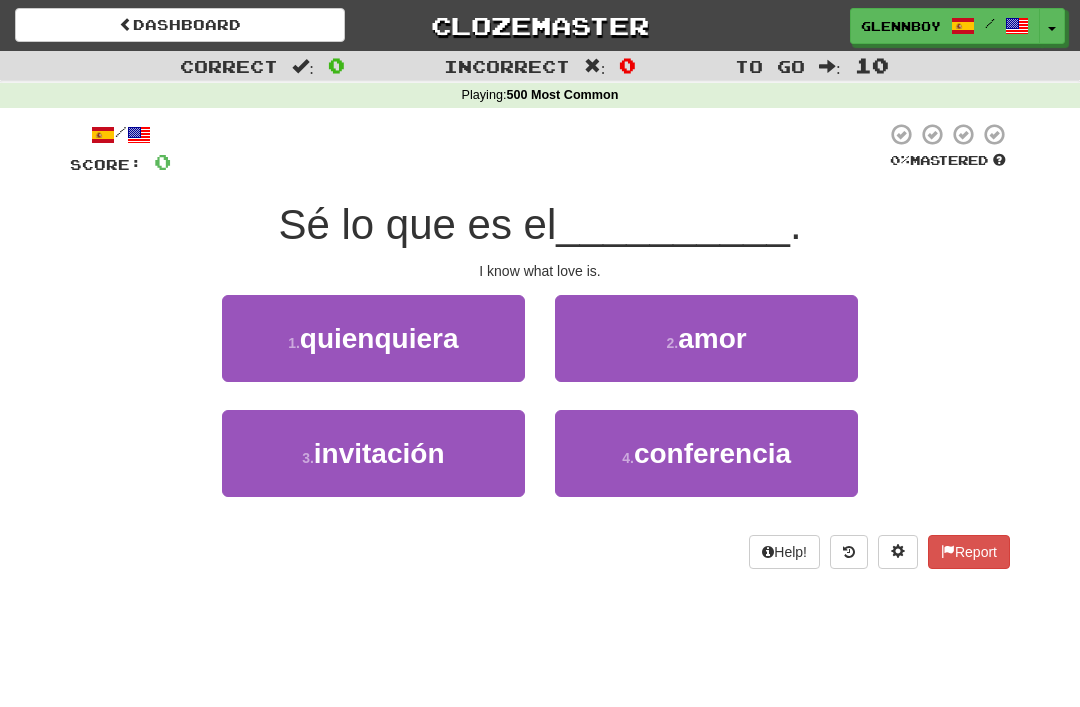 click on "2 .  amor" at bounding box center [706, 338] 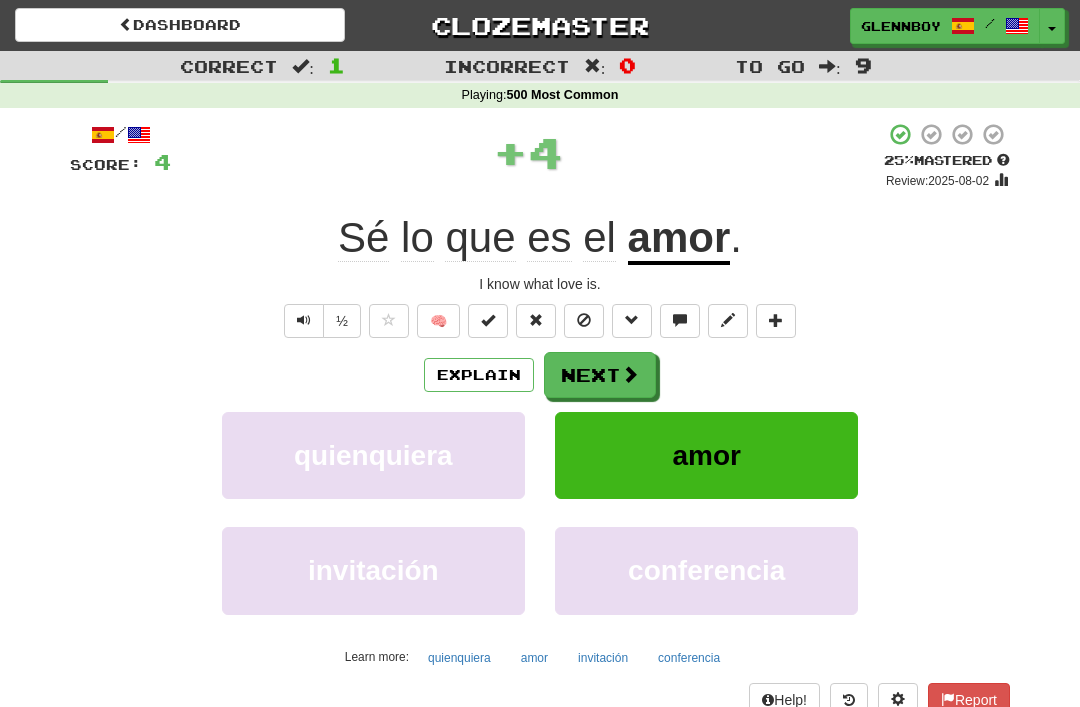click at bounding box center (584, 321) 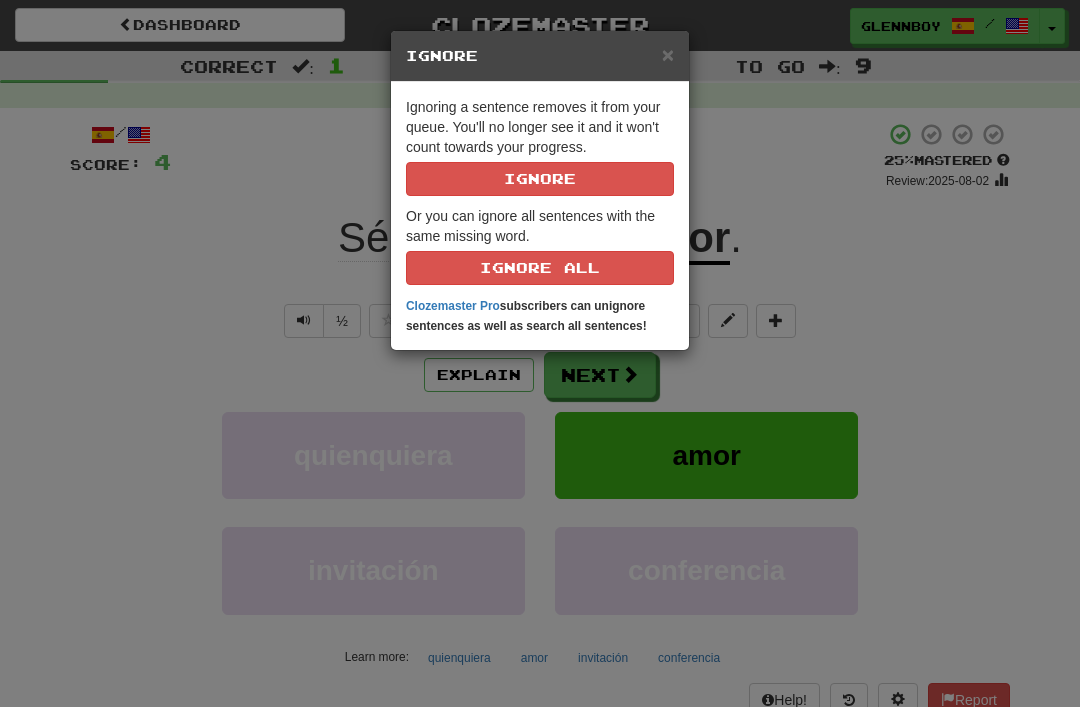click on "Ignore" at bounding box center [540, 179] 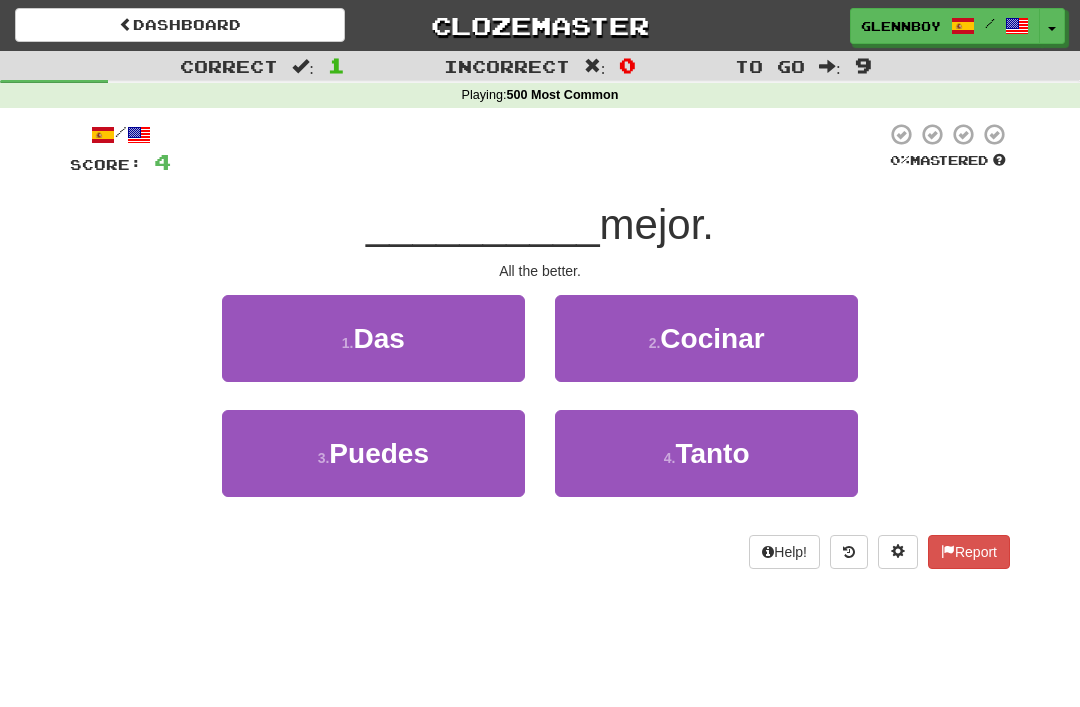 click on "Tanto" at bounding box center [712, 453] 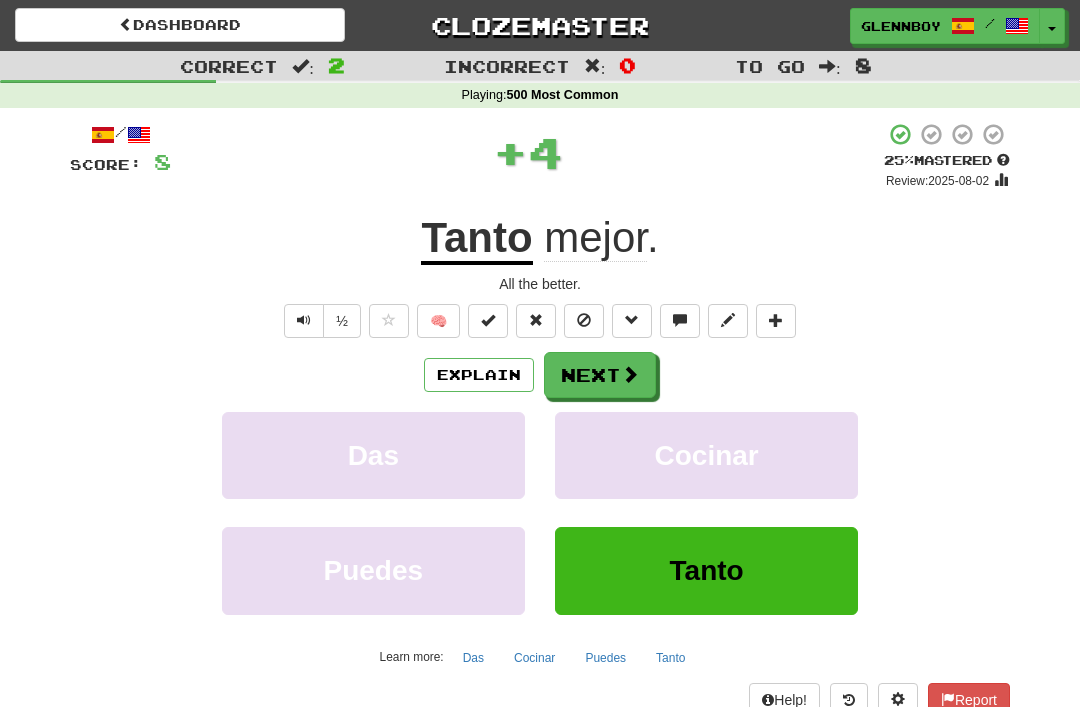click at bounding box center [584, 320] 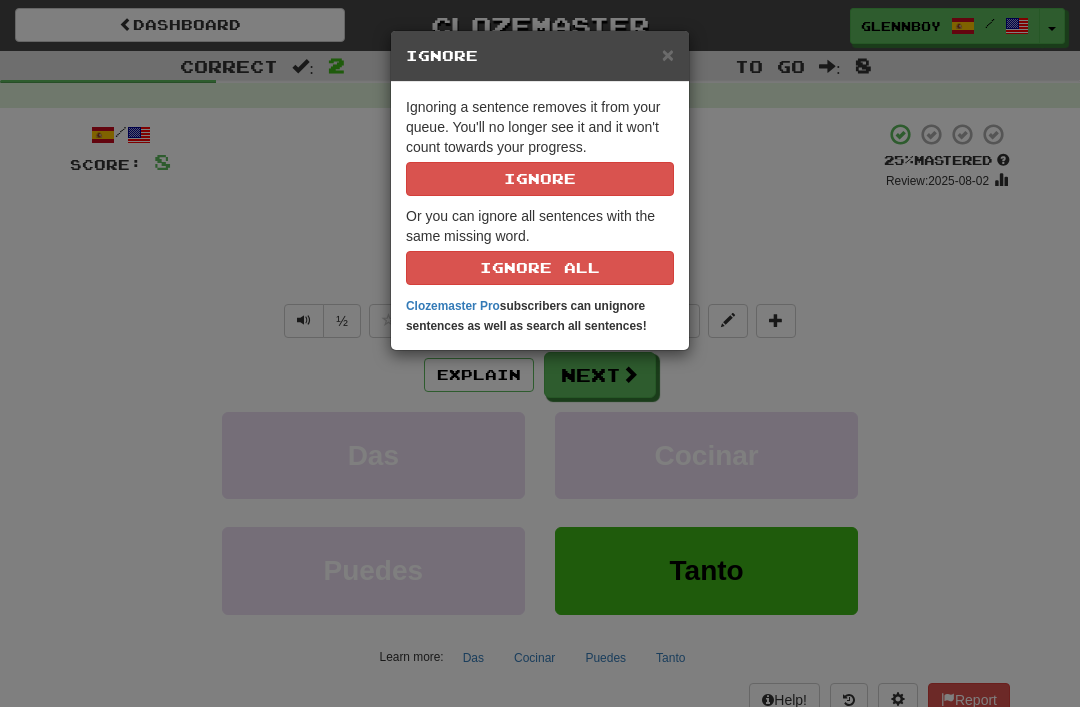 click on "Ignore" at bounding box center [540, 179] 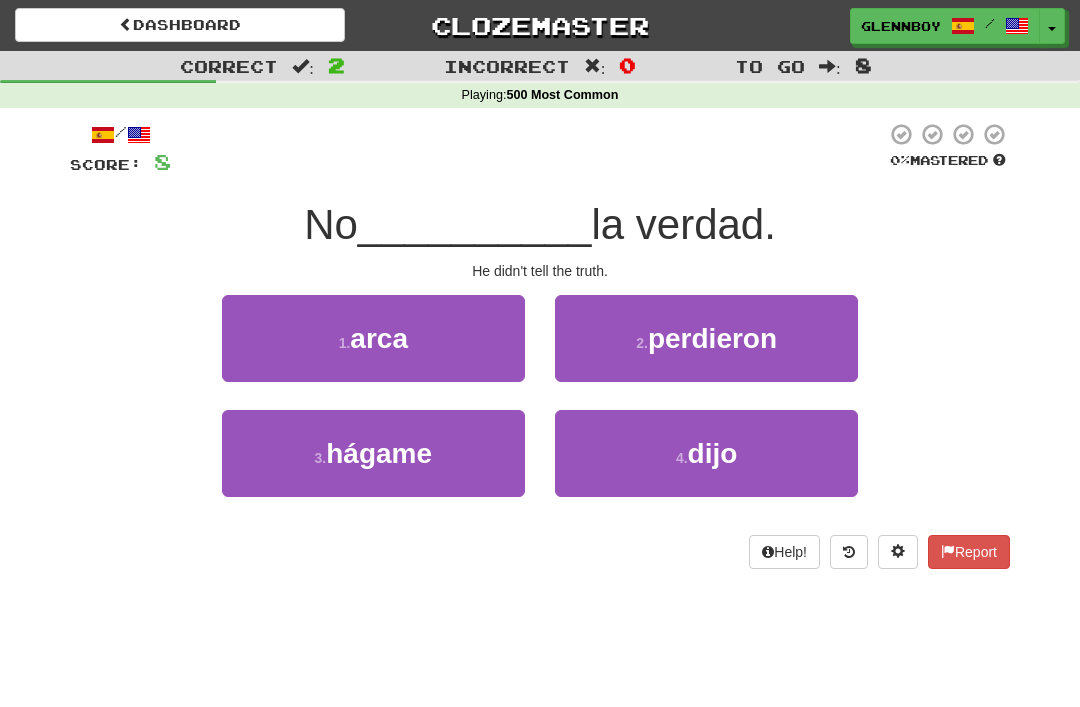 click on "4 .  dijo" at bounding box center [706, 453] 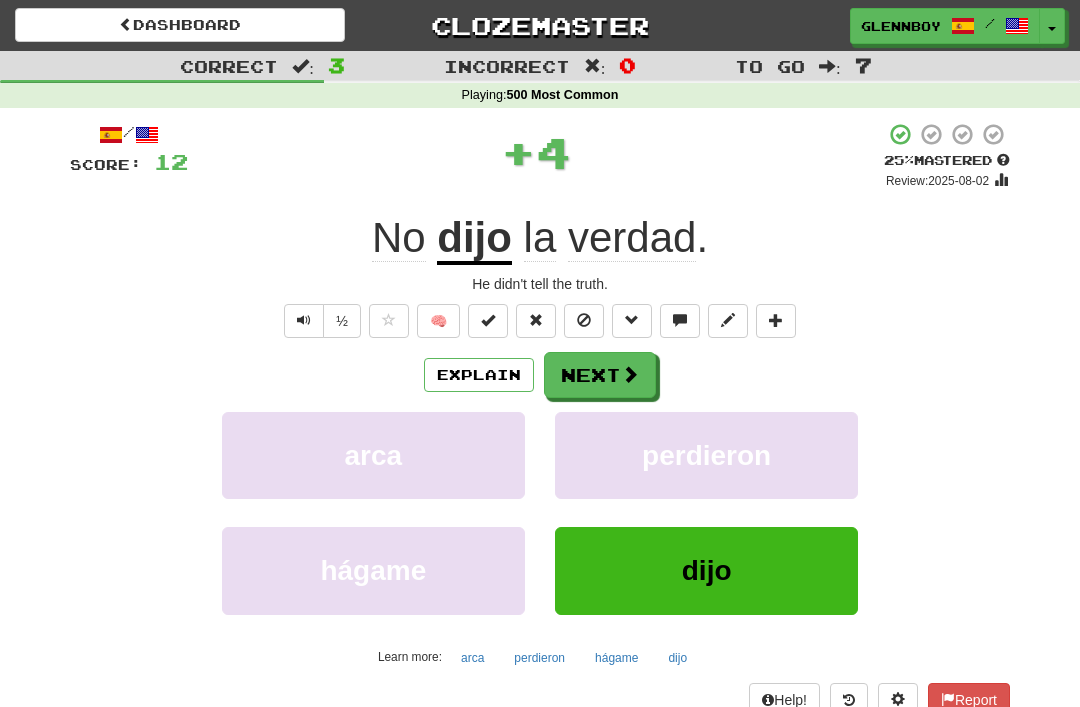 click at bounding box center [584, 320] 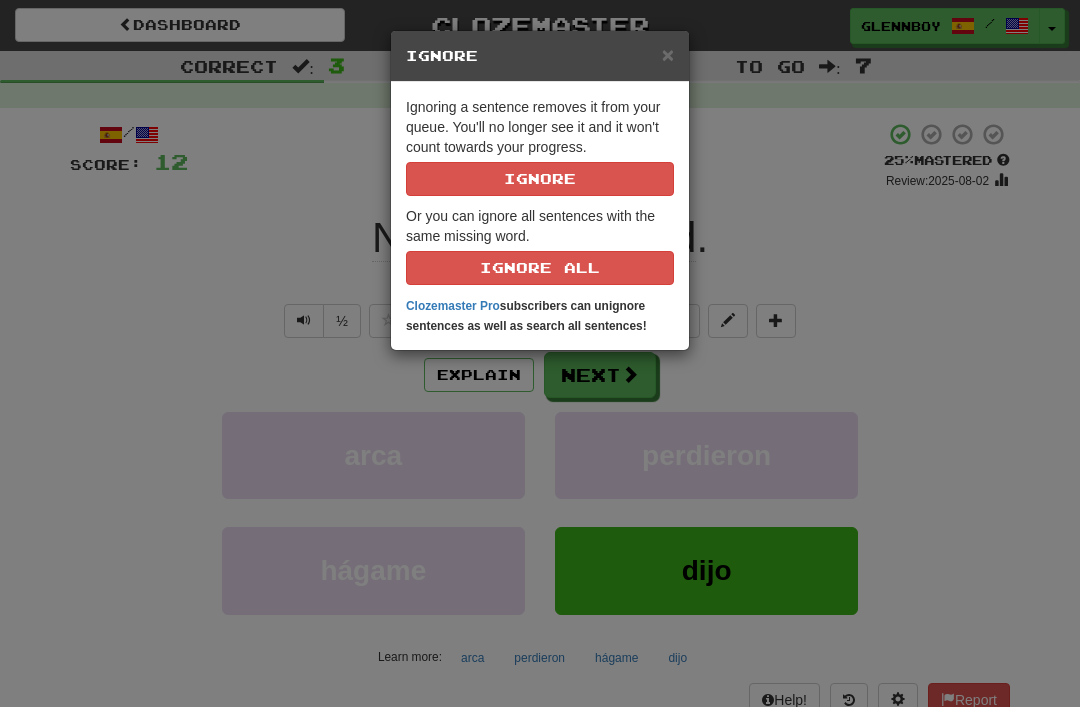 click on "Ignore" at bounding box center [540, 179] 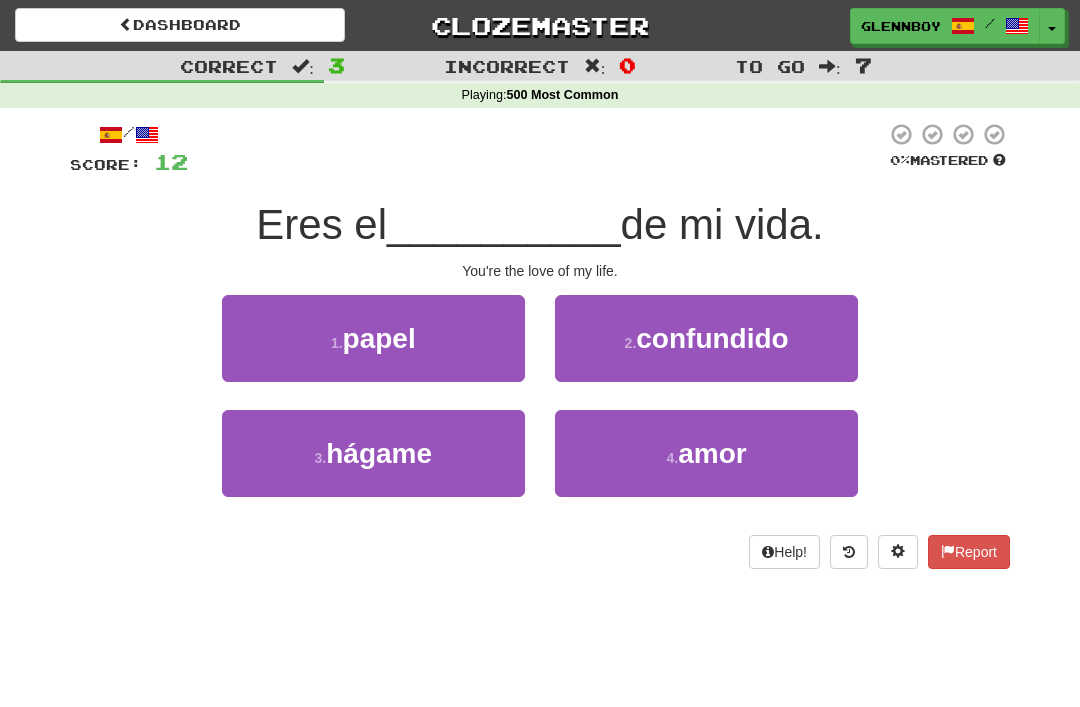 click on "4 .  amor" at bounding box center [706, 453] 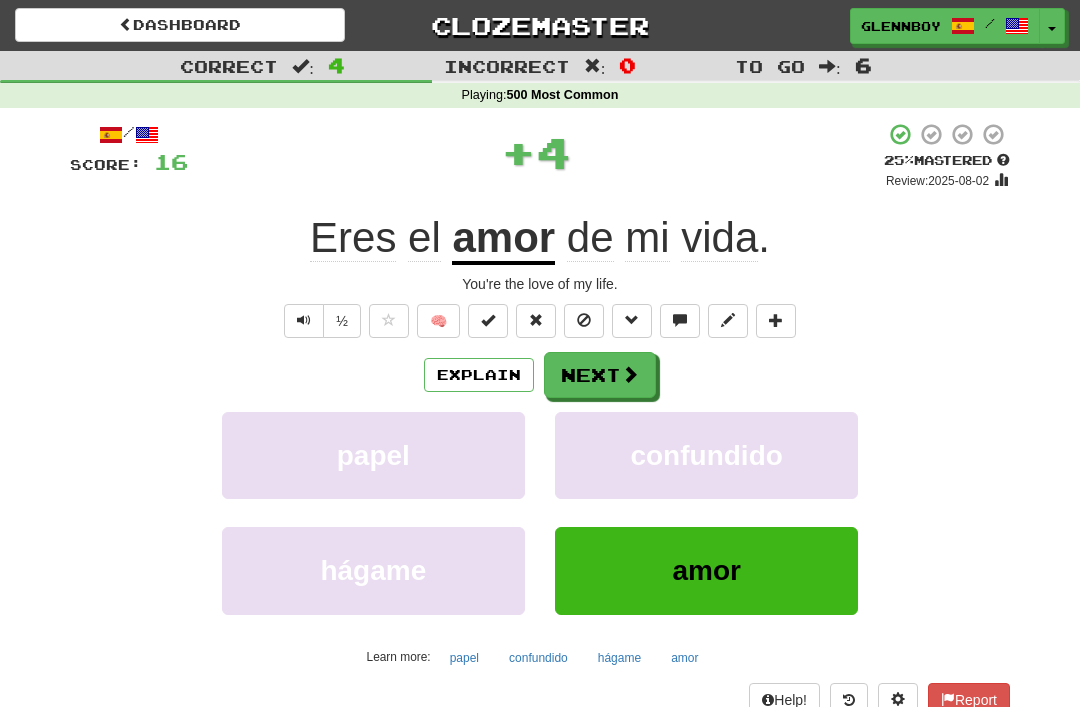 click at bounding box center [584, 320] 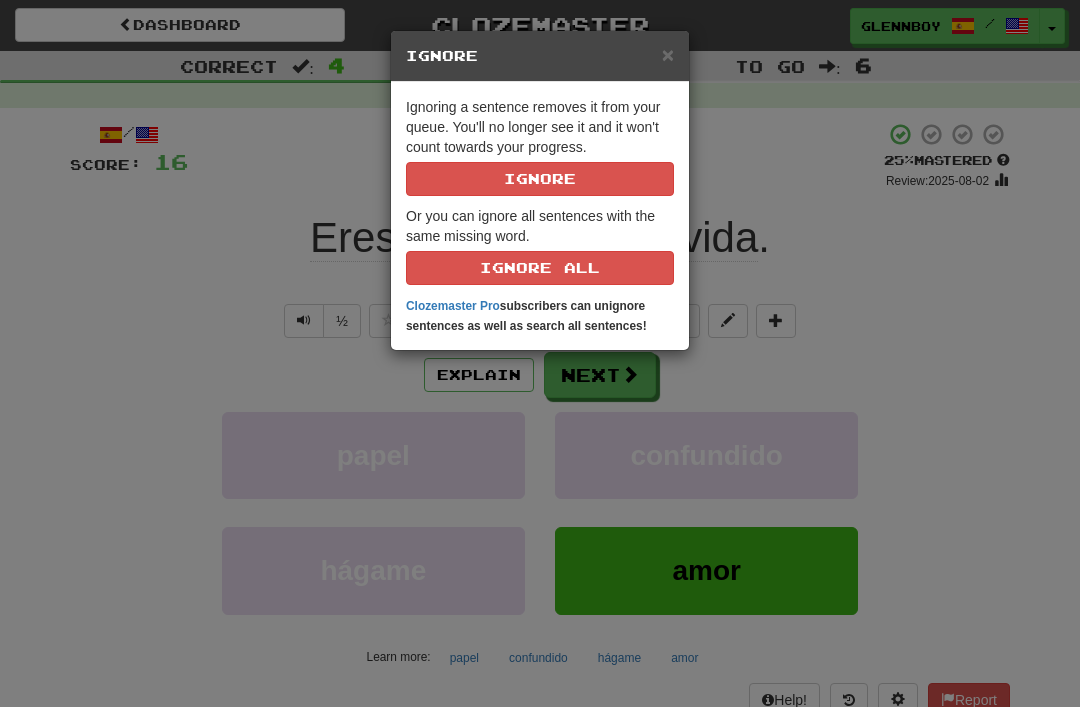 click on "Ignore" at bounding box center [540, 179] 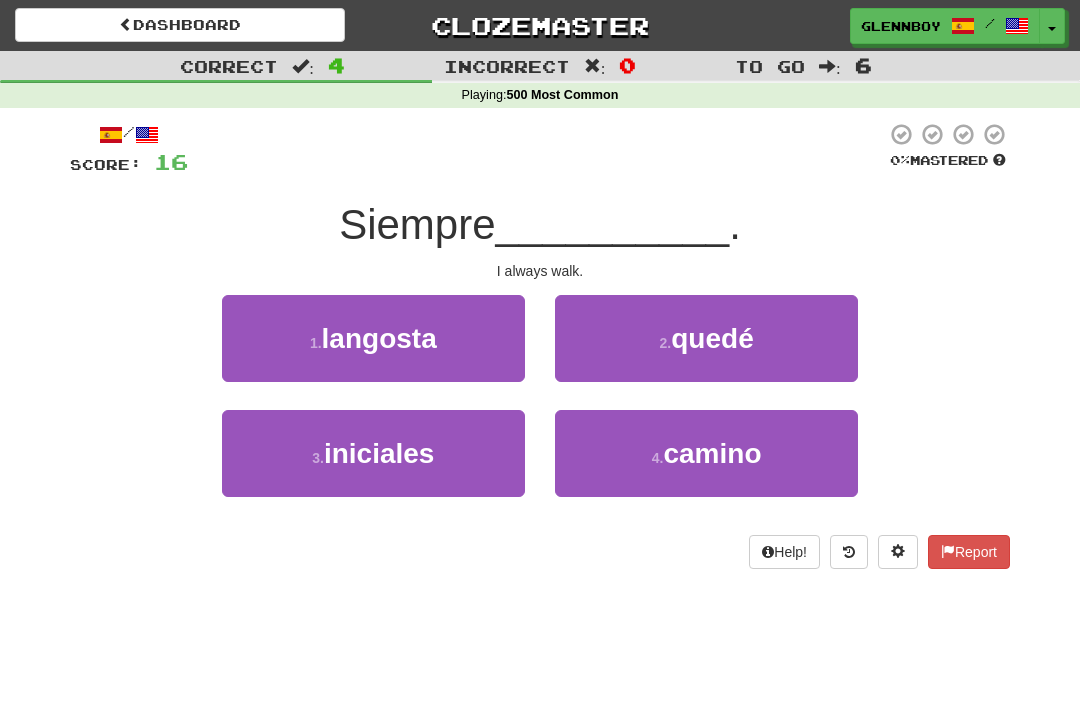 click on "camino" at bounding box center [712, 453] 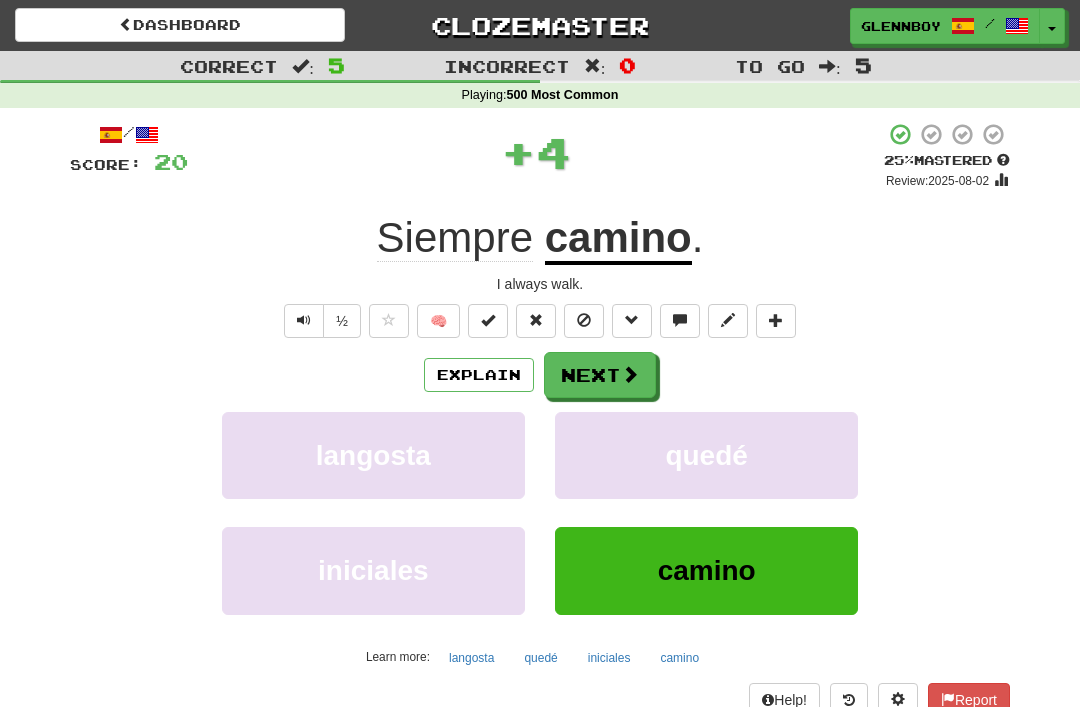 click at bounding box center [584, 321] 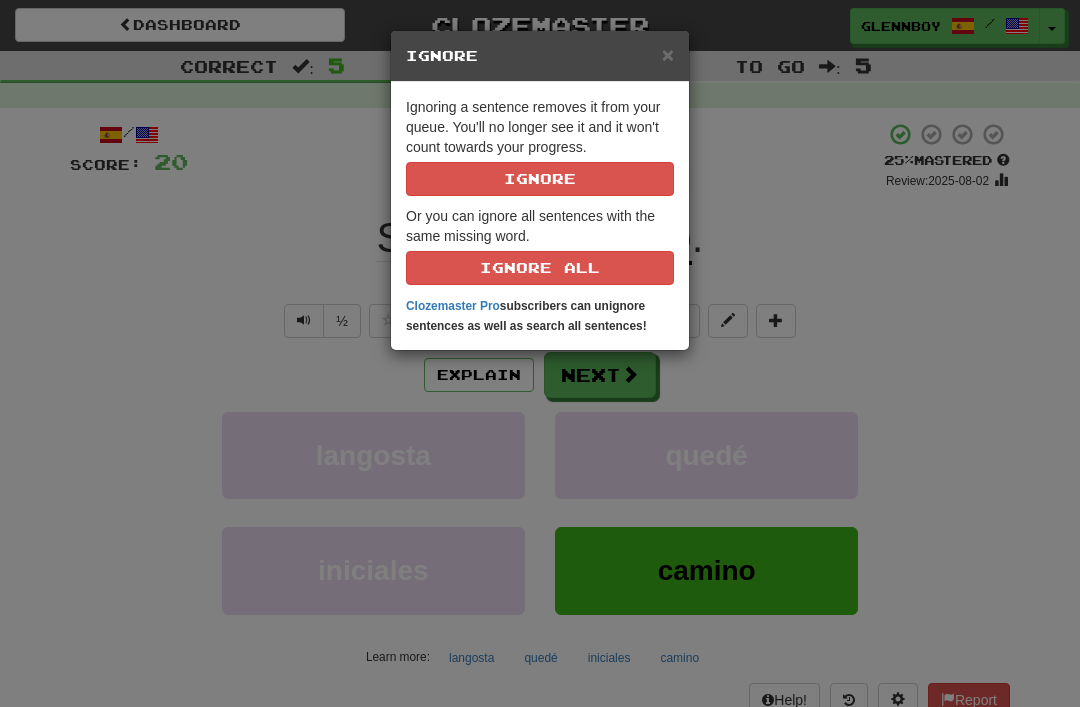 click on "Ignore" at bounding box center (540, 179) 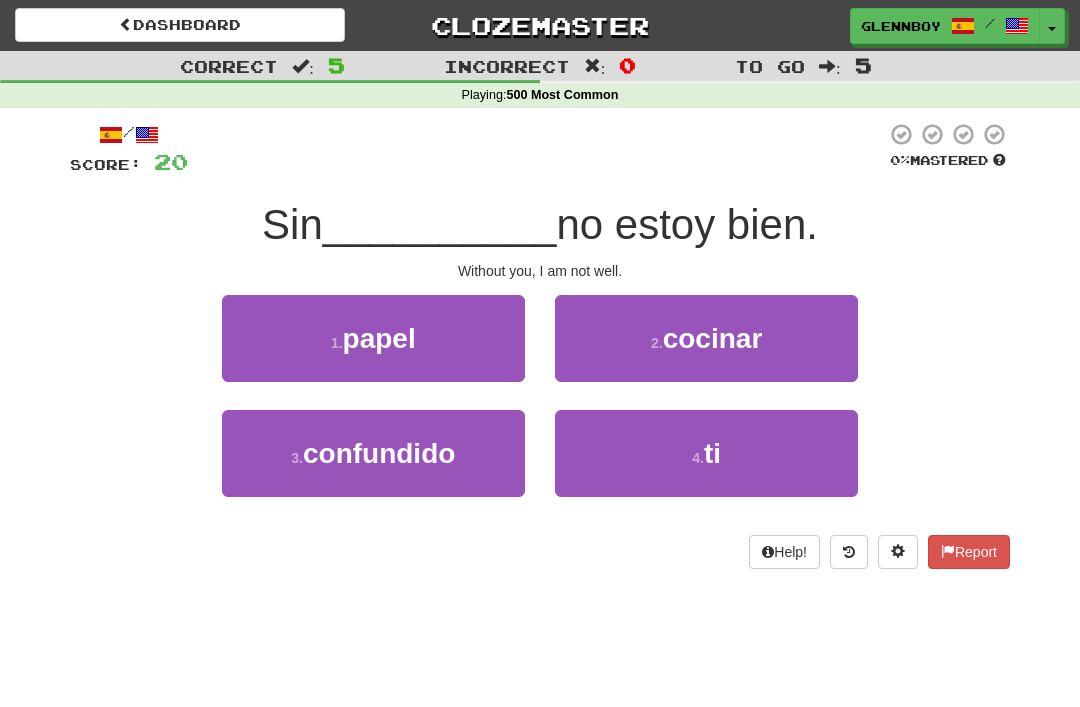 click on "4 .  ti" at bounding box center [706, 453] 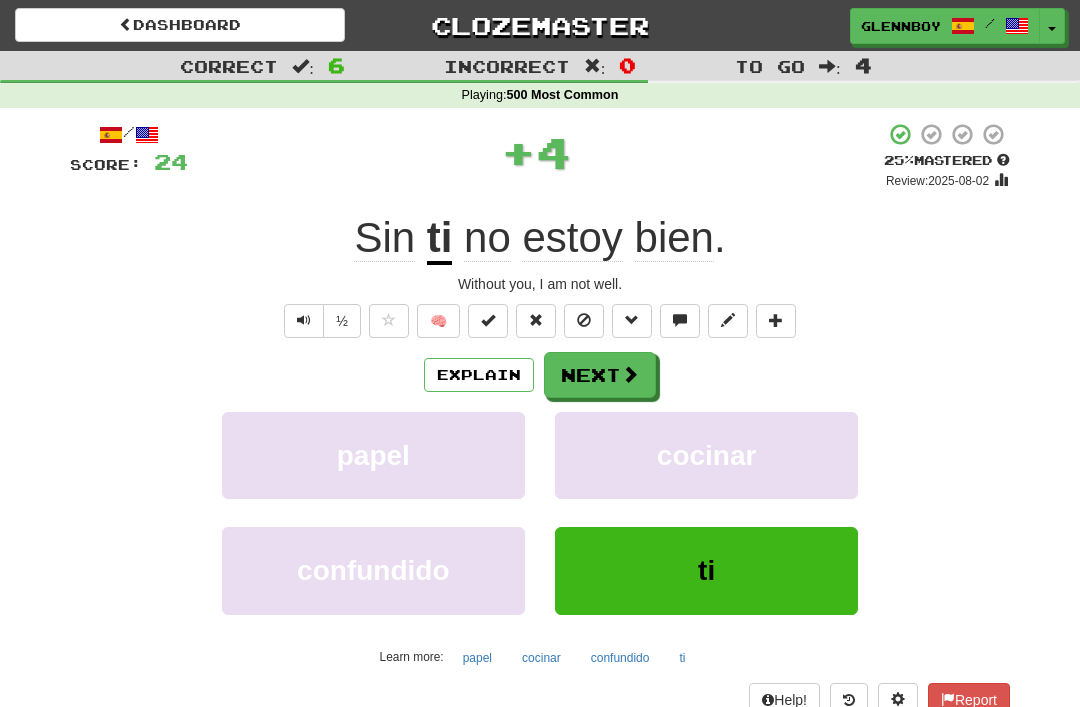 click at bounding box center (584, 320) 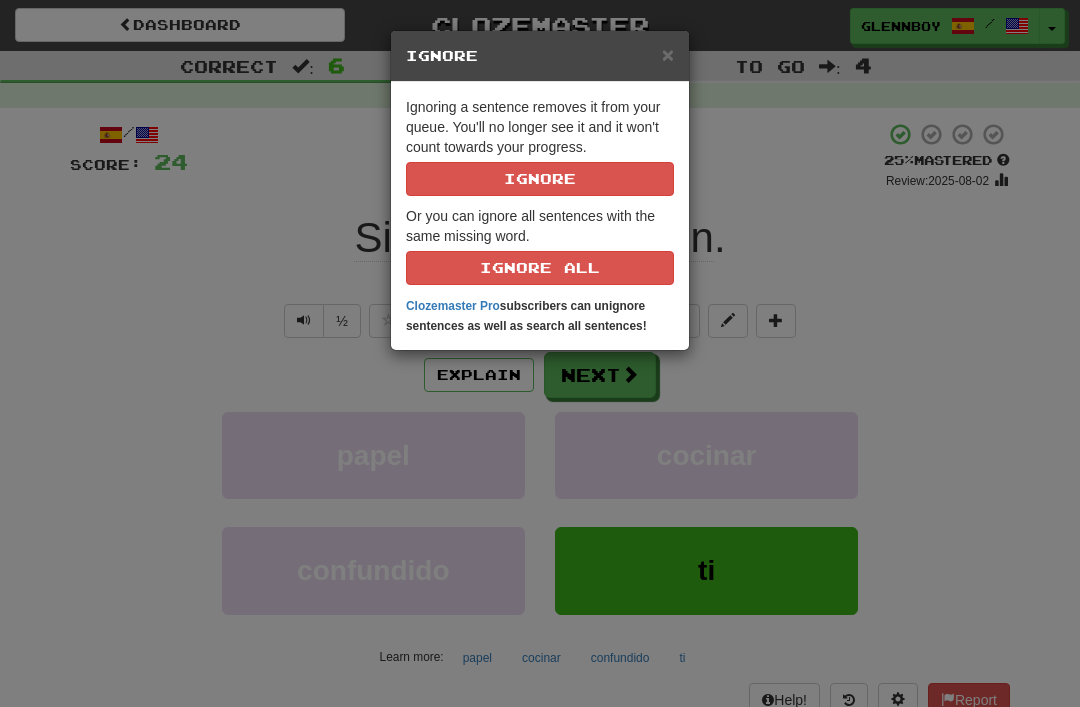 click on "Ignore" at bounding box center [540, 179] 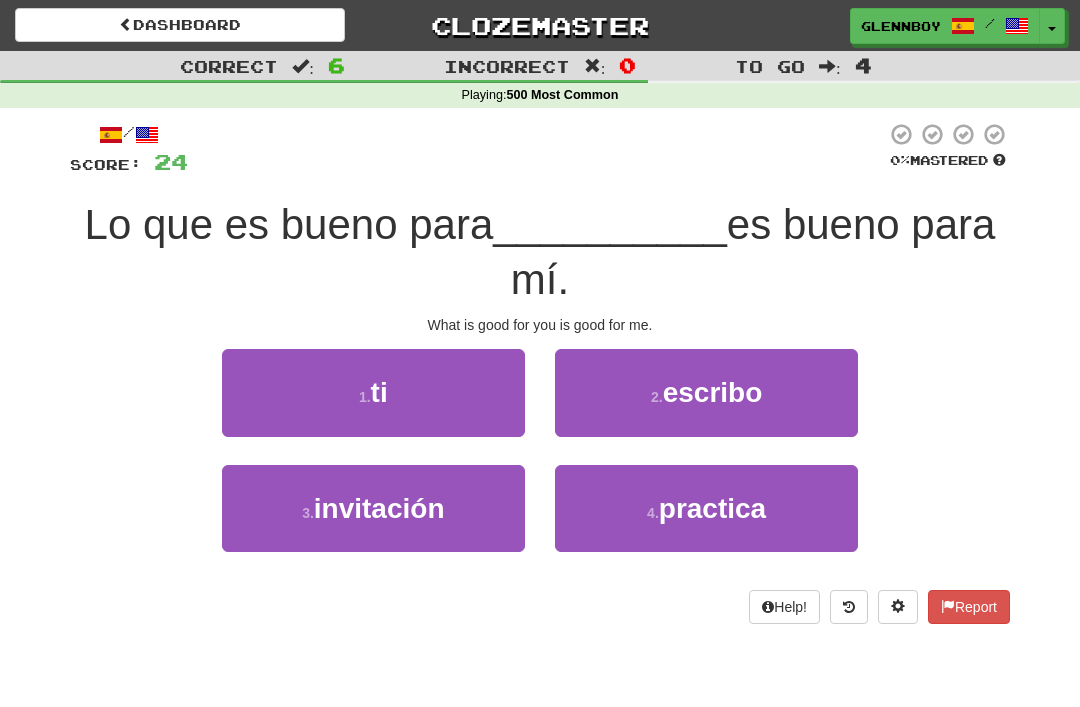 click on "1 ." at bounding box center [365, 397] 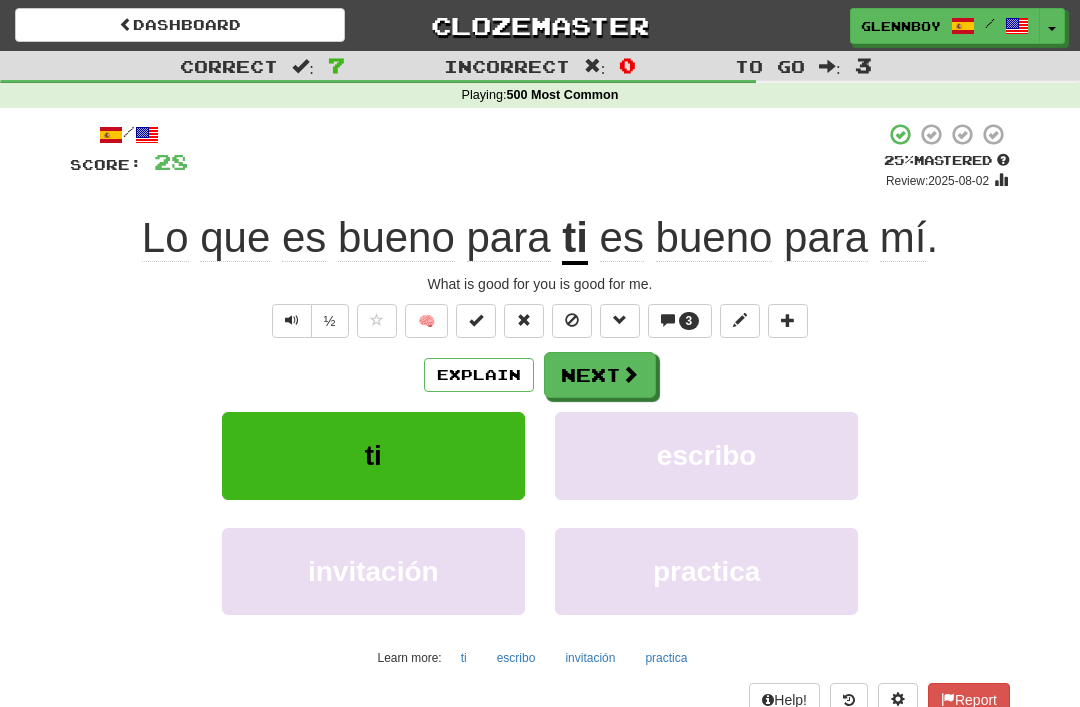click on "3" at bounding box center [680, 321] 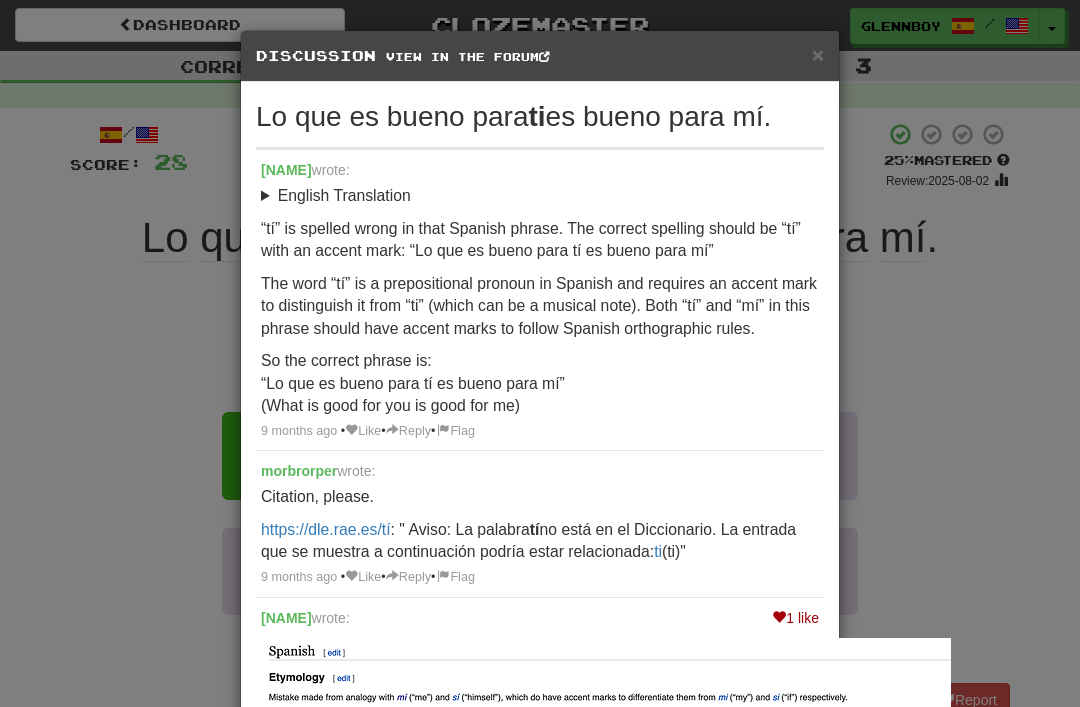 scroll, scrollTop: 0, scrollLeft: 0, axis: both 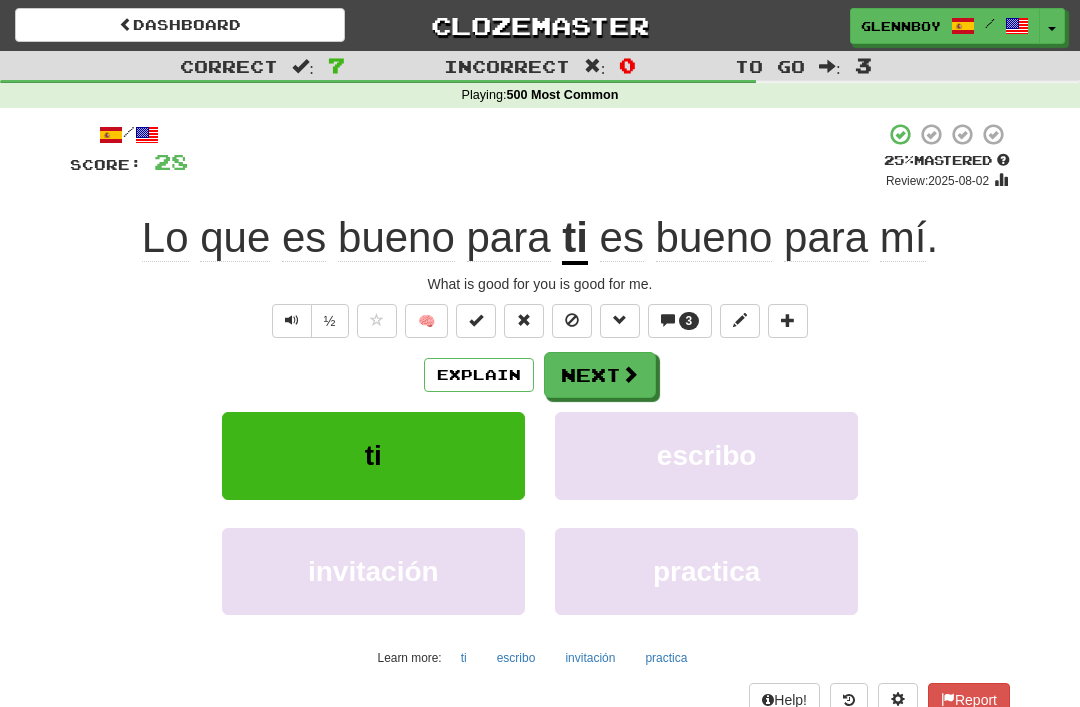 click at bounding box center (572, 321) 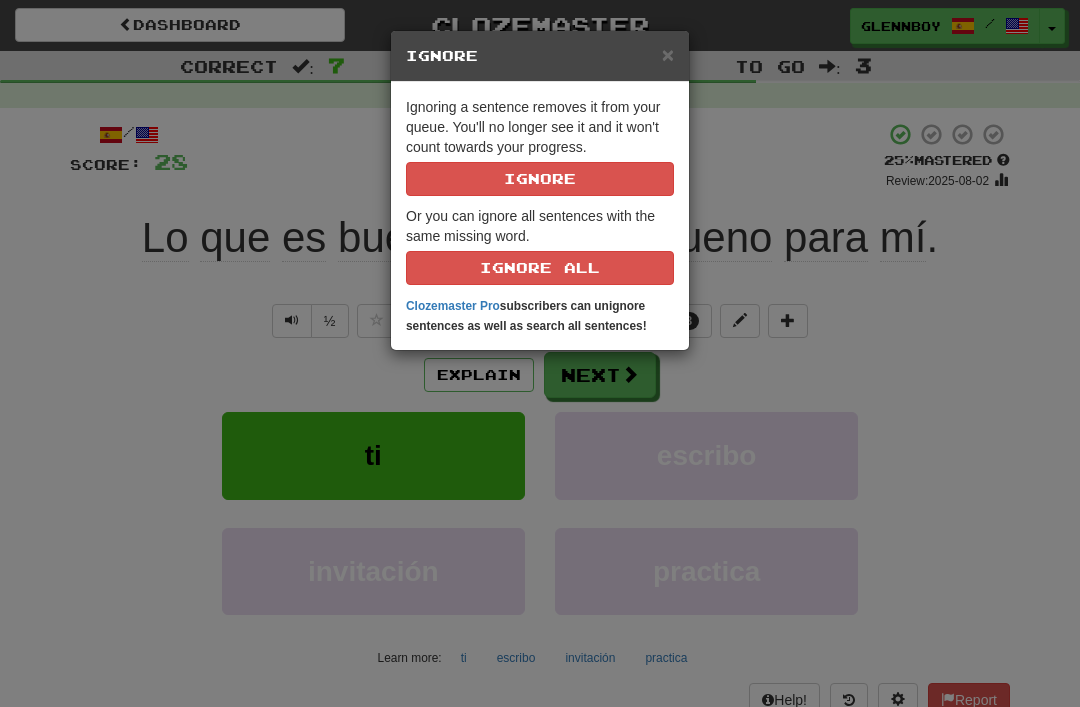 click on "Ignore" at bounding box center (540, 179) 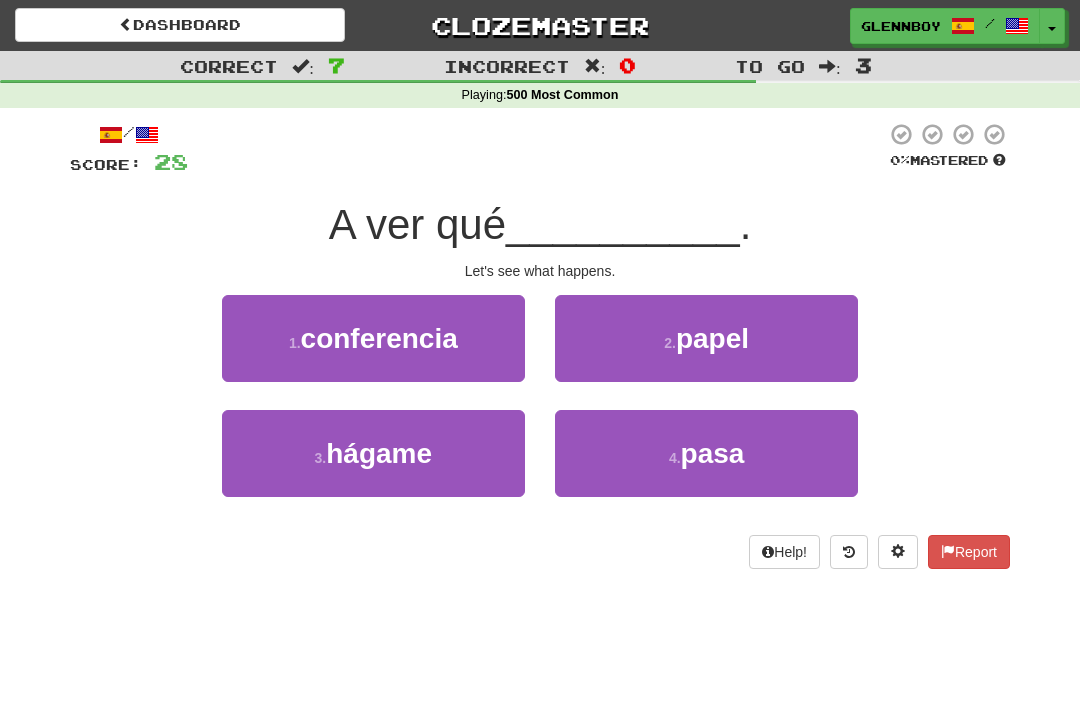 click on "4 ." at bounding box center [675, 458] 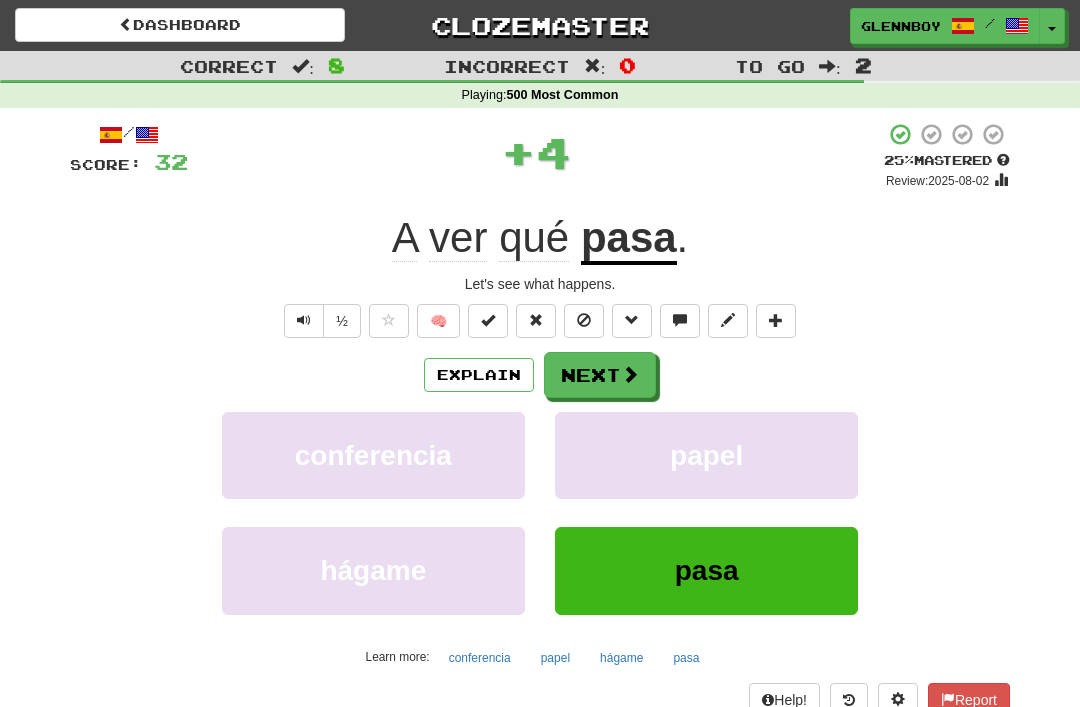 click at bounding box center (584, 321) 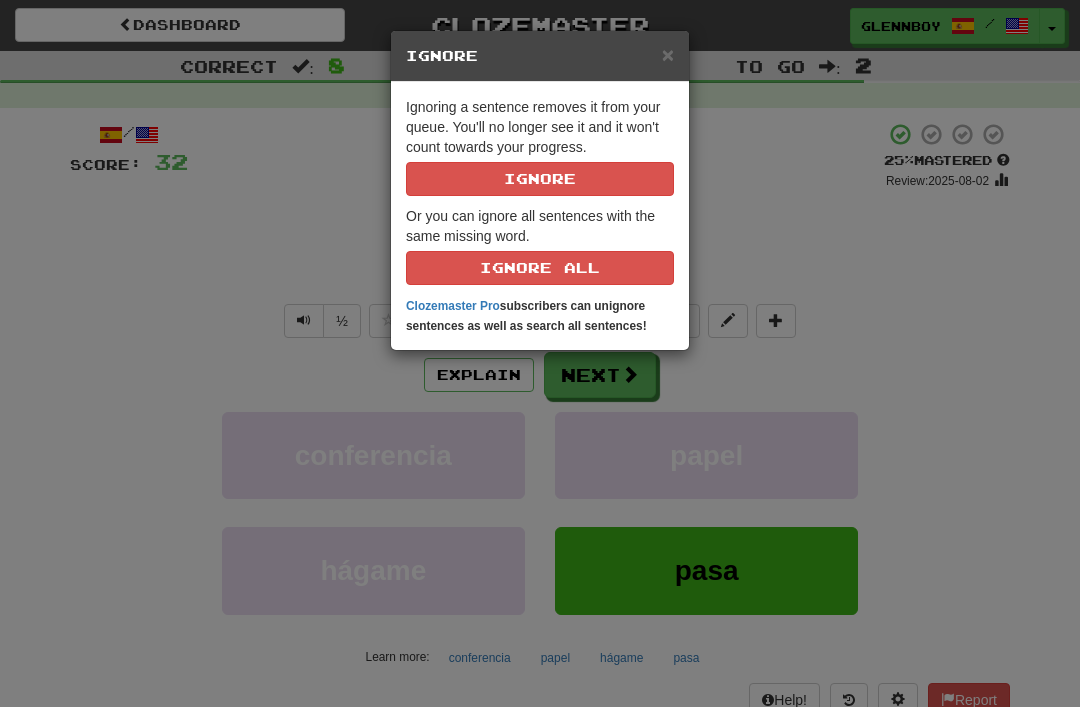 click on "Ignore" at bounding box center [540, 179] 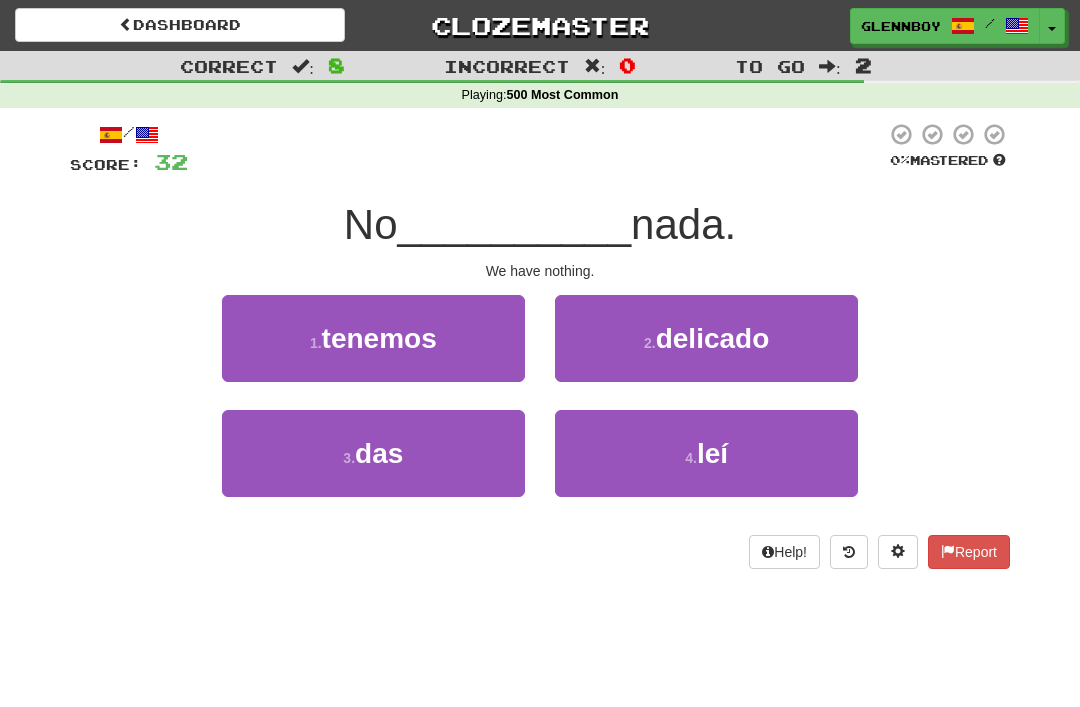 click on "tenemos" at bounding box center [379, 338] 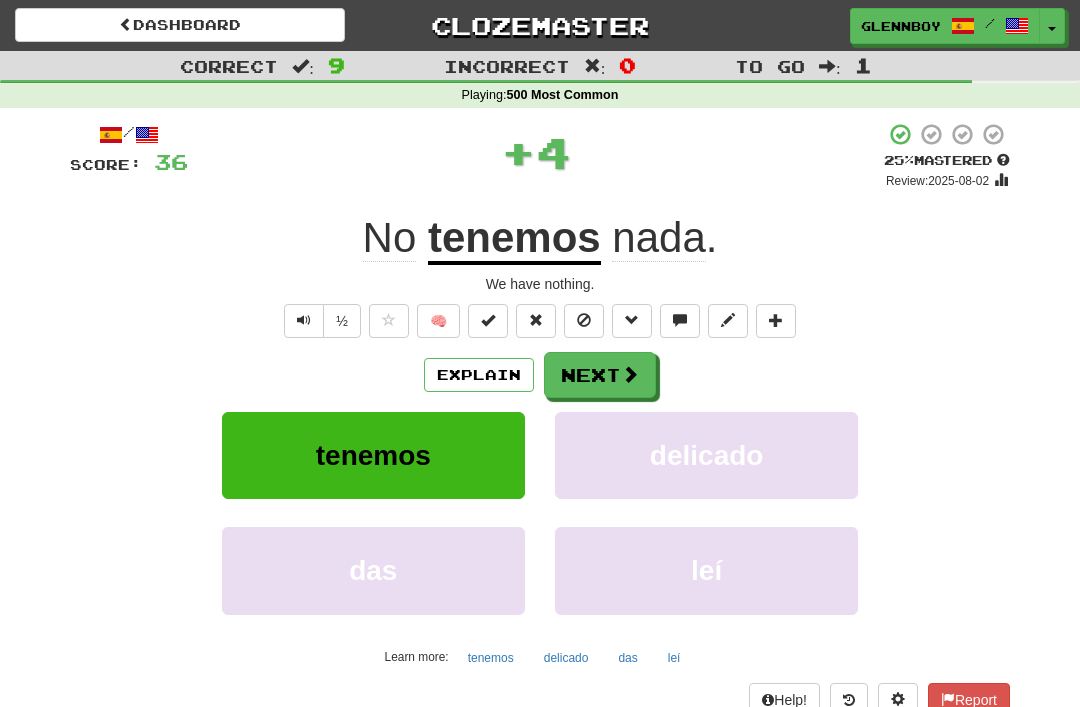 click at bounding box center [584, 320] 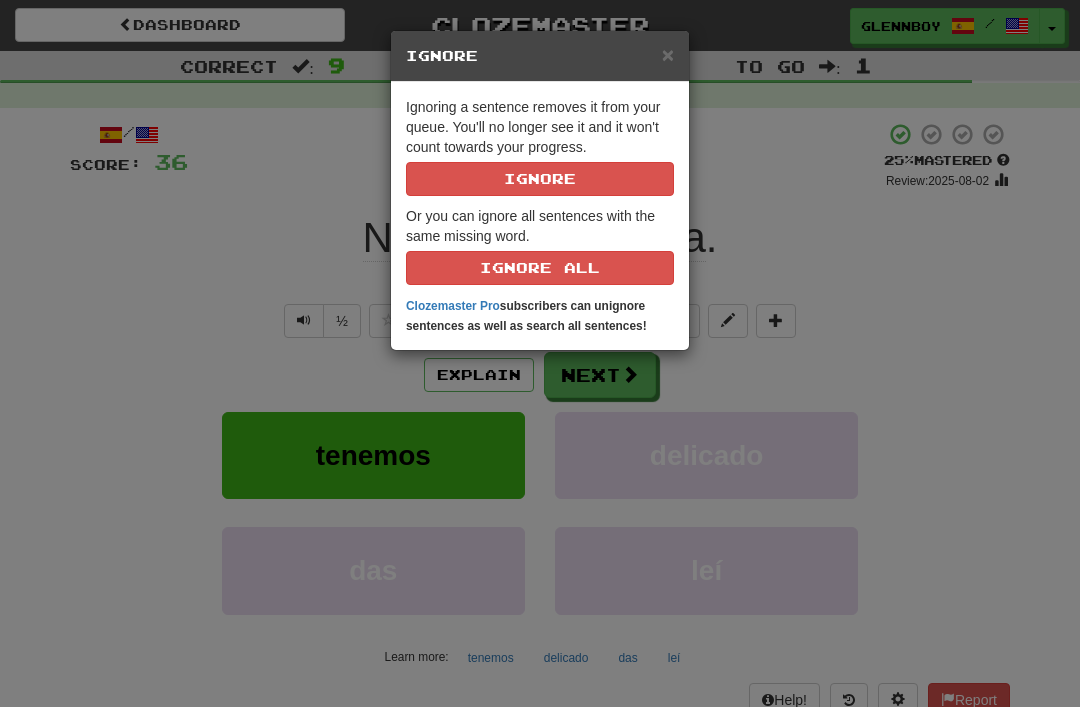 click on "Ignore" at bounding box center [540, 179] 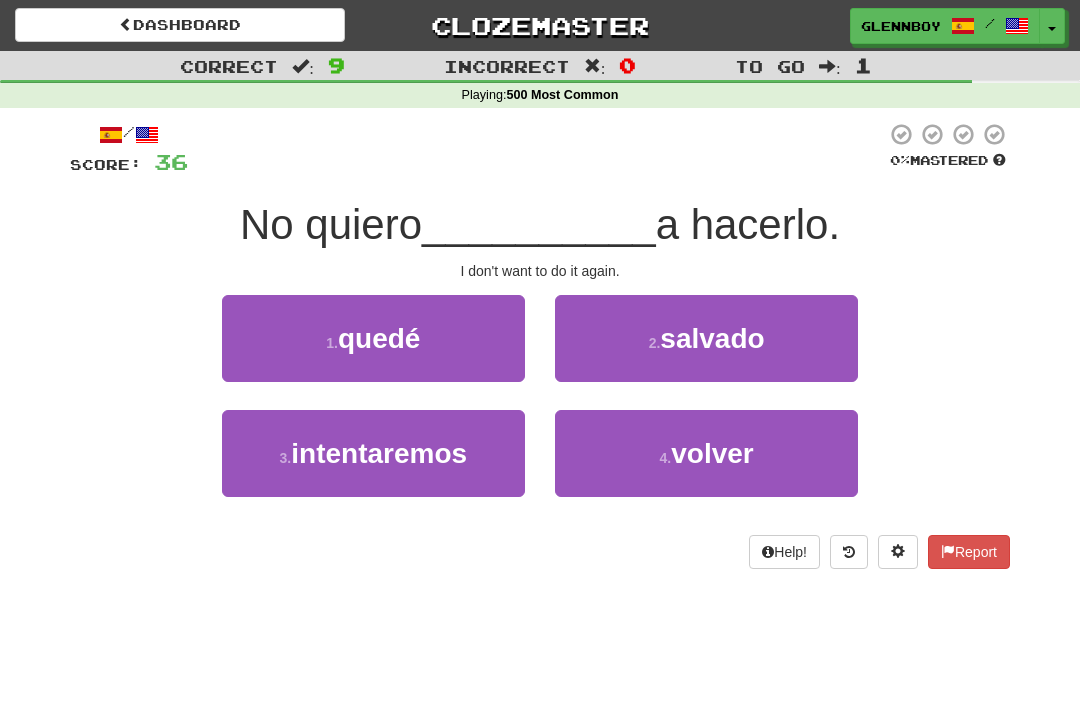 click on "4 ." at bounding box center (666, 458) 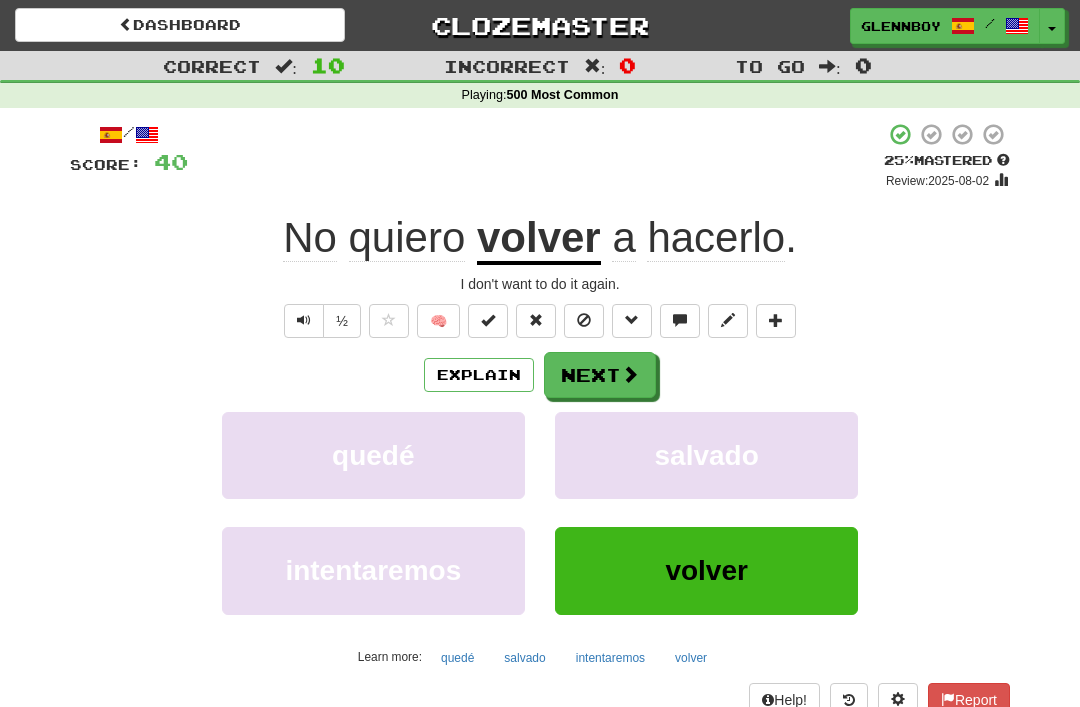 click at bounding box center [584, 320] 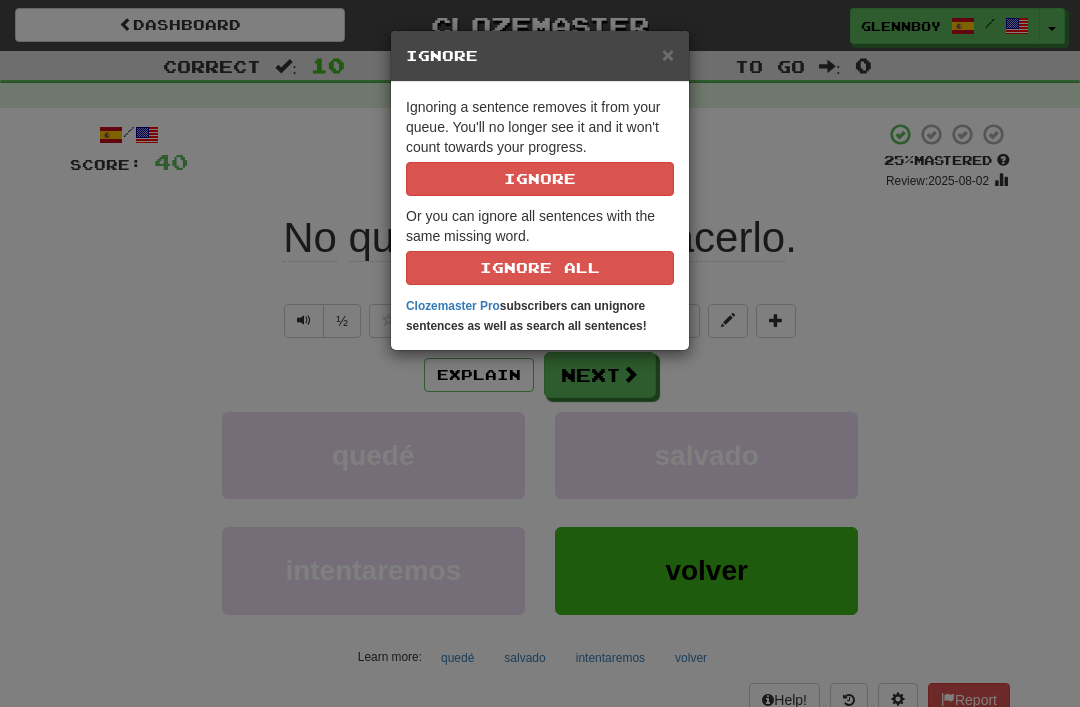 click on "Ignore" at bounding box center [540, 179] 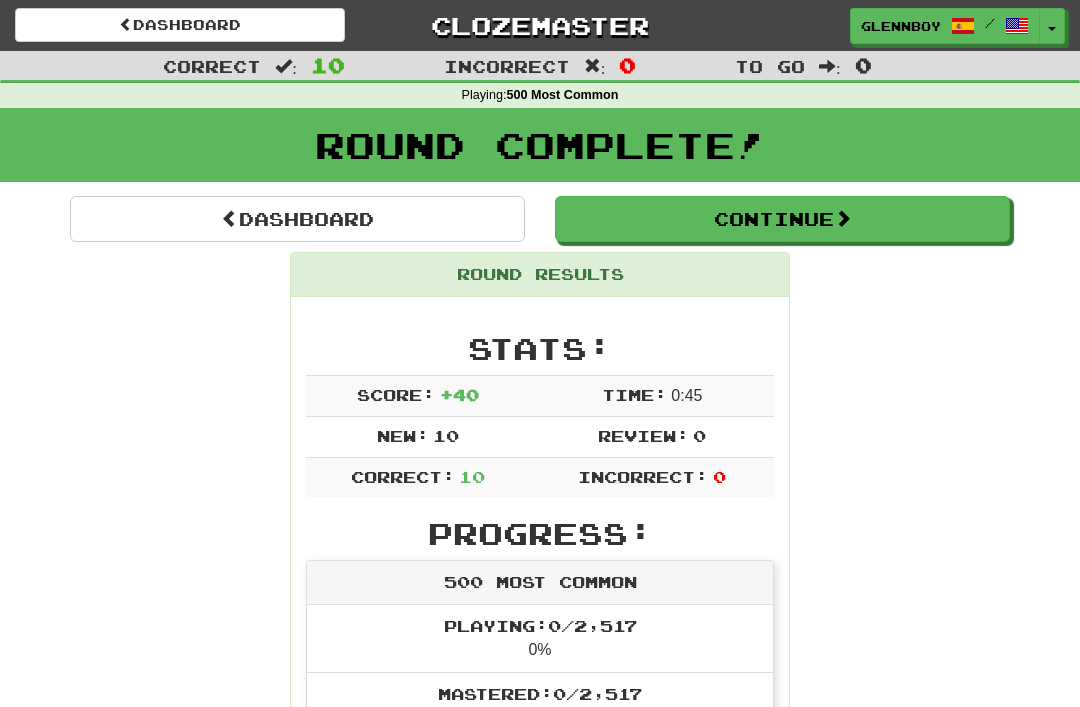 click on "Continue" at bounding box center (782, 219) 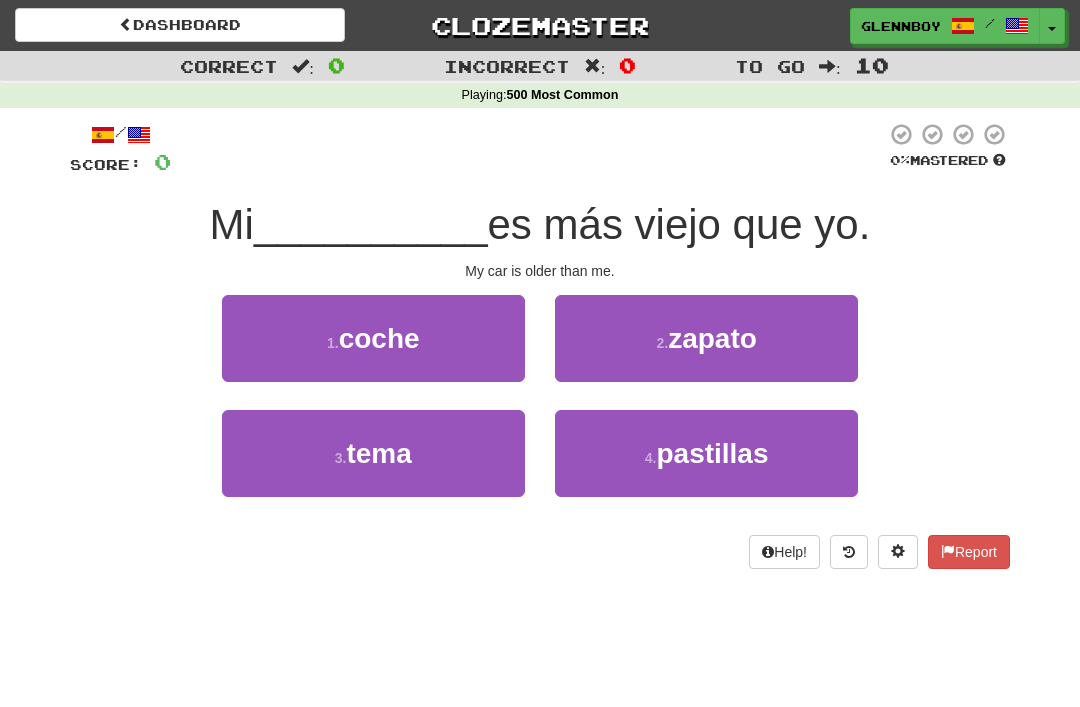 click on "1 .  coche" at bounding box center (373, 338) 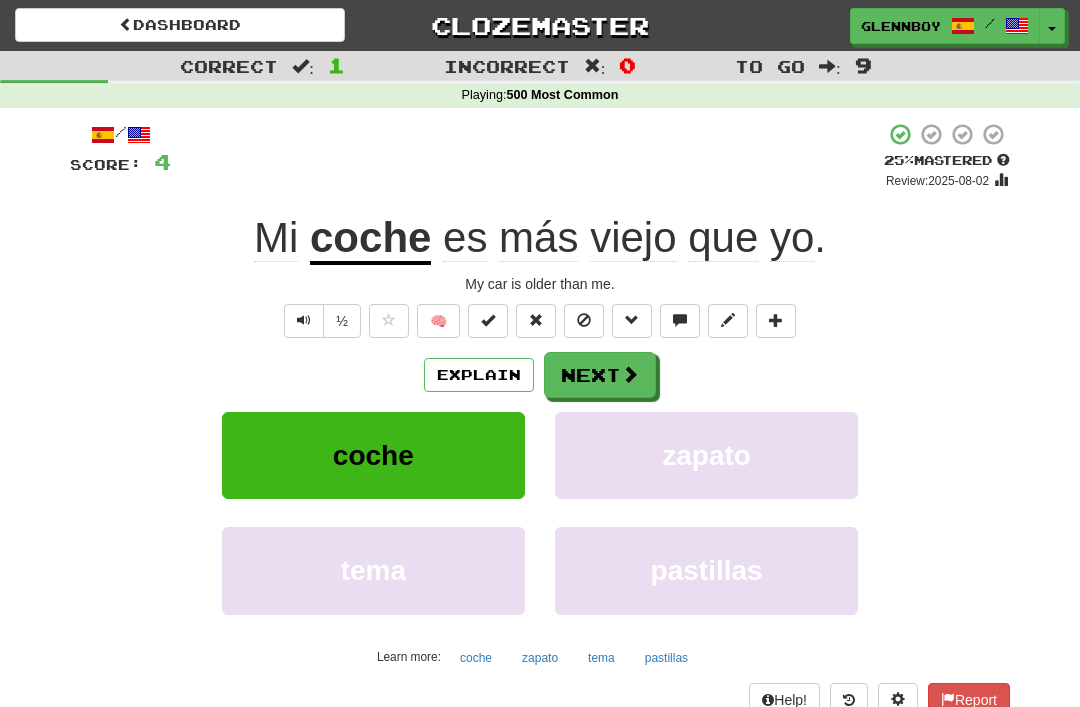 click at bounding box center (584, 320) 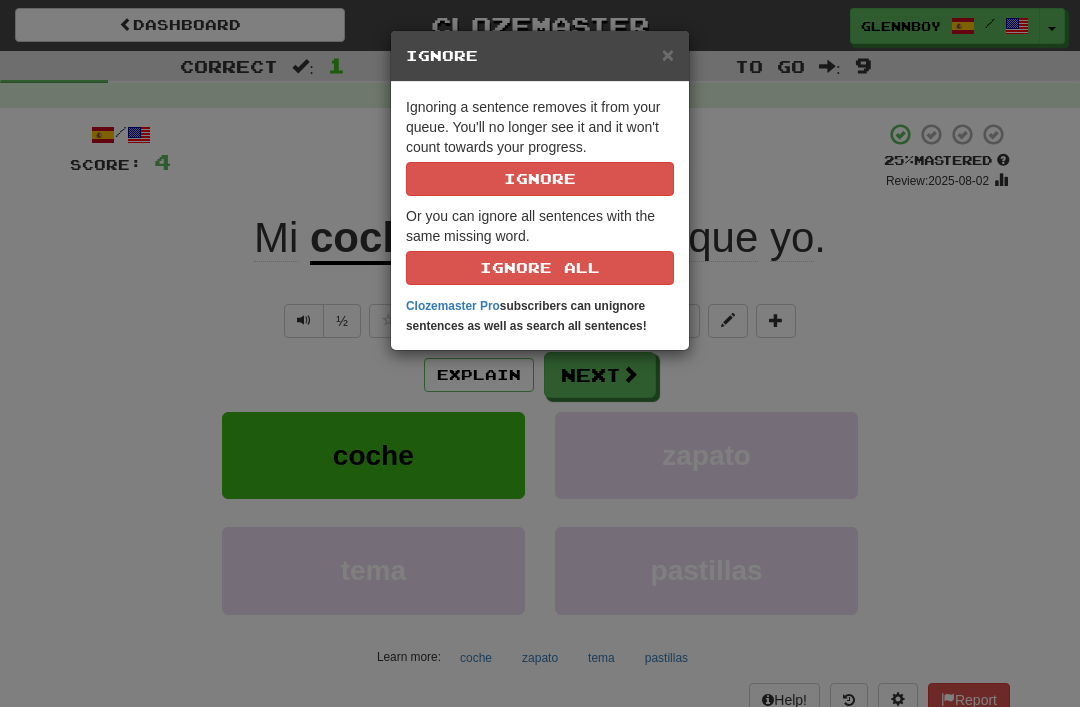 click on "Ignore" at bounding box center (540, 179) 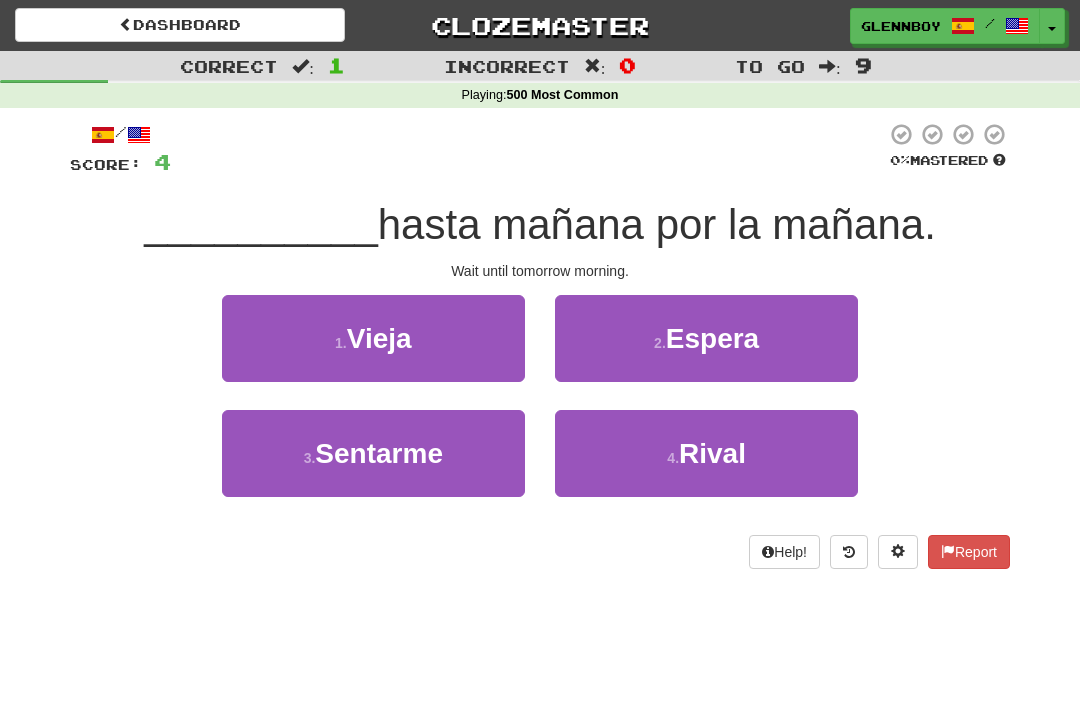 click on "2 ." at bounding box center [660, 343] 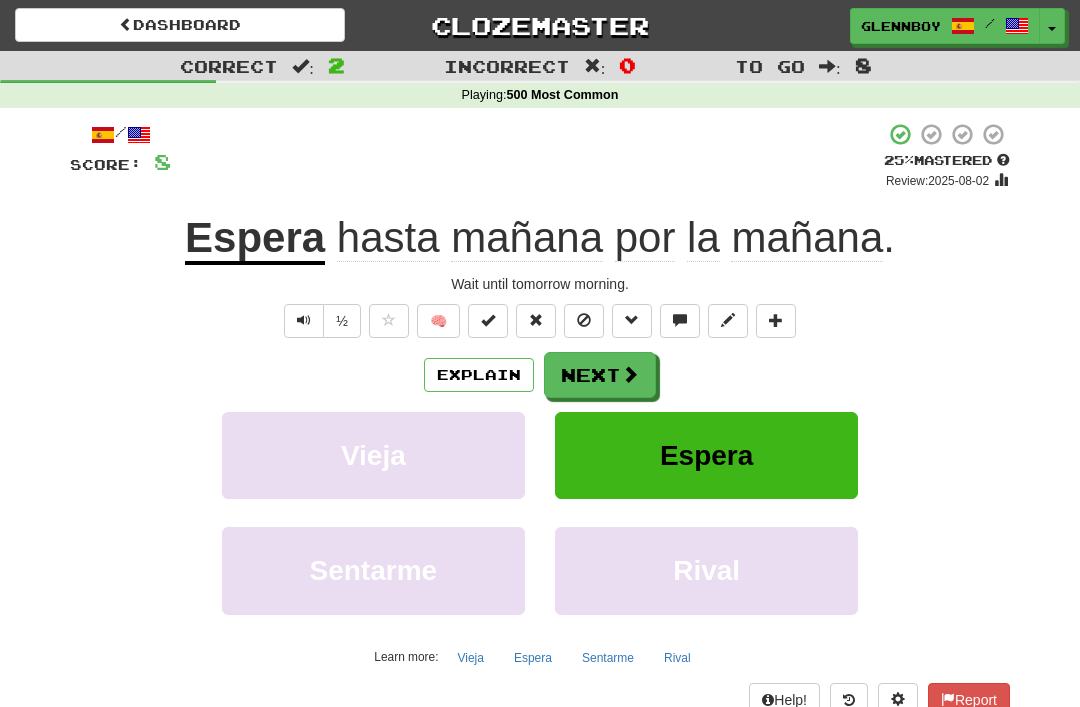 click at bounding box center [584, 320] 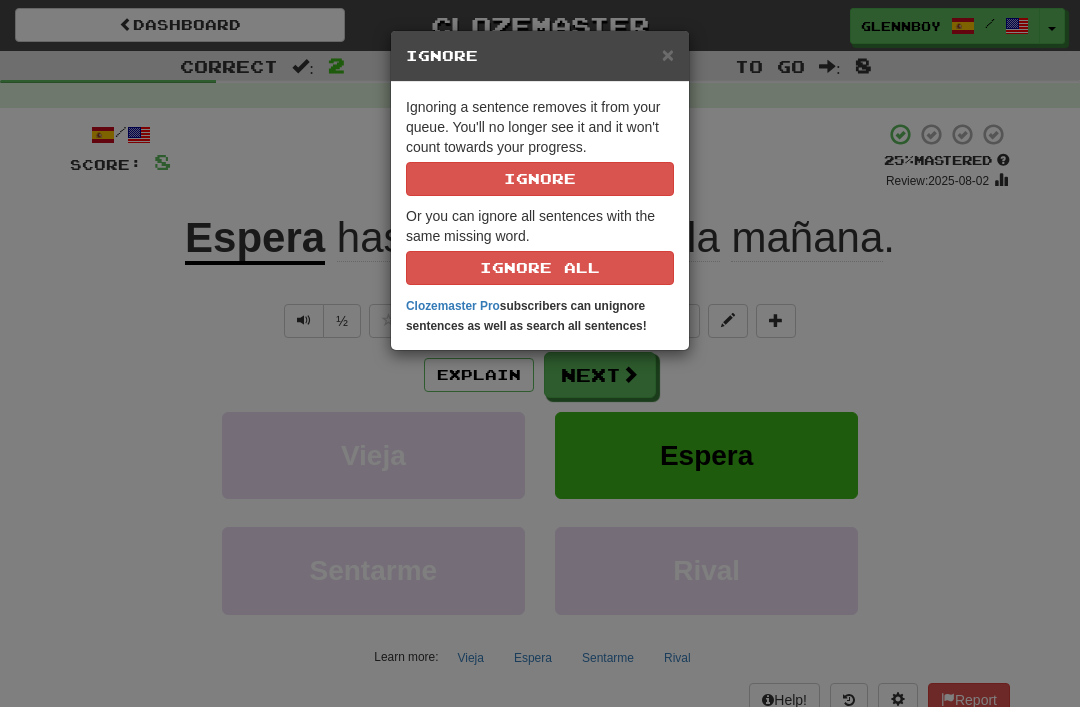 click on "Ignoring a sentence removes it from your queue. You'll no longer see it and it won't count towards your progress. Ignore" at bounding box center [540, 146] 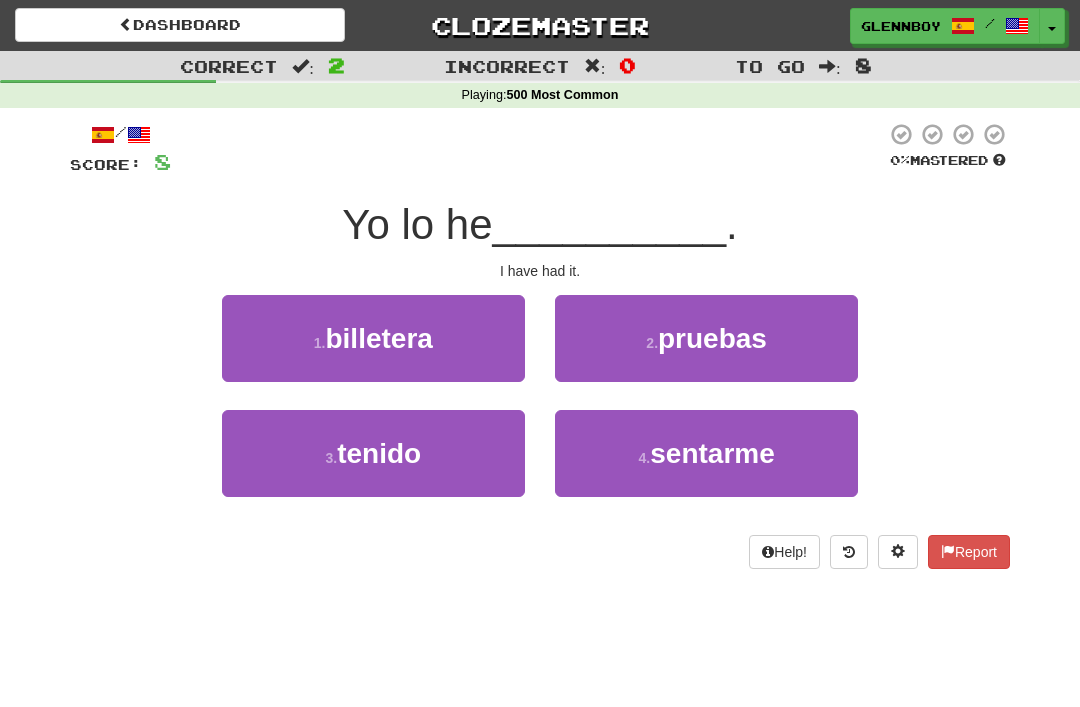 click on "tenido" at bounding box center (379, 453) 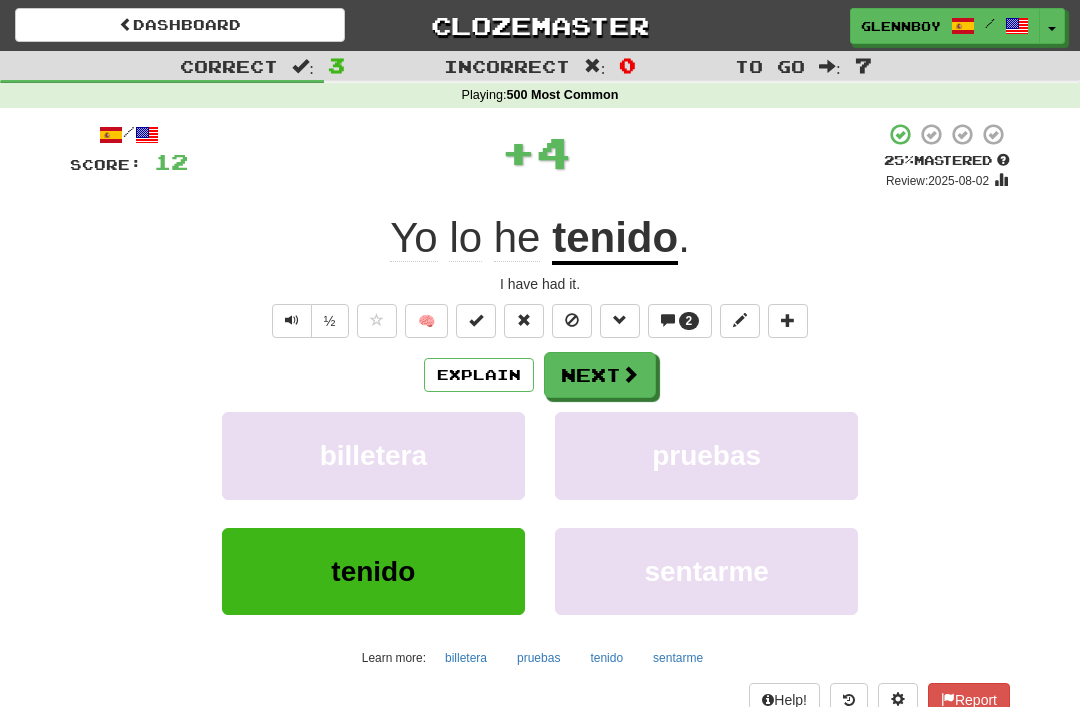 click on "2" at bounding box center [680, 321] 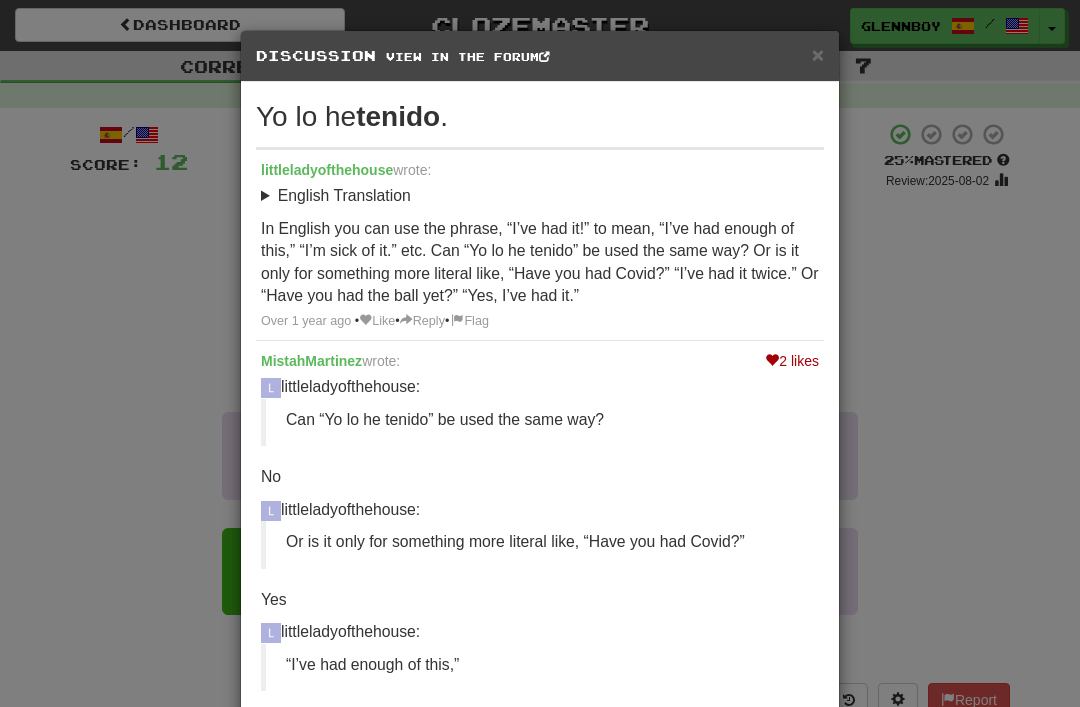 scroll, scrollTop: 0, scrollLeft: 0, axis: both 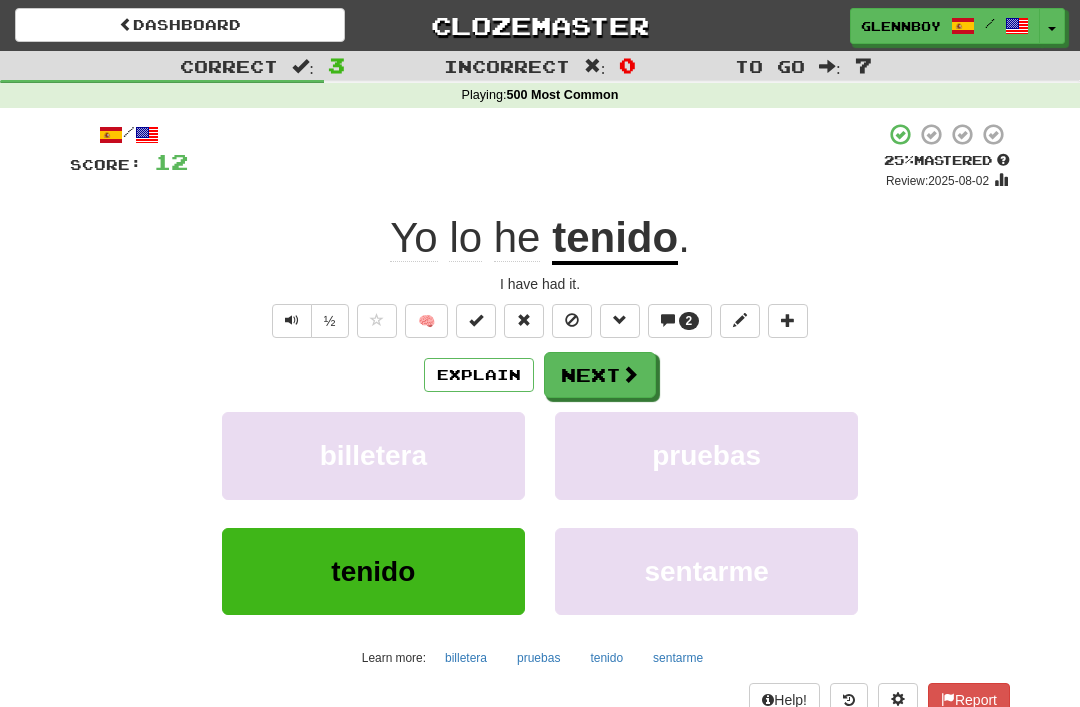 click at bounding box center (572, 321) 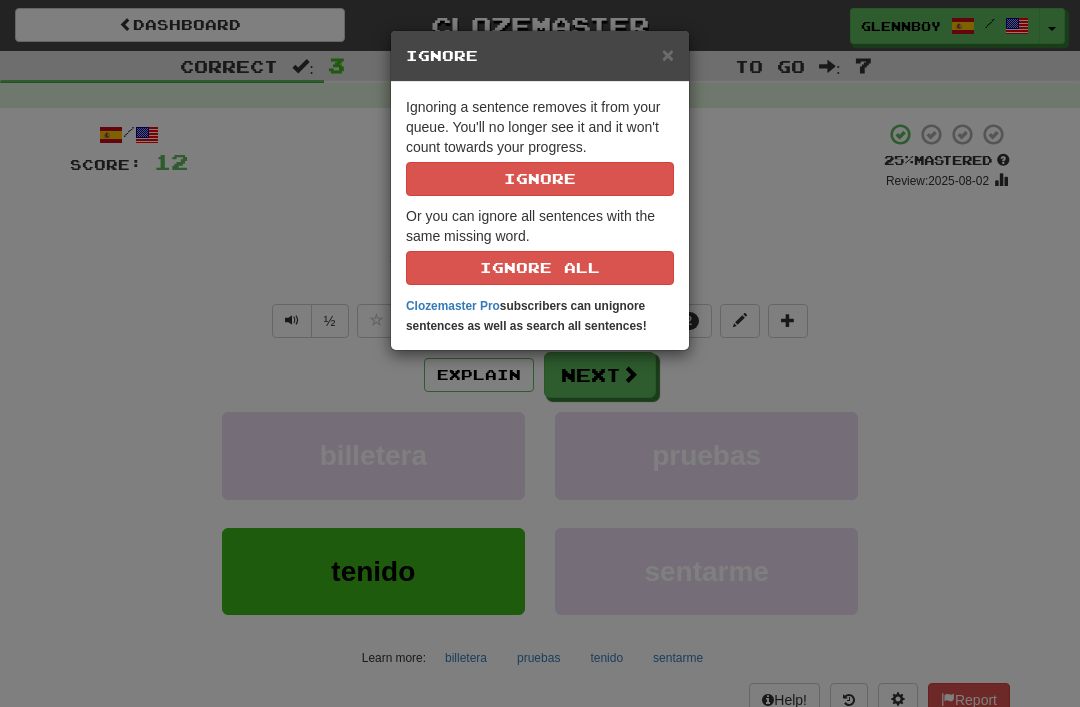 click on "Ignore" at bounding box center [540, 179] 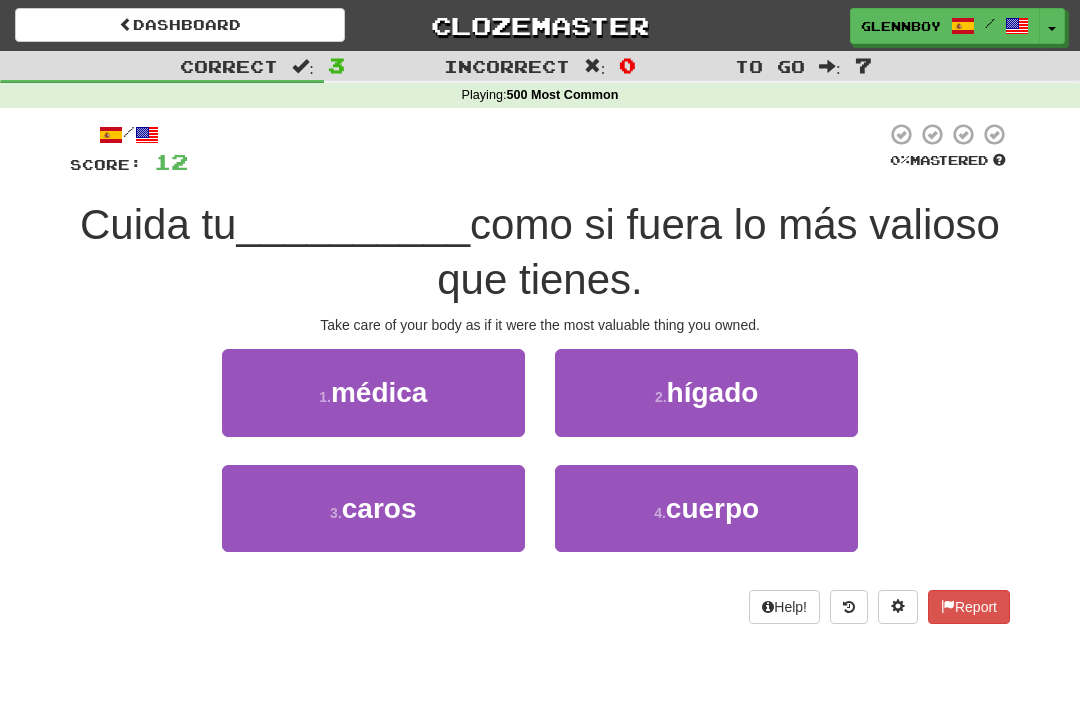 click on "4 .  cuerpo" at bounding box center (706, 508) 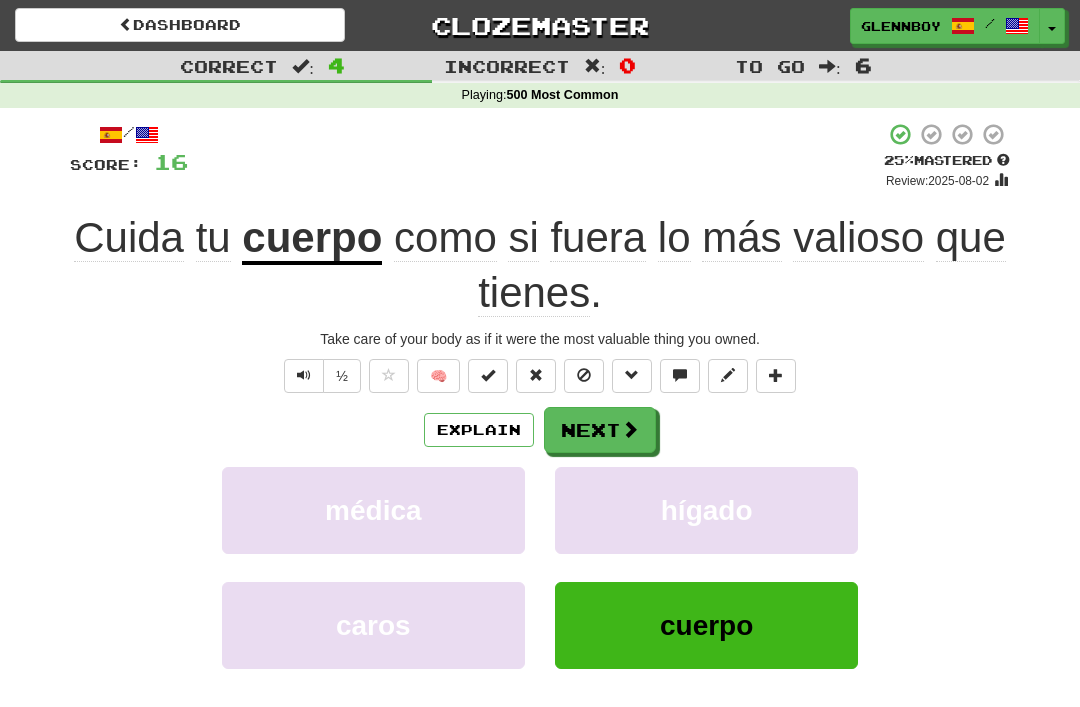 click at bounding box center (584, 375) 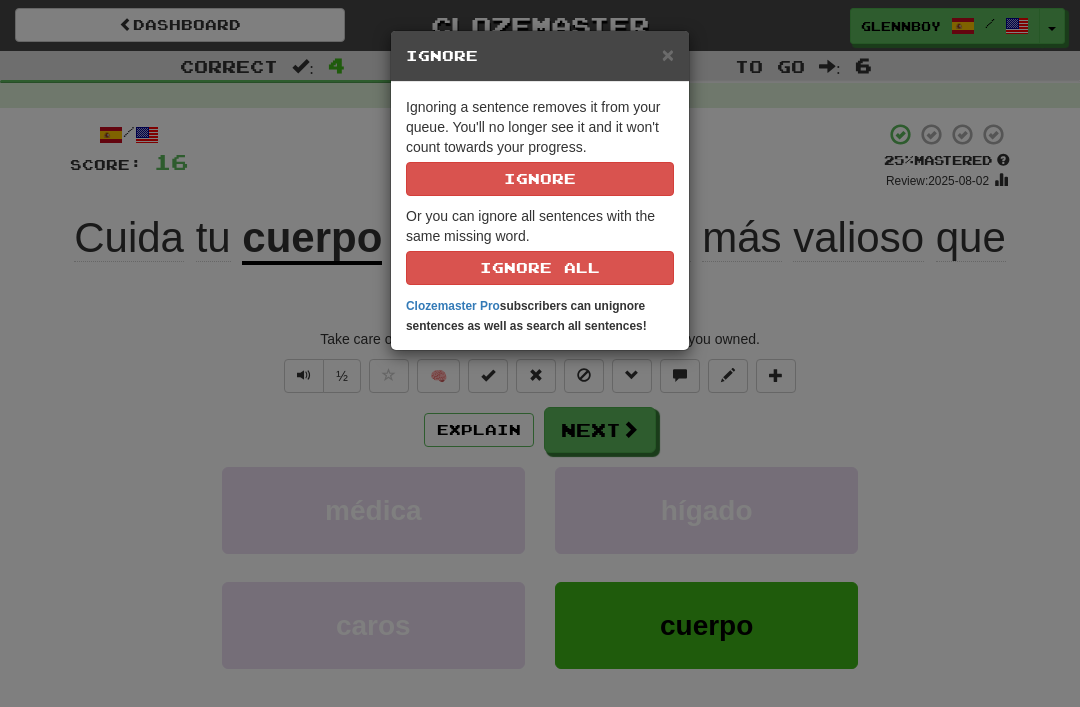 click on "Ignore" at bounding box center (540, 179) 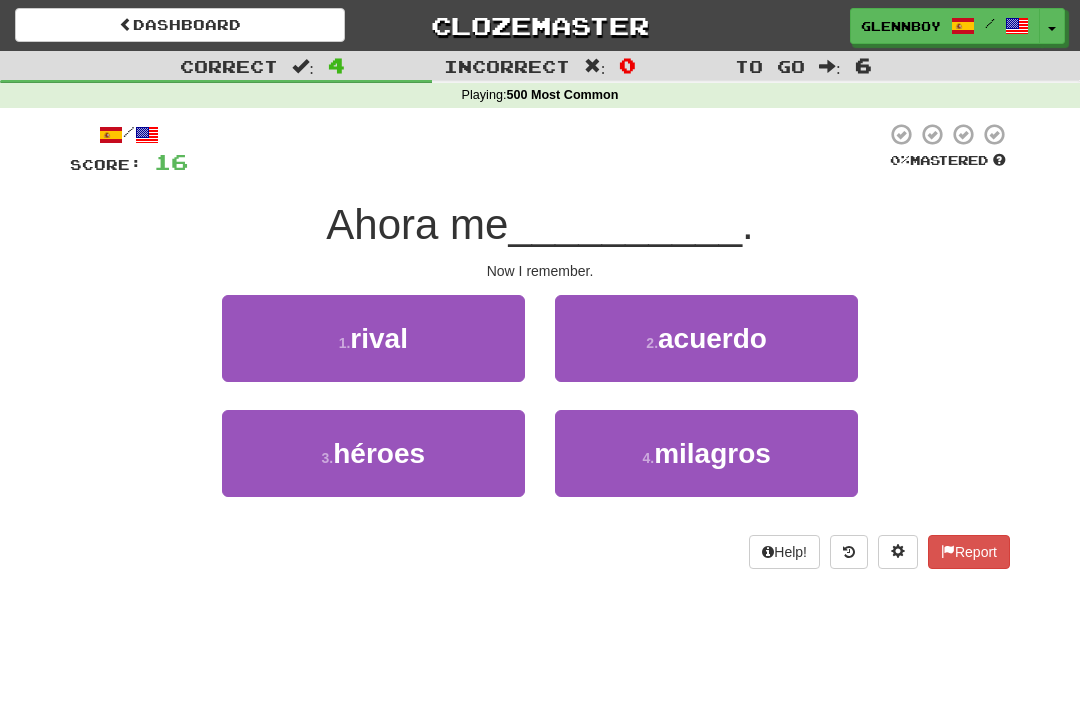 click on "2 .  acuerdo" at bounding box center [706, 338] 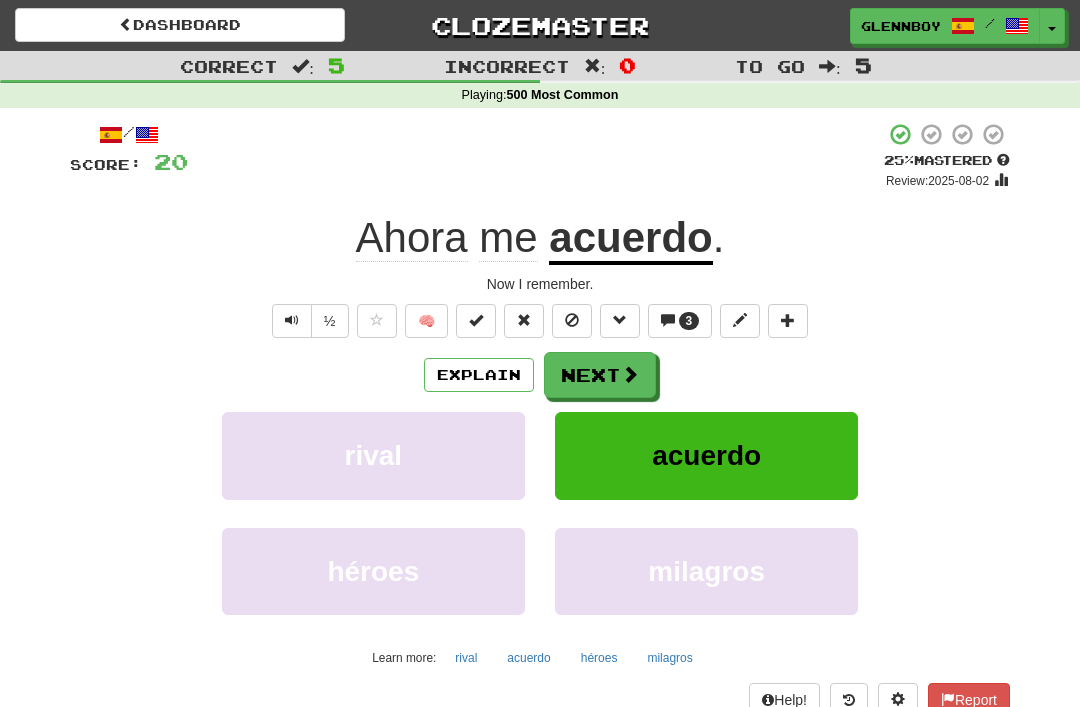 click on "3" at bounding box center [680, 321] 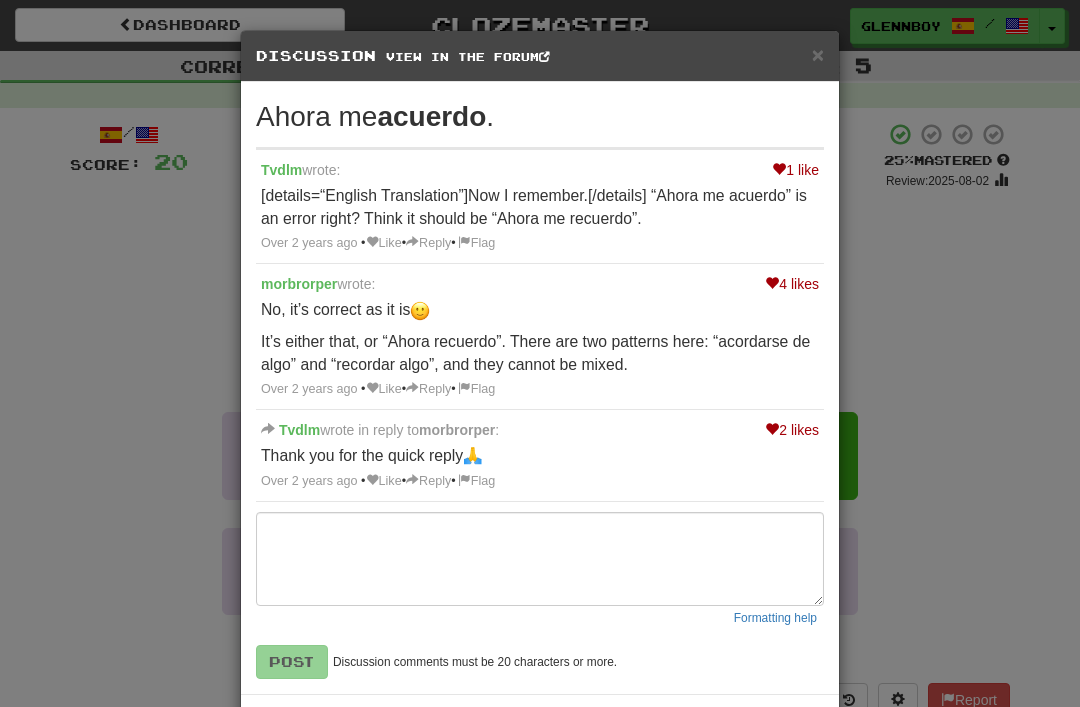 click on "× Discussion View in the forum" at bounding box center [540, 56] 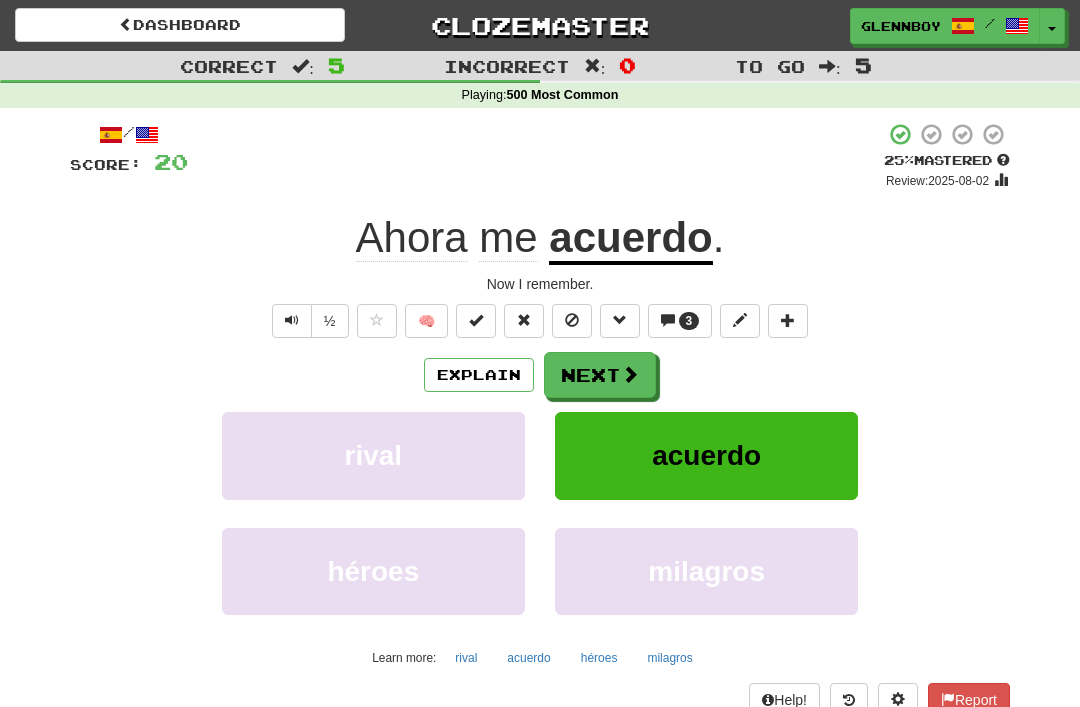 click at bounding box center [572, 321] 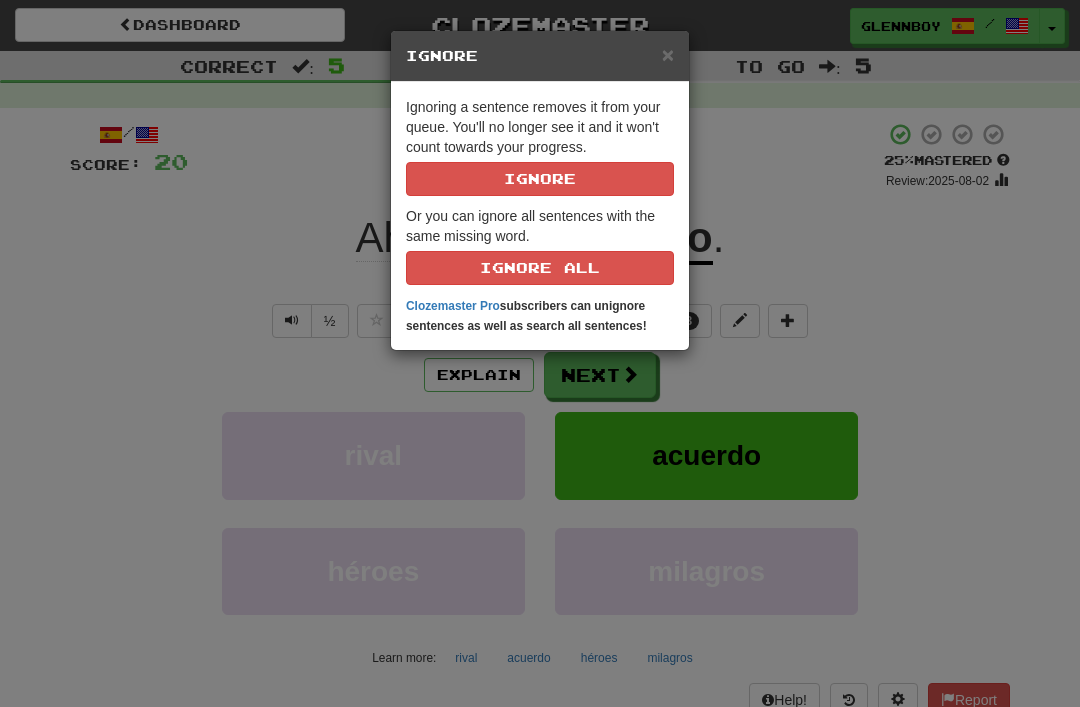 click on "Ignore" at bounding box center [540, 179] 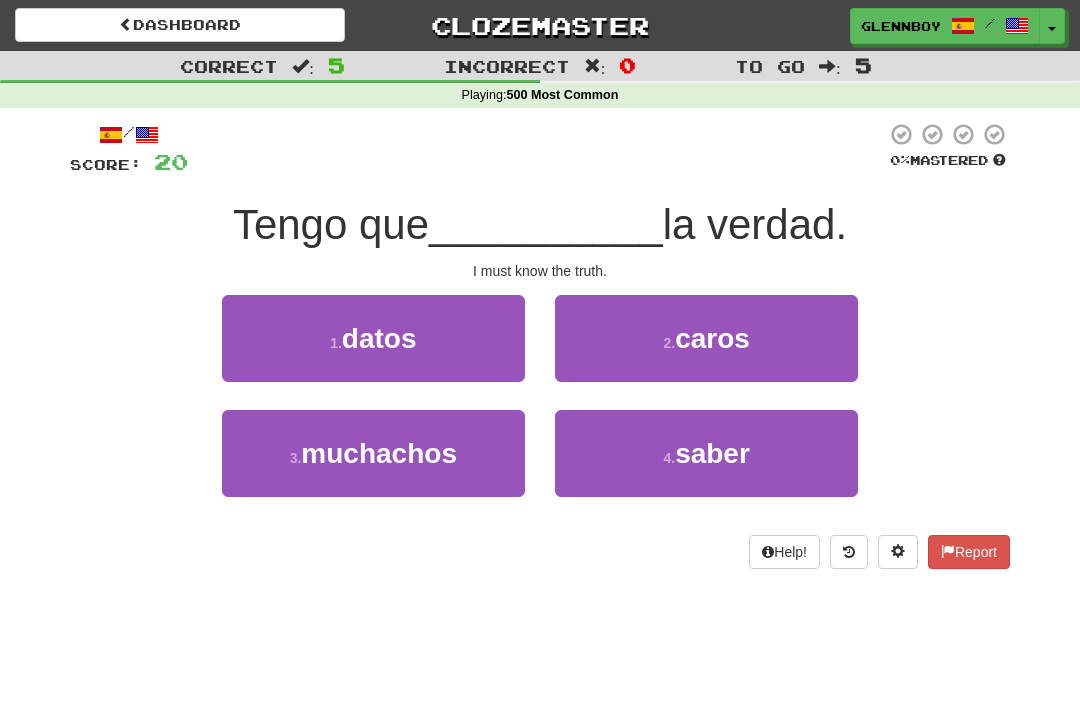 click on "4 .  saber" at bounding box center (706, 453) 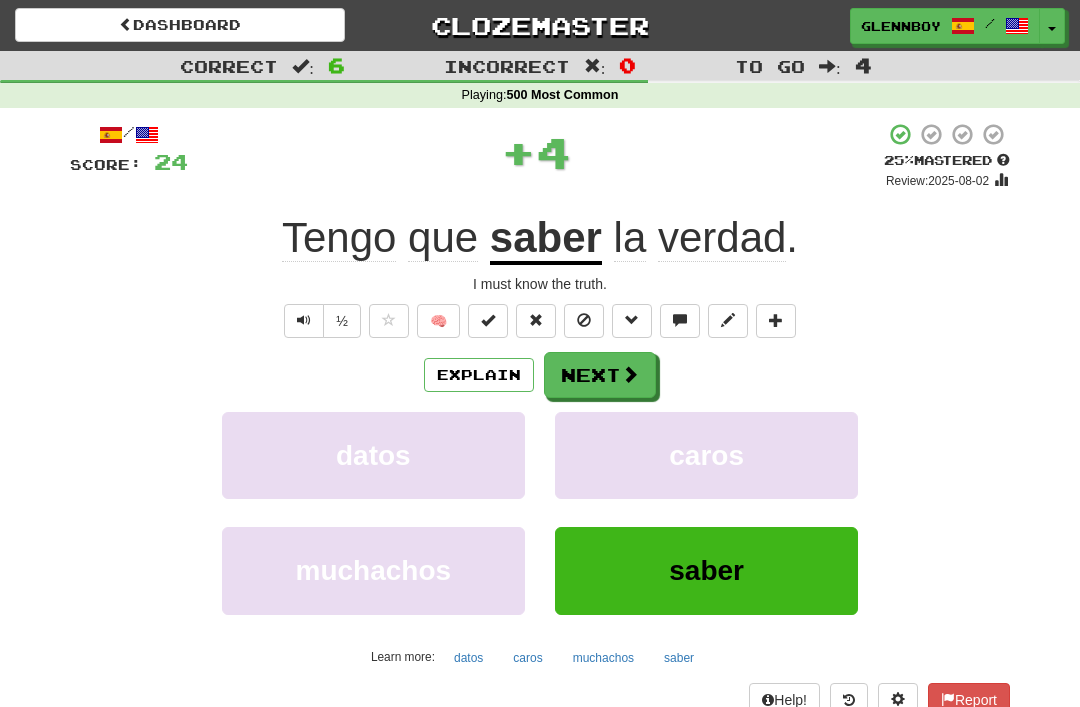 click at bounding box center (584, 320) 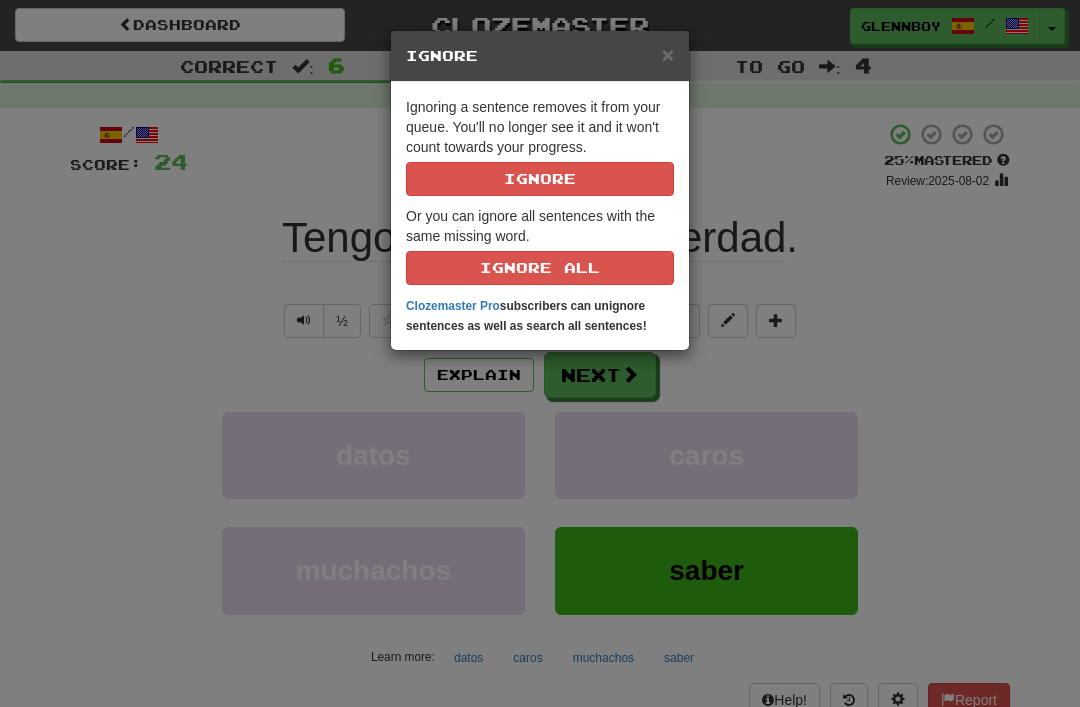 click on "Ignoring a sentence removes it from your queue. You'll no longer see it and it won't count towards your progress. Ignore" at bounding box center (540, 146) 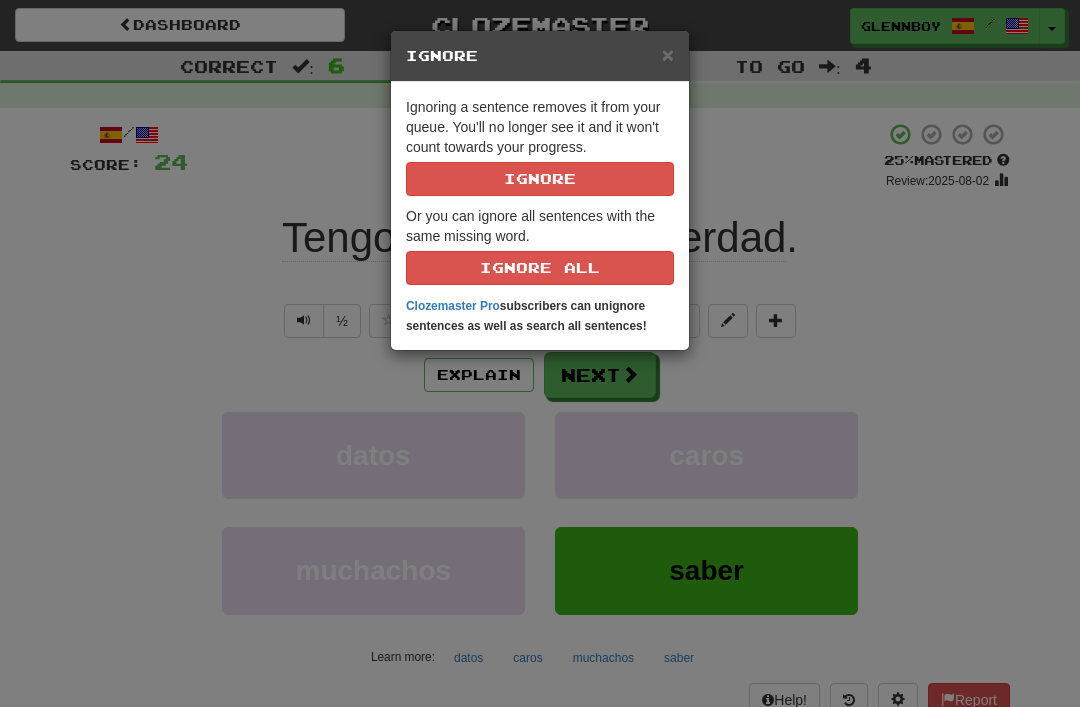 click on "Ignore" at bounding box center (540, 179) 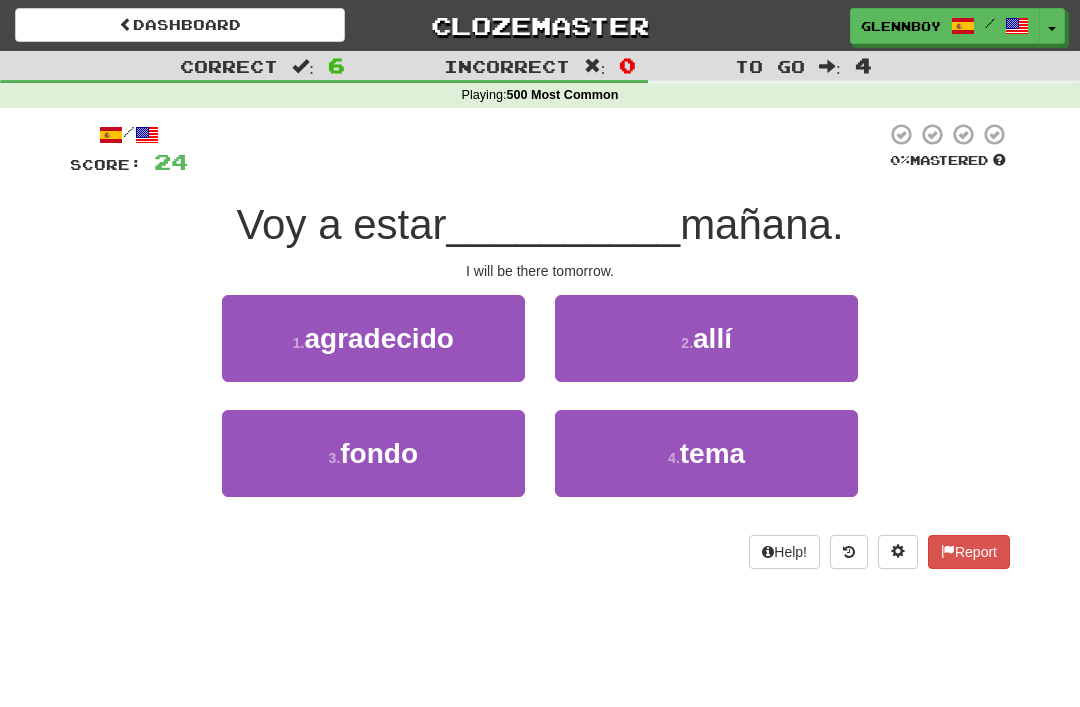 click on "2 .  allí" at bounding box center [706, 338] 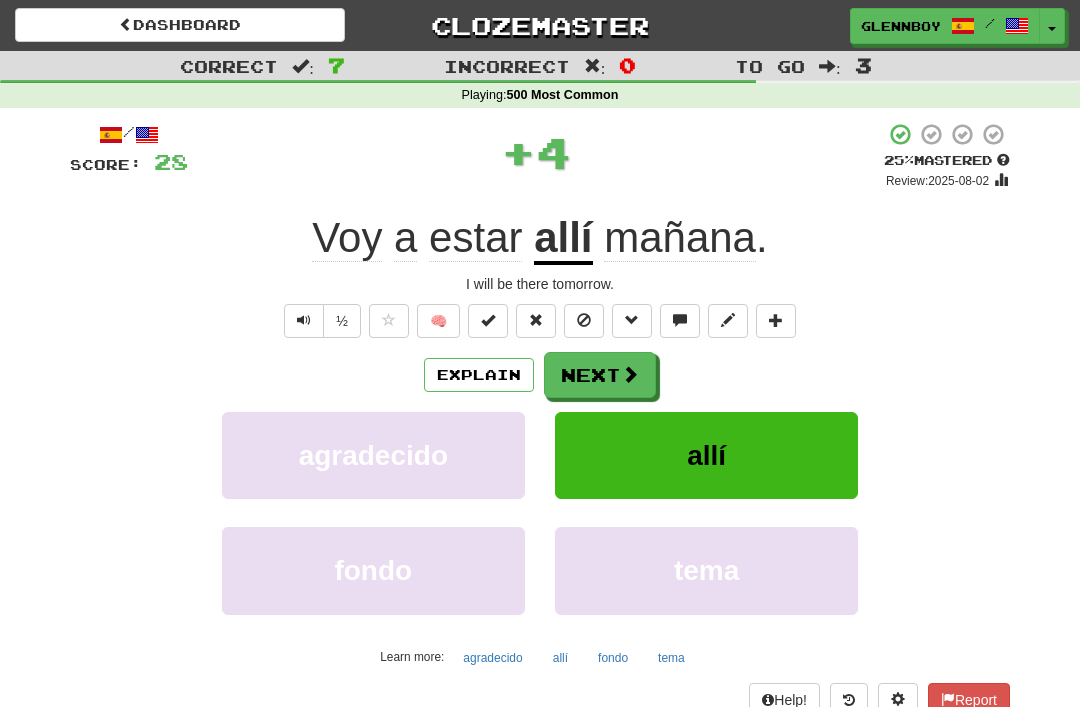 click at bounding box center (584, 321) 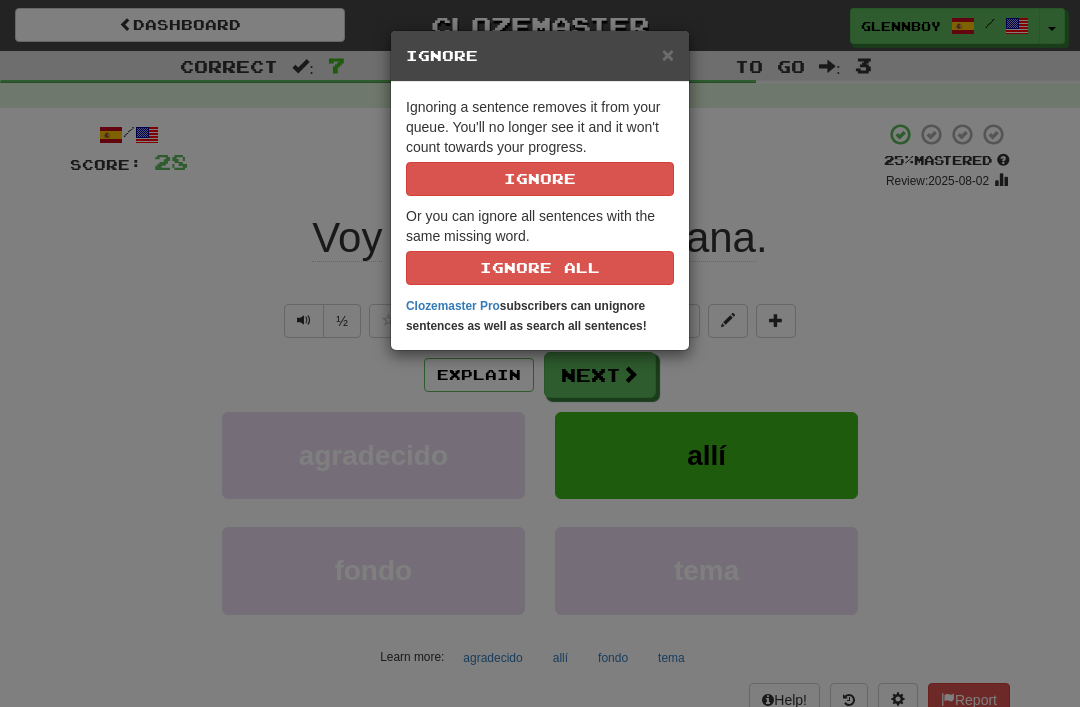click on "Ignoring a sentence removes it from your queue. You'll no longer see it and it won't count towards your progress. Ignore" at bounding box center [540, 146] 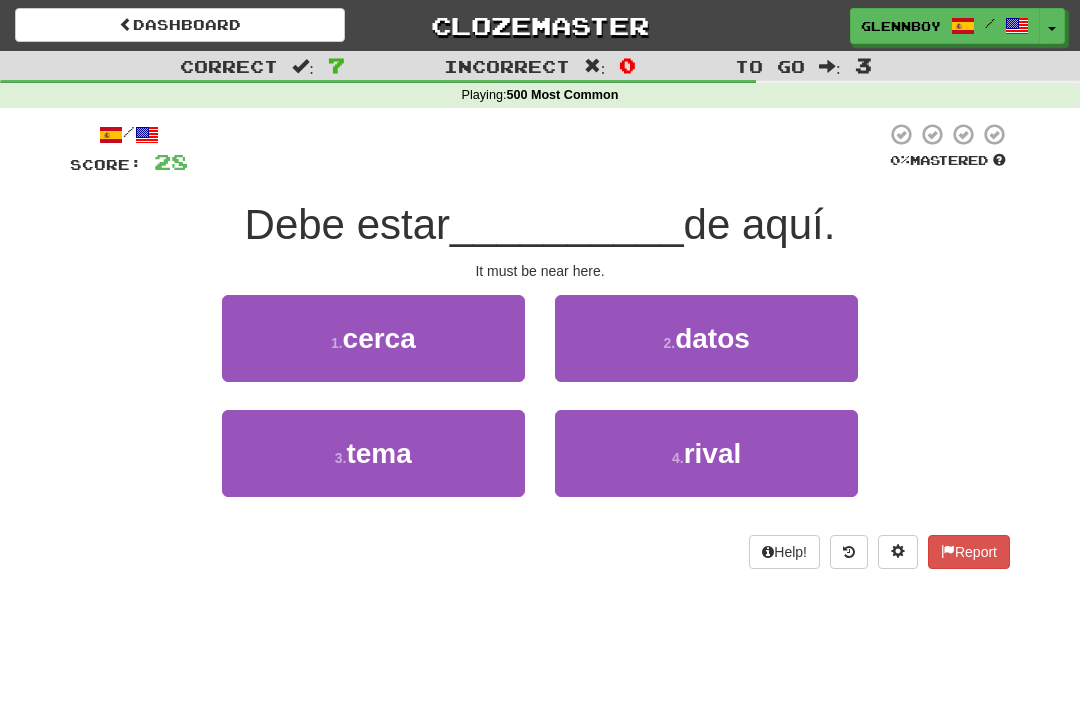 click on "cerca" at bounding box center (379, 338) 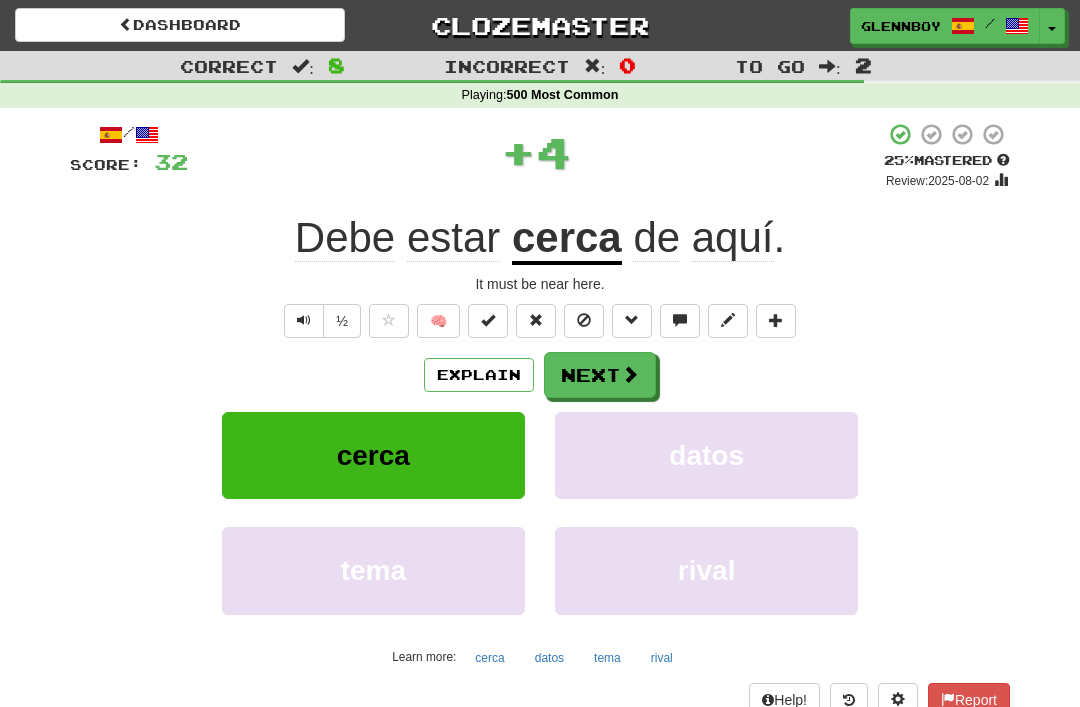click at bounding box center (584, 320) 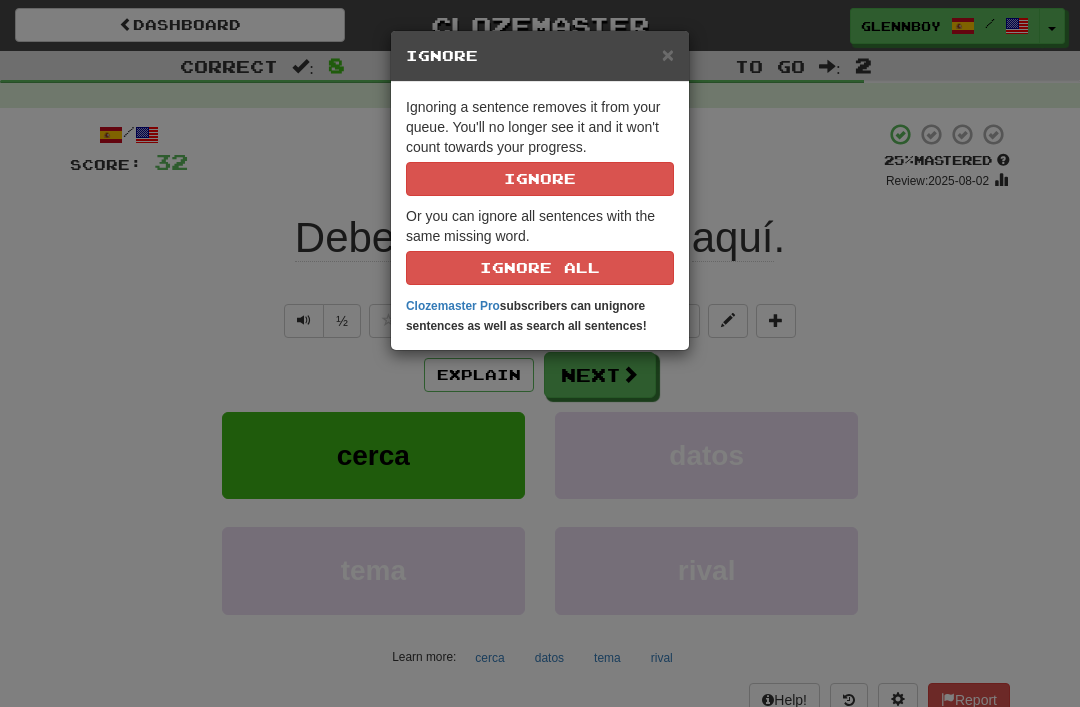 click on "Ignoring a sentence removes it from your queue. You'll no longer see it and it won't count towards your progress. Ignore" at bounding box center [540, 146] 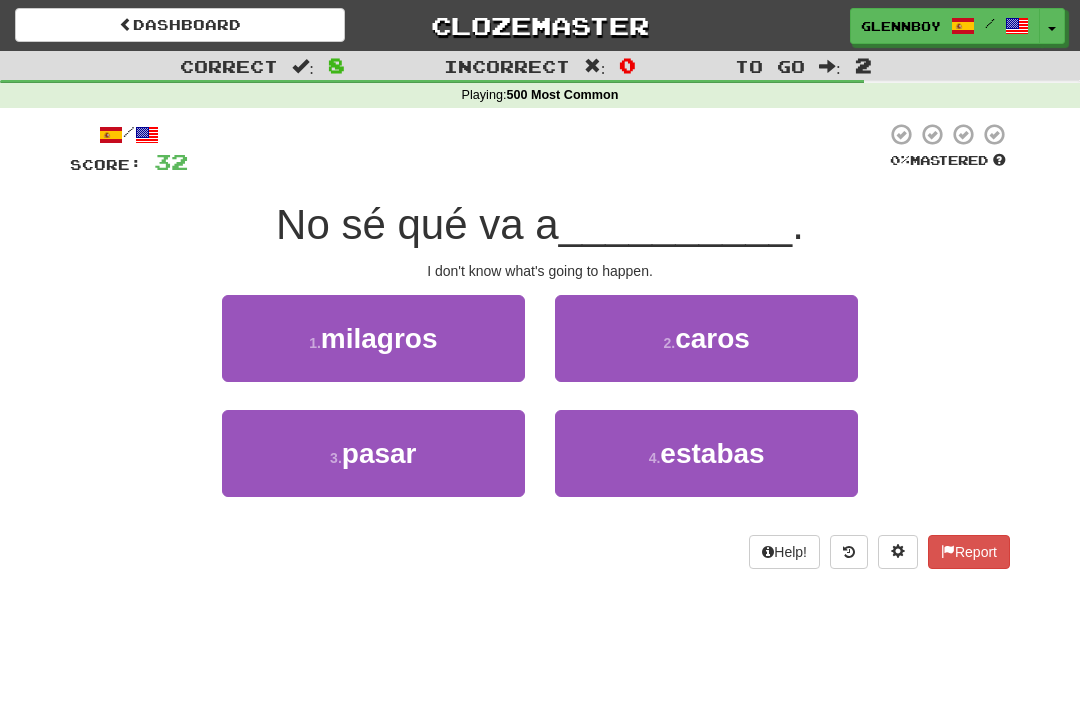 click on "3 .  pasar" at bounding box center (373, 453) 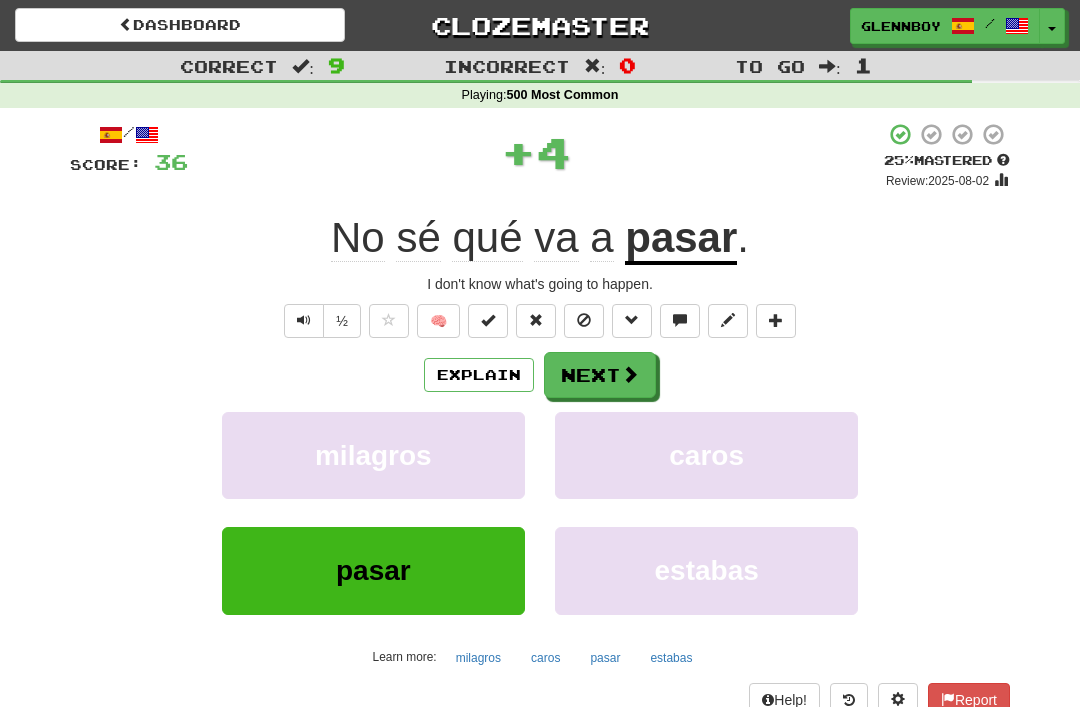 click at bounding box center (584, 321) 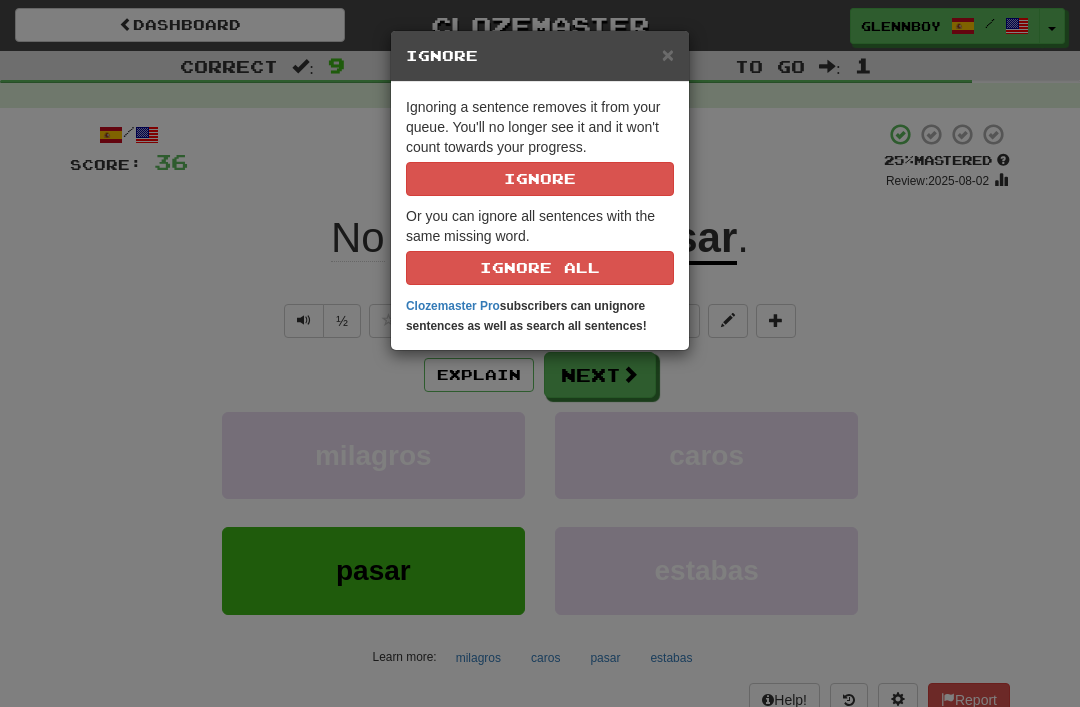 click on "Ignoring a sentence removes it from your queue. You'll no longer see it and it won't count towards your progress. Ignore" at bounding box center [540, 146] 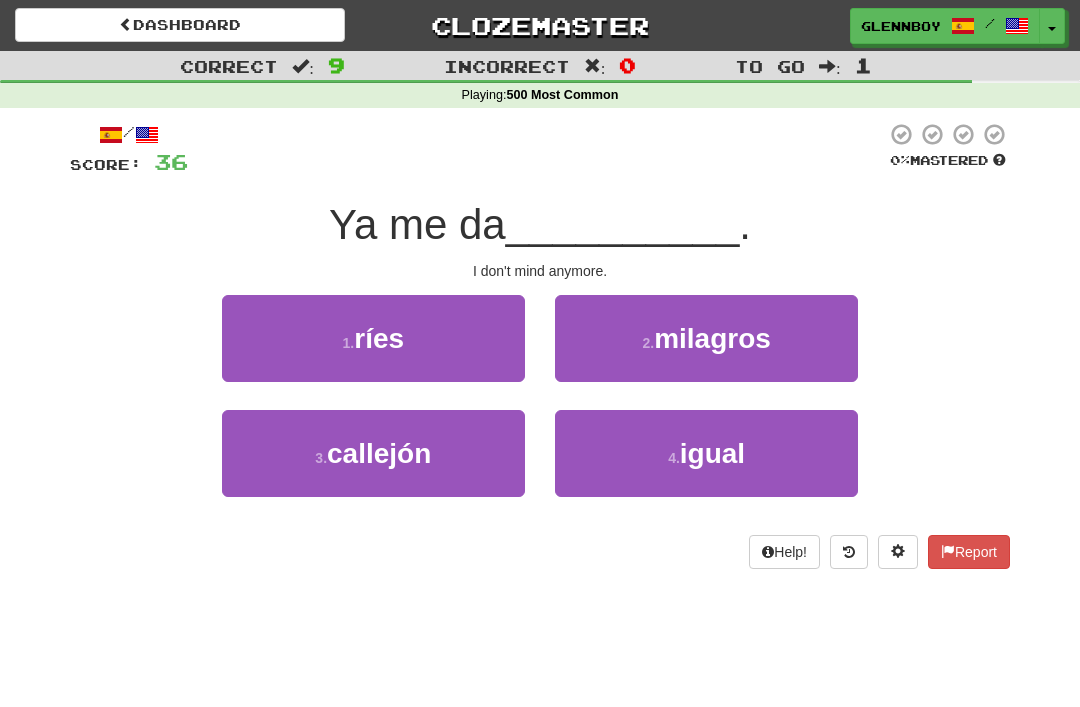 click on "4 .  igual" at bounding box center [706, 453] 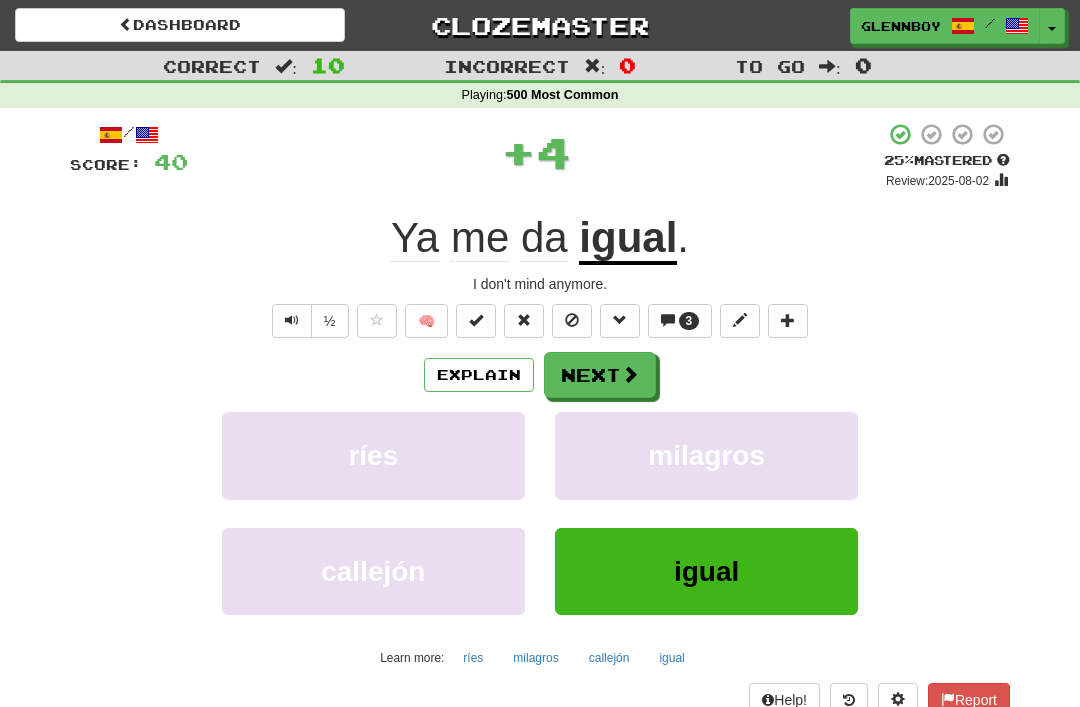 click on "3" at bounding box center [689, 321] 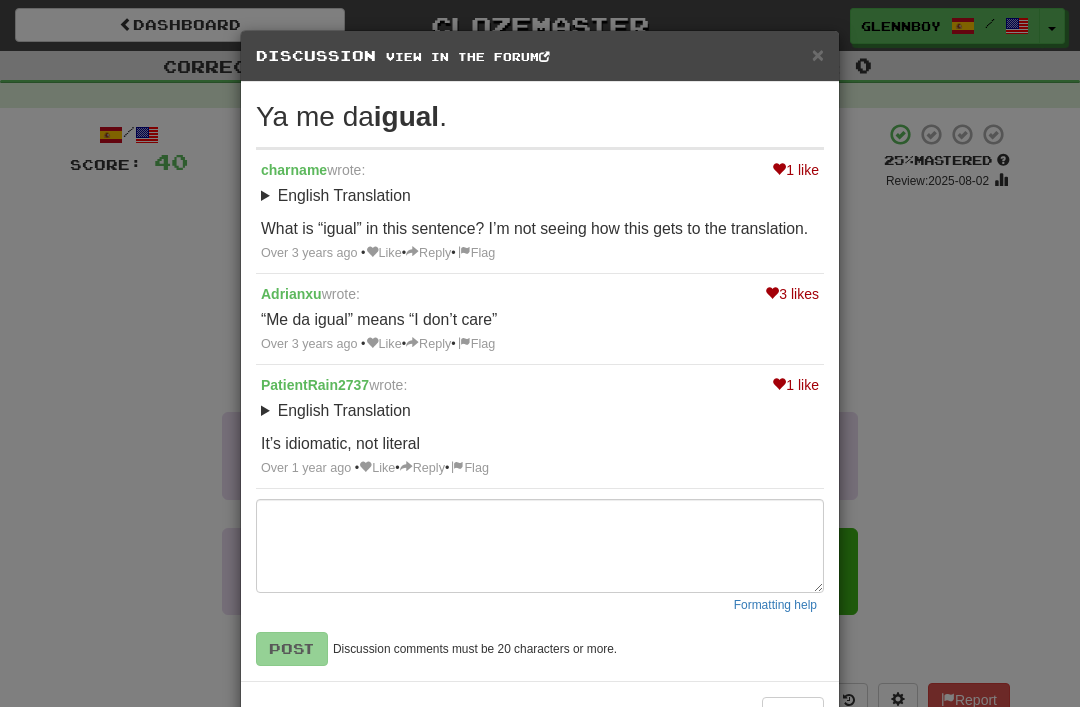 click on "×" at bounding box center (818, 54) 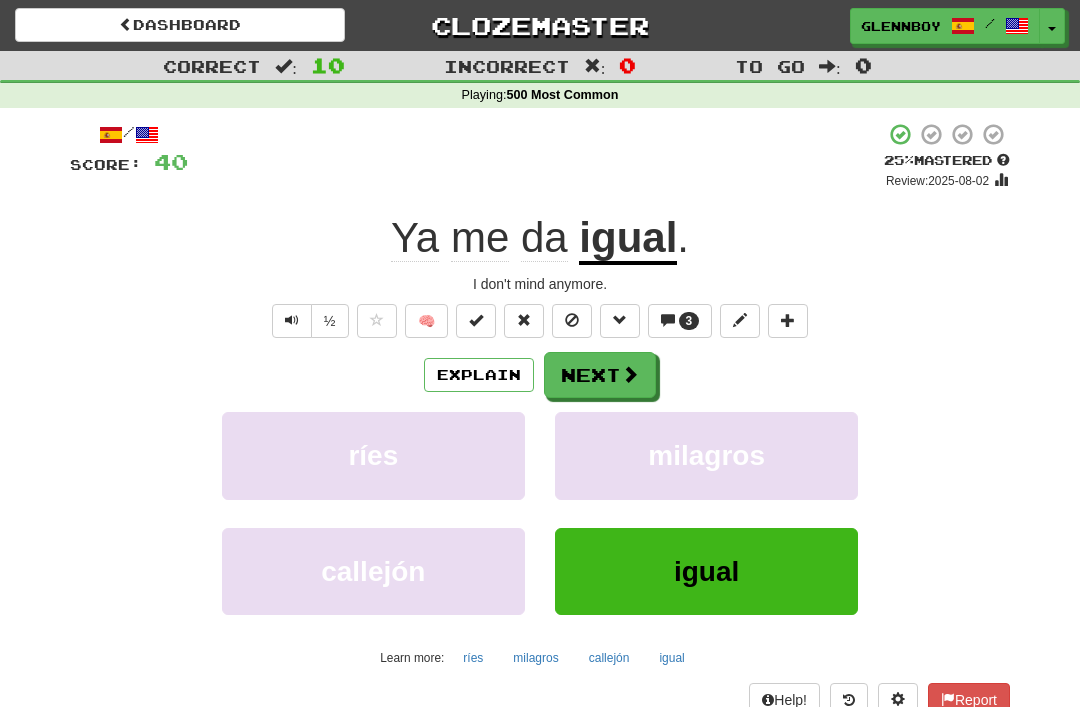 click at bounding box center [572, 321] 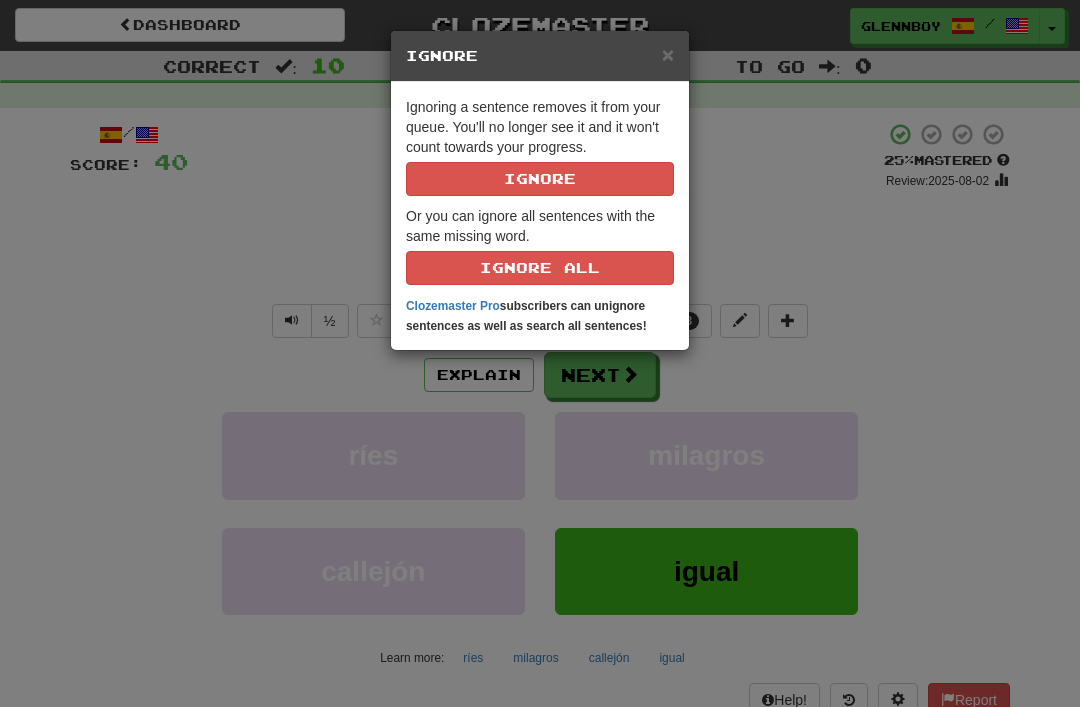click on "Ignore" at bounding box center (540, 179) 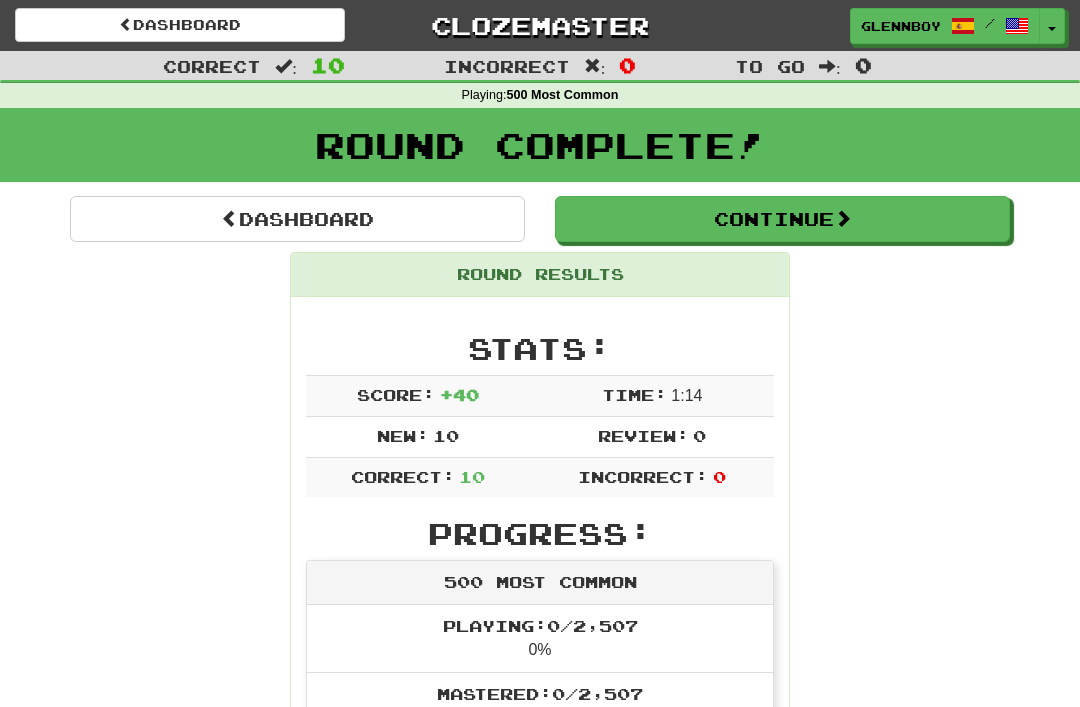 click on "Continue" at bounding box center (782, 219) 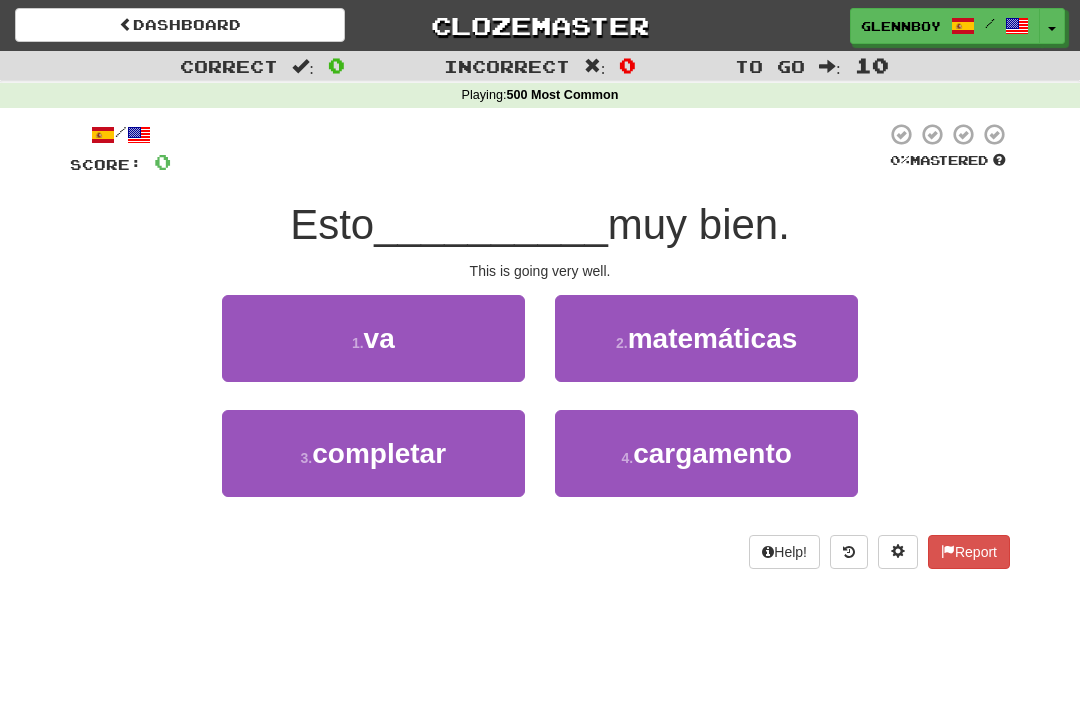 click on "va" at bounding box center [379, 338] 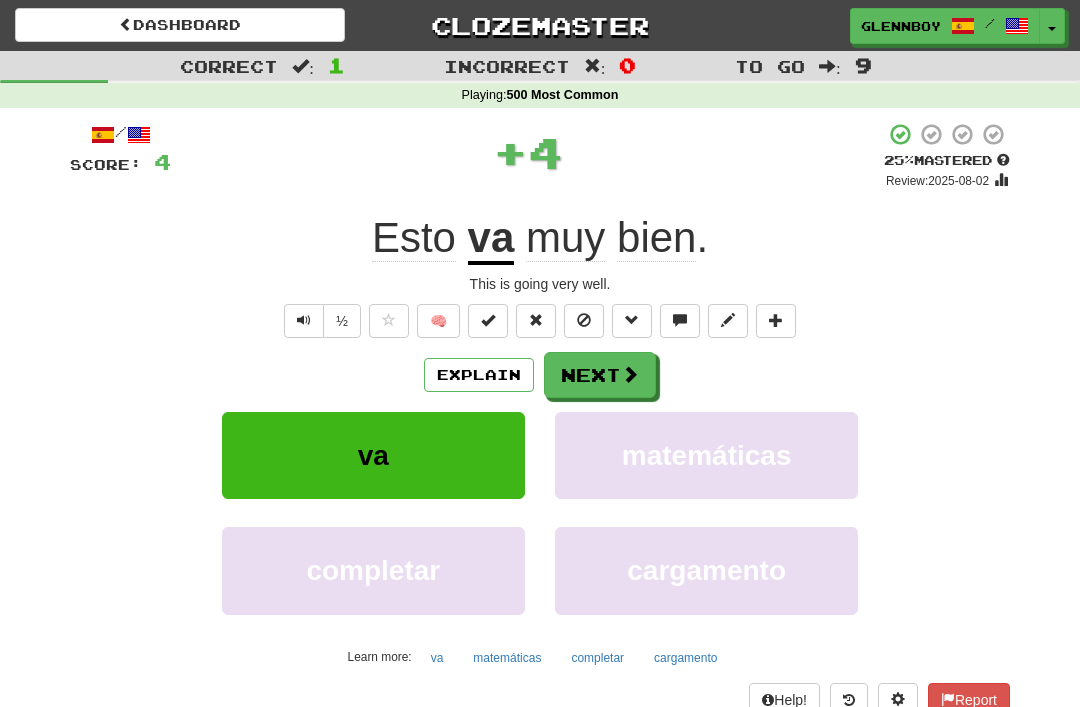 click at bounding box center (584, 320) 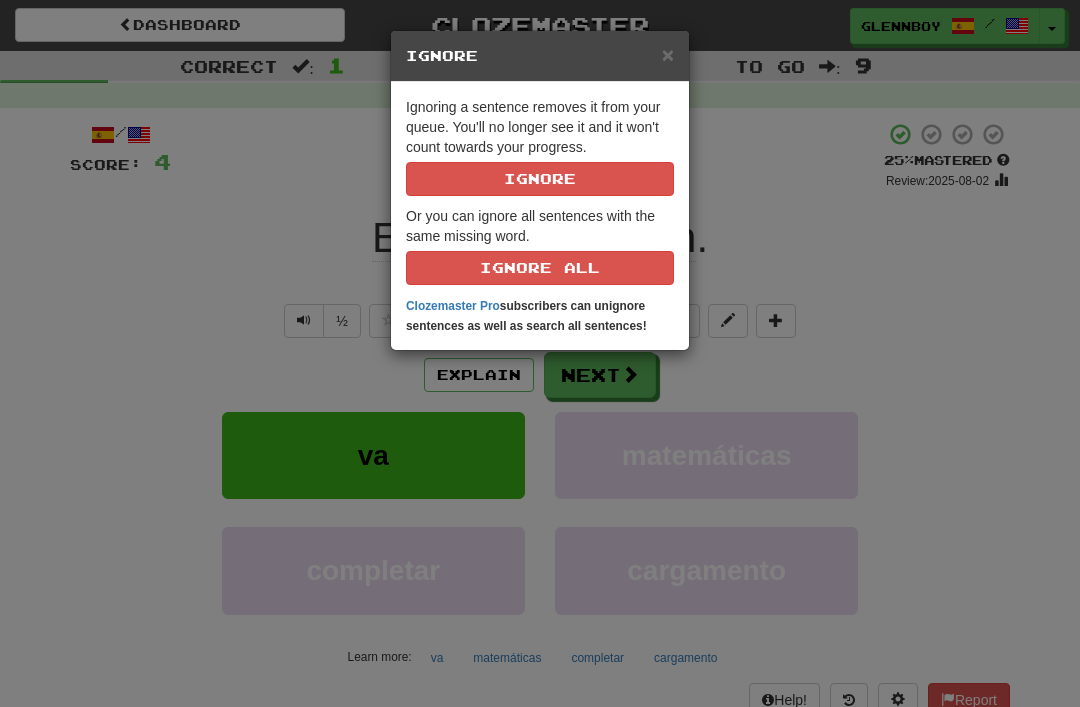 click on "Ignore" at bounding box center [540, 179] 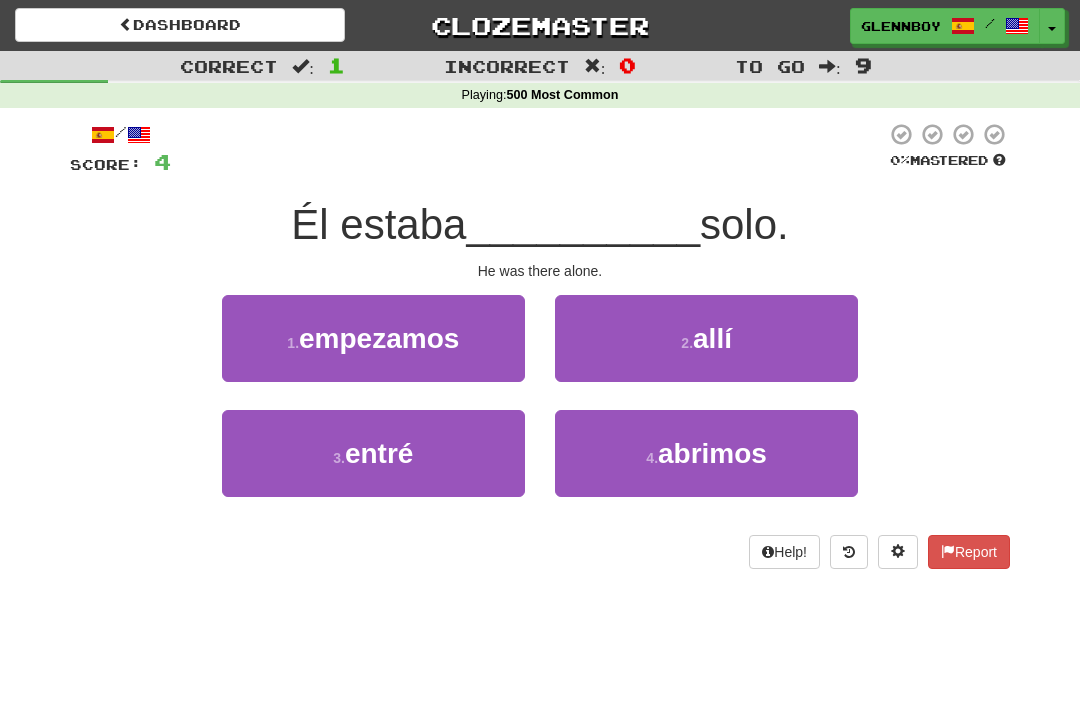 click on "2 .  allí" at bounding box center [706, 338] 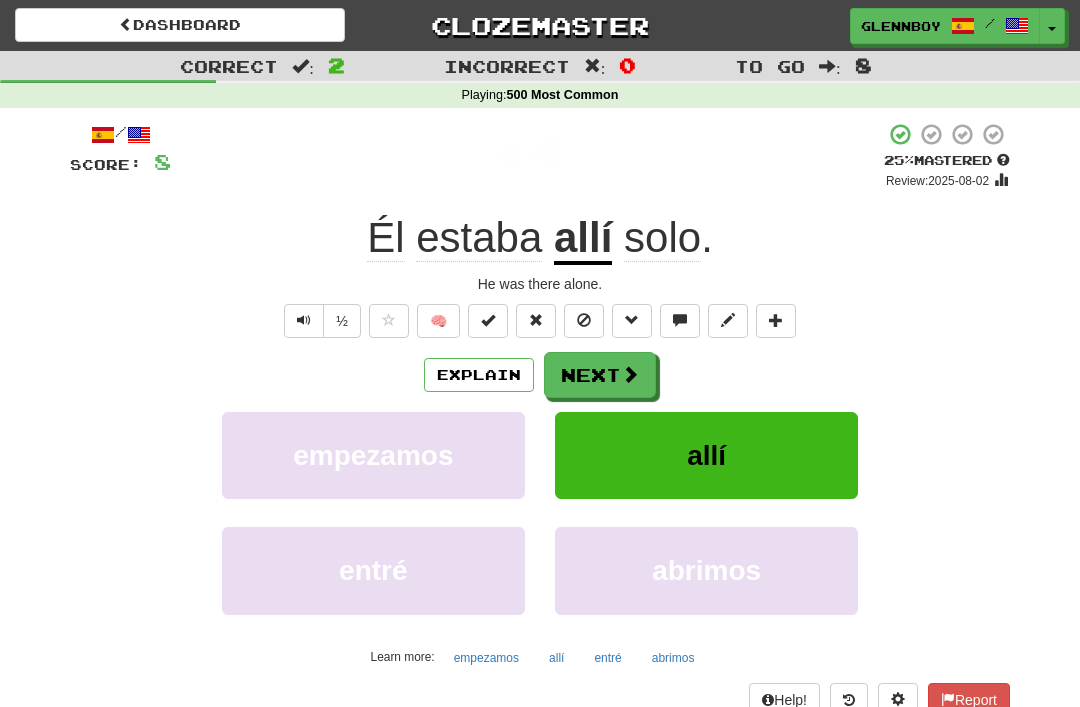 click at bounding box center (584, 320) 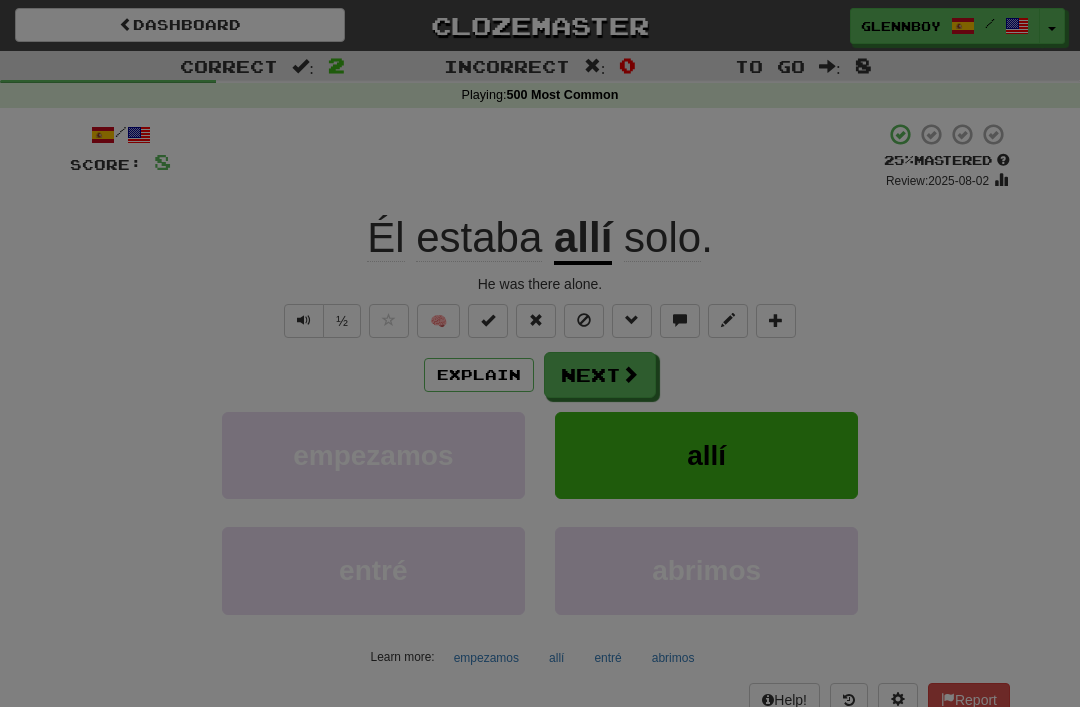 click on "× Ignore Ignoring a sentence removes it from your queue. You'll no longer see it and it won't count towards your progress. Ignore Or you can ignore all sentences with the same missing word. Ignore All Clozemaster Pro  subscribers can unignore sentences as well as search all sentences!" at bounding box center (0, 0) 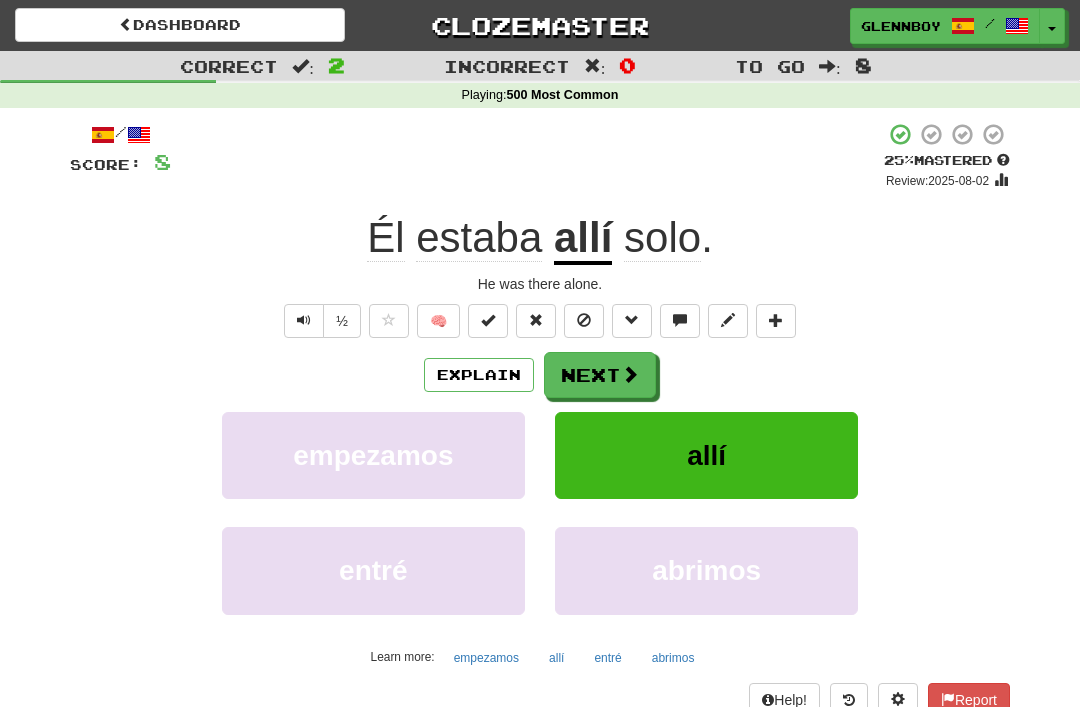 click at bounding box center (584, 320) 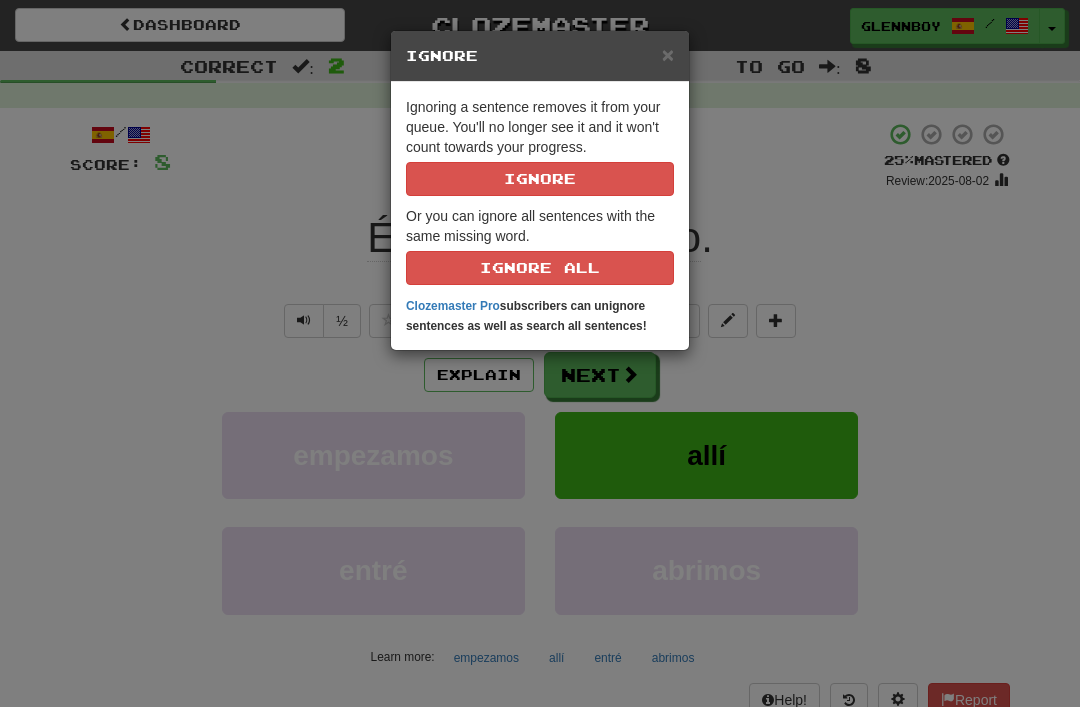 click on "Ignore" at bounding box center [540, 179] 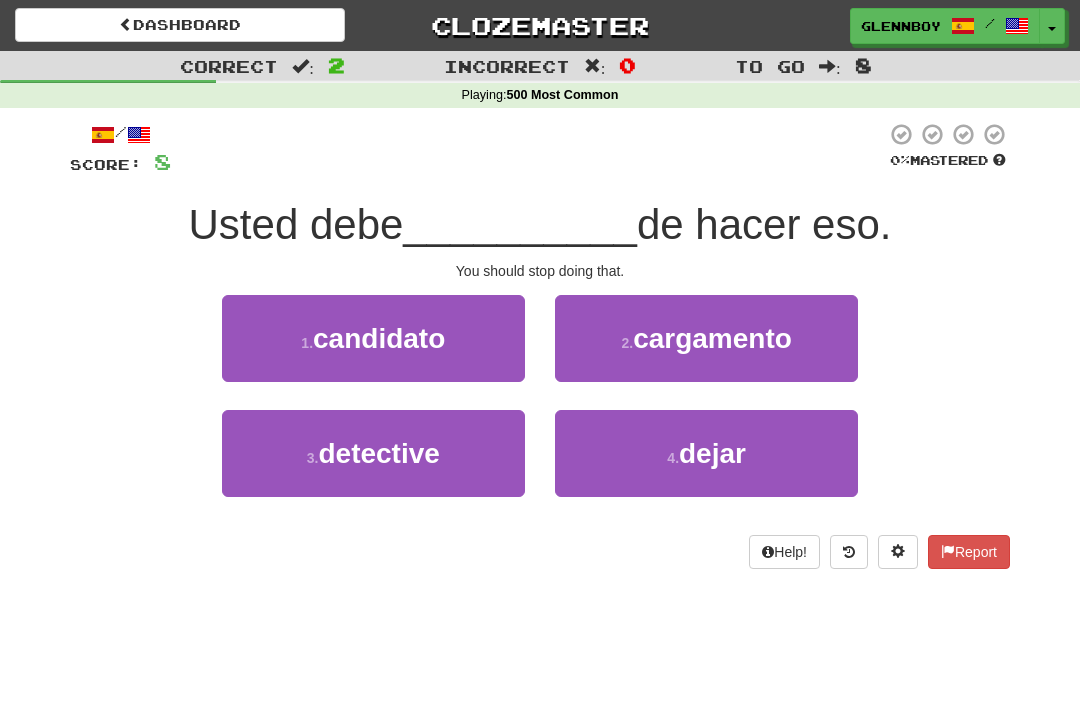click on "4 ." at bounding box center (673, 458) 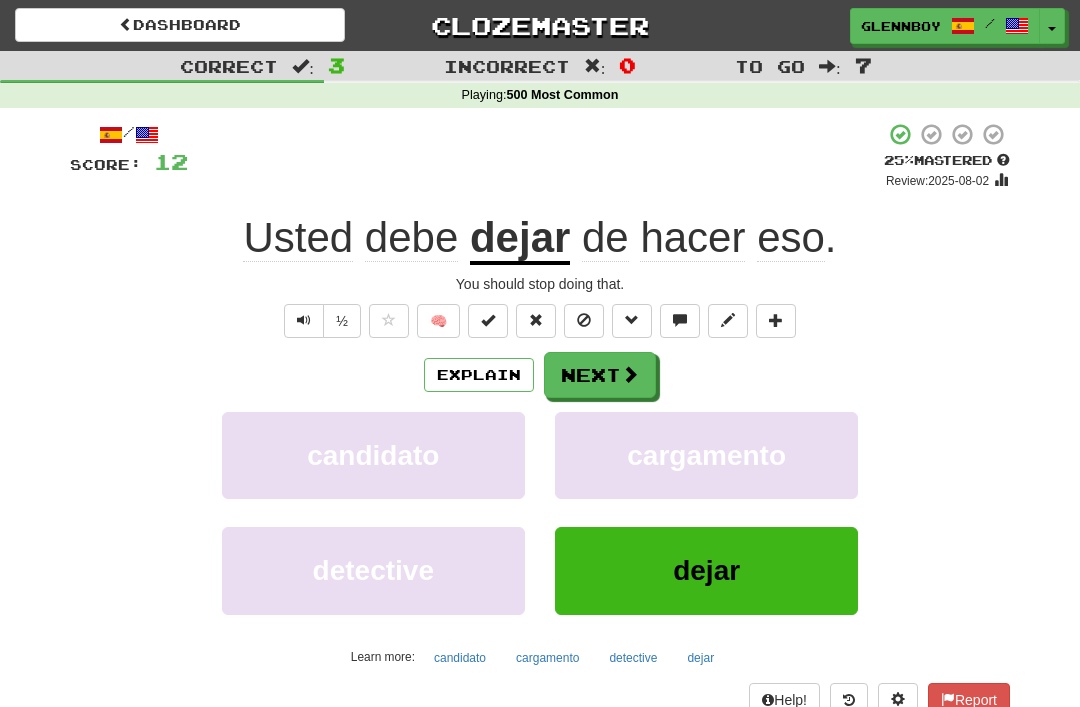 click at bounding box center (584, 321) 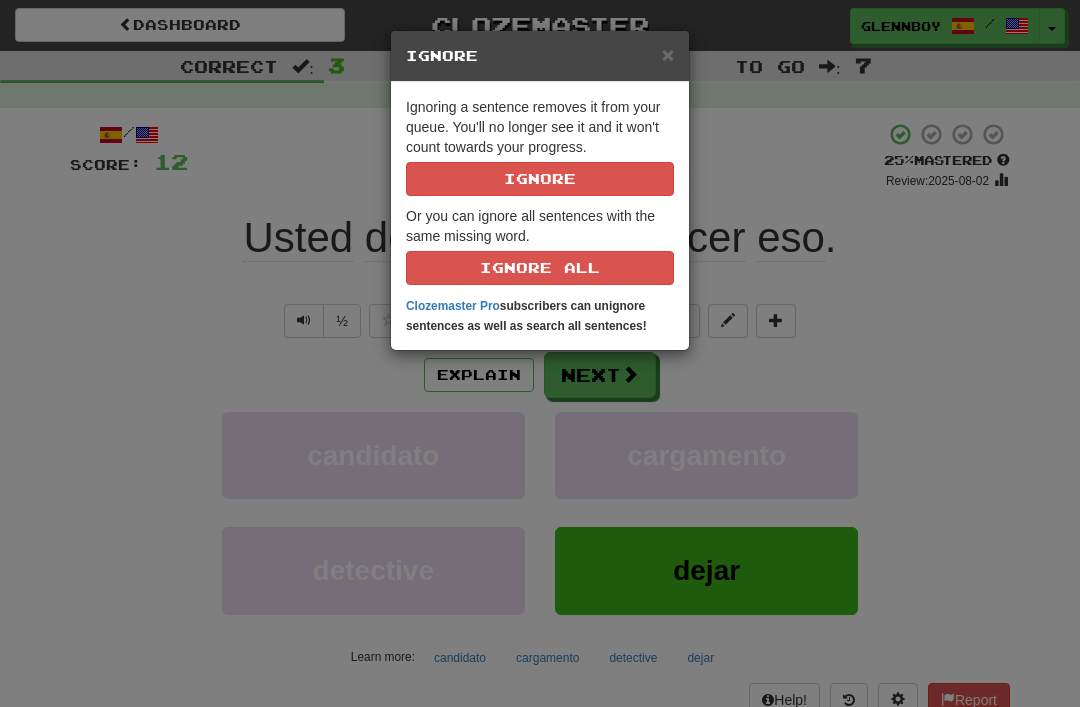 click on "Ignore" at bounding box center (540, 179) 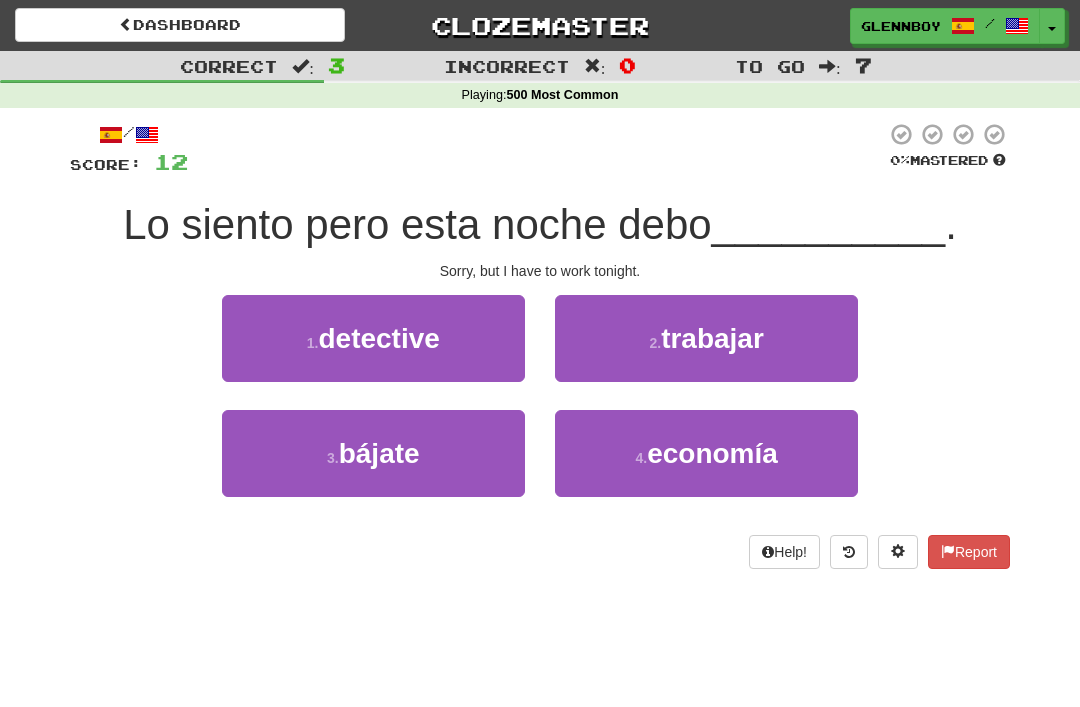click on "trabajar" at bounding box center [712, 338] 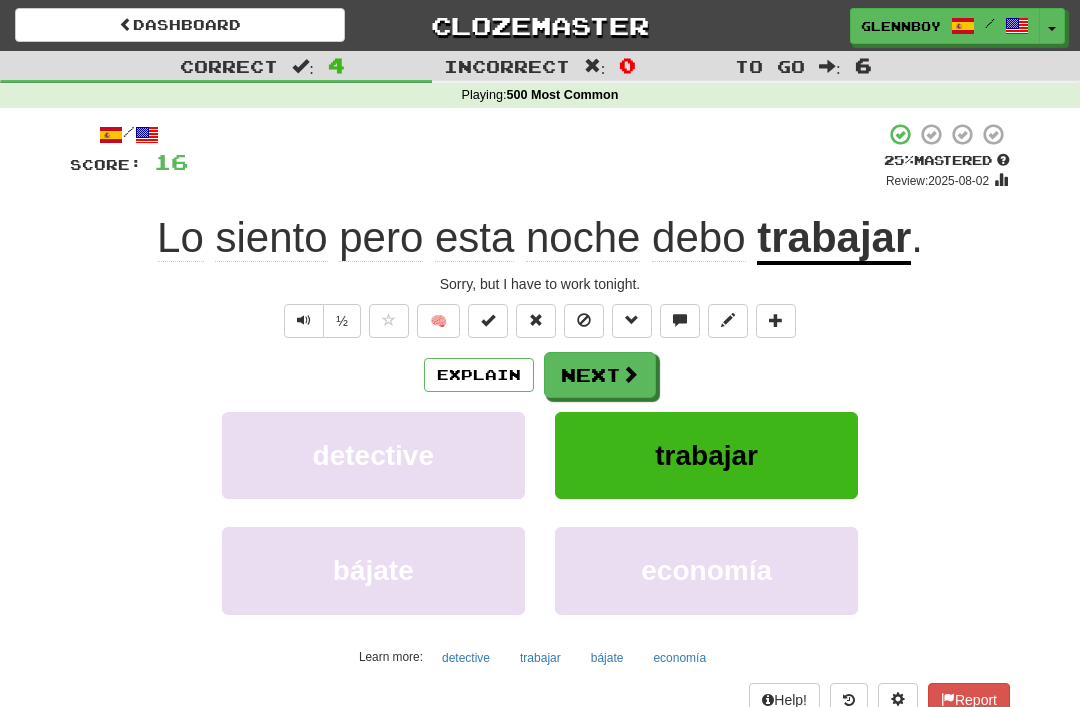 click at bounding box center (584, 321) 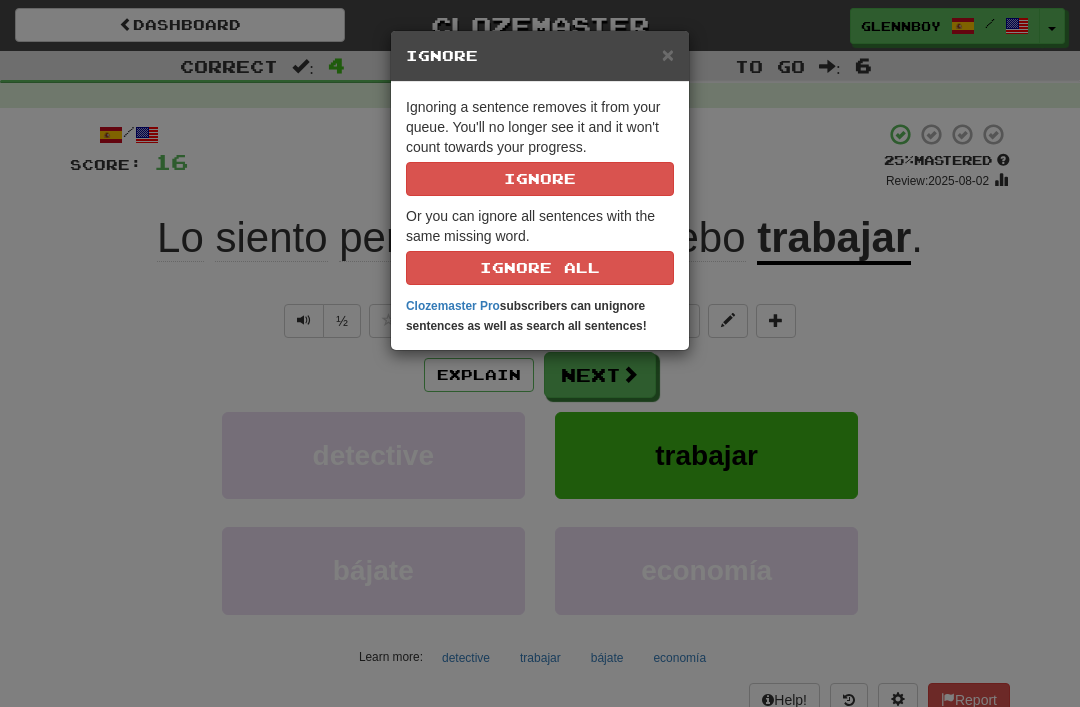 click on "Ignore" at bounding box center (540, 179) 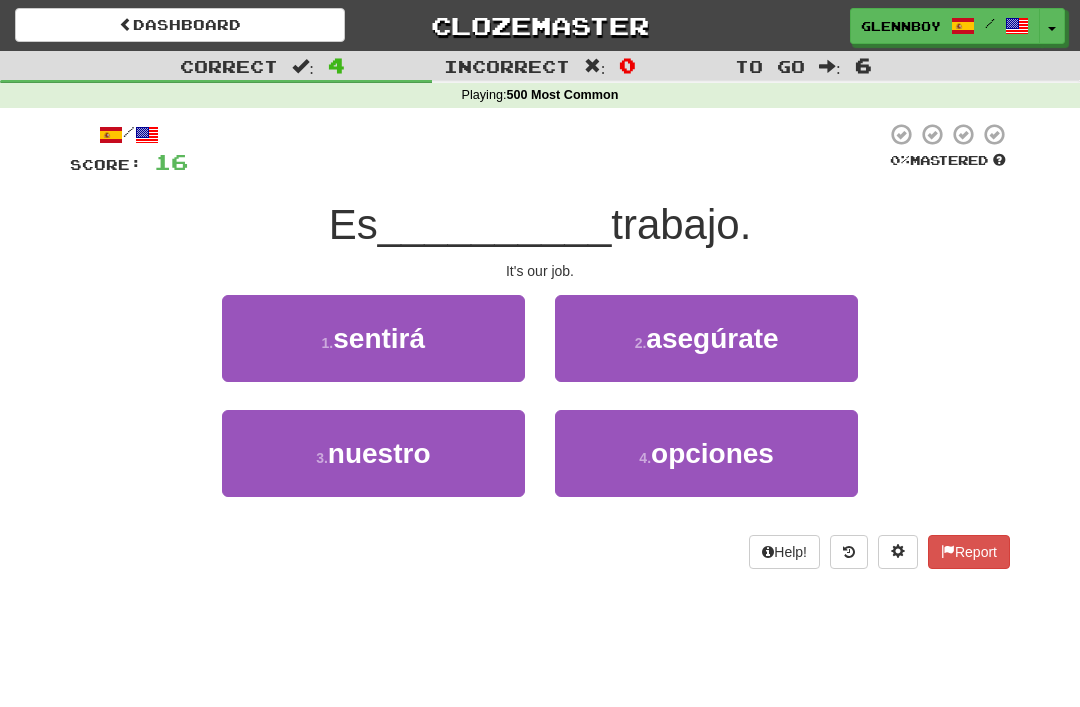 click on "nuestro" at bounding box center [379, 453] 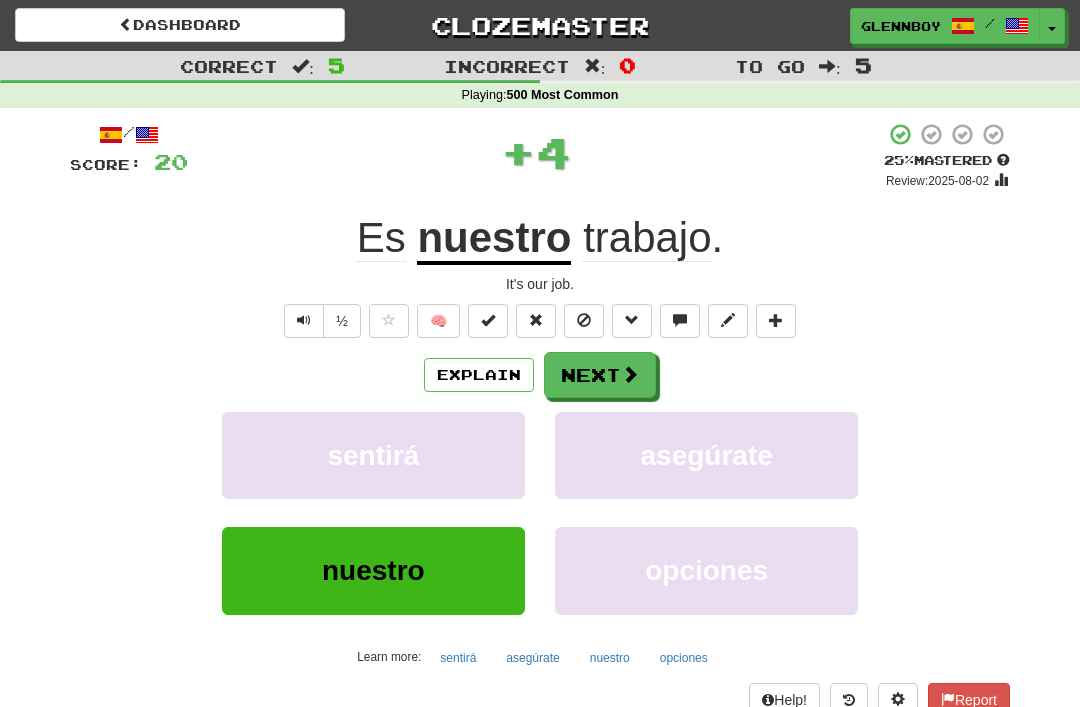 click at bounding box center (584, 320) 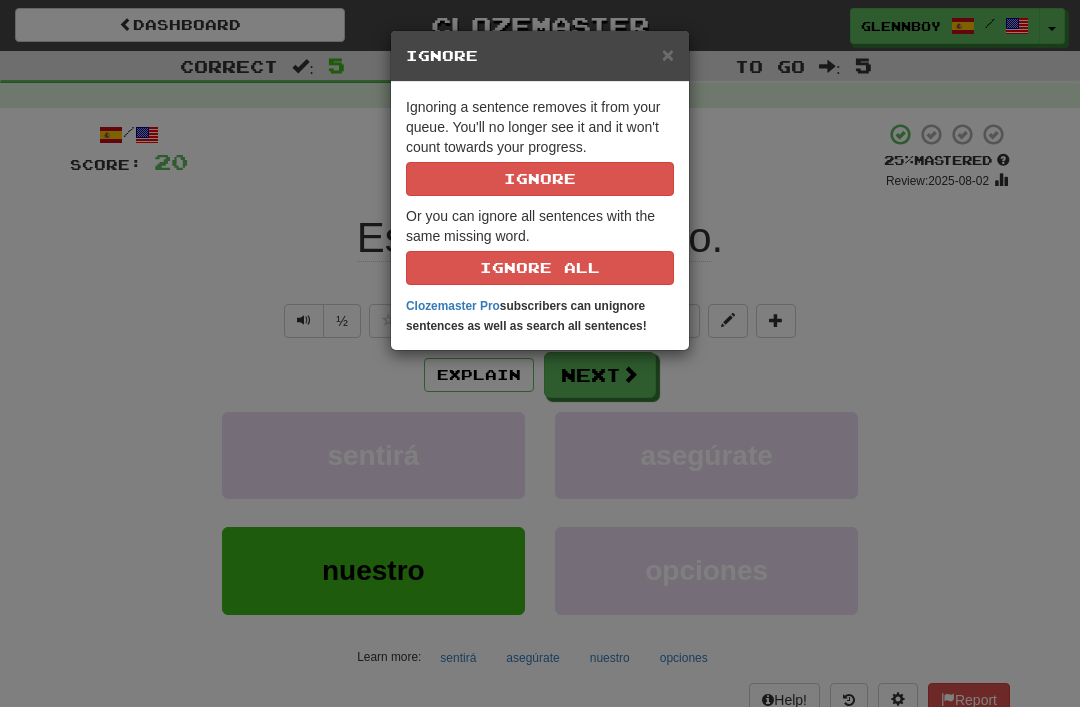 click on "Ignore" at bounding box center [540, 179] 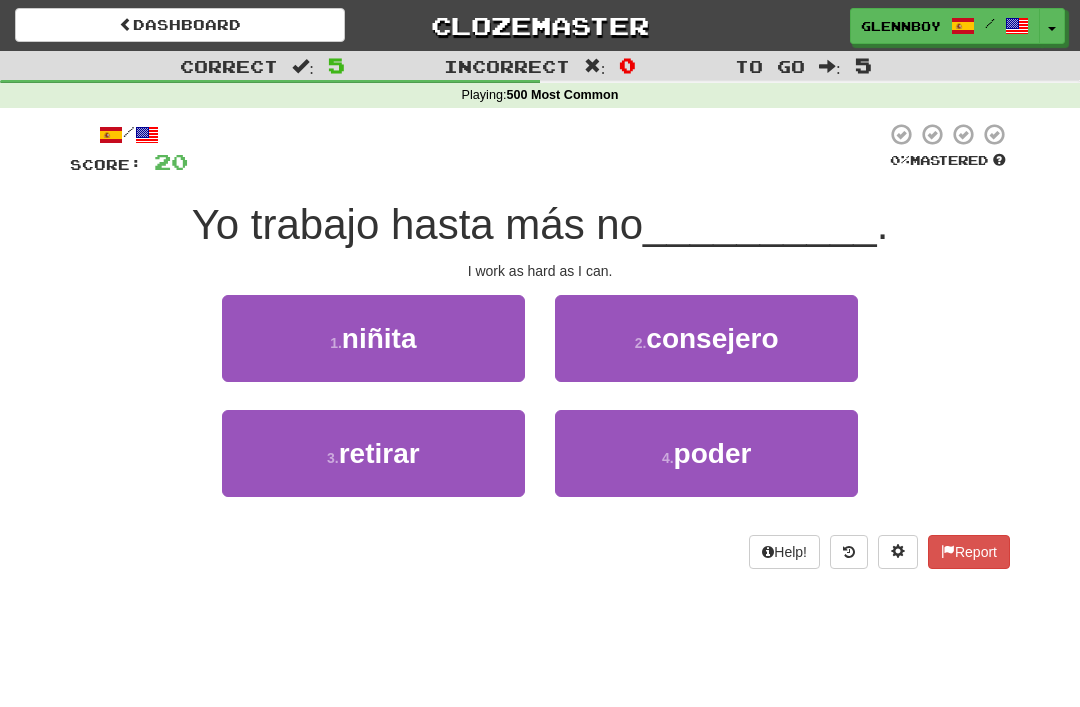 click on "4 .  poder" at bounding box center (706, 453) 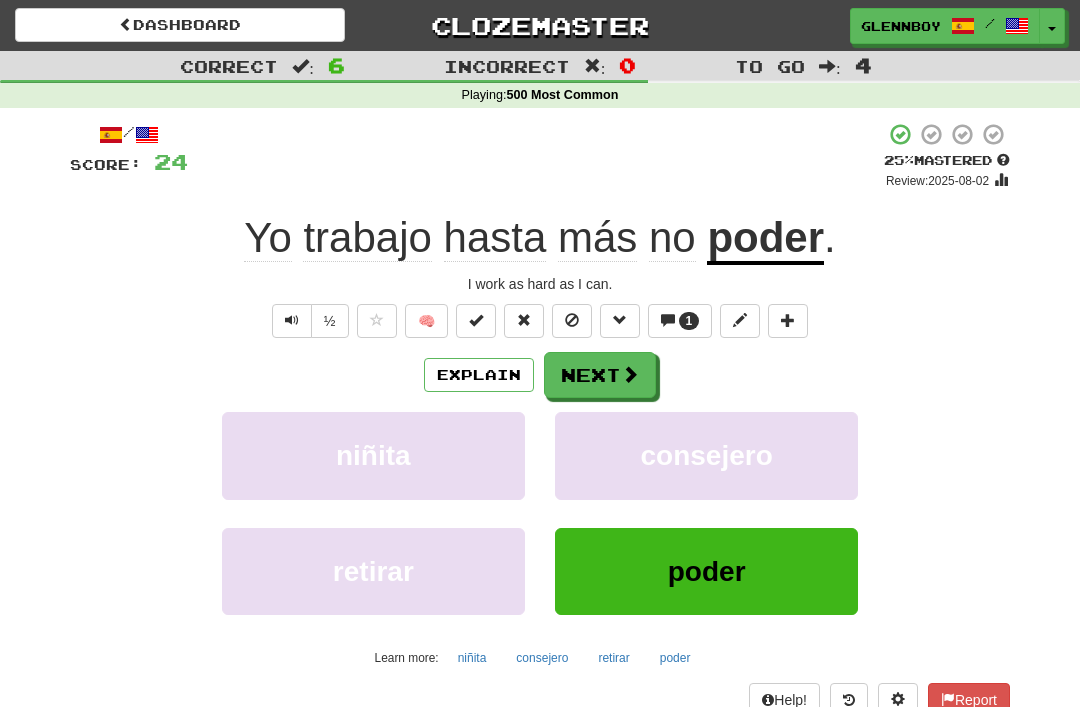 click on "1" at bounding box center [689, 321] 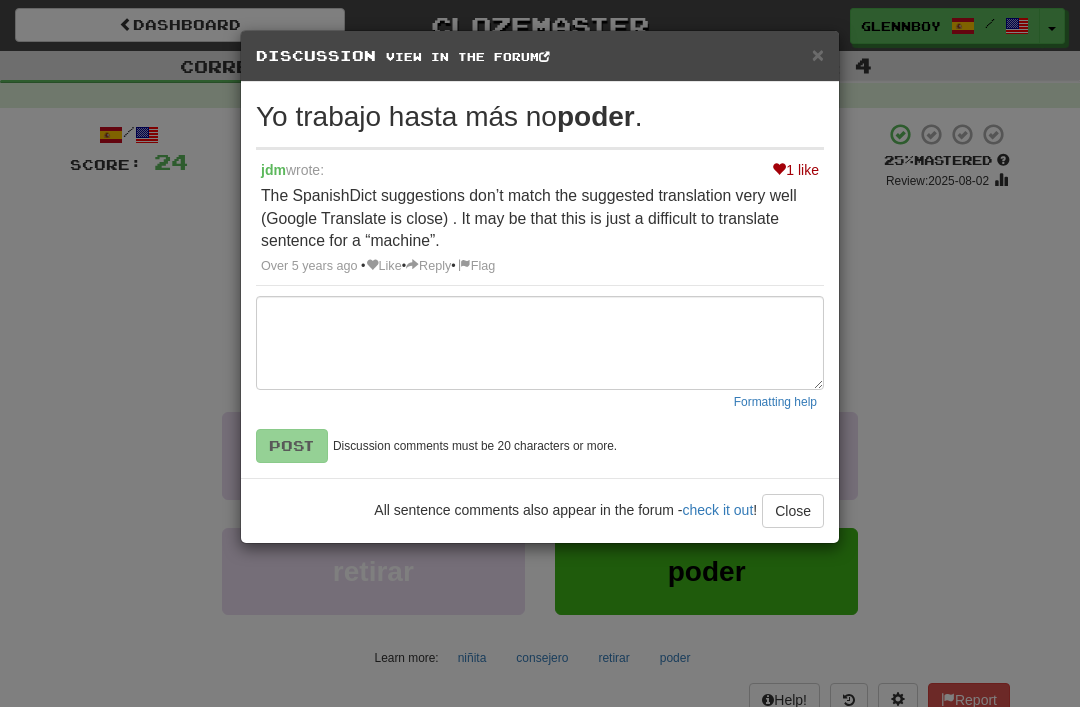 click on "×" at bounding box center [818, 54] 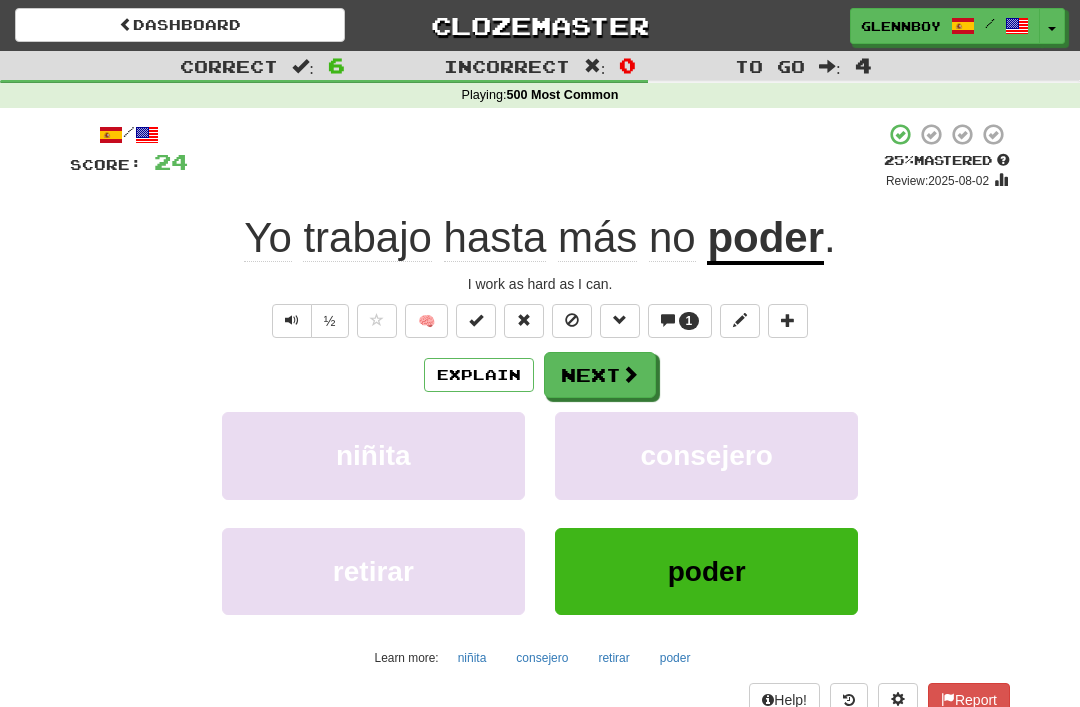 click at bounding box center (572, 320) 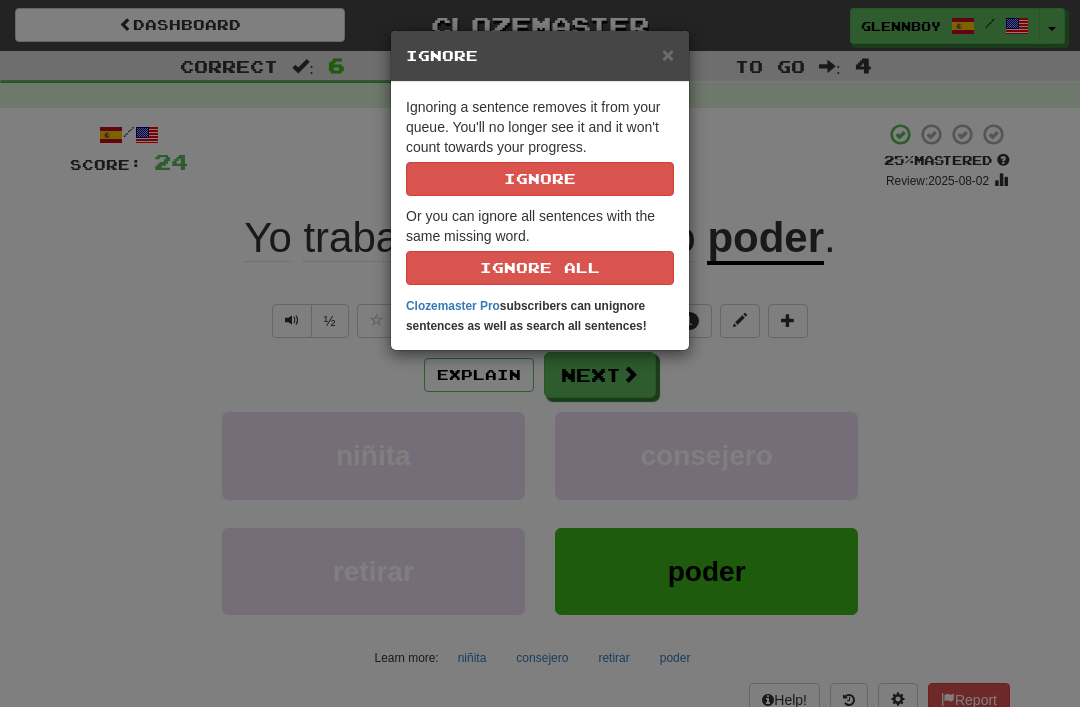 click on "Ignore" at bounding box center (540, 179) 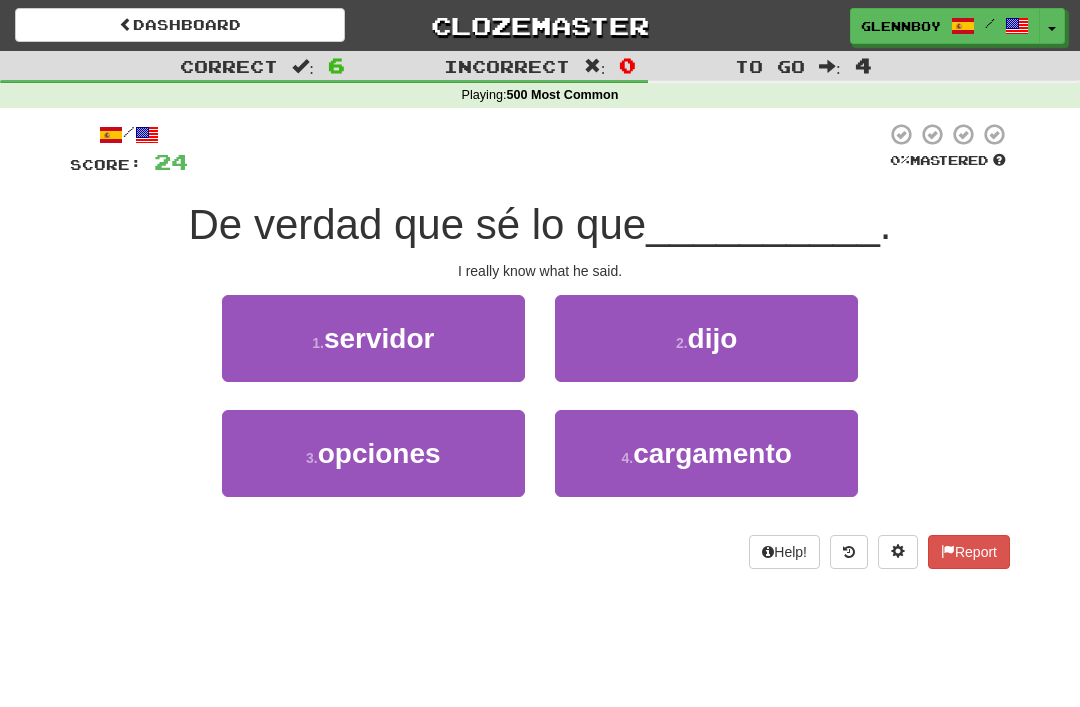 click on "2 .  dijo" at bounding box center (706, 338) 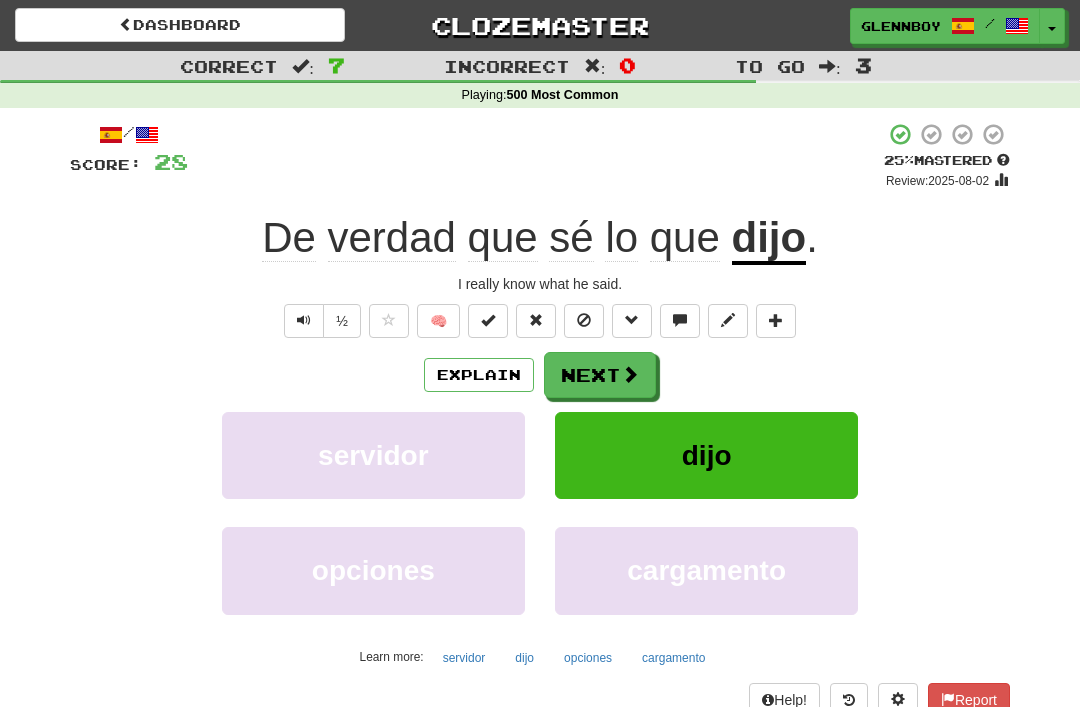 click at bounding box center (584, 320) 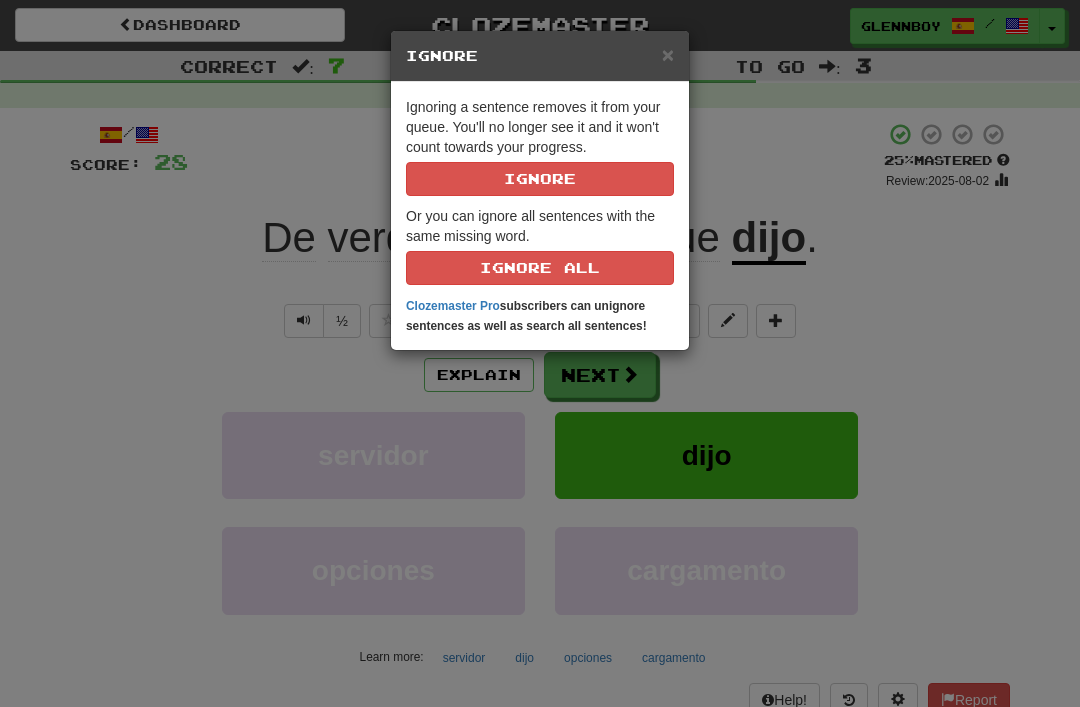 click on "Ignore" at bounding box center (540, 179) 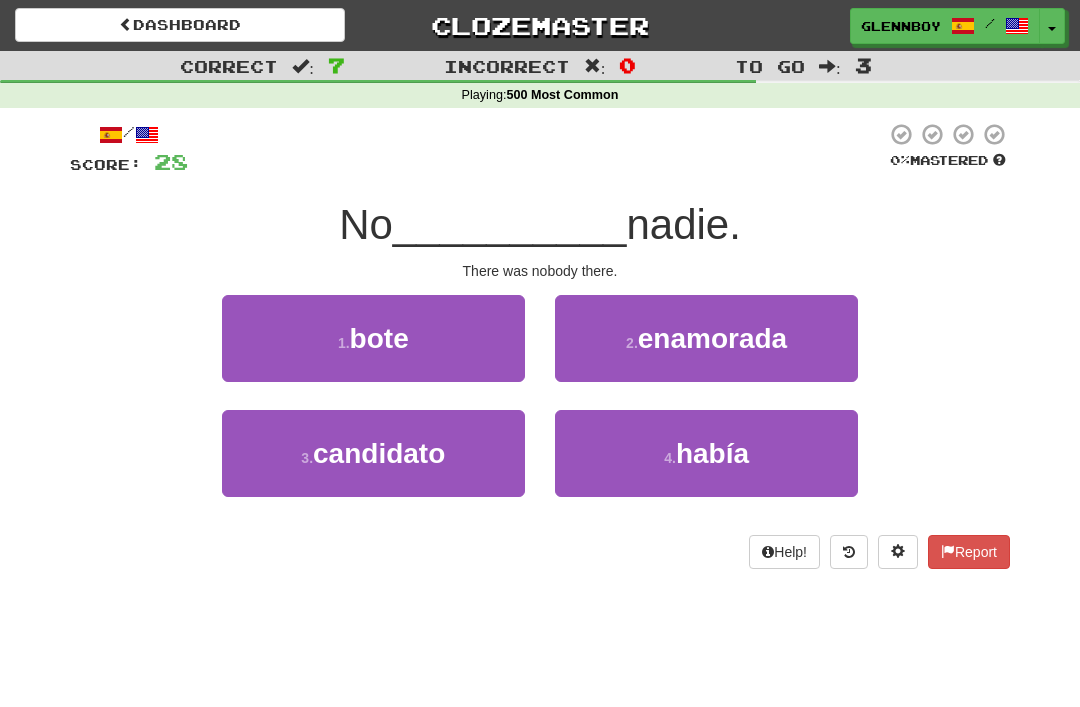 click on "4 .  había" at bounding box center [706, 453] 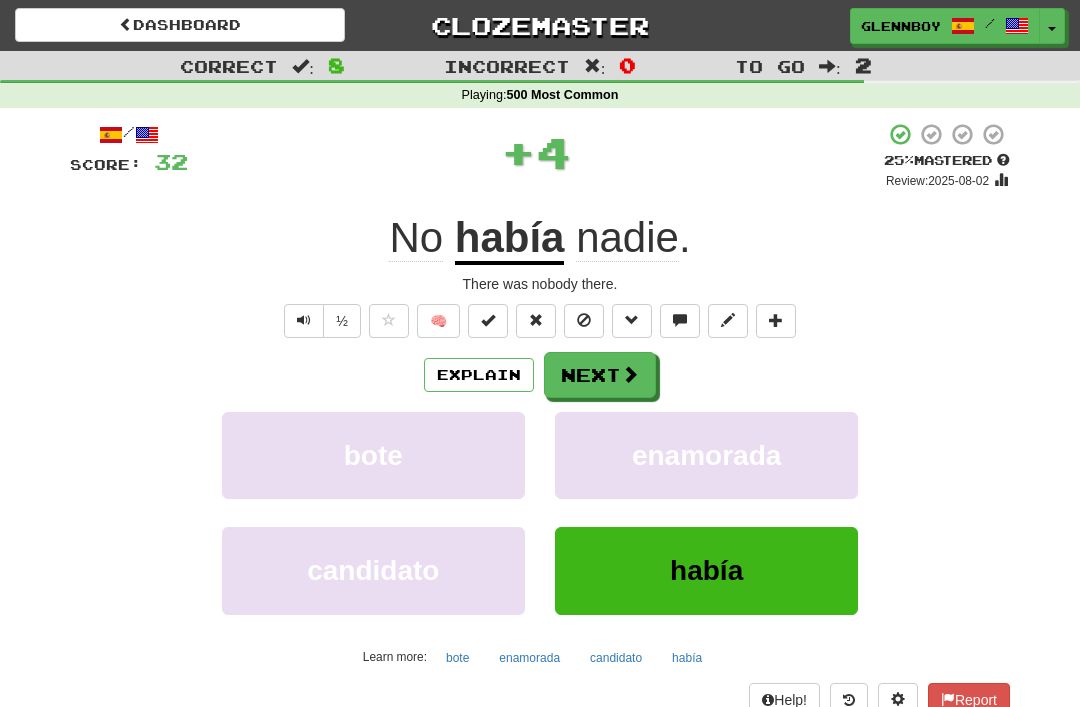 click at bounding box center [584, 320] 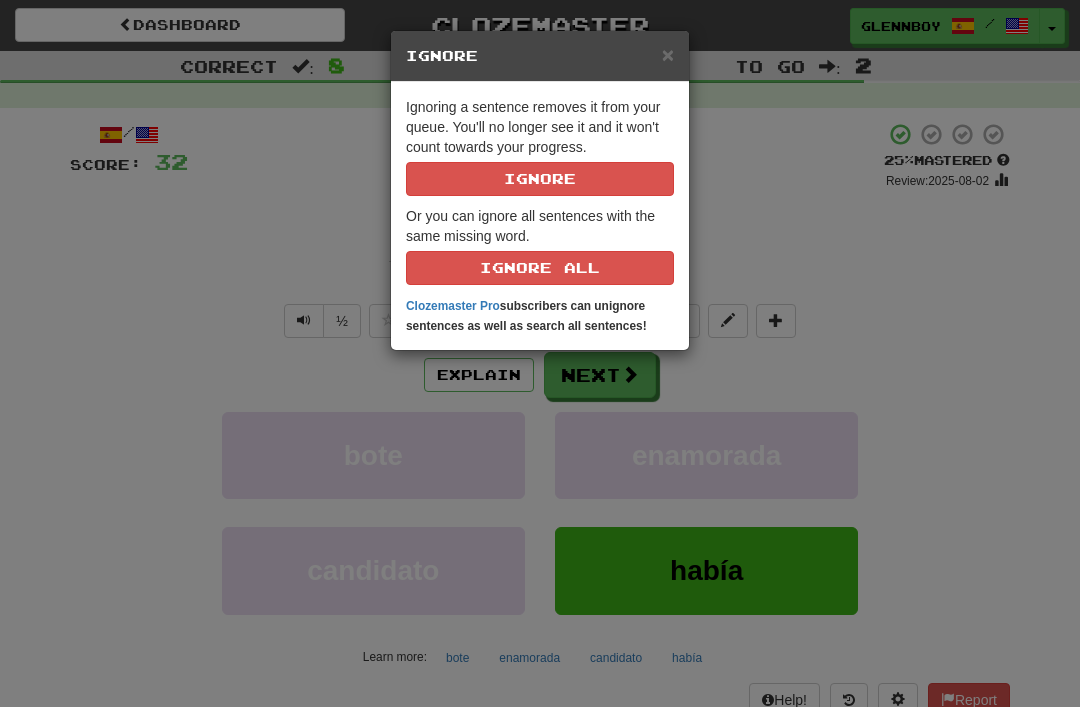 click on "Ignore" at bounding box center [540, 179] 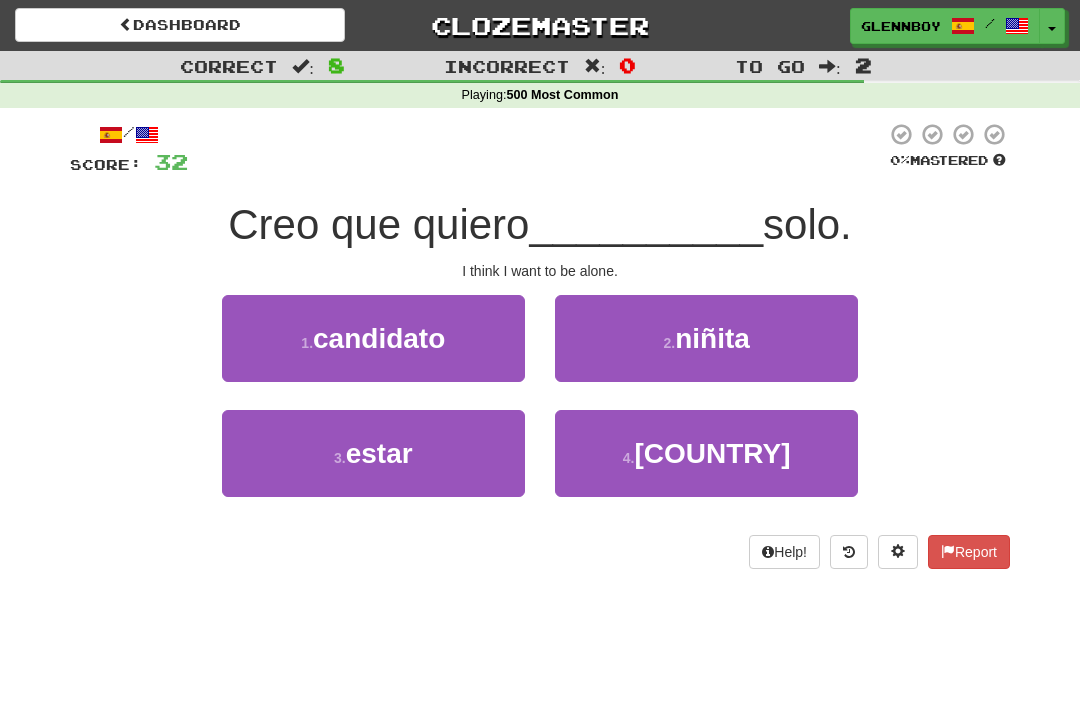 click on "estar" at bounding box center (379, 453) 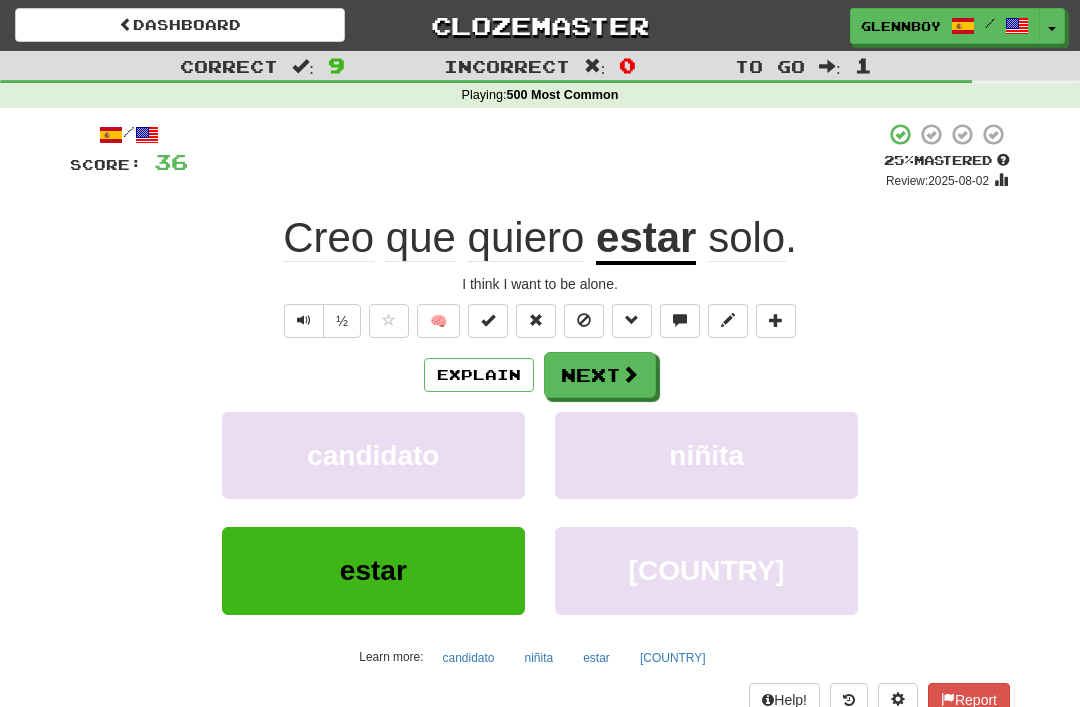 click at bounding box center (584, 321) 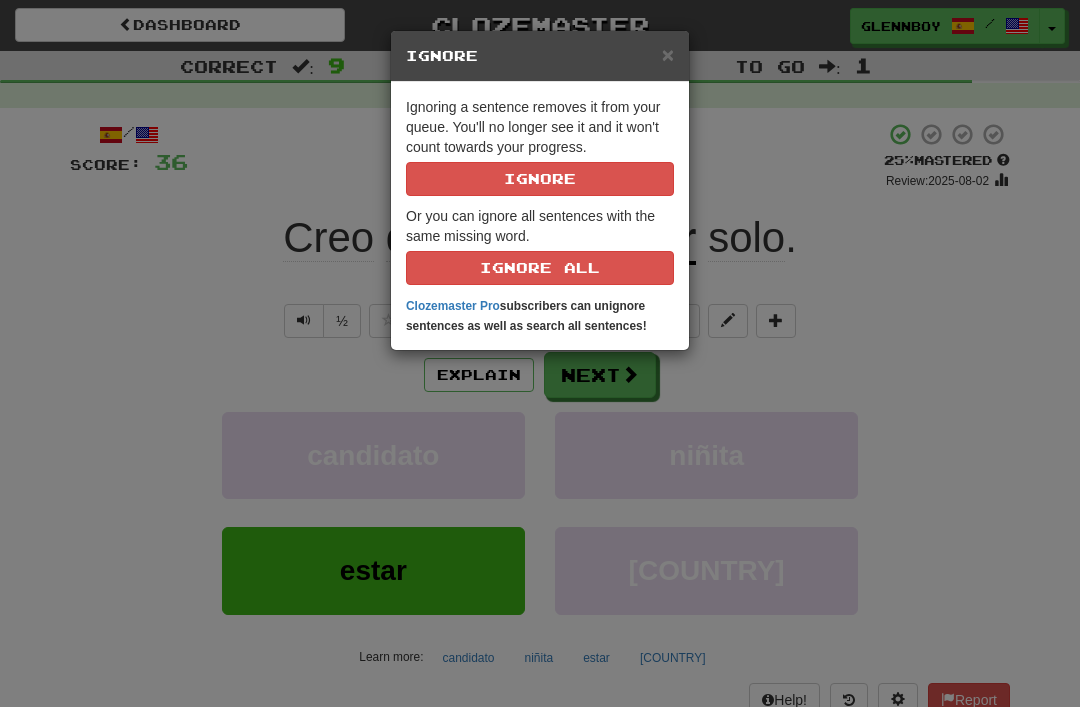 click on "Ignore" at bounding box center [540, 179] 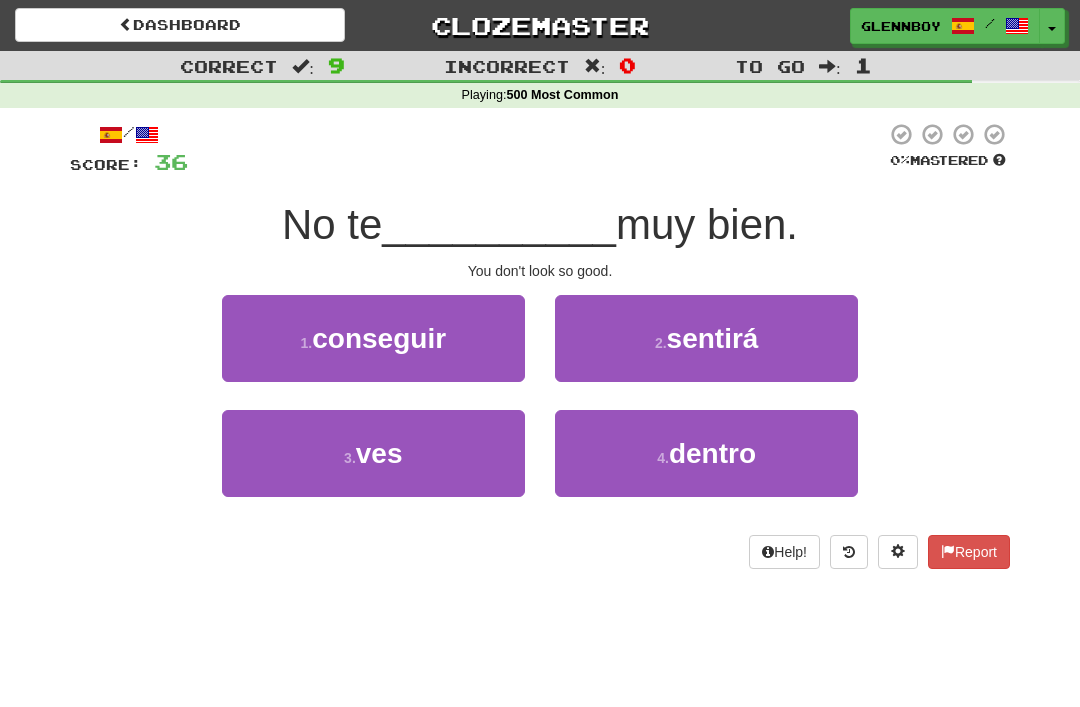 click on "ves" at bounding box center [379, 453] 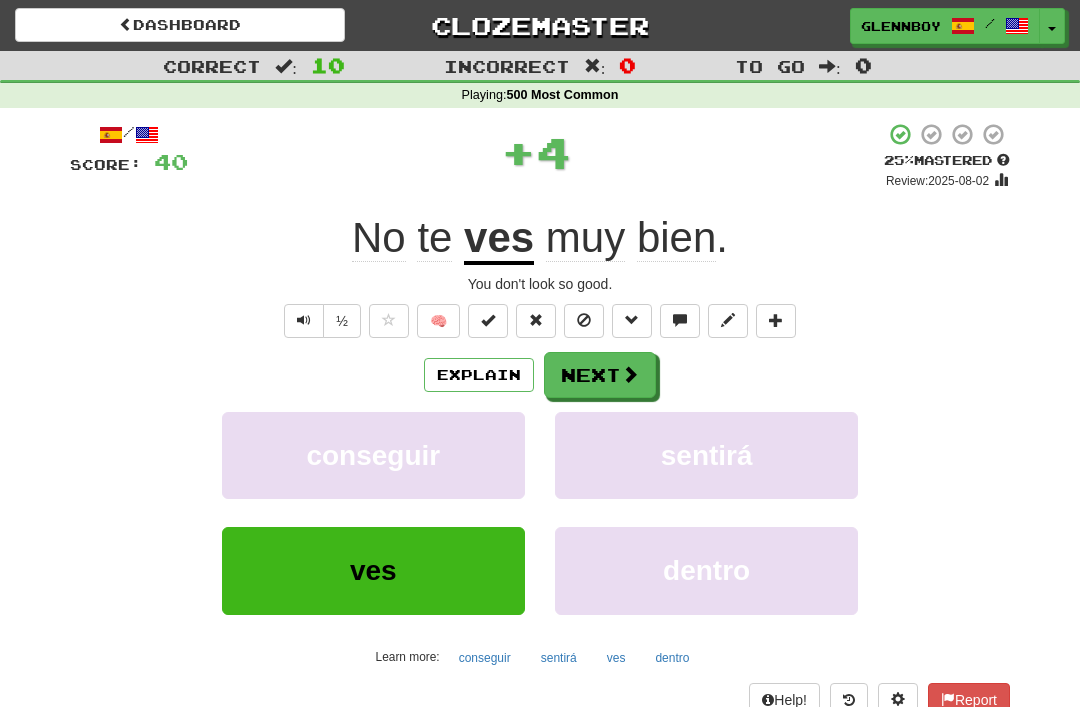 click at bounding box center [584, 321] 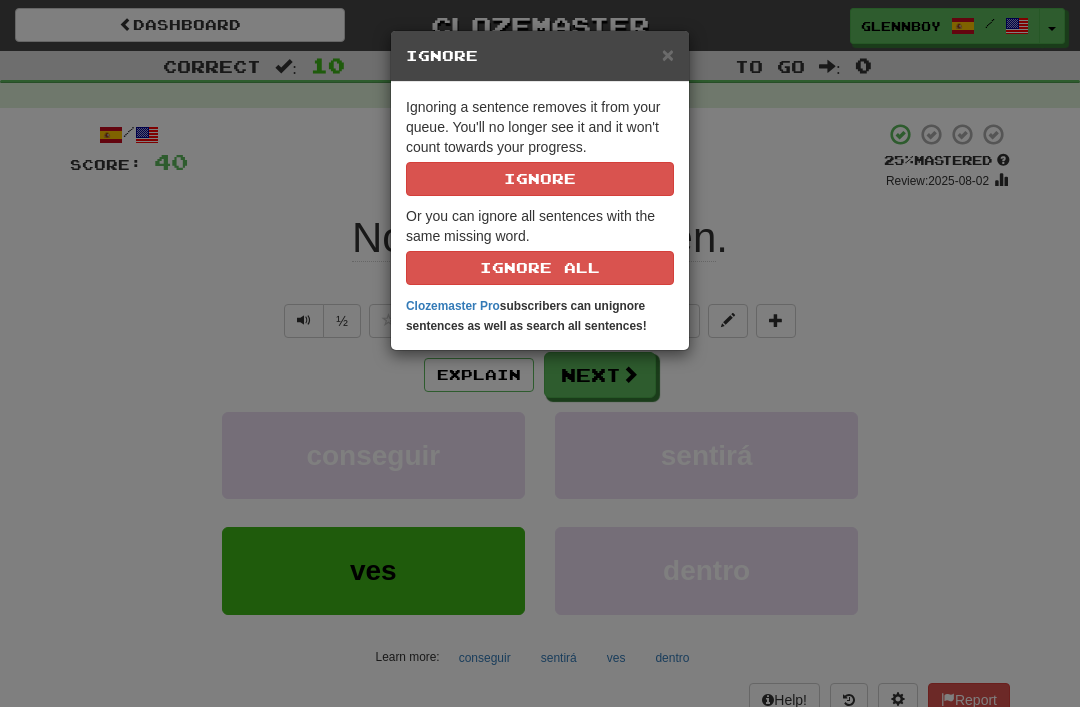 click on "Ignore" at bounding box center (540, 179) 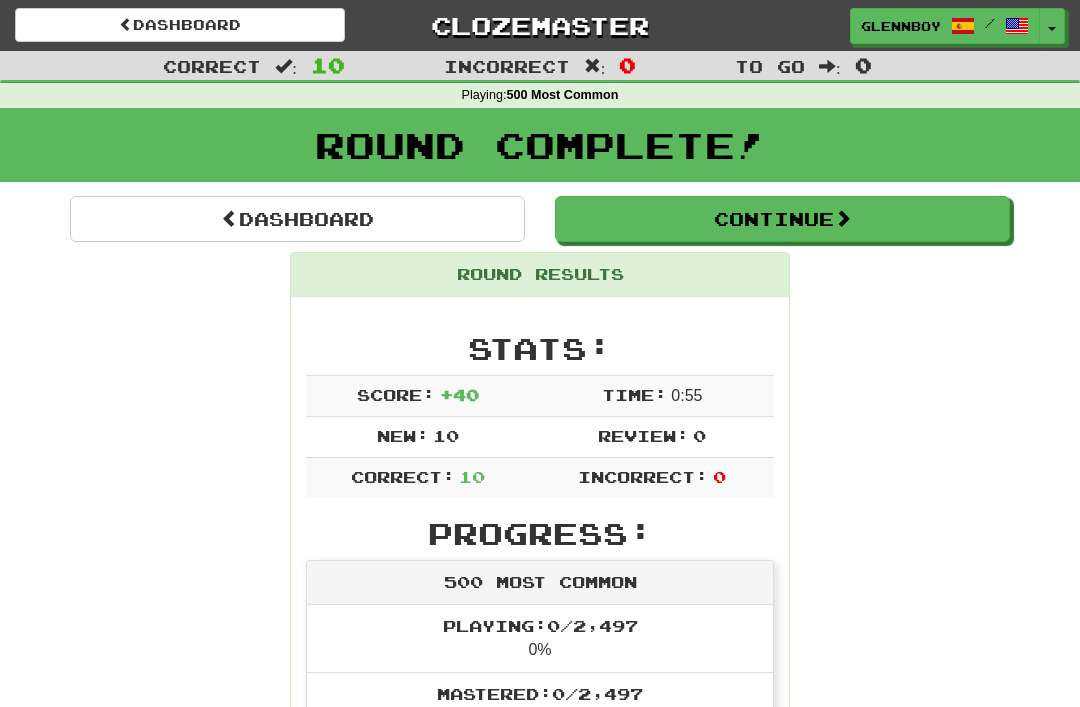 click on "Continue" at bounding box center [782, 219] 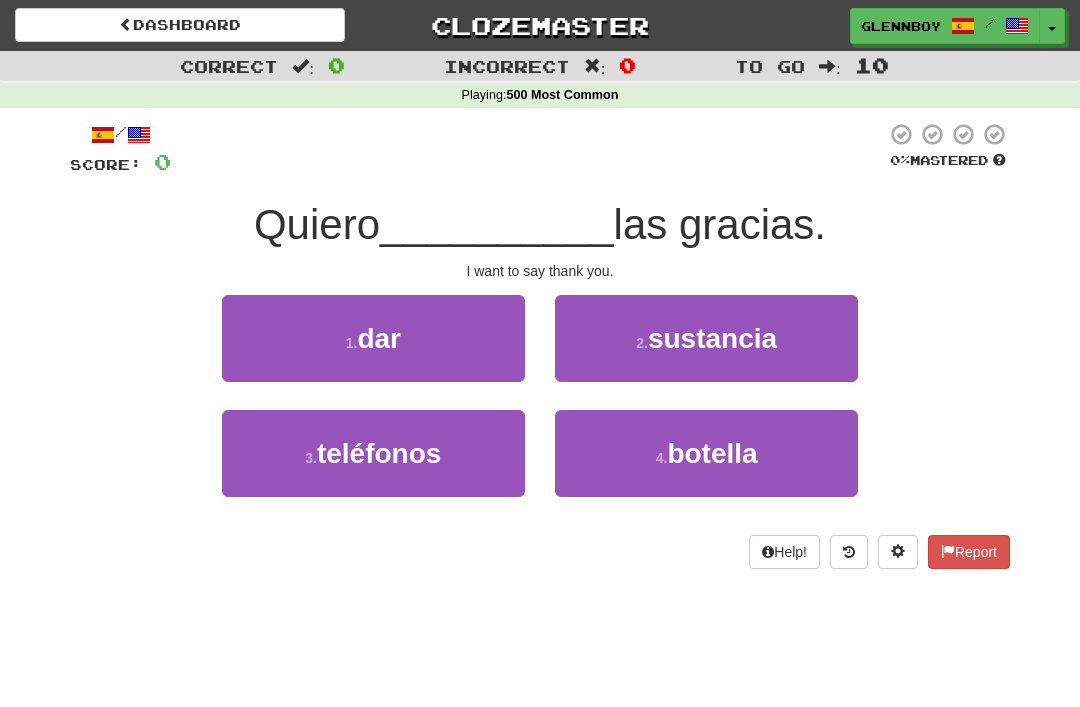 click on "dar" at bounding box center (379, 338) 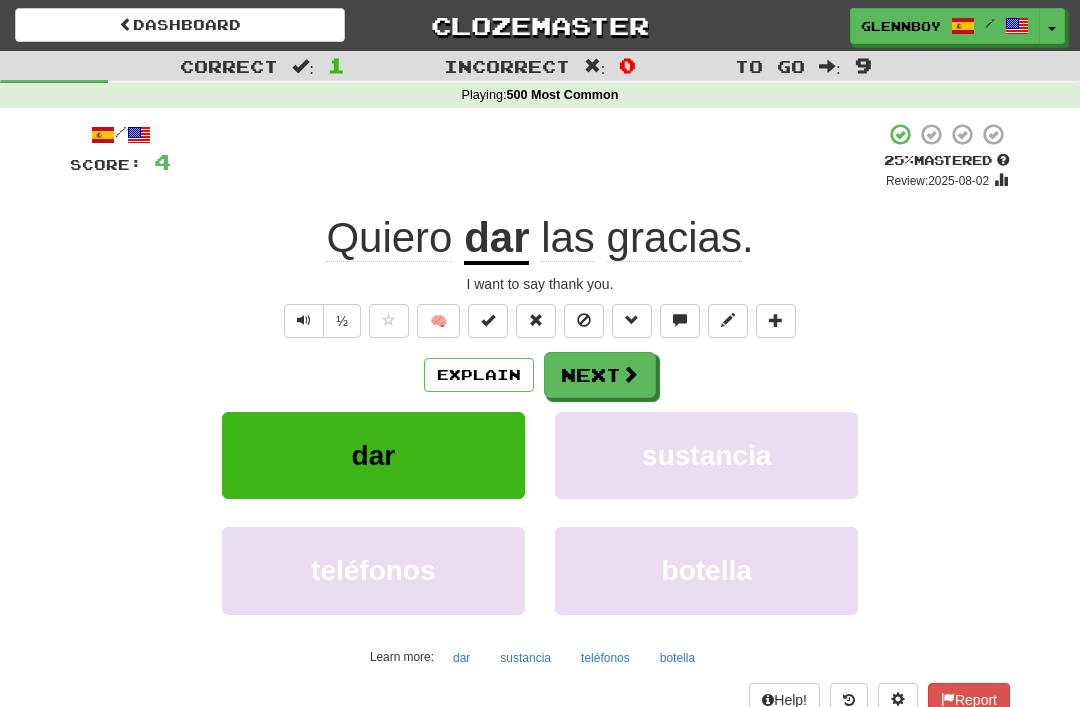 click at bounding box center (584, 320) 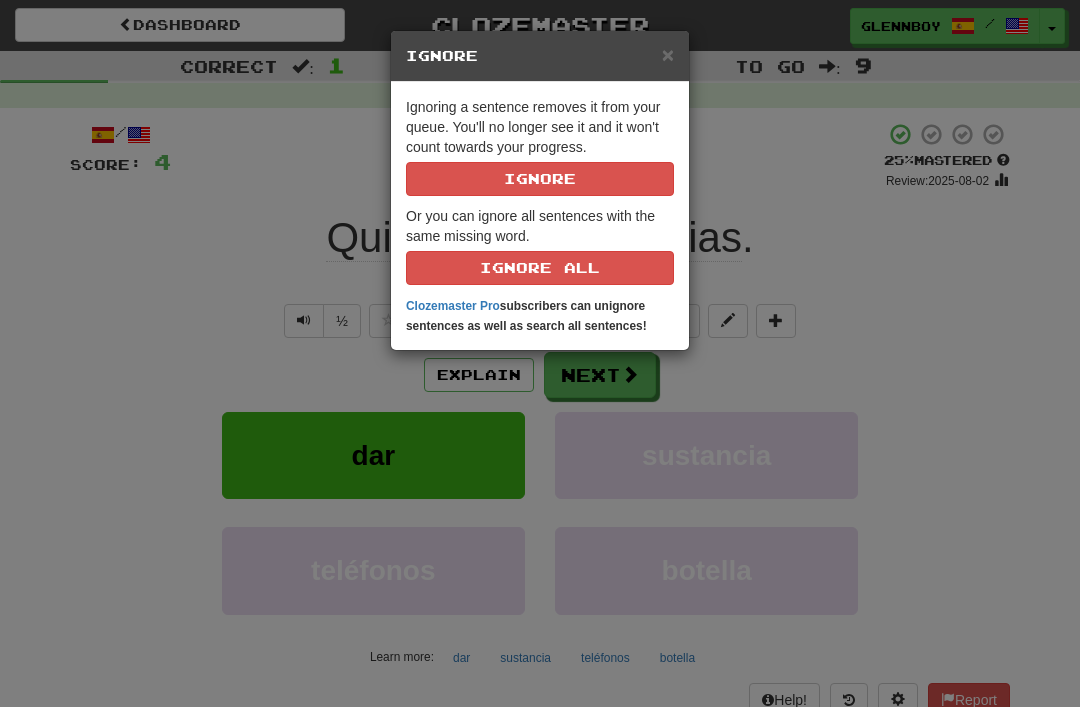 click on "Ignore" at bounding box center [540, 179] 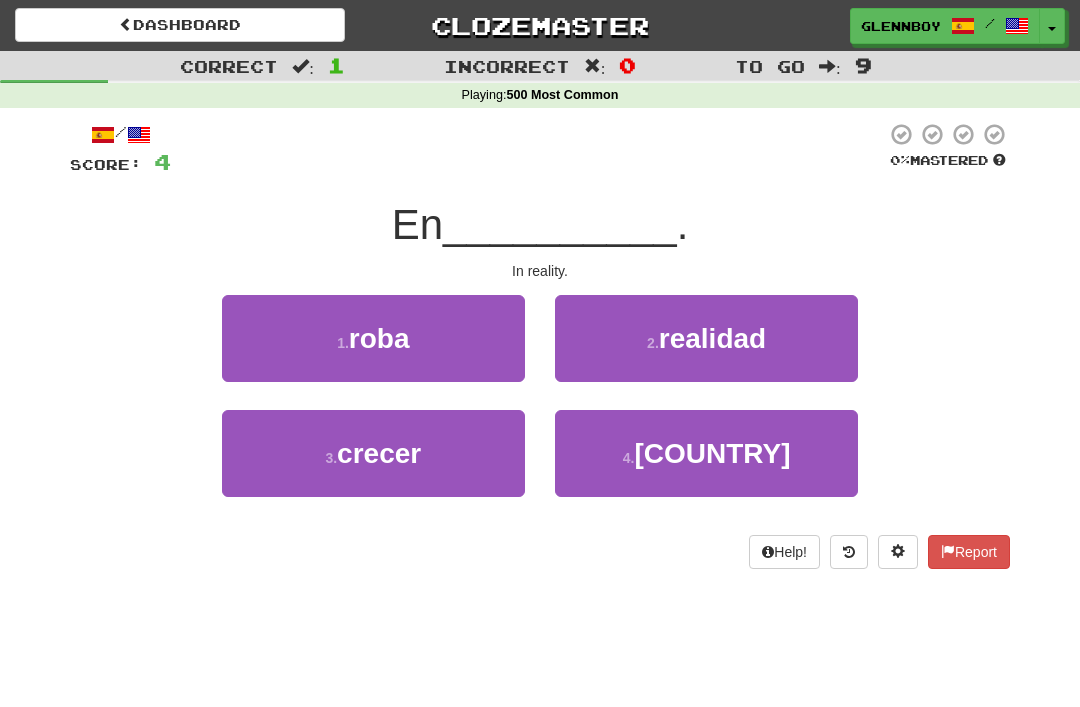 click on "2 ." at bounding box center [653, 343] 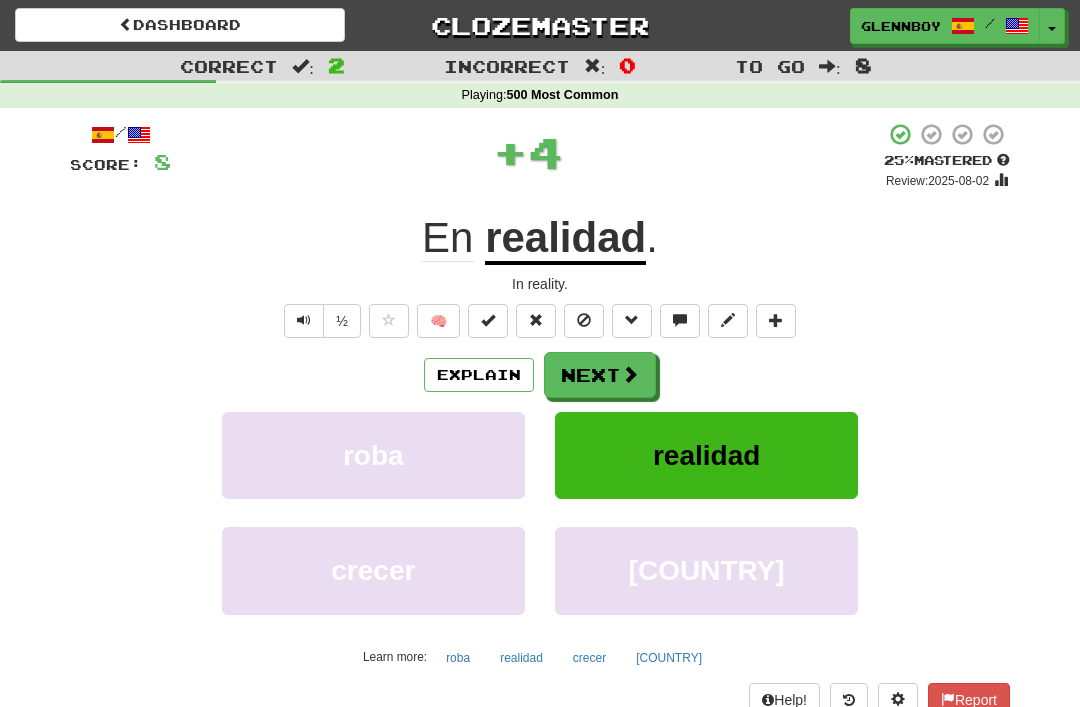 click at bounding box center [584, 321] 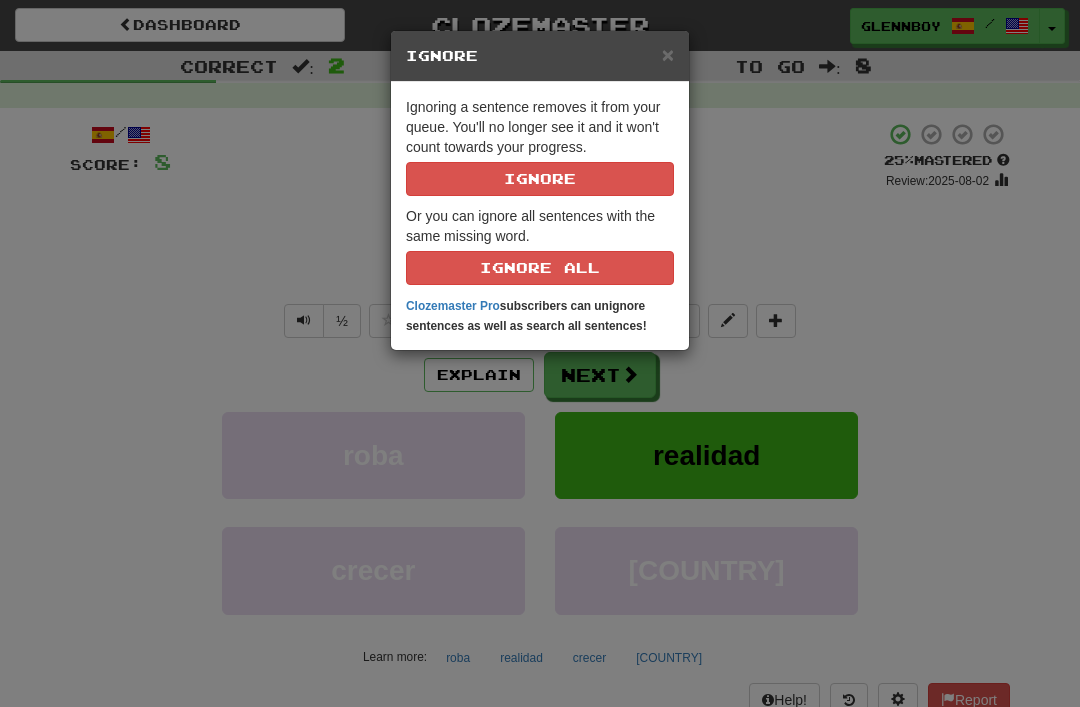 click on "Ignore" at bounding box center (540, 179) 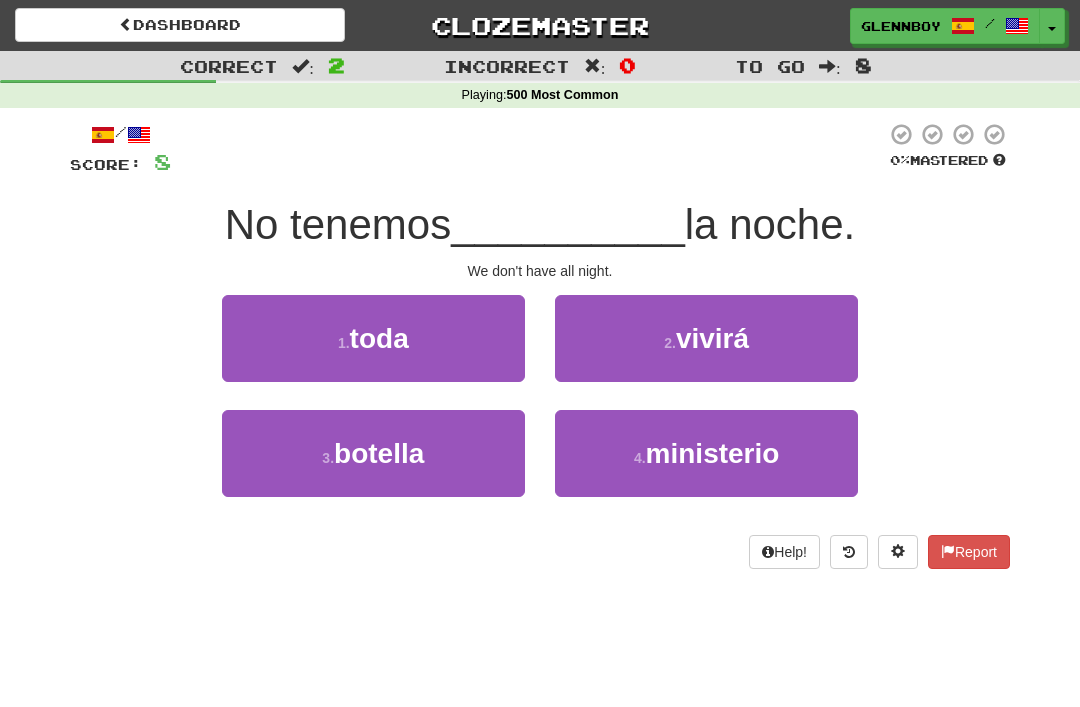 click on "toda" at bounding box center (379, 338) 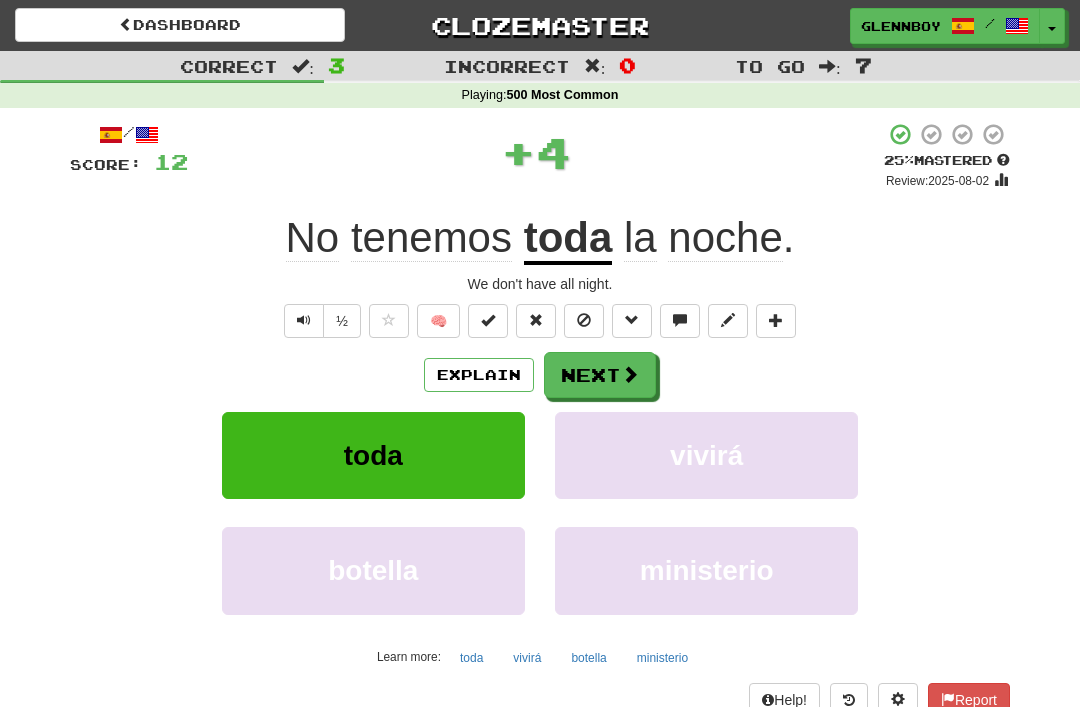 click at bounding box center [584, 320] 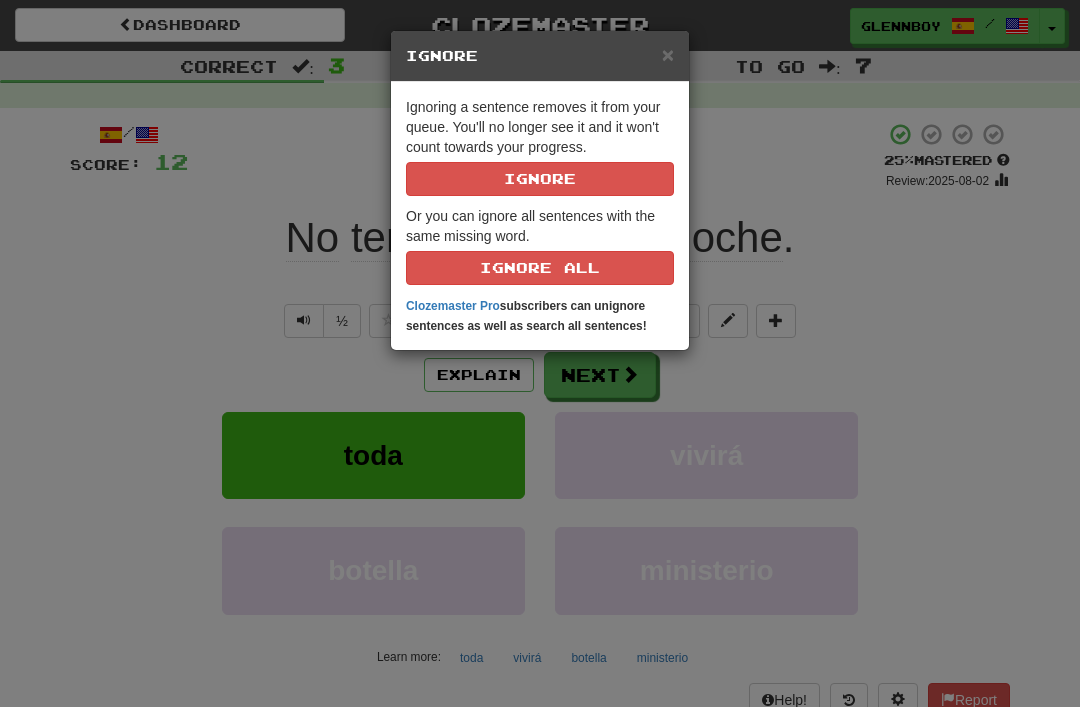 click on "Ignore" at bounding box center (540, 179) 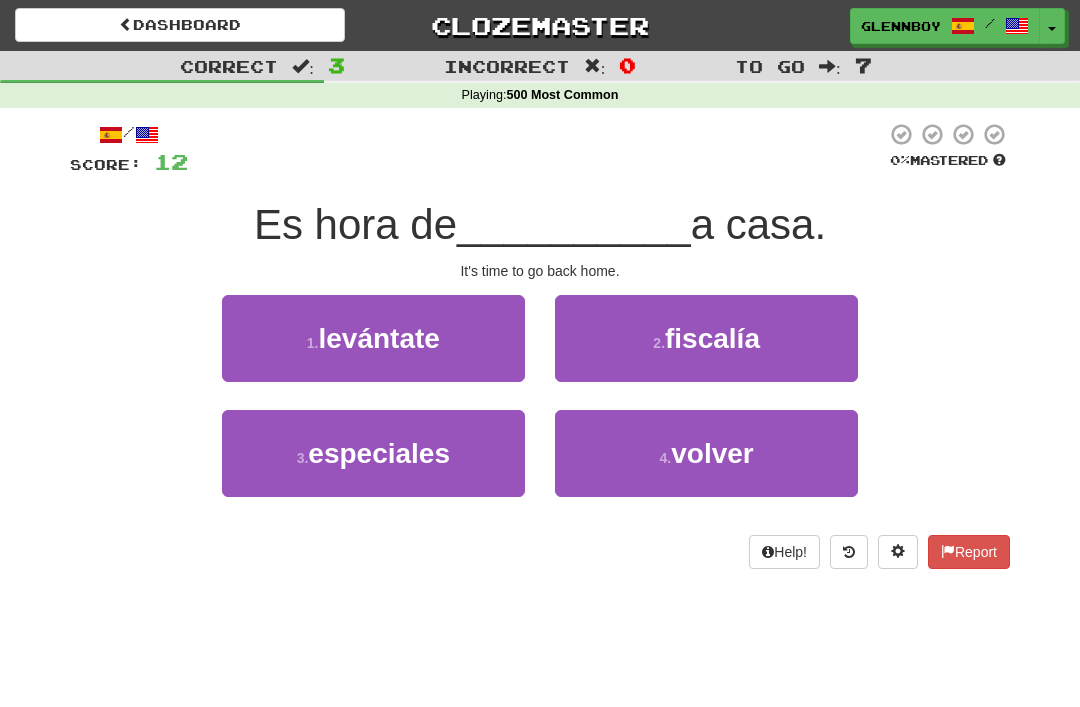 click on "4 .  volver" at bounding box center [706, 453] 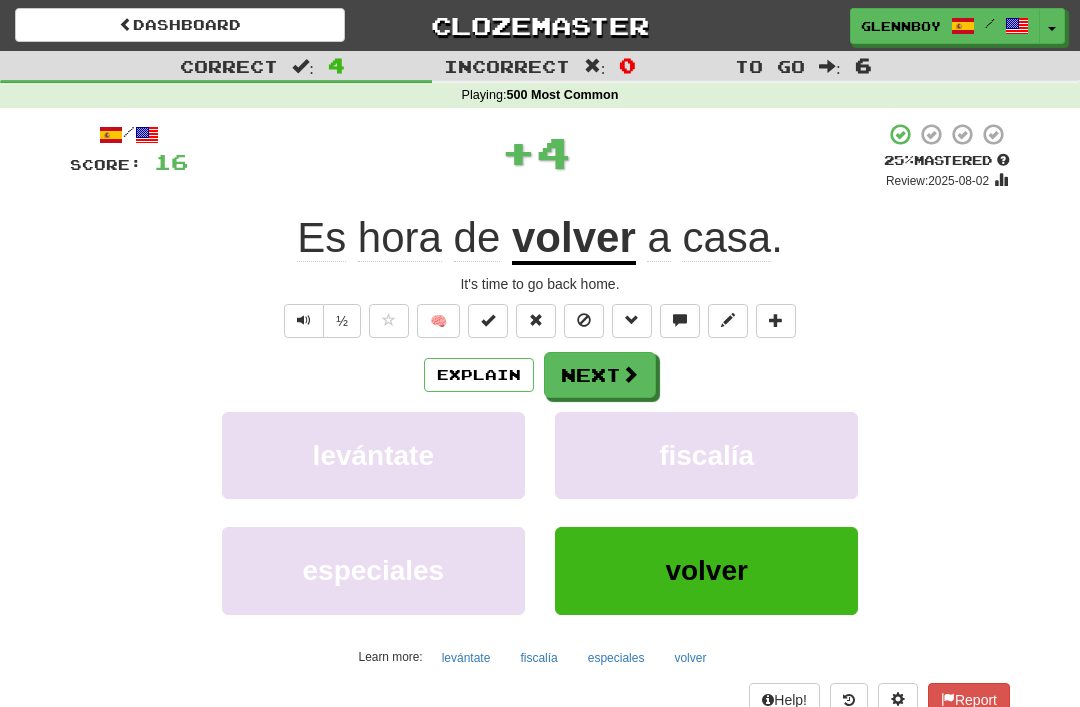click at bounding box center (584, 320) 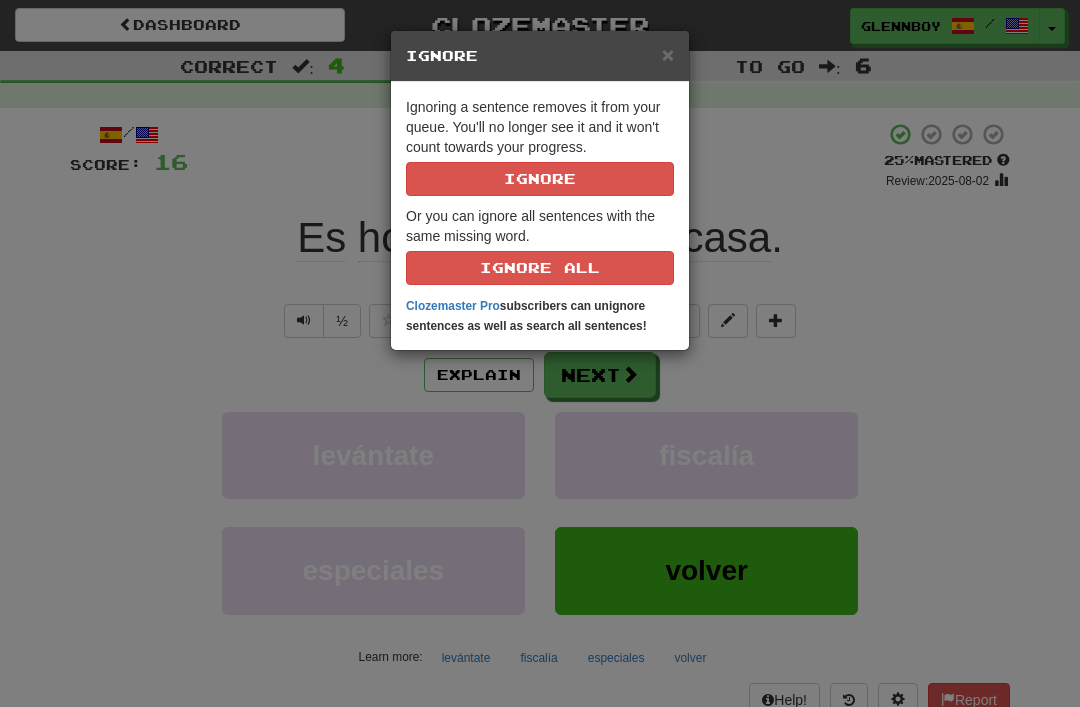 click on "Ignore" at bounding box center [540, 179] 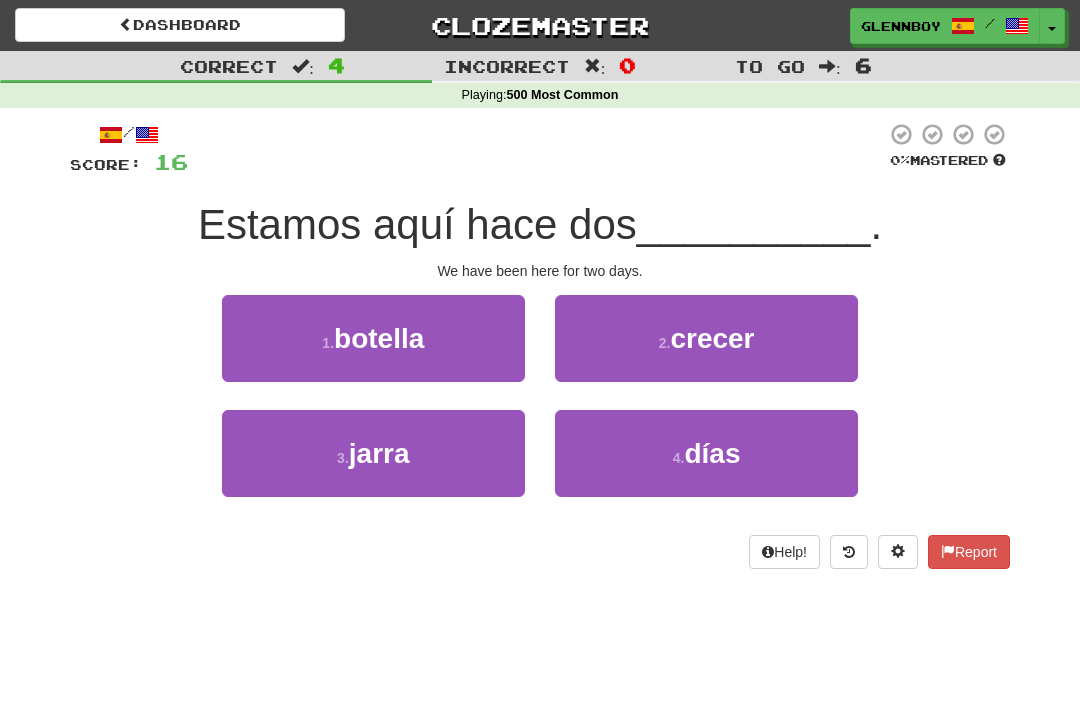 click on "4 .  días" at bounding box center (706, 453) 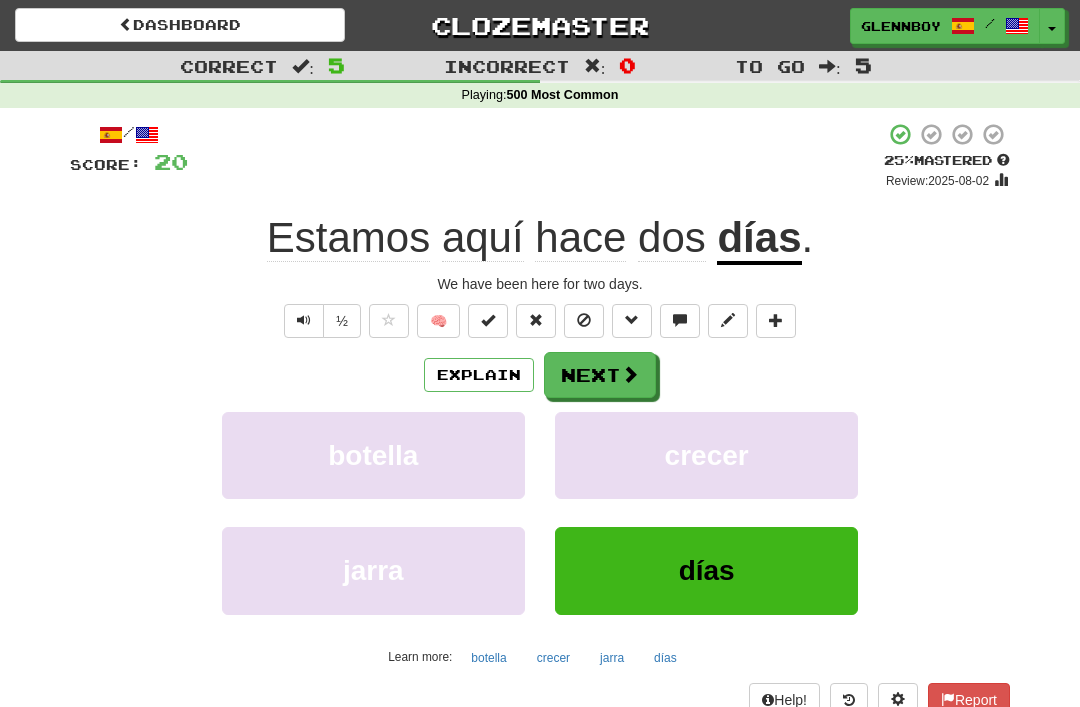 click at bounding box center (584, 320) 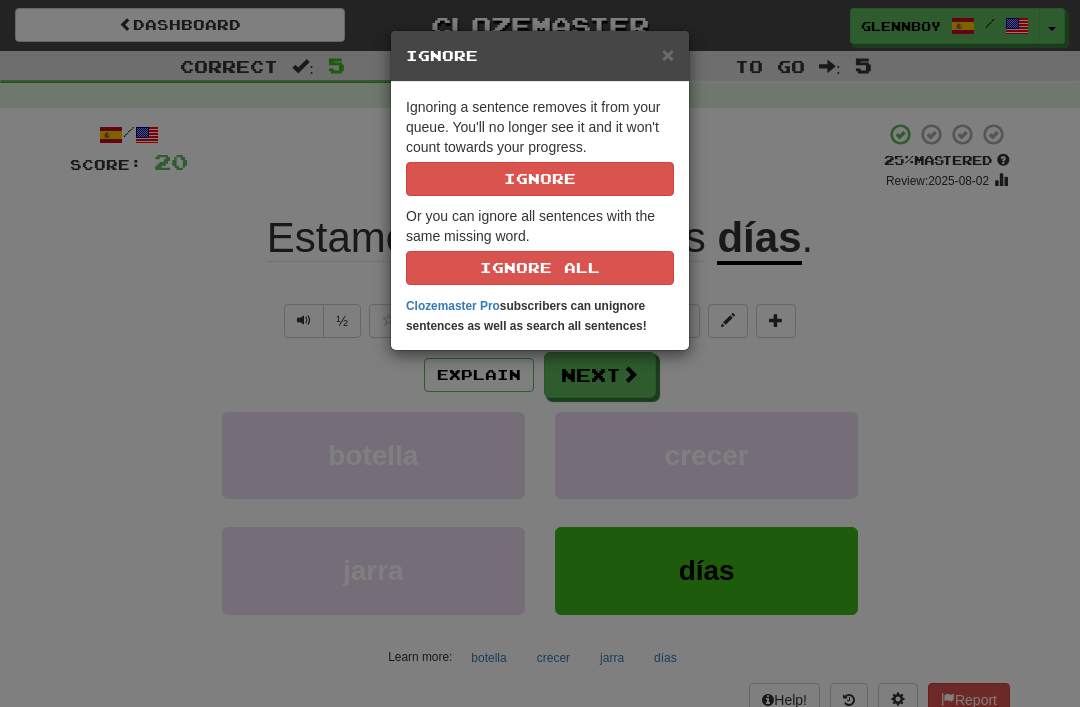click on "Ignore" at bounding box center (540, 179) 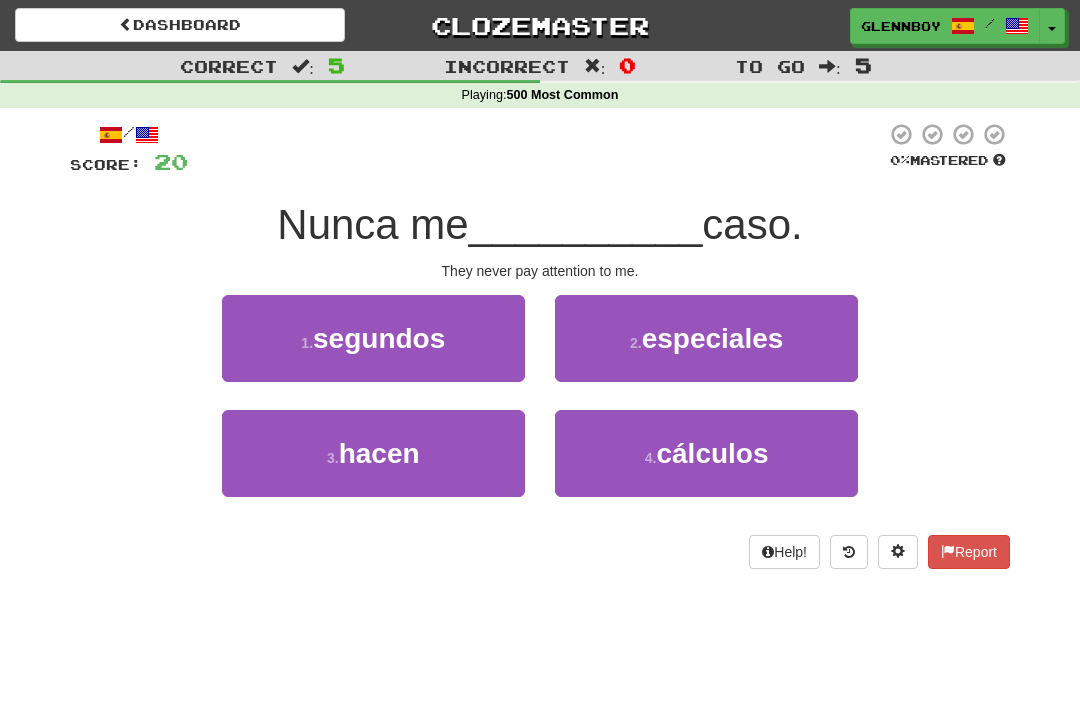 click on "hacen" at bounding box center (379, 453) 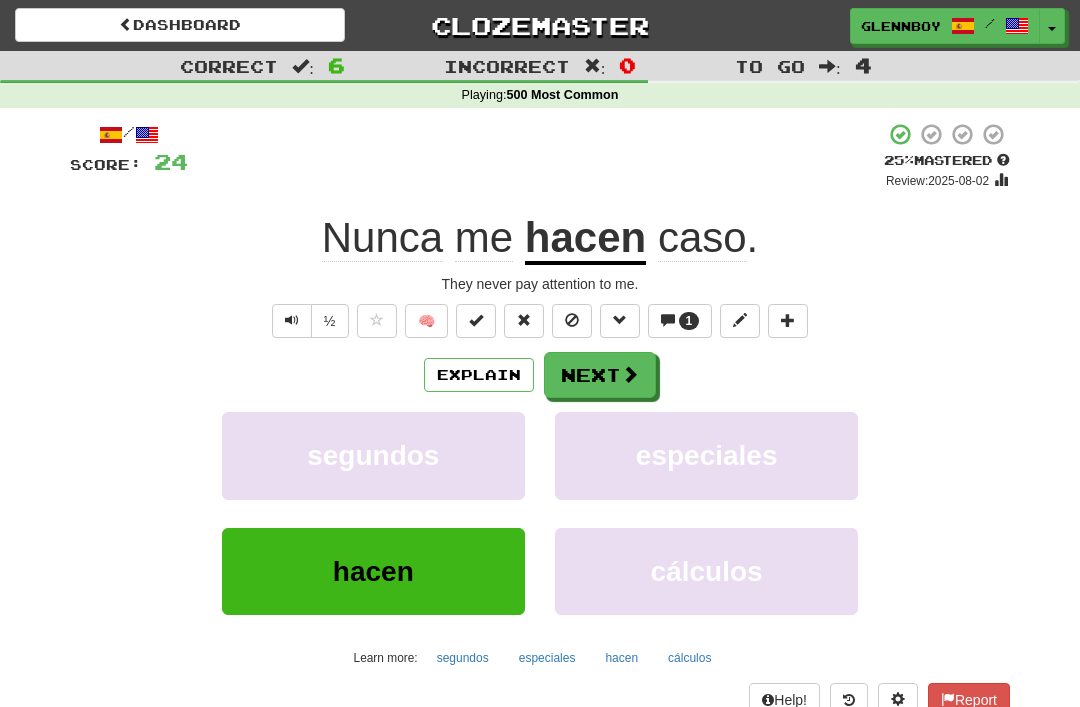click on "1" at bounding box center (689, 321) 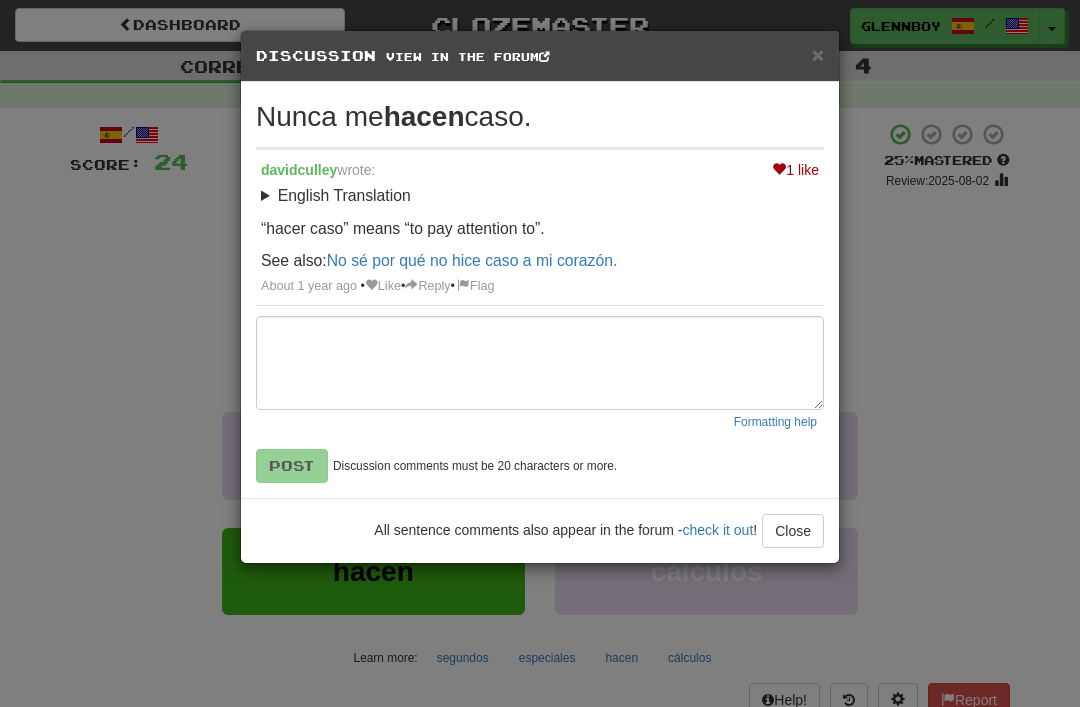 click on "×" at bounding box center (818, 54) 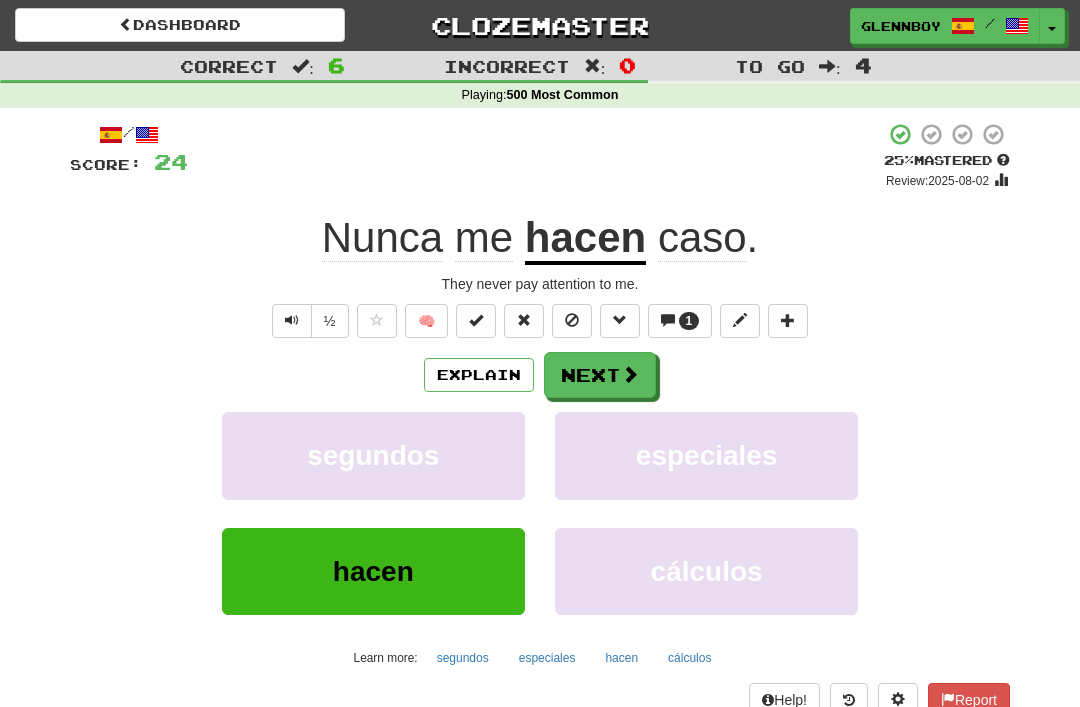 click at bounding box center (572, 320) 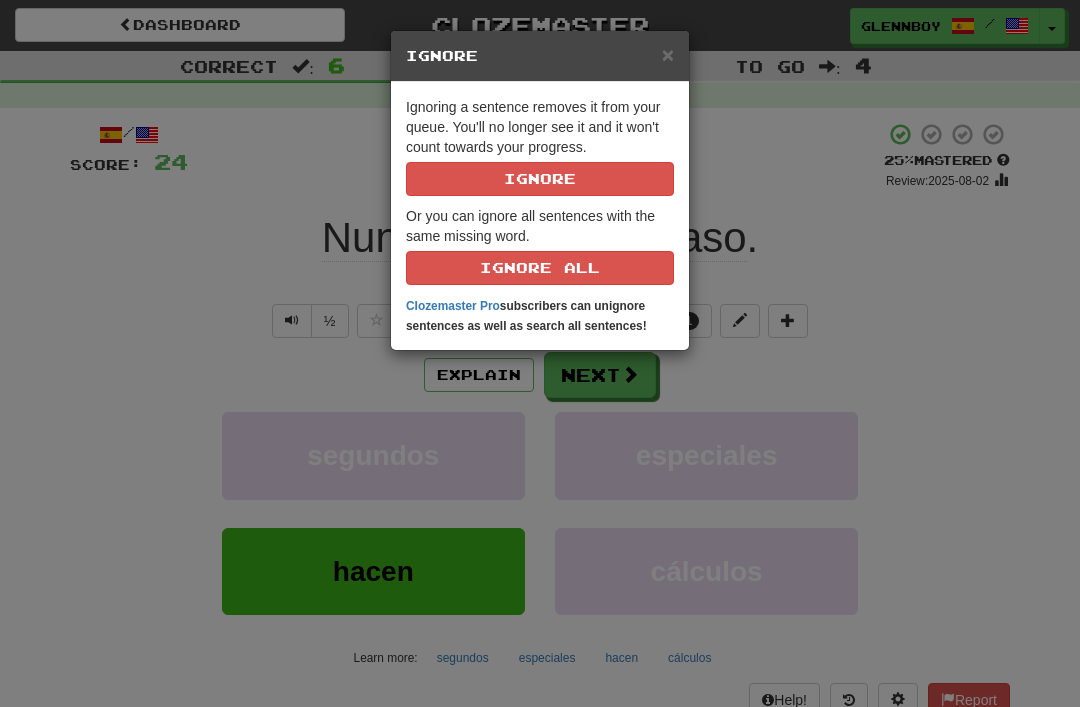 click on "Ignore" at bounding box center (540, 179) 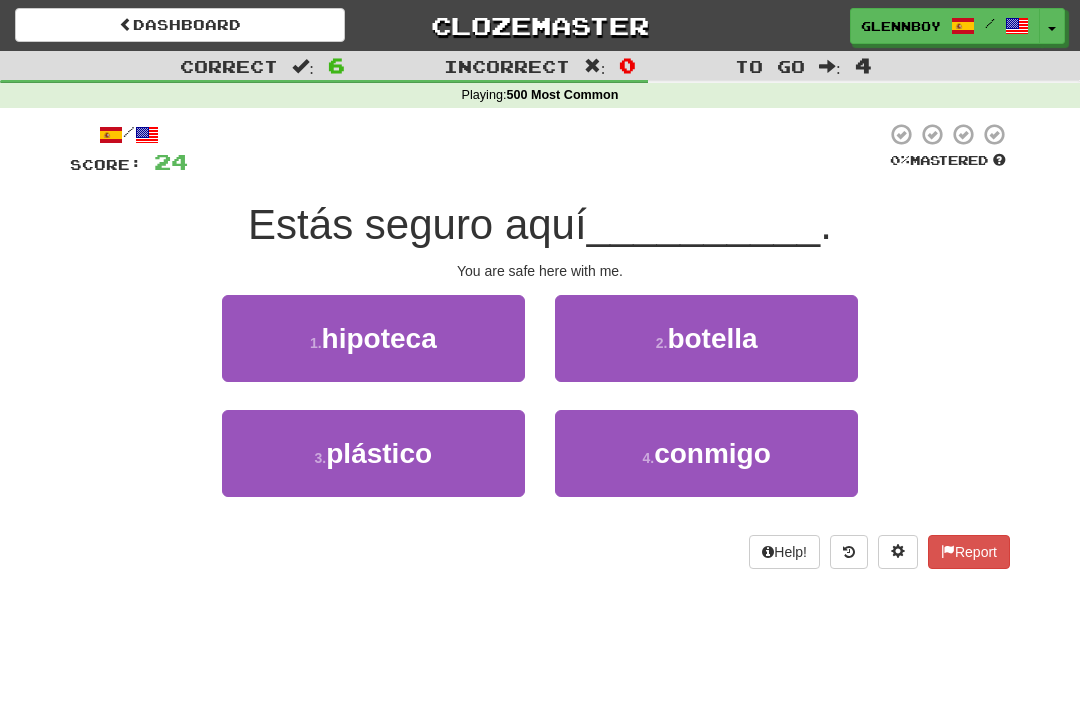 click on "conmigo" at bounding box center (712, 453) 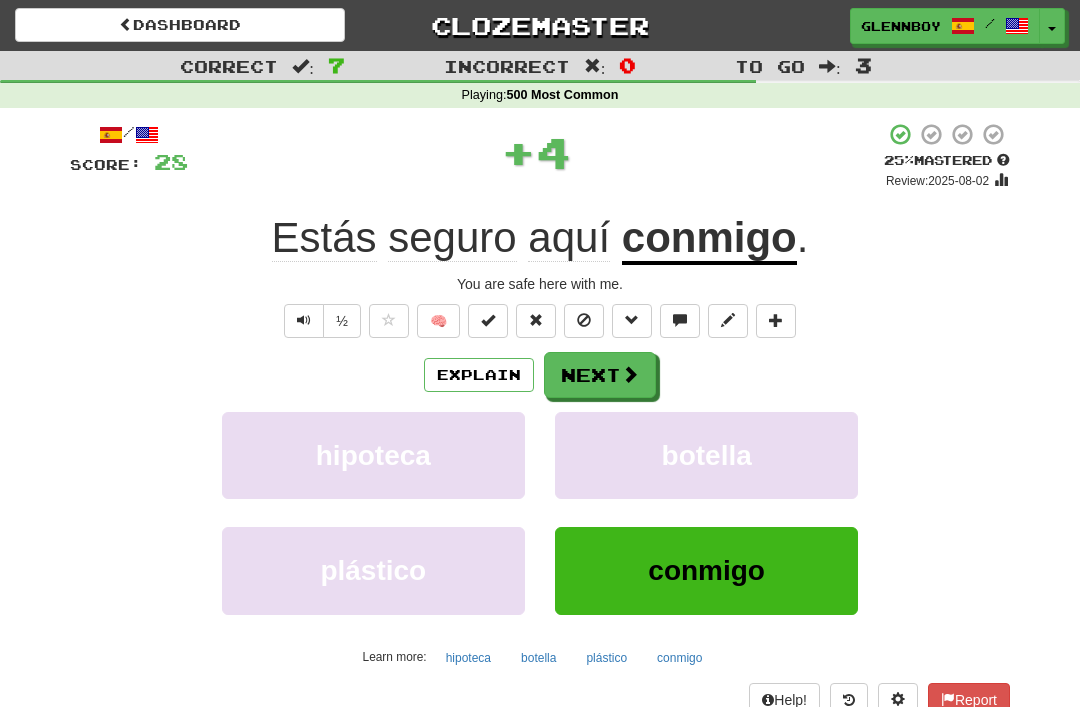 click at bounding box center (584, 320) 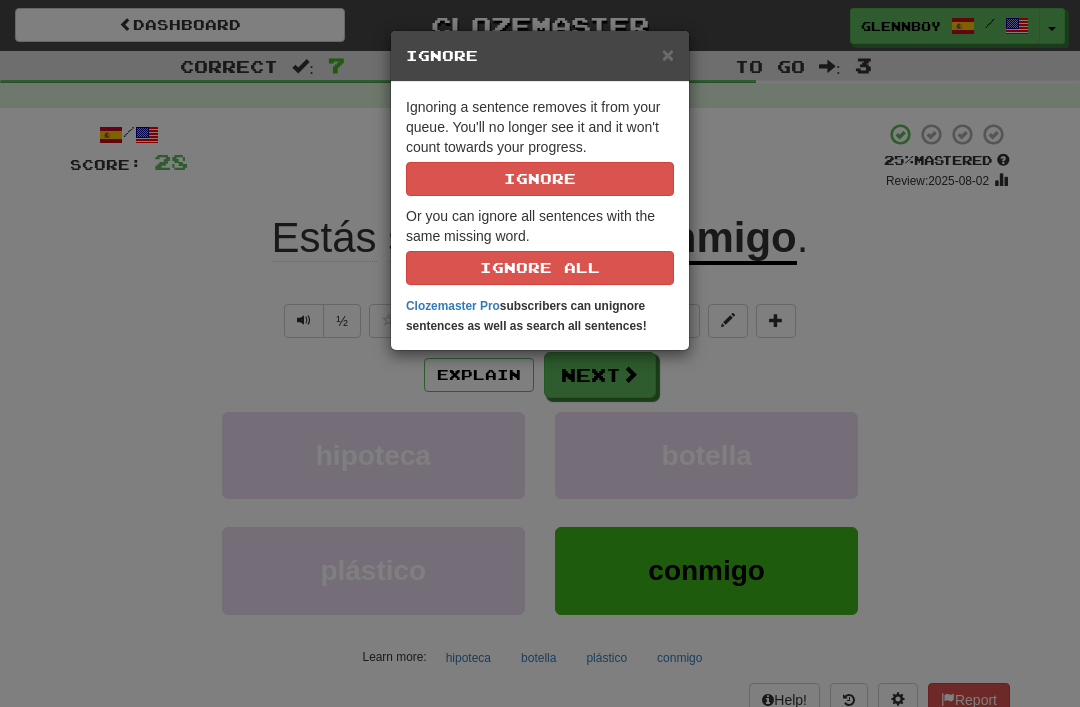 click on "Ignore" at bounding box center (540, 179) 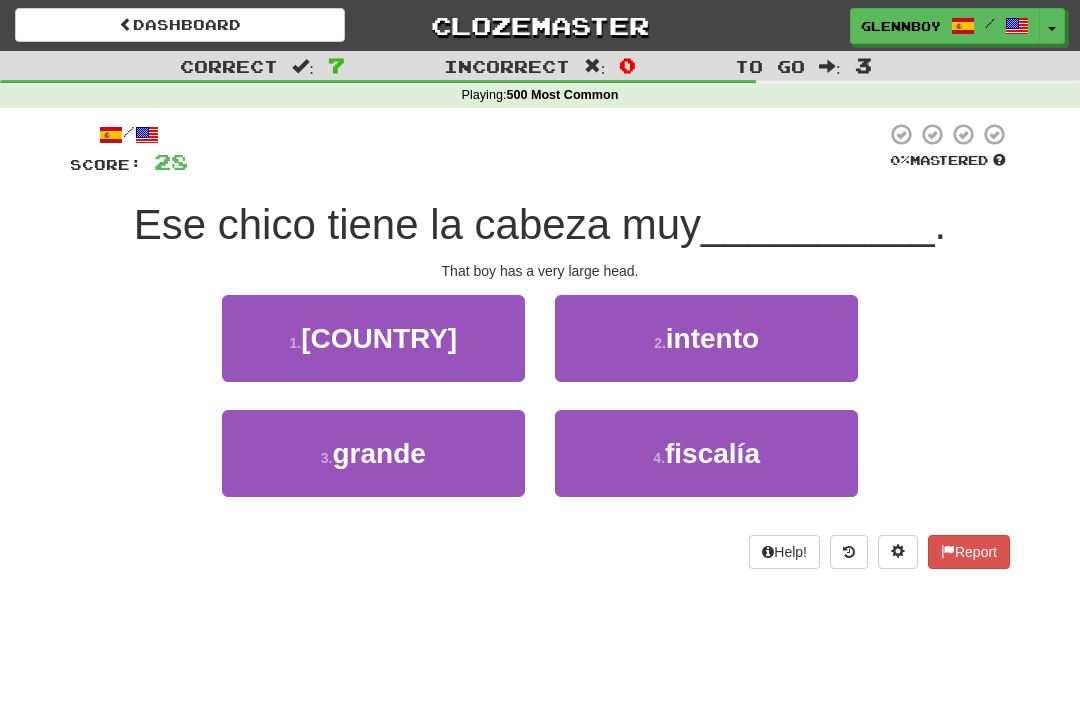 click on "grande" at bounding box center (378, 453) 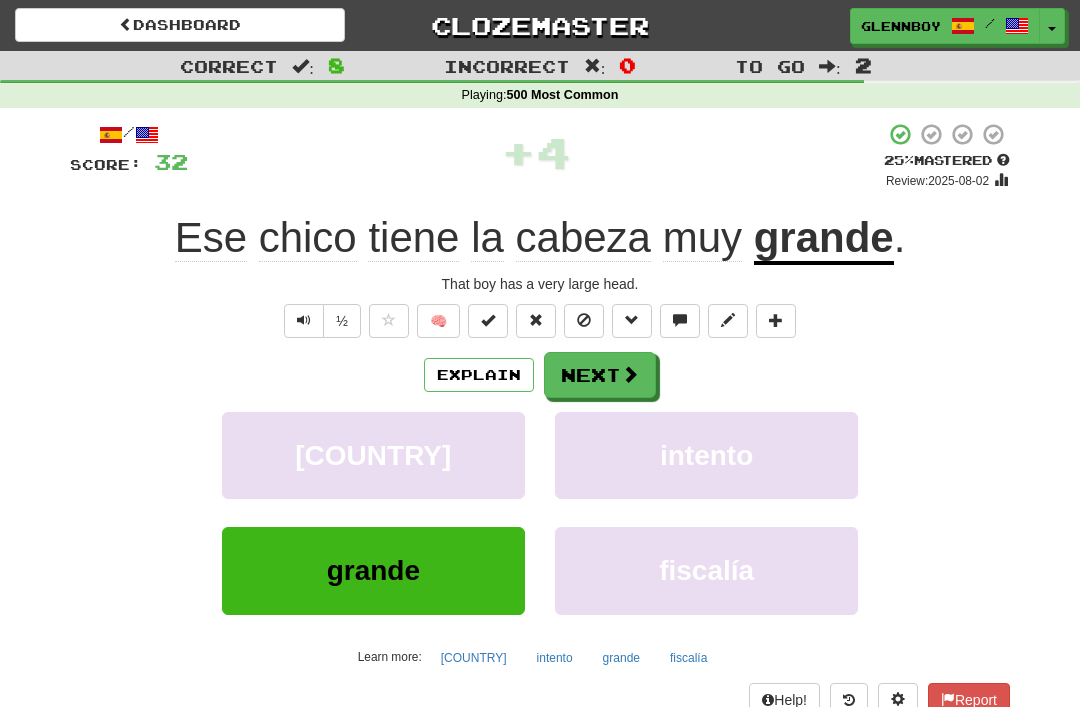 click at bounding box center [584, 320] 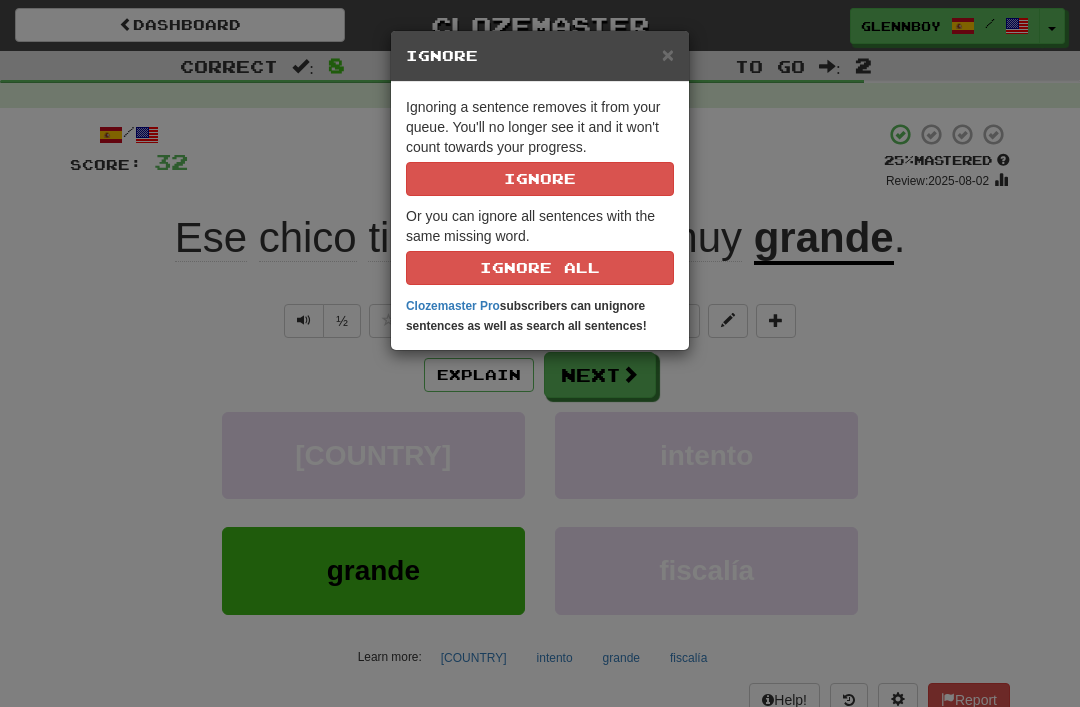 click on "Ignoring a sentence removes it from your queue. You'll no longer see it and it won't count towards your progress. Ignore" at bounding box center [540, 146] 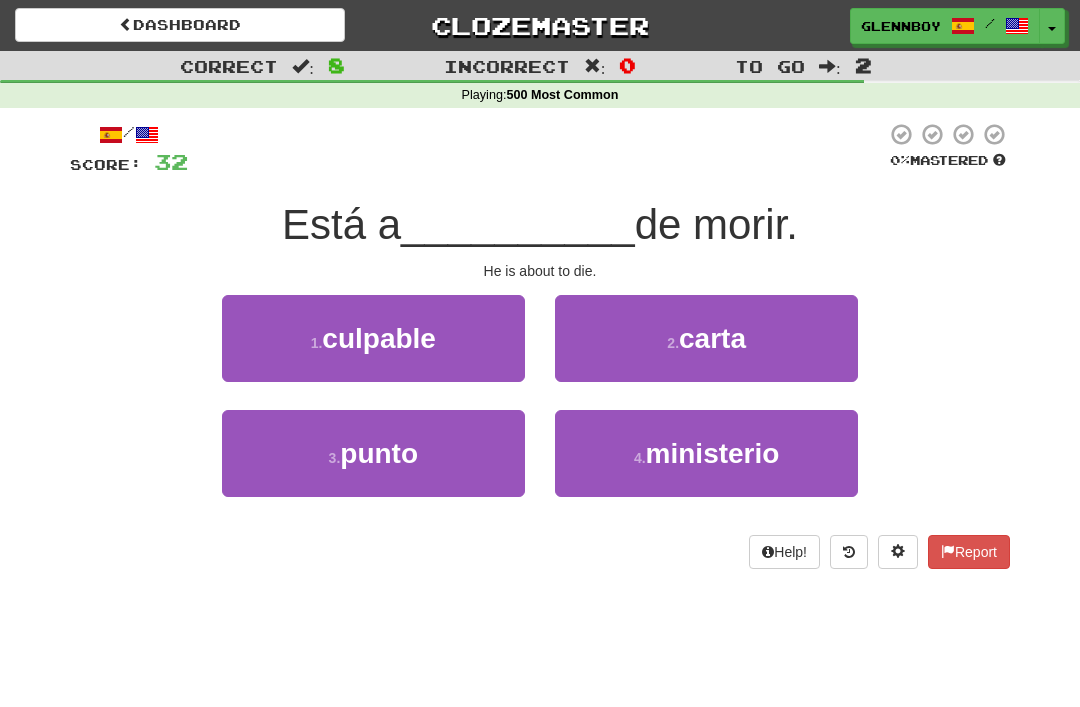 click on "punto" at bounding box center (379, 453) 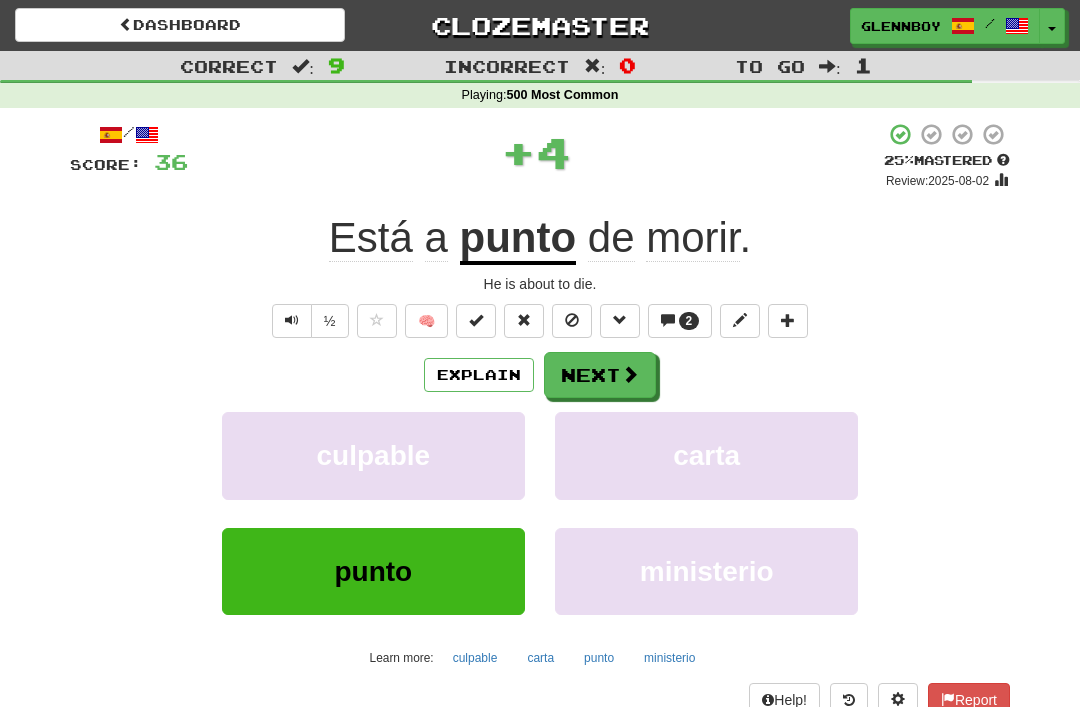 click at bounding box center (572, 320) 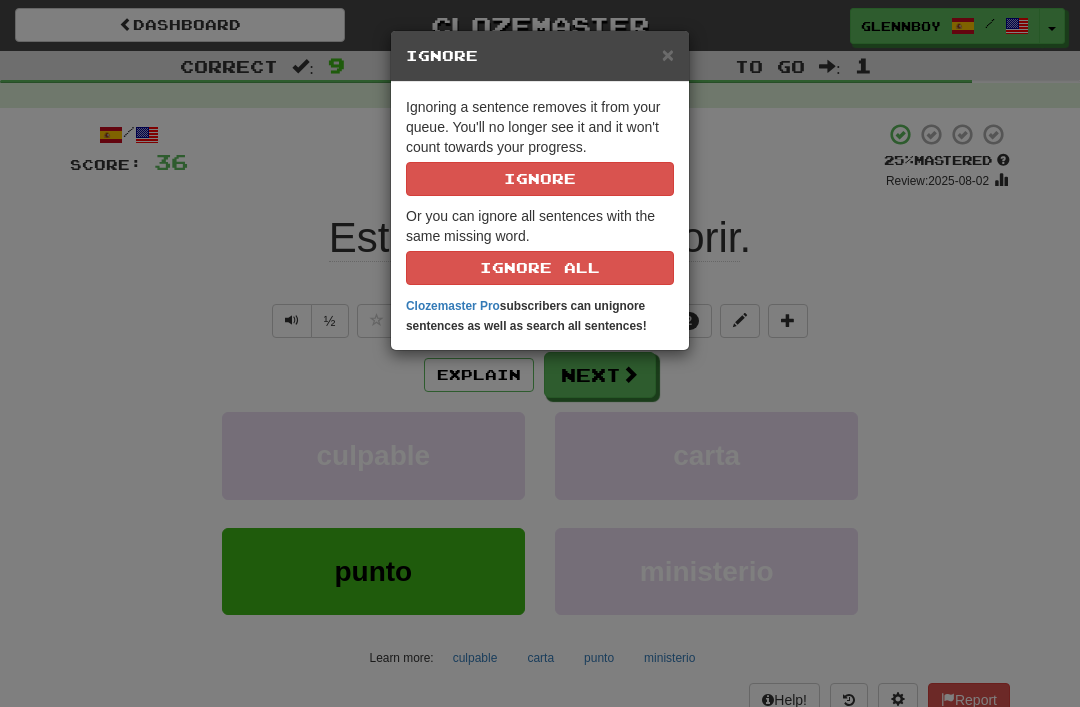click on "Ignore" at bounding box center [540, 179] 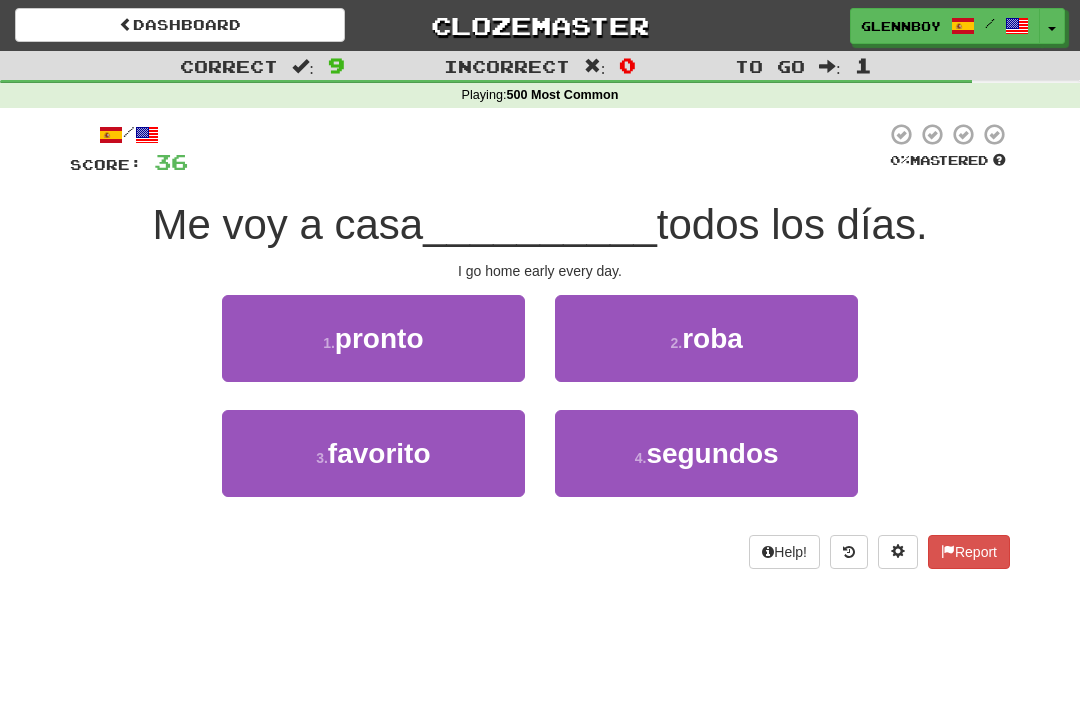 click on "pronto" at bounding box center (379, 338) 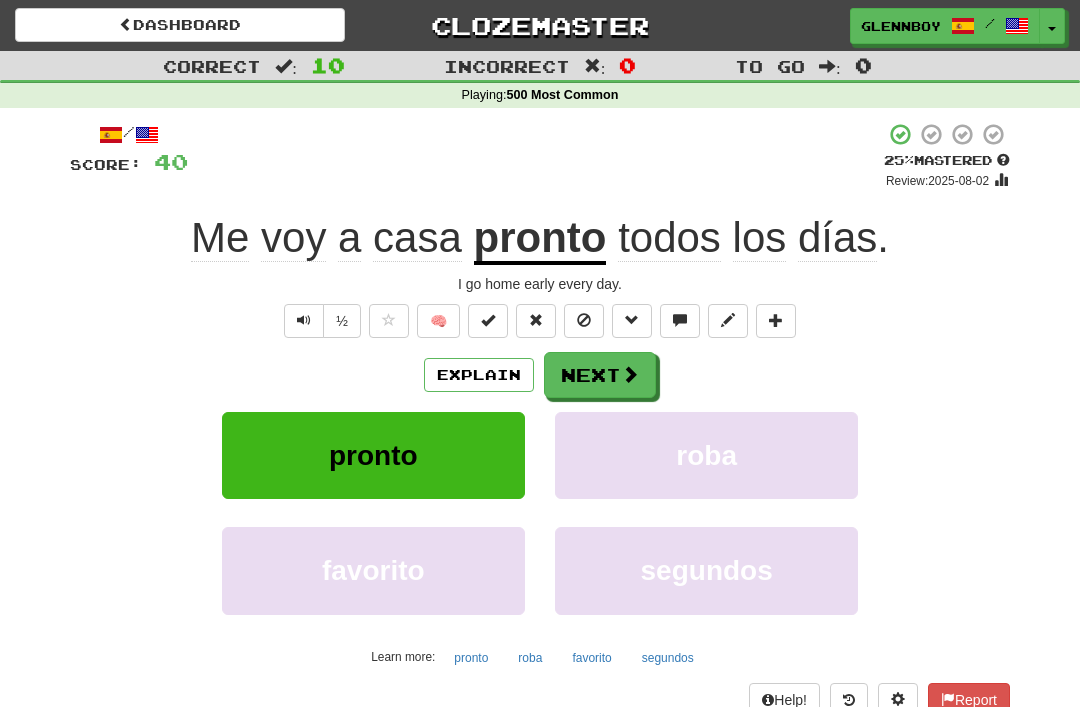 click at bounding box center [584, 320] 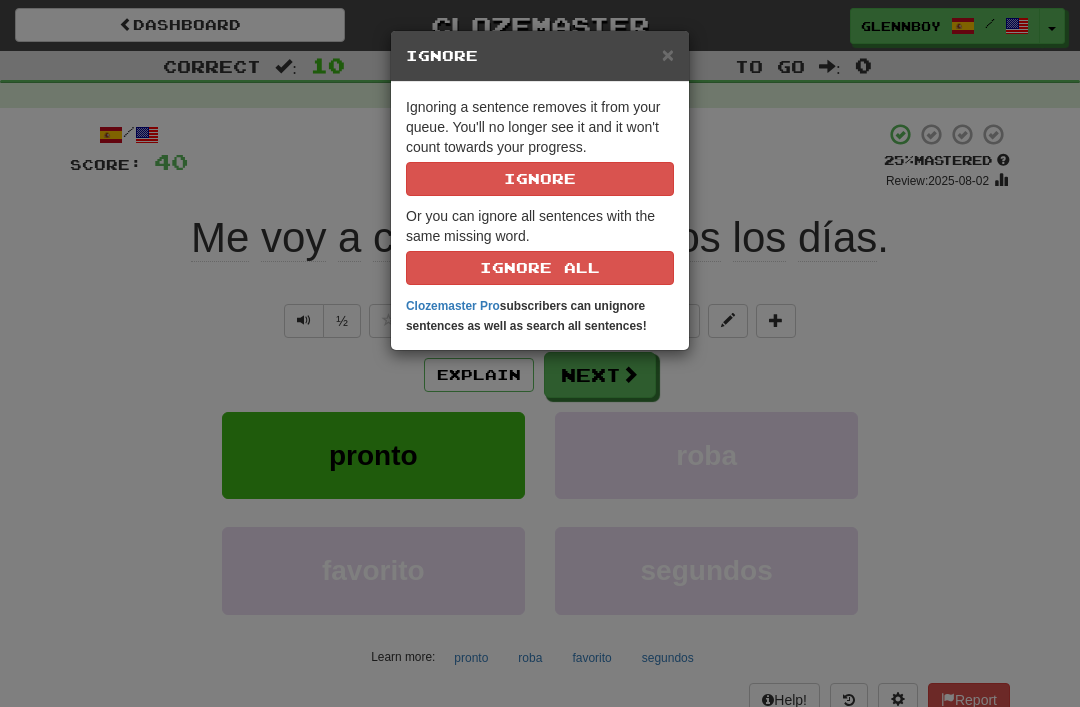 click on "Ignoring a sentence removes it from your queue. You'll no longer see it and it won't count towards your progress. Ignore" at bounding box center (540, 146) 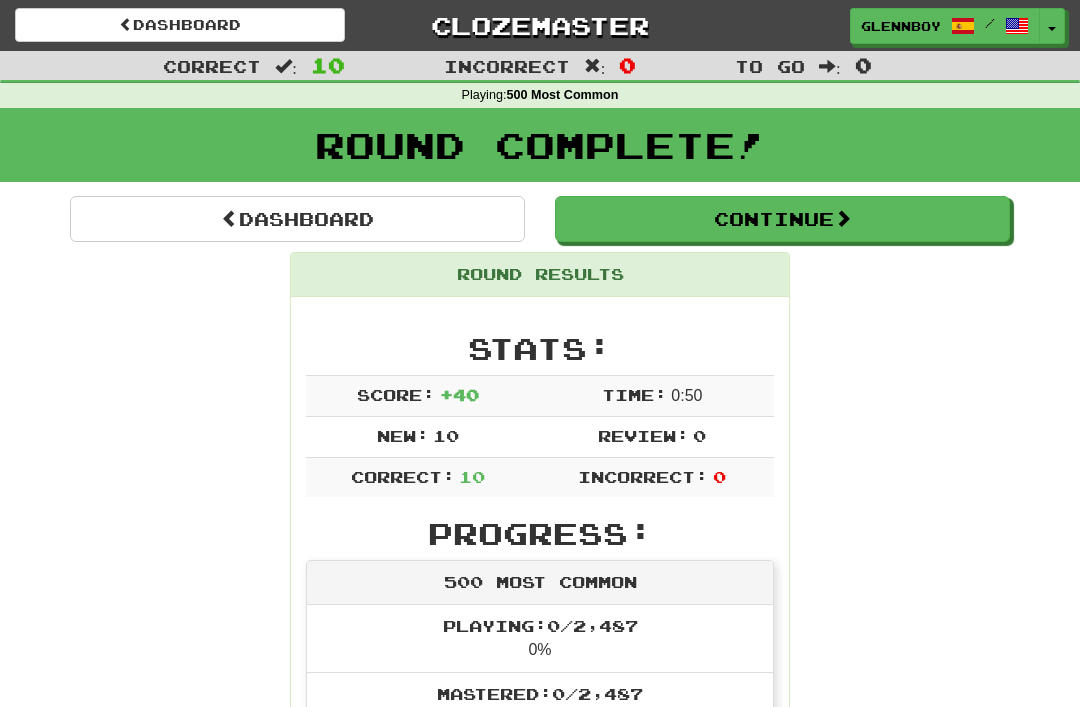 click on "Continue" at bounding box center (782, 219) 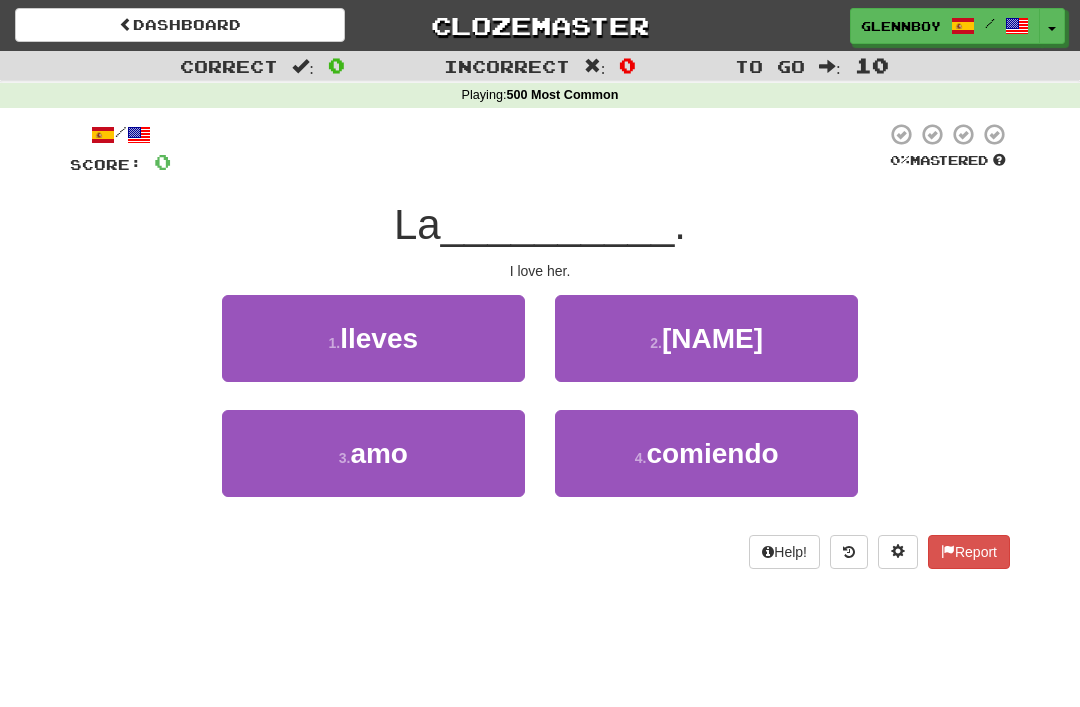 click on "amo" at bounding box center [379, 453] 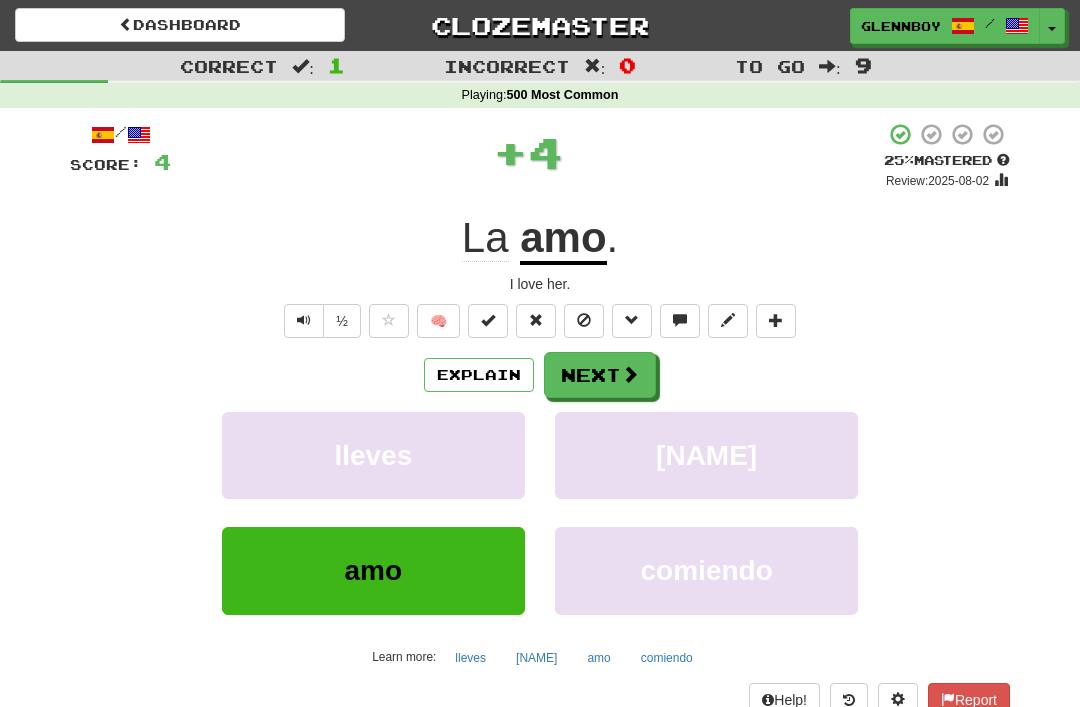 click at bounding box center (584, 321) 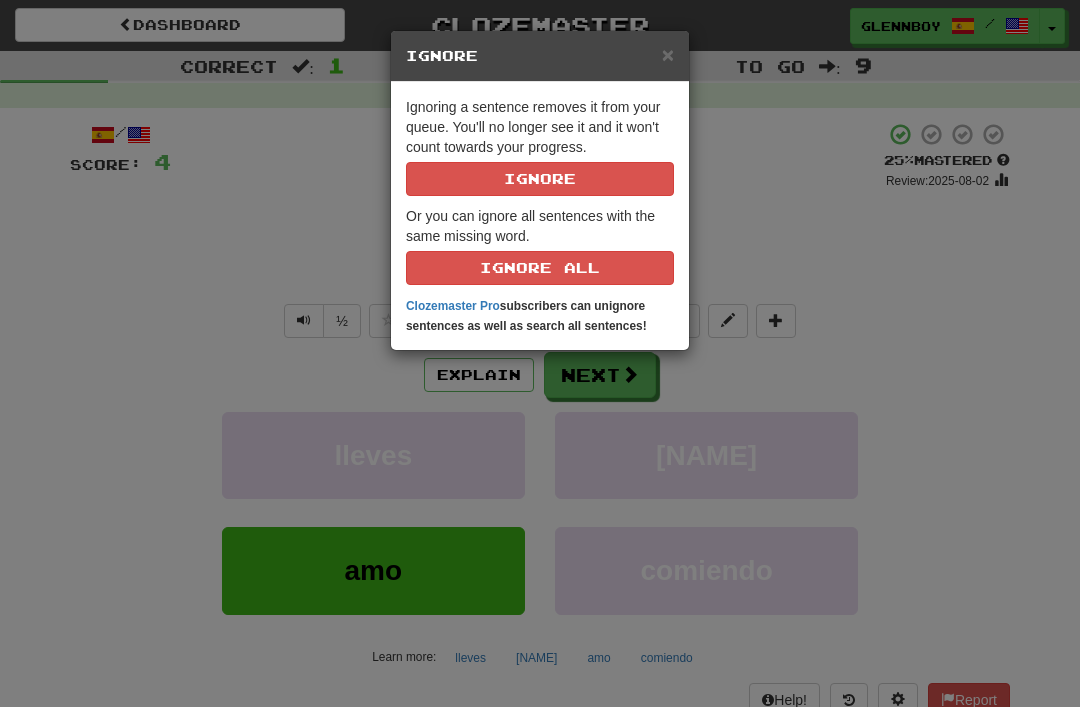 click on "Ignore" at bounding box center (540, 179) 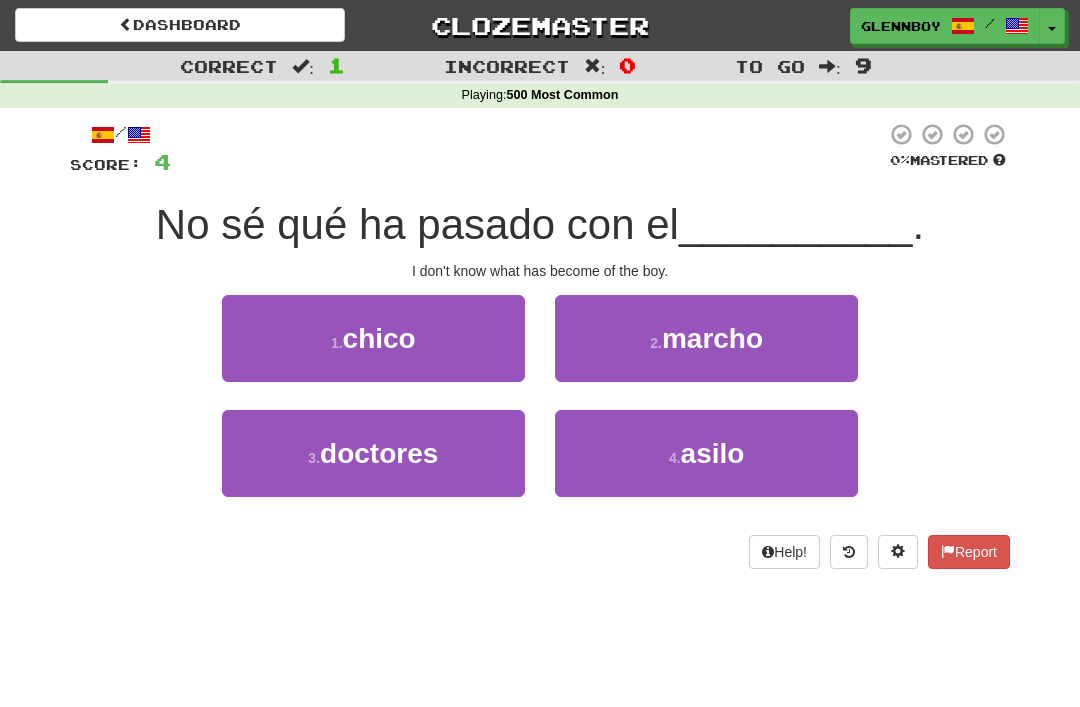 click on "chico" at bounding box center (379, 338) 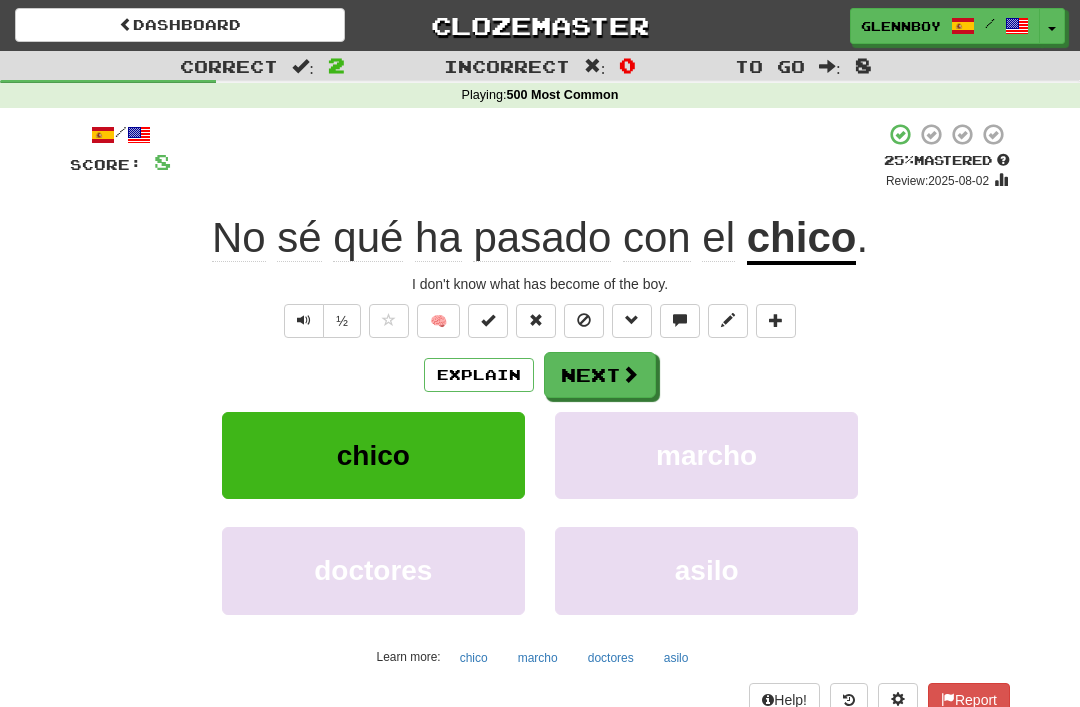 click at bounding box center (584, 320) 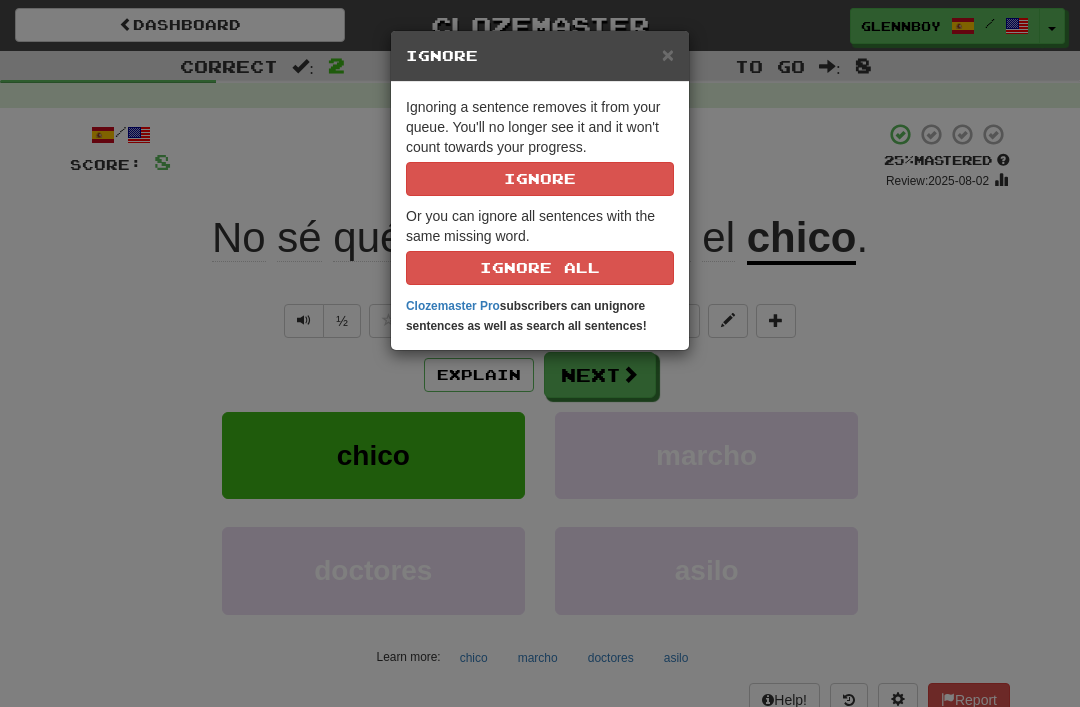 click on "Ignore" at bounding box center [540, 179] 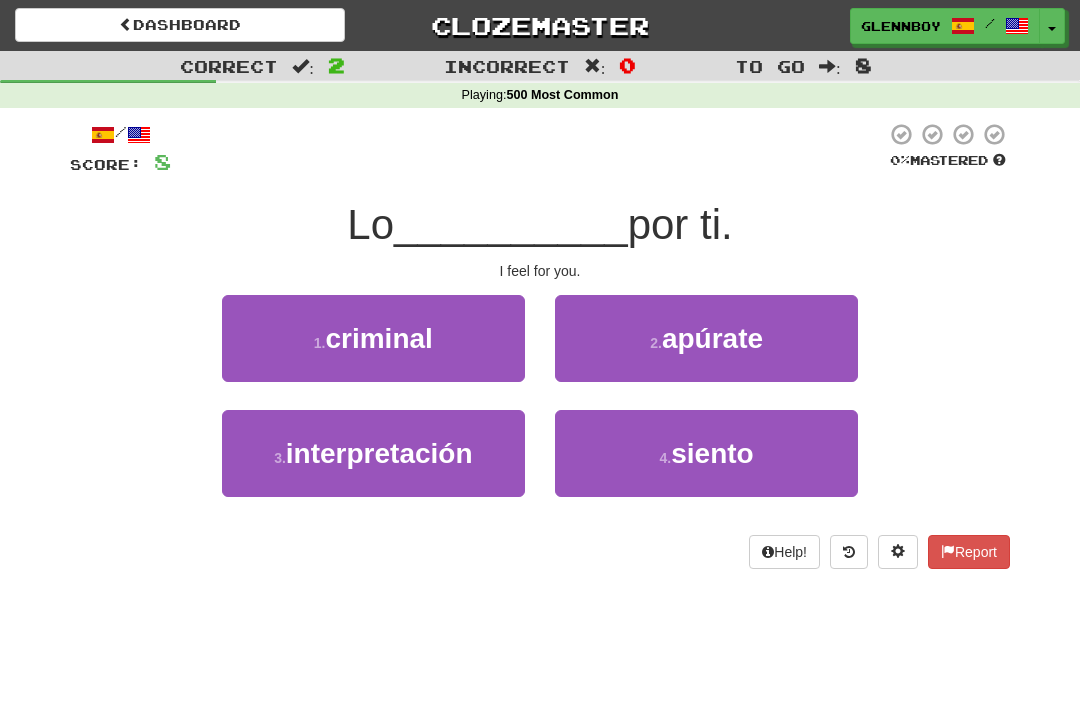 click on "4 ." at bounding box center (666, 458) 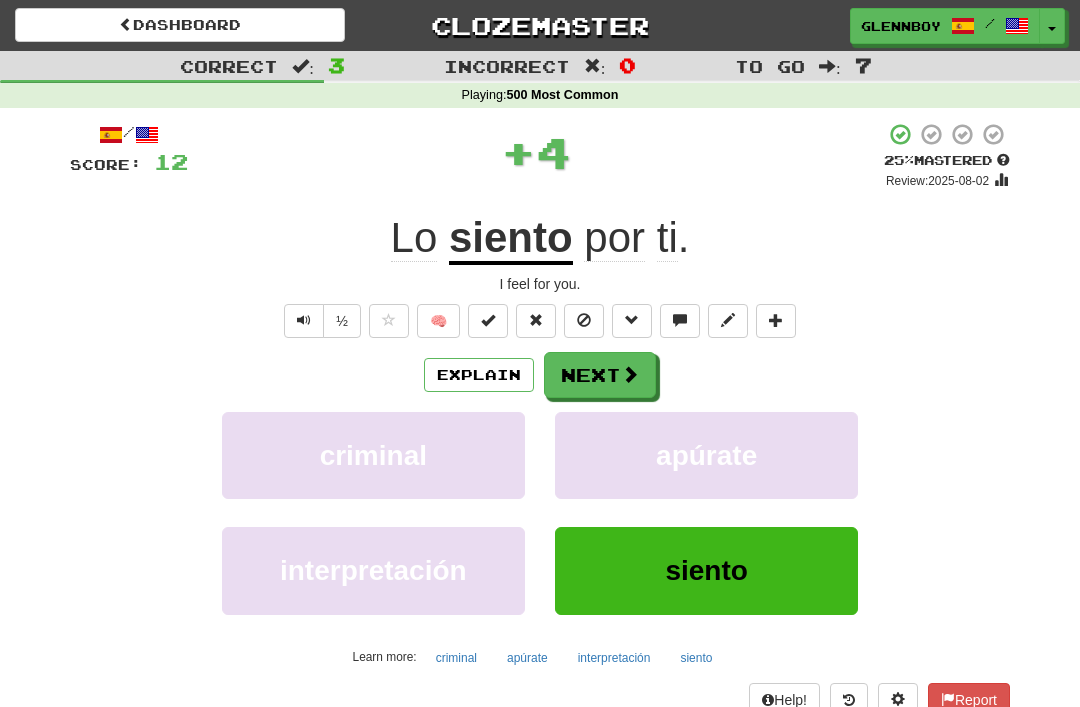 click at bounding box center (584, 320) 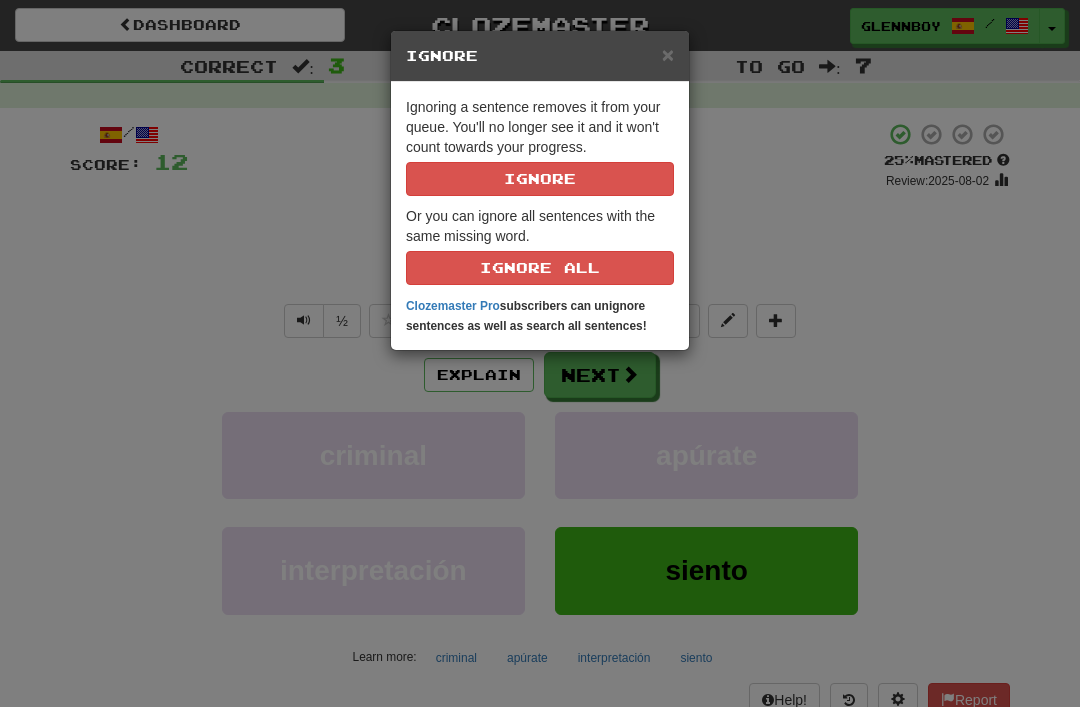 click on "Ignore" at bounding box center (540, 179) 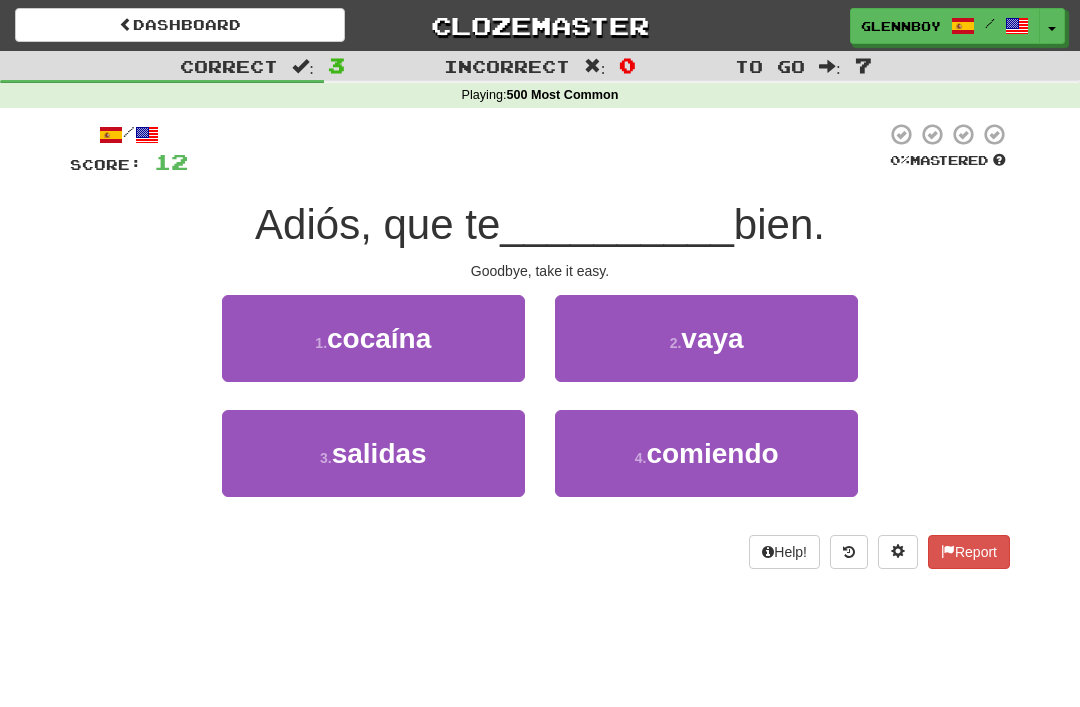 click on "2 .  vaya" at bounding box center [706, 338] 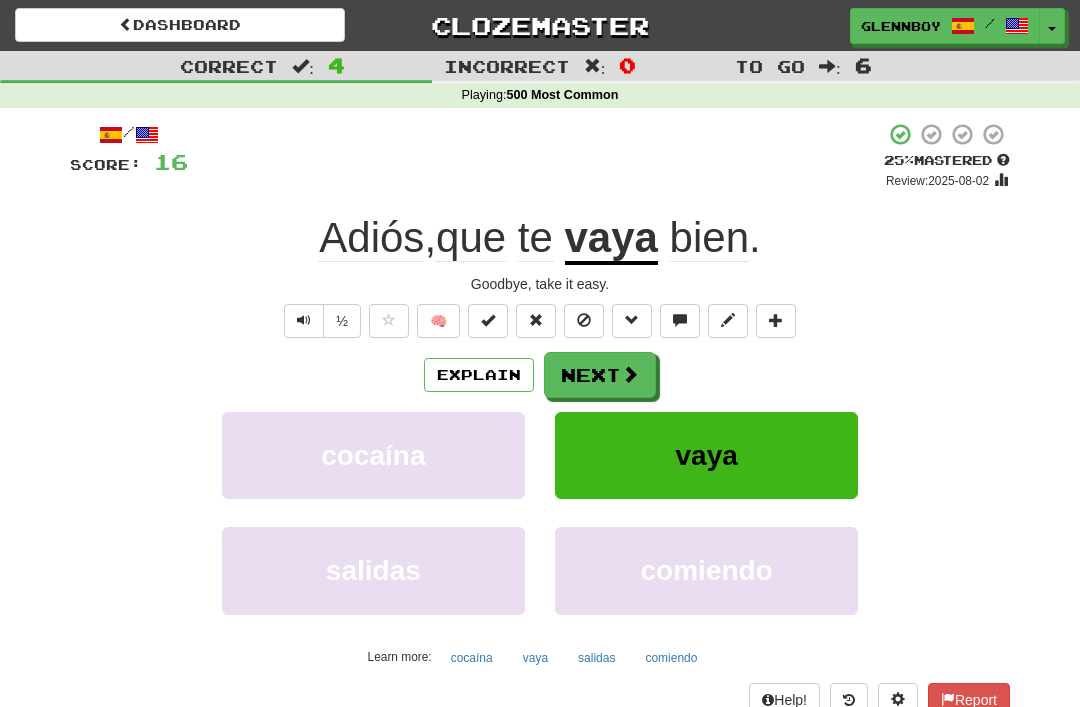 click at bounding box center [584, 320] 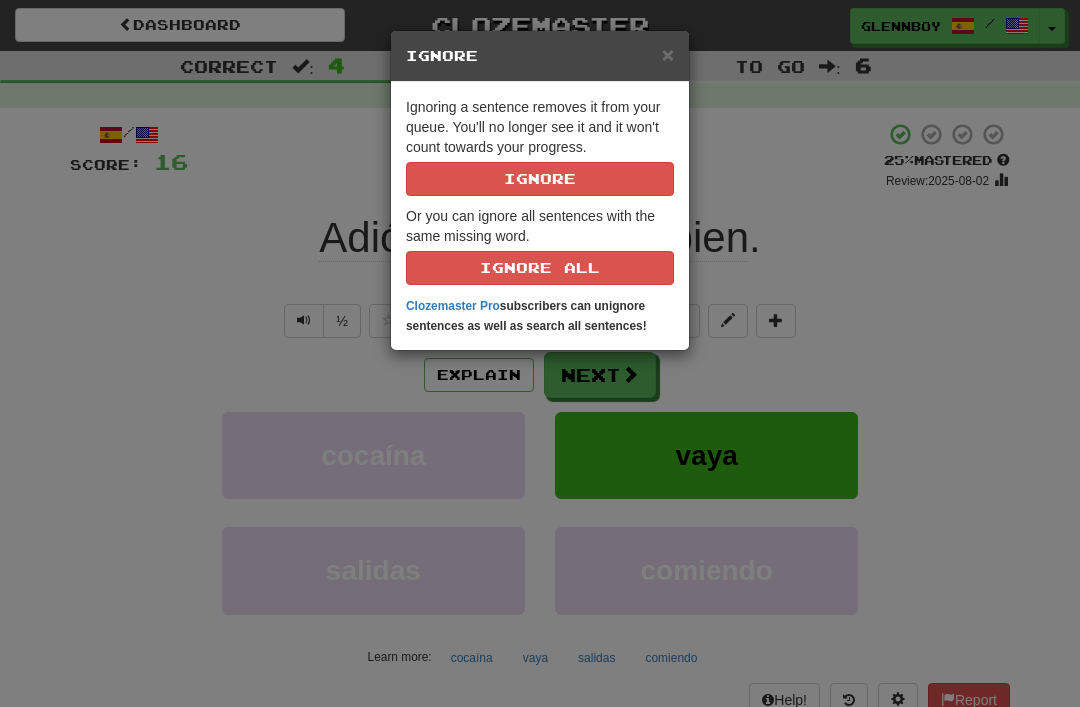 click on "Ignore" at bounding box center (540, 179) 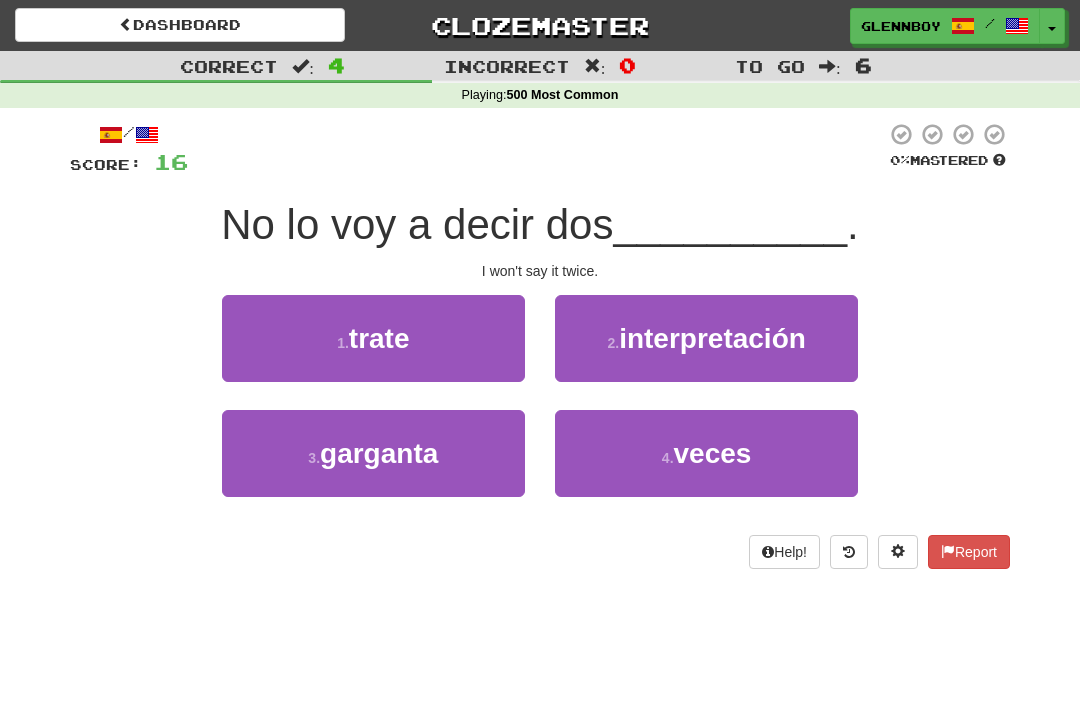 click on "4 .  veces" at bounding box center [706, 453] 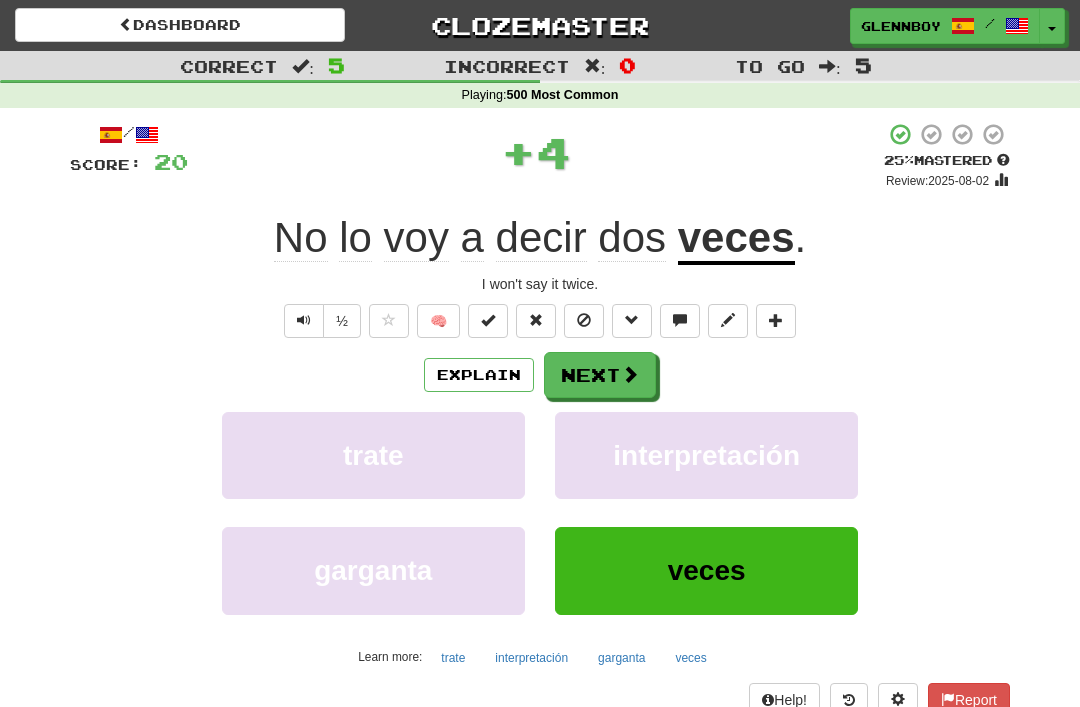 click at bounding box center (584, 320) 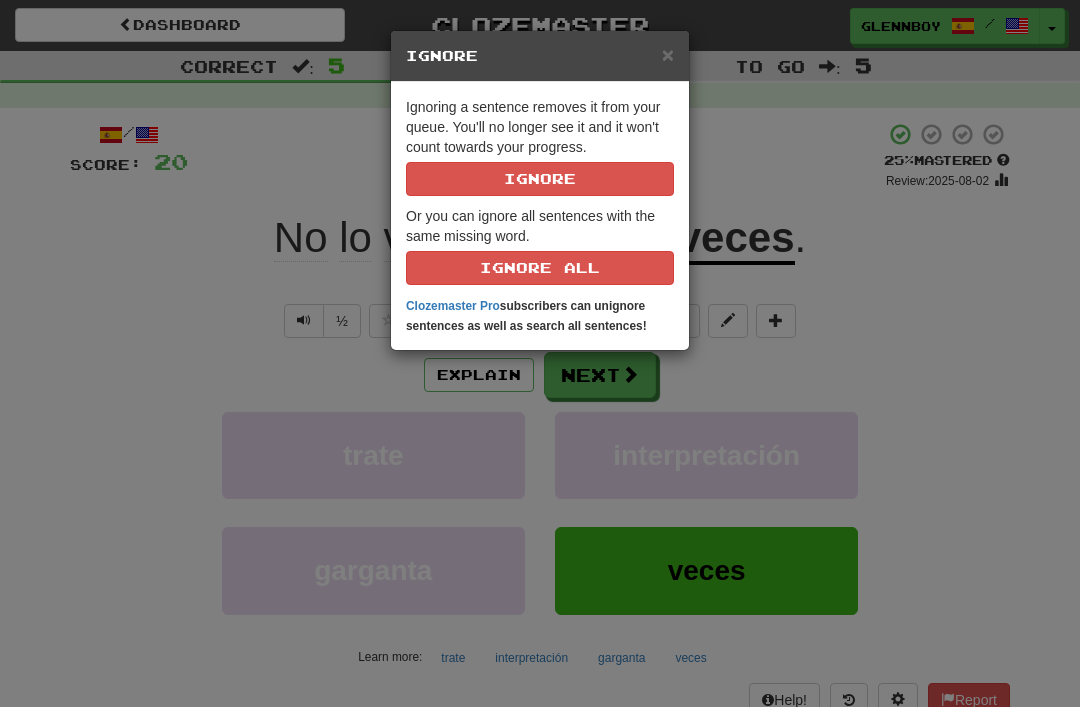 click on "Ignore" at bounding box center [540, 179] 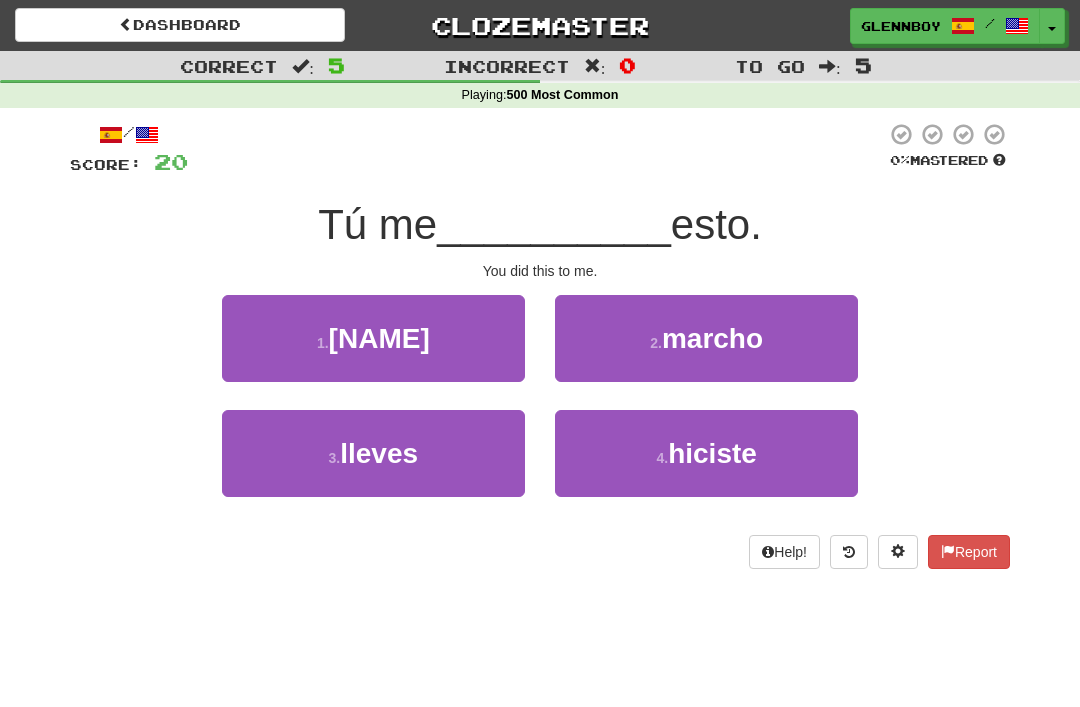 click on "4 .  hiciste" at bounding box center [706, 453] 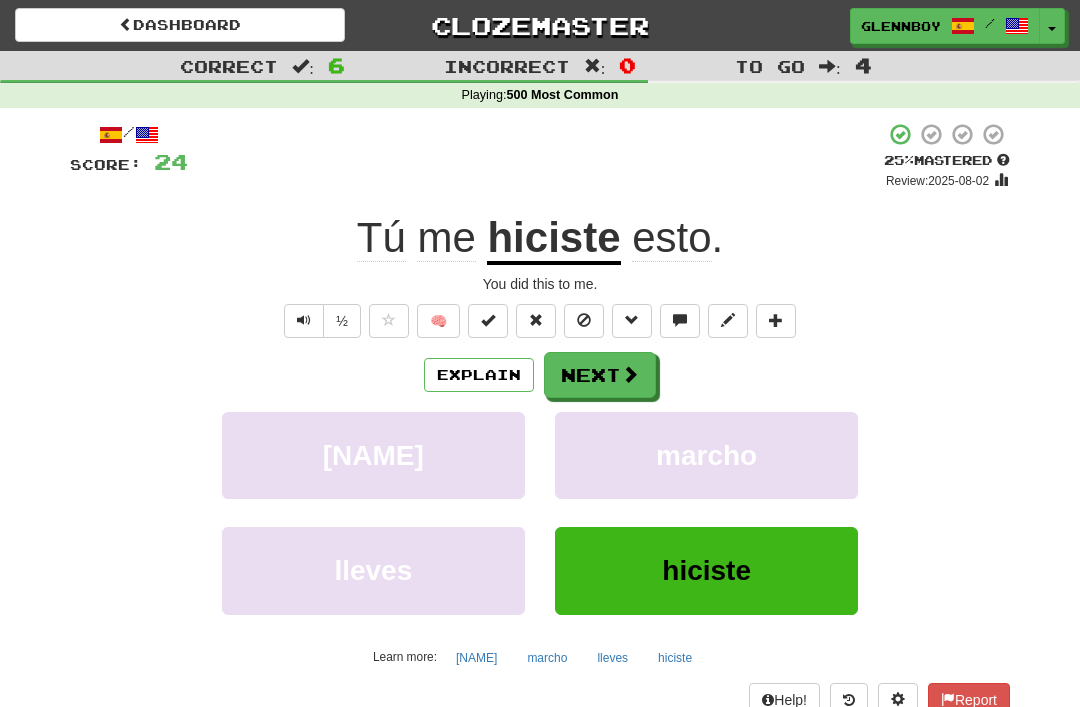 click at bounding box center [584, 320] 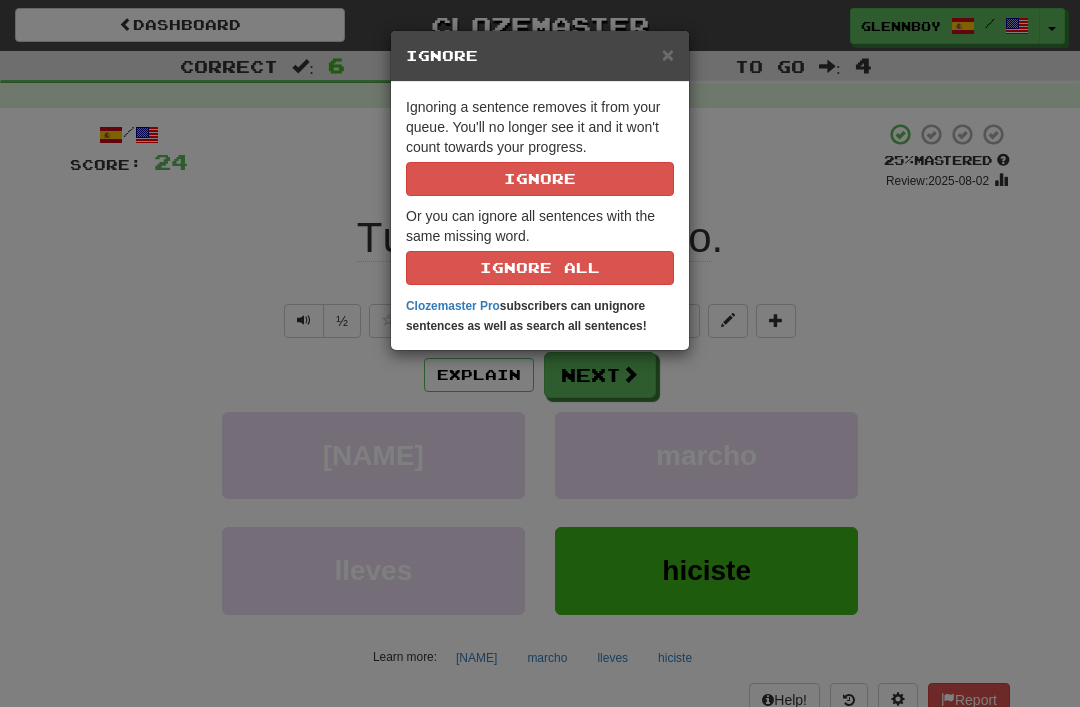 click on "Ignore" at bounding box center [540, 179] 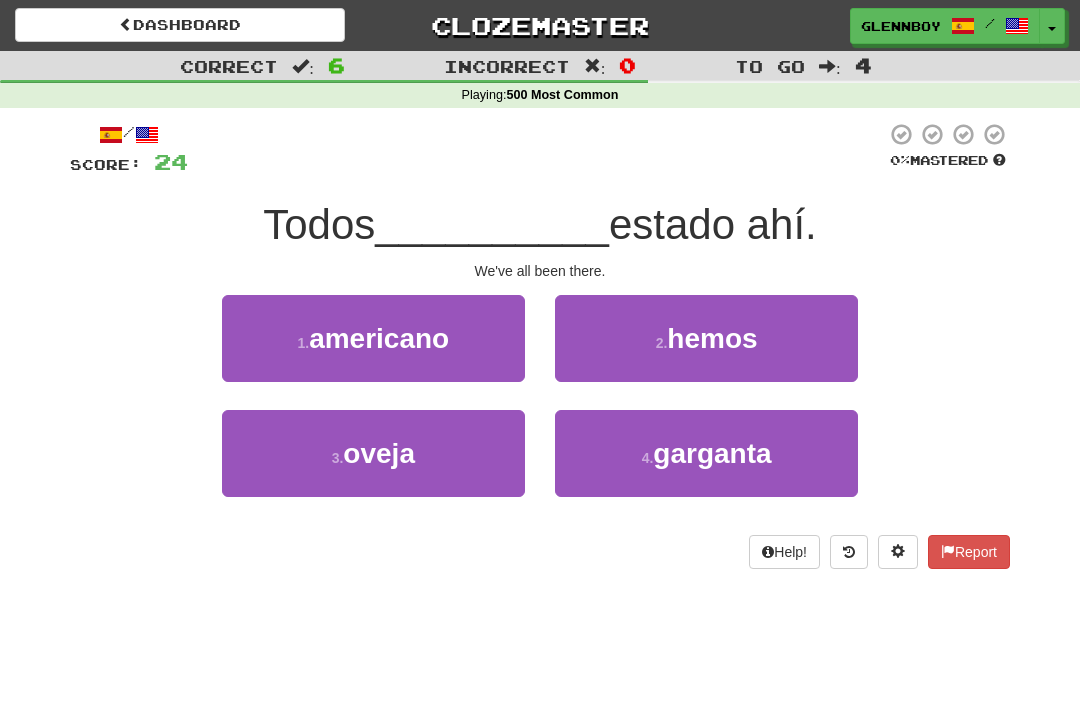 click on "2 ." at bounding box center [662, 343] 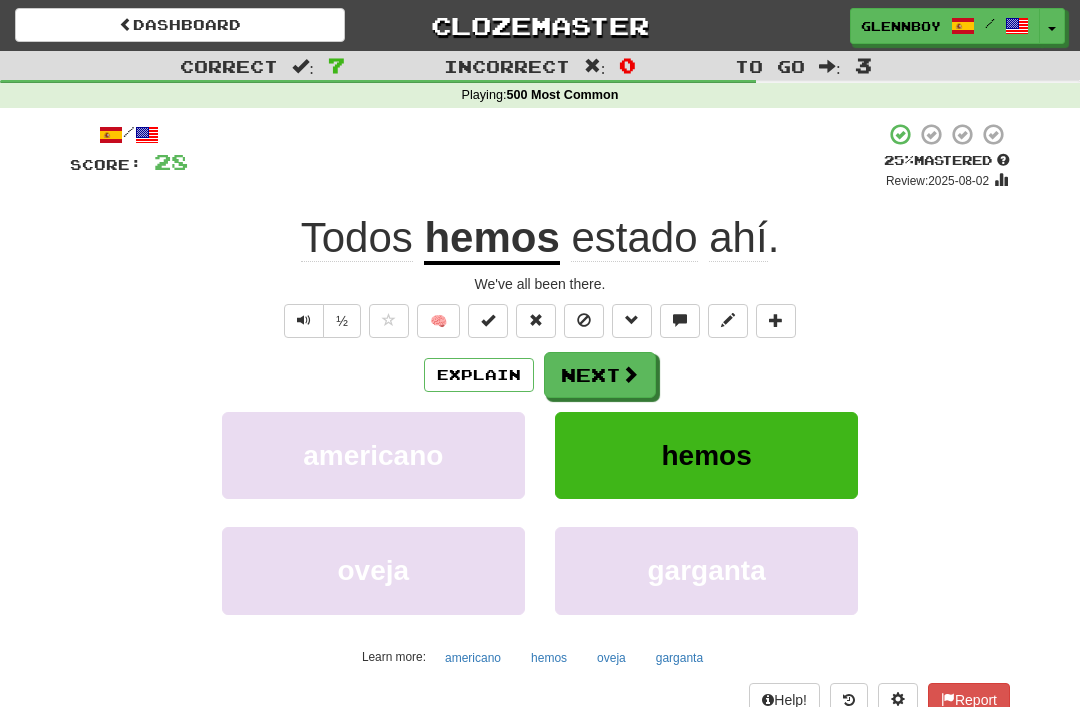 click at bounding box center (584, 320) 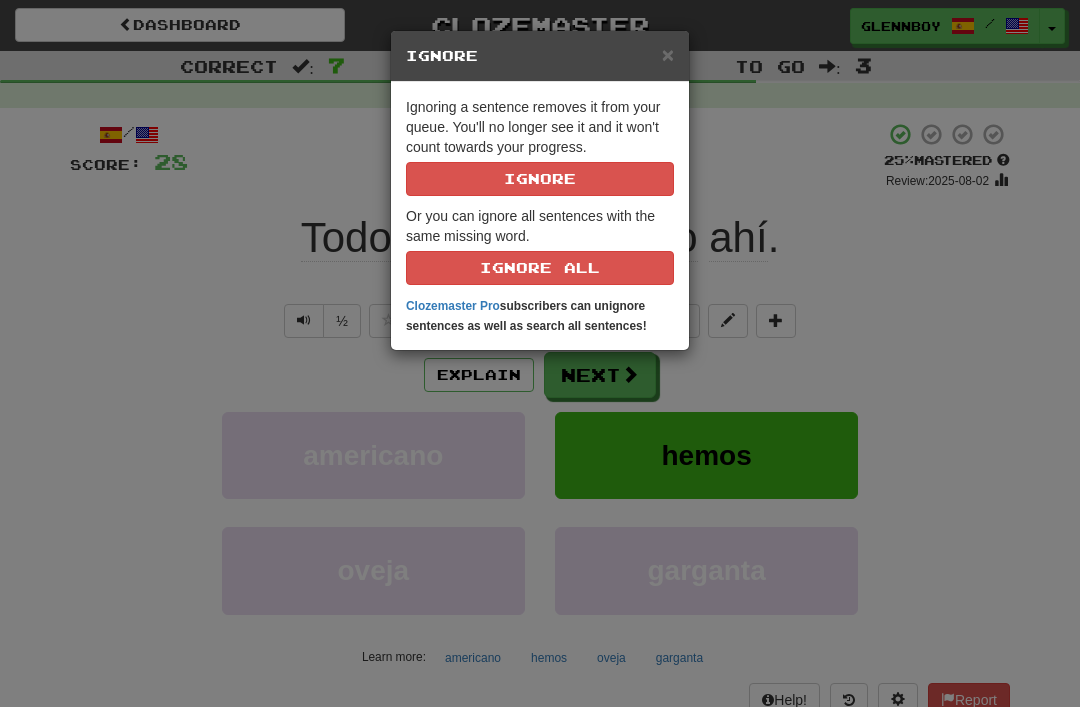 click on "Ignore" at bounding box center (540, 179) 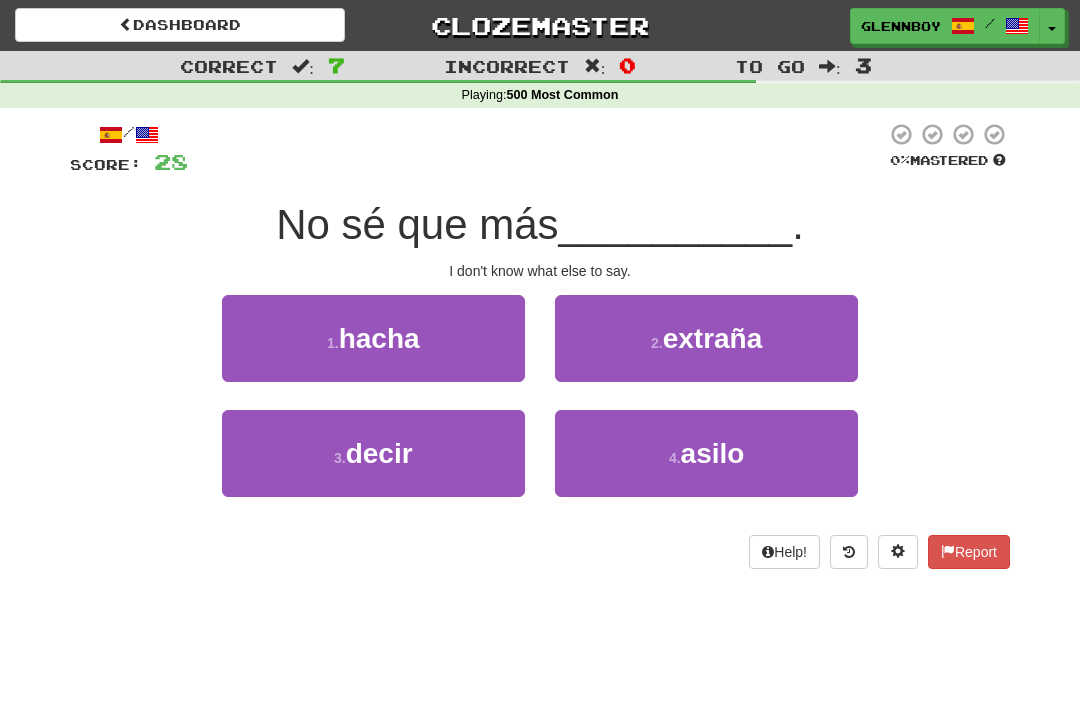 click on "decir" at bounding box center [379, 453] 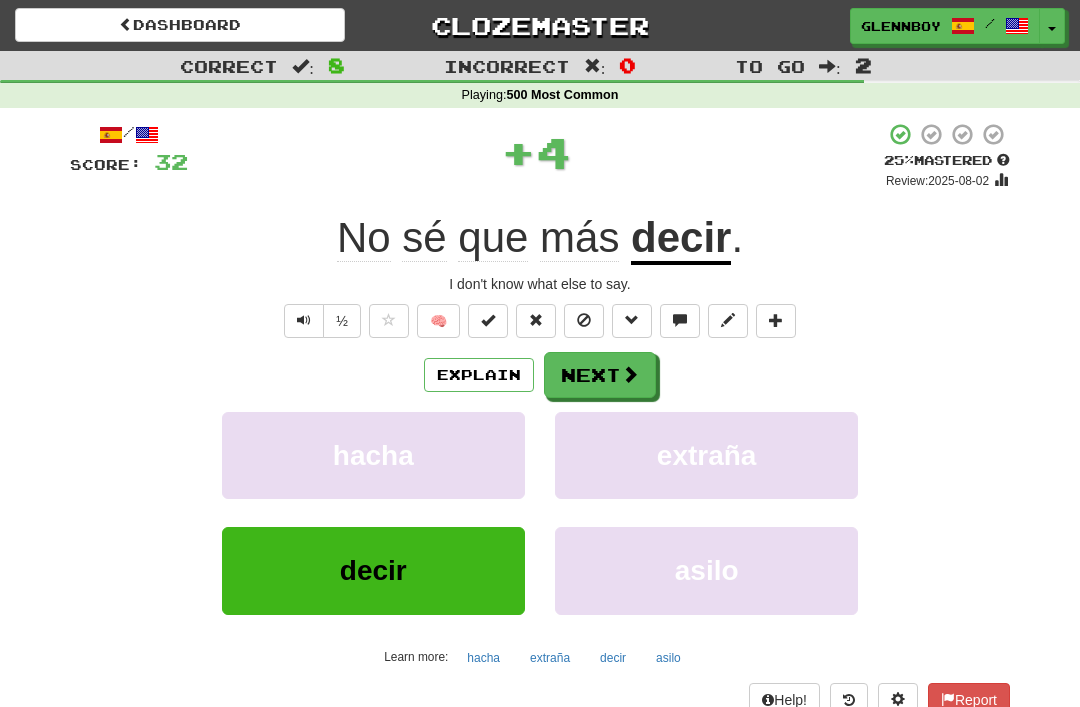 click at bounding box center [584, 320] 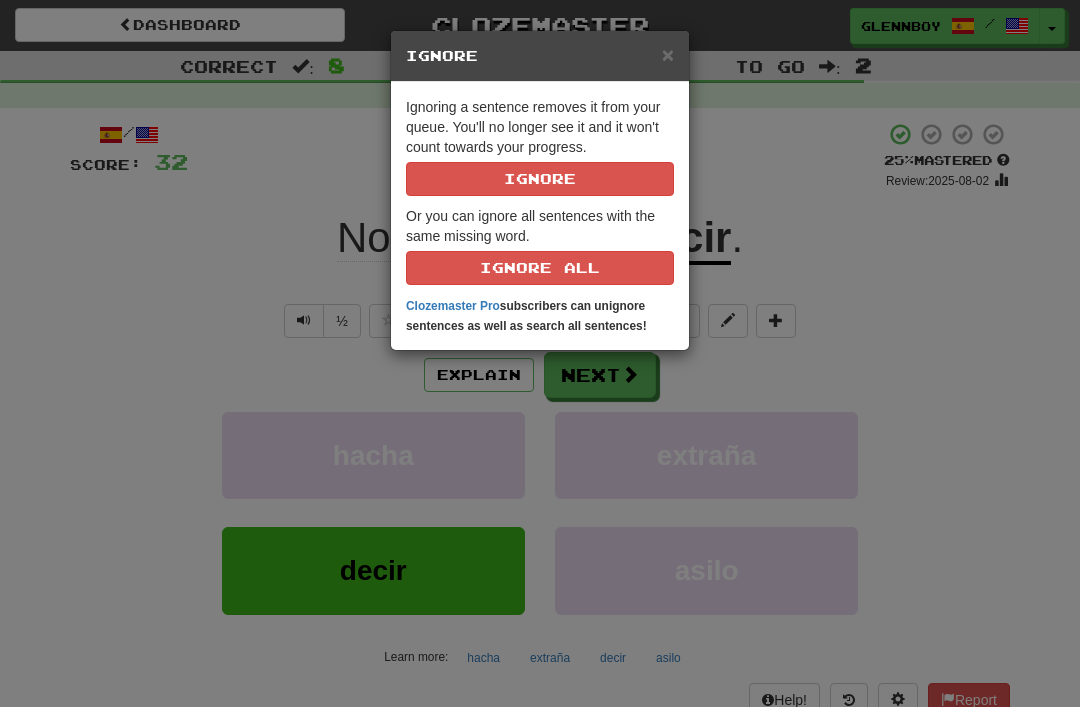 click on "Ignore" at bounding box center [540, 179] 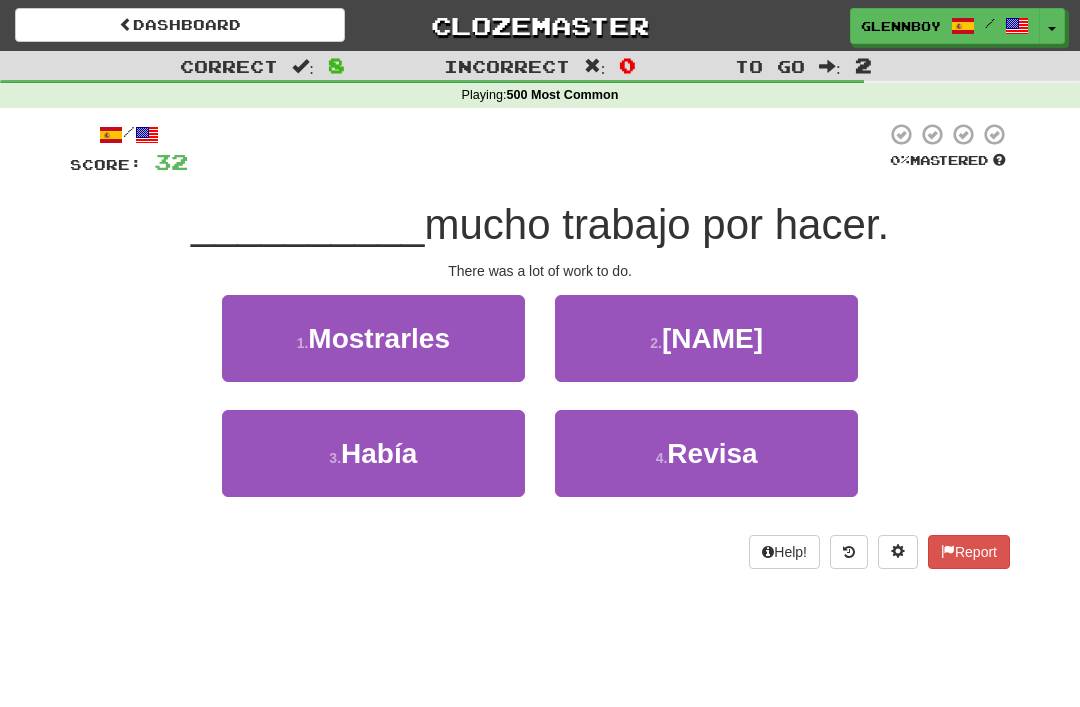 click on "Había" at bounding box center [379, 453] 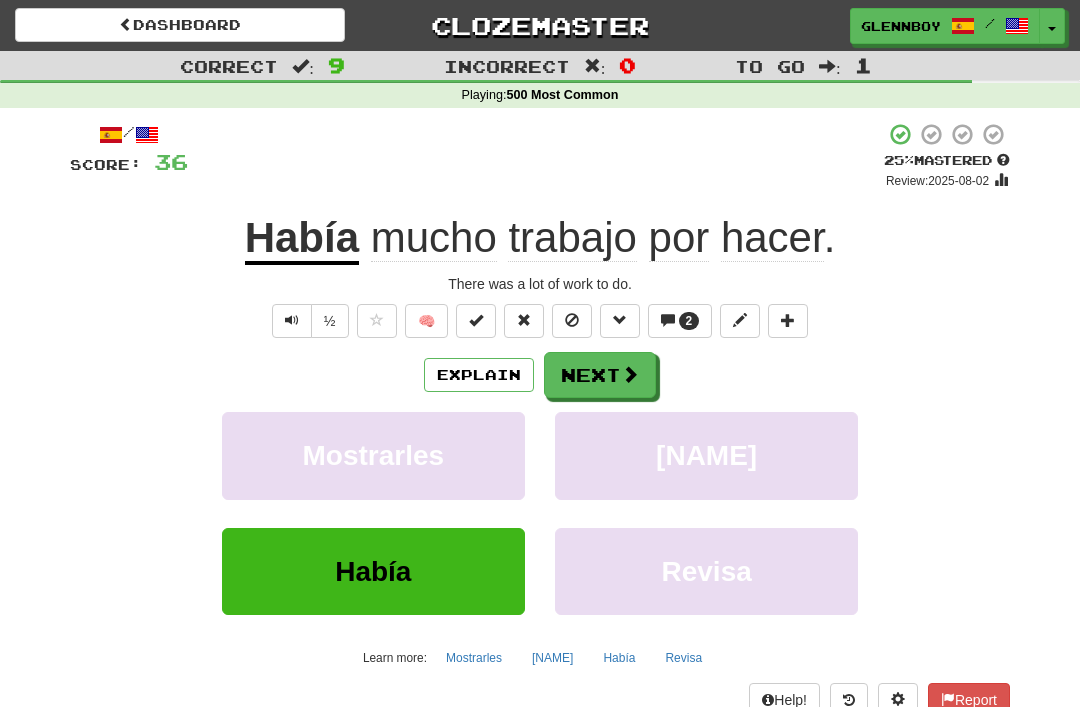 click at bounding box center (668, 320) 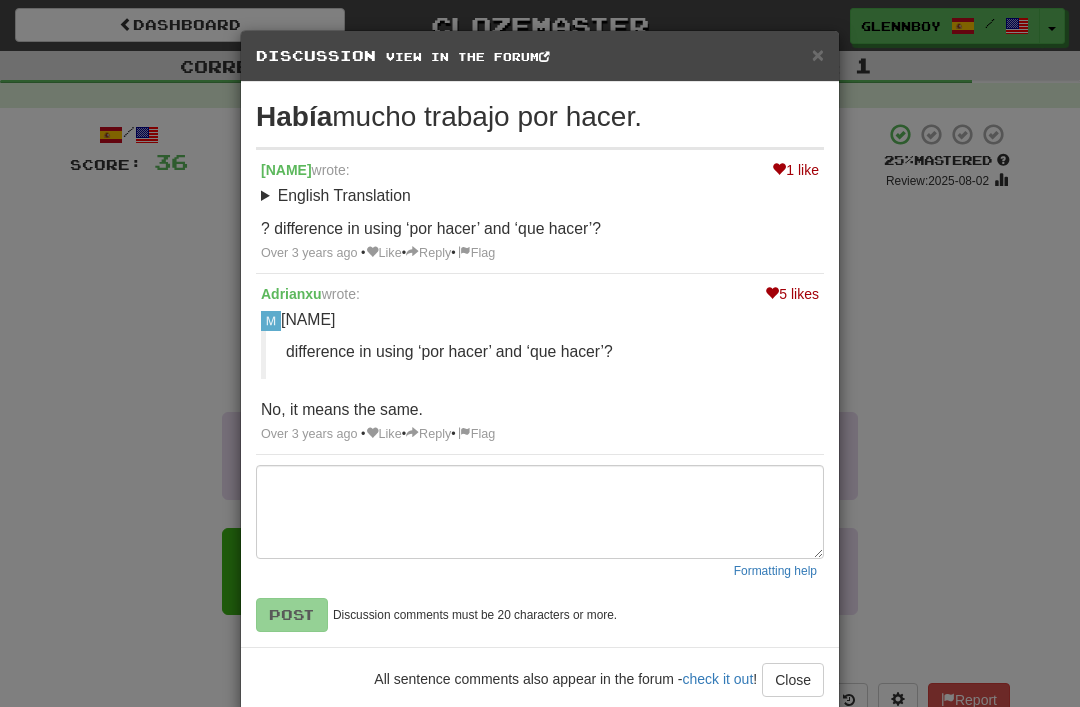 click on "Discussion View in the forum" at bounding box center [540, 56] 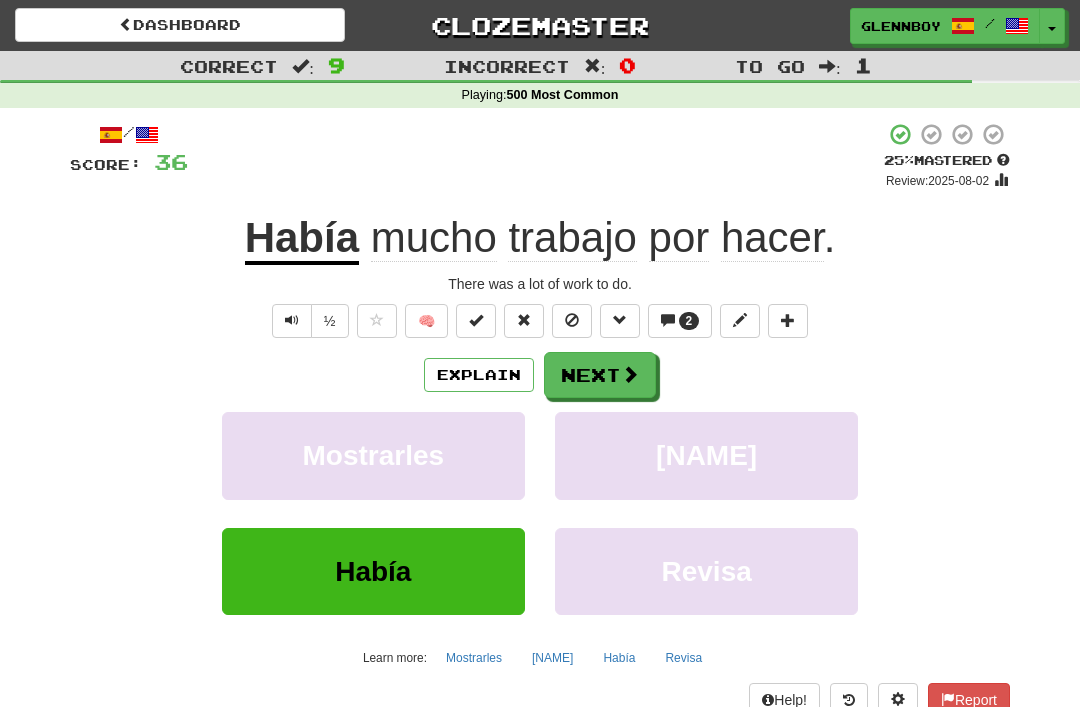 click at bounding box center [572, 320] 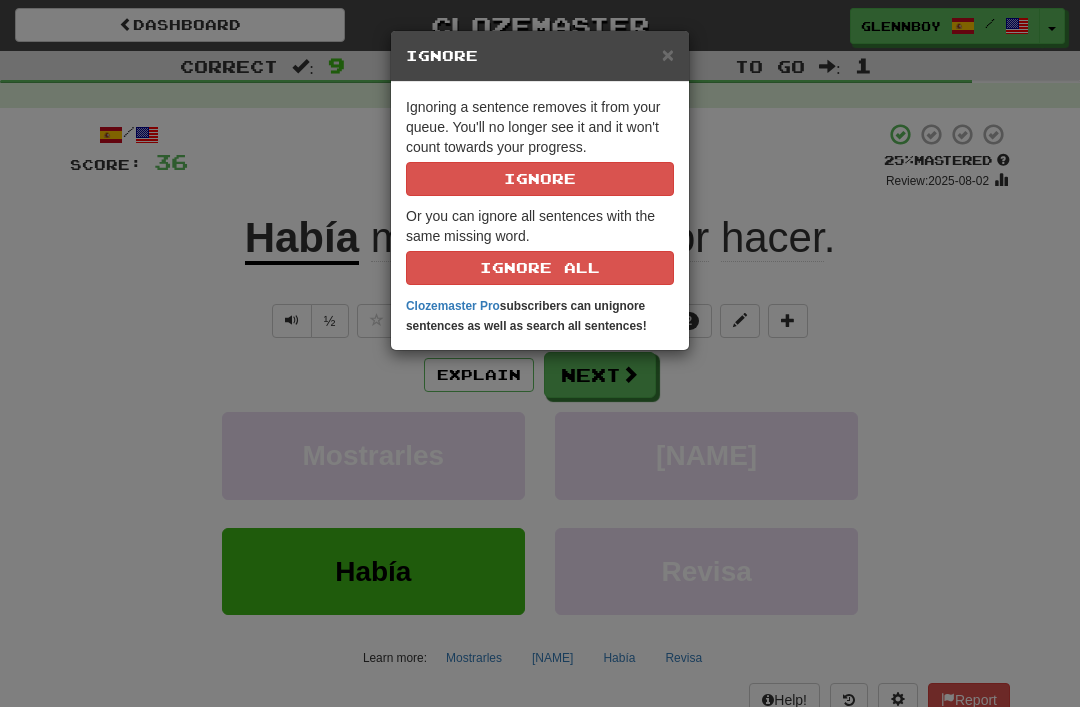 click on "Ignore" at bounding box center [540, 179] 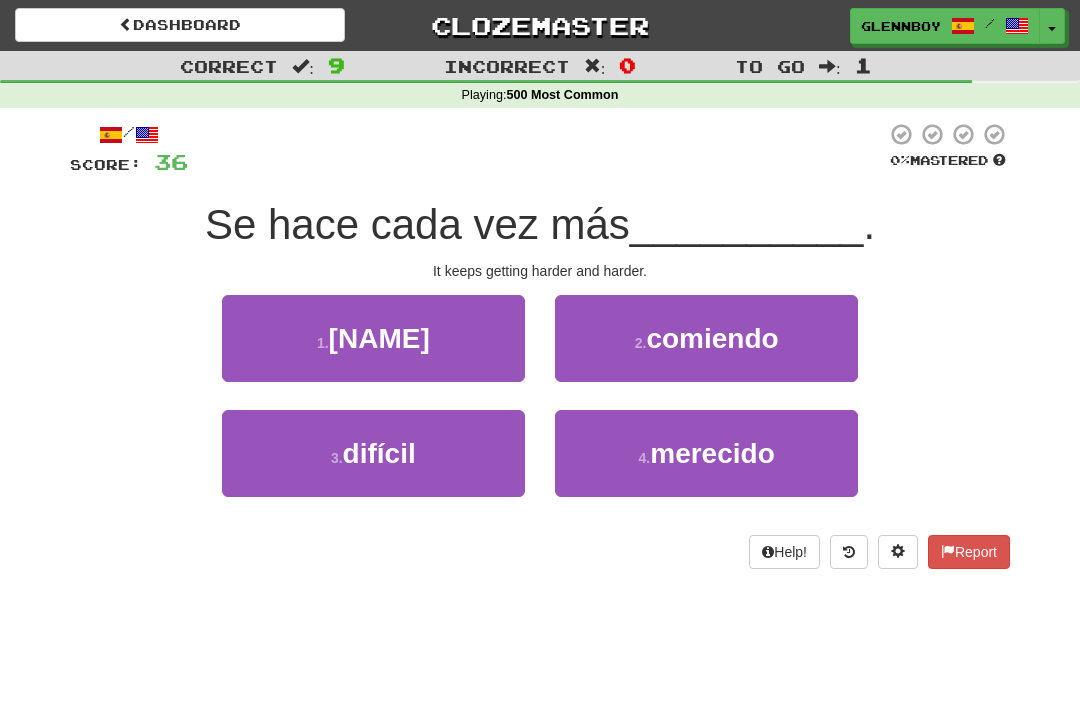 click on "3 .  difícil" at bounding box center (373, 453) 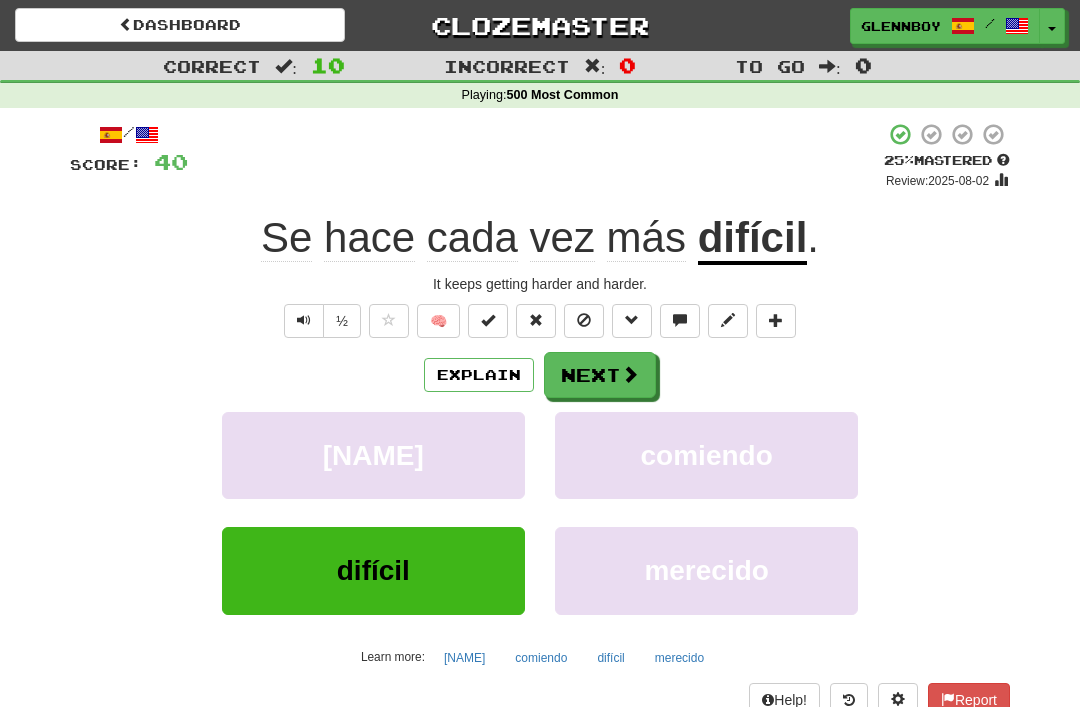 click at bounding box center [584, 320] 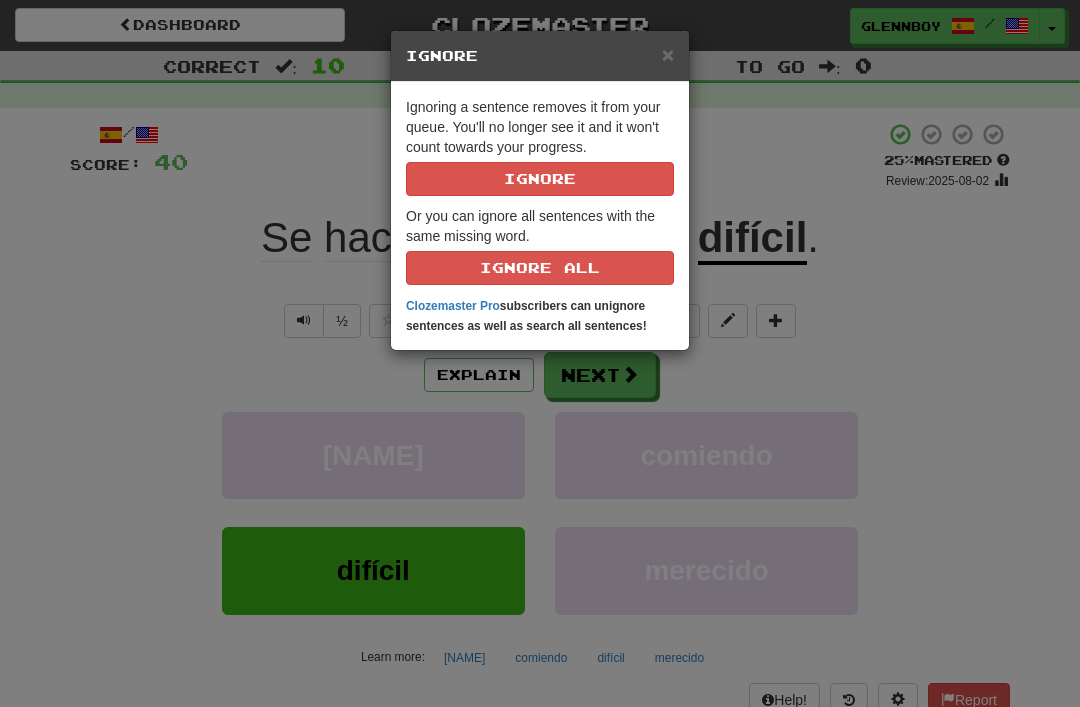 click on "Ignore" at bounding box center [540, 179] 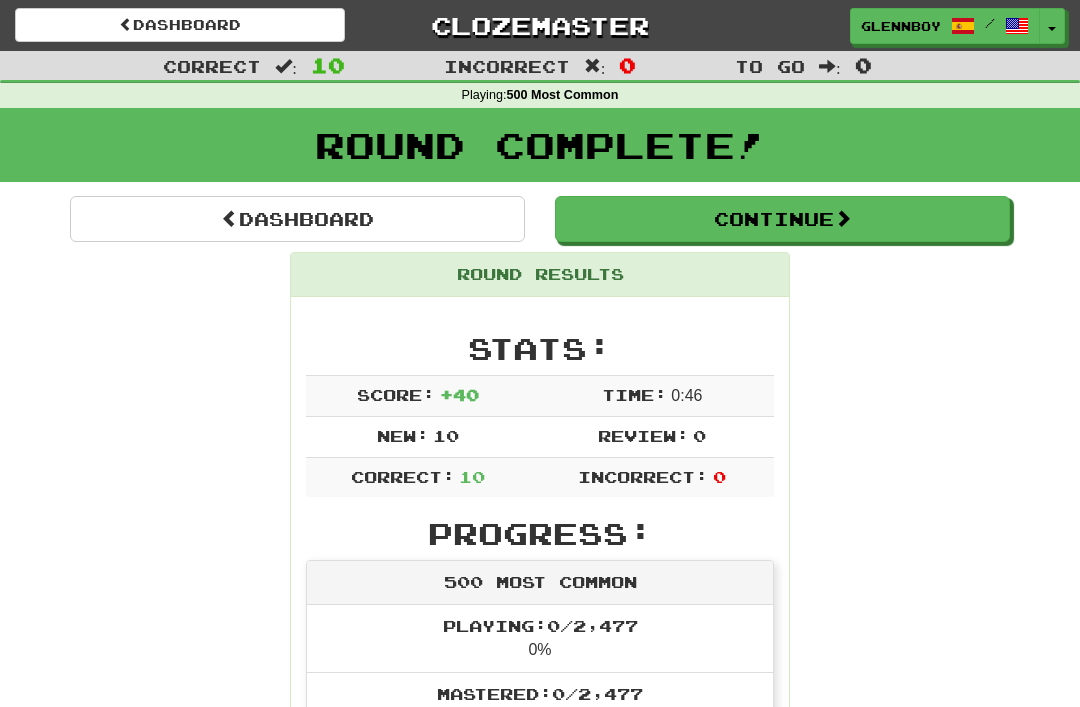click on "Dashboard" at bounding box center (180, 25) 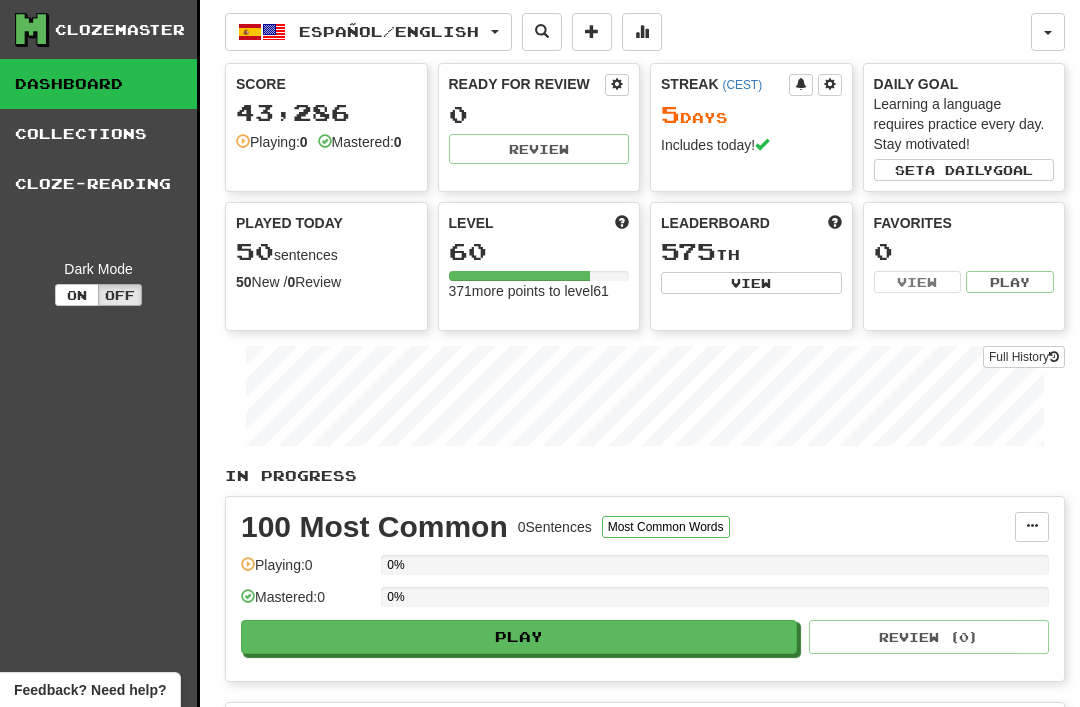 scroll, scrollTop: 0, scrollLeft: 0, axis: both 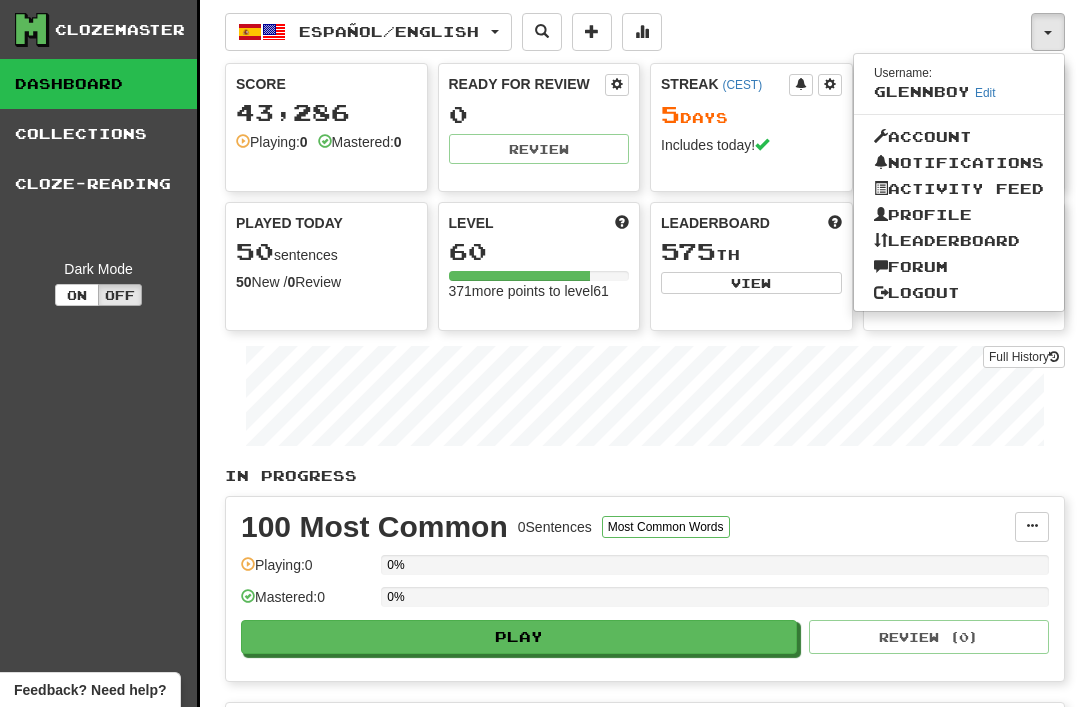 click on "Logout" at bounding box center (959, 293) 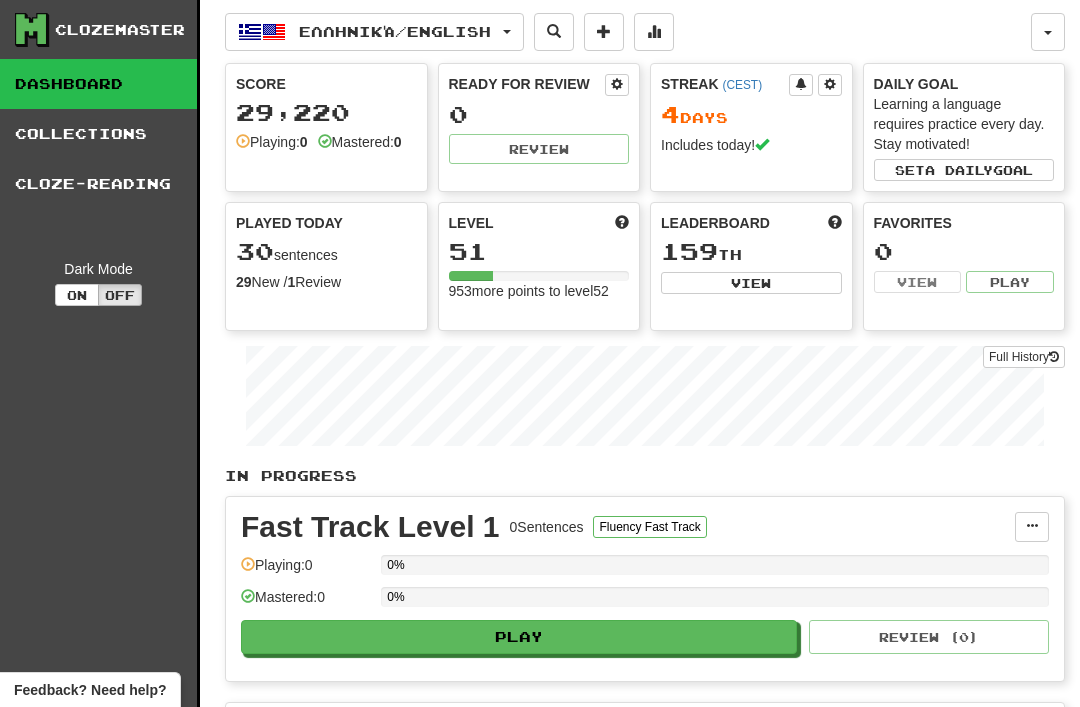 scroll, scrollTop: 0, scrollLeft: 0, axis: both 